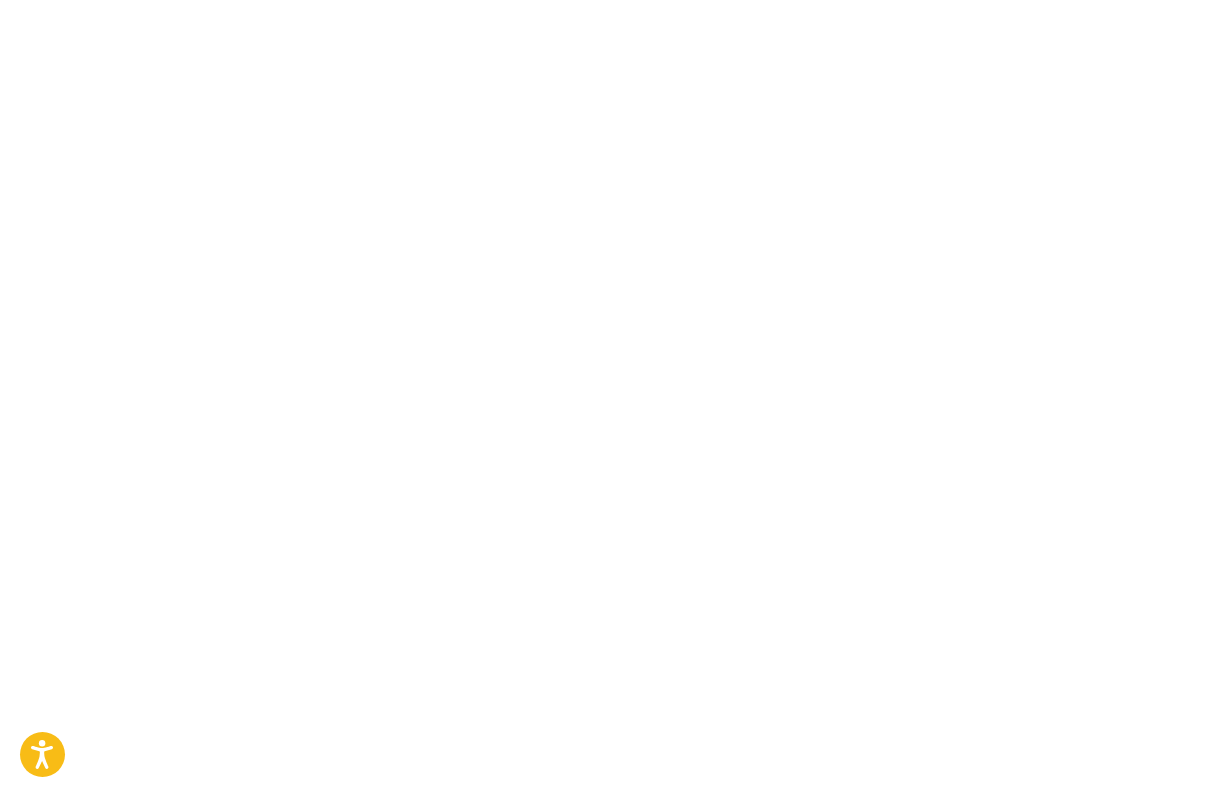 scroll, scrollTop: 0, scrollLeft: 0, axis: both 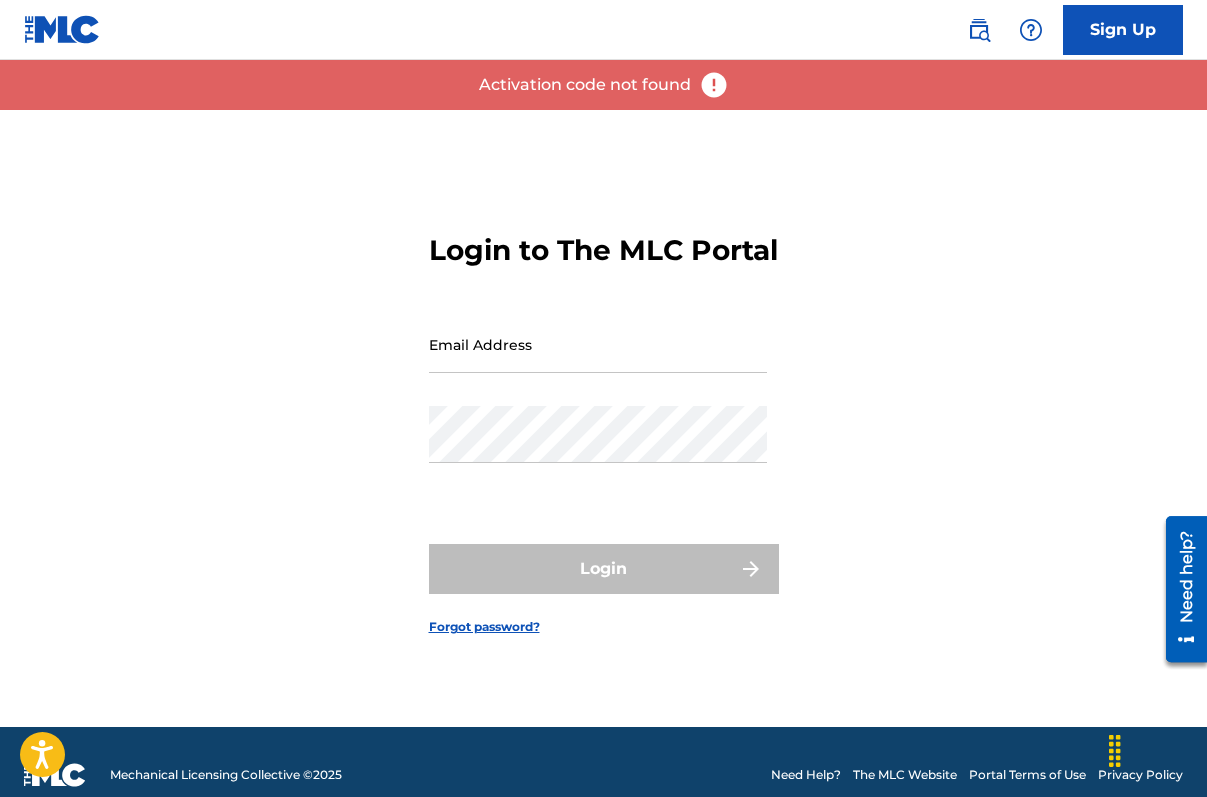 click on "Login to The MLC Portal Email Address Password Login Forgot password?" at bounding box center [604, 418] 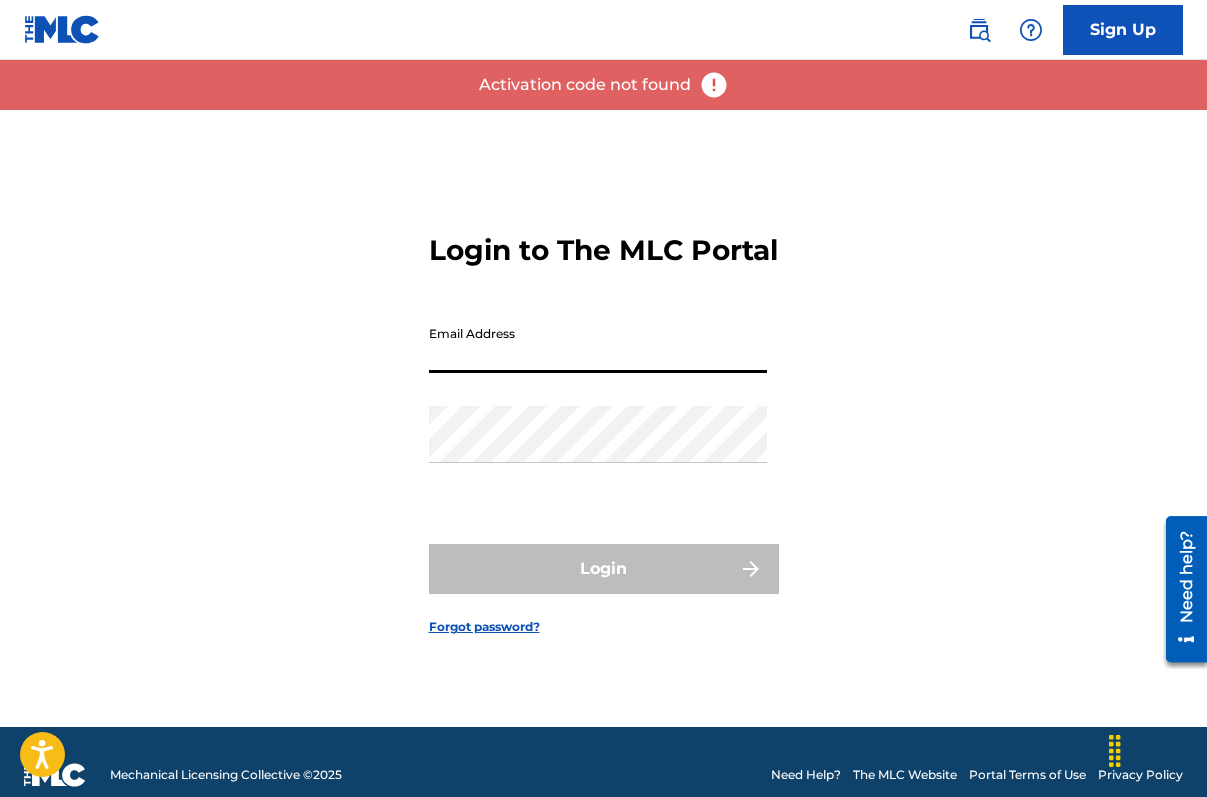 click on "Email Address" at bounding box center (598, 344) 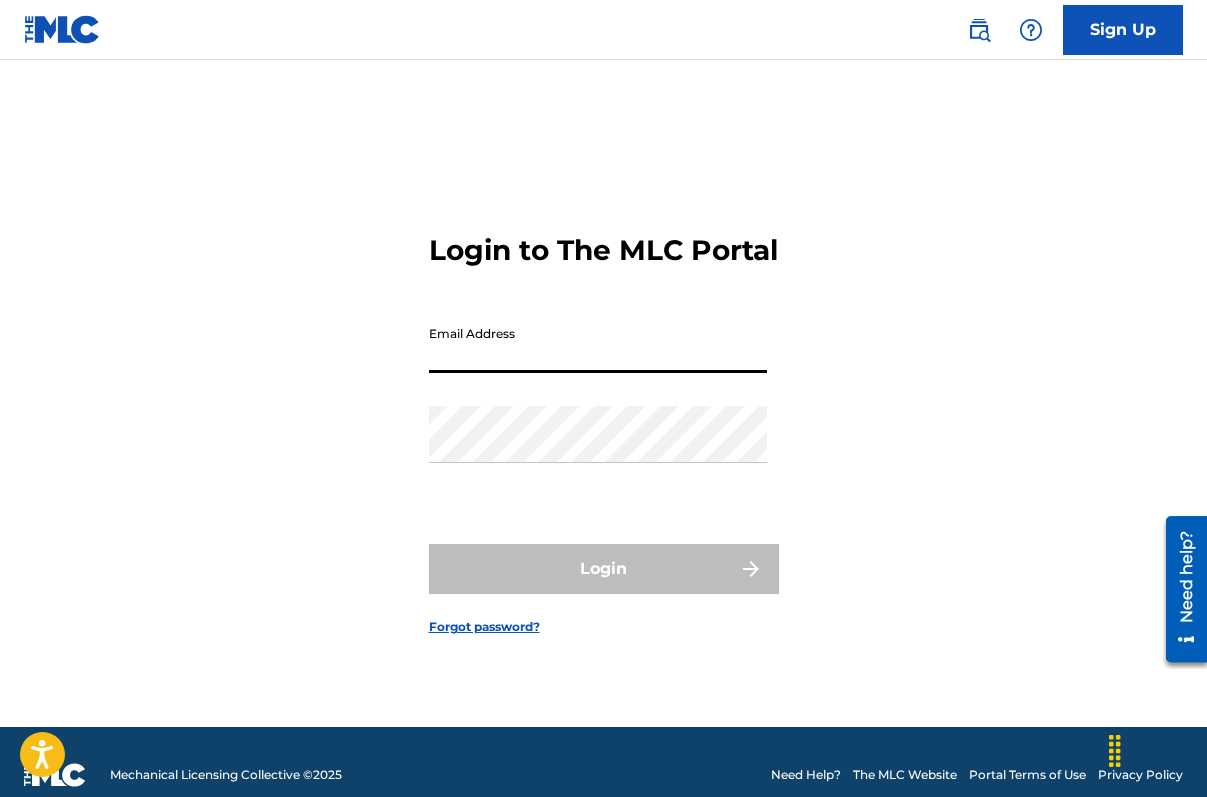 type on "[EMAIL]" 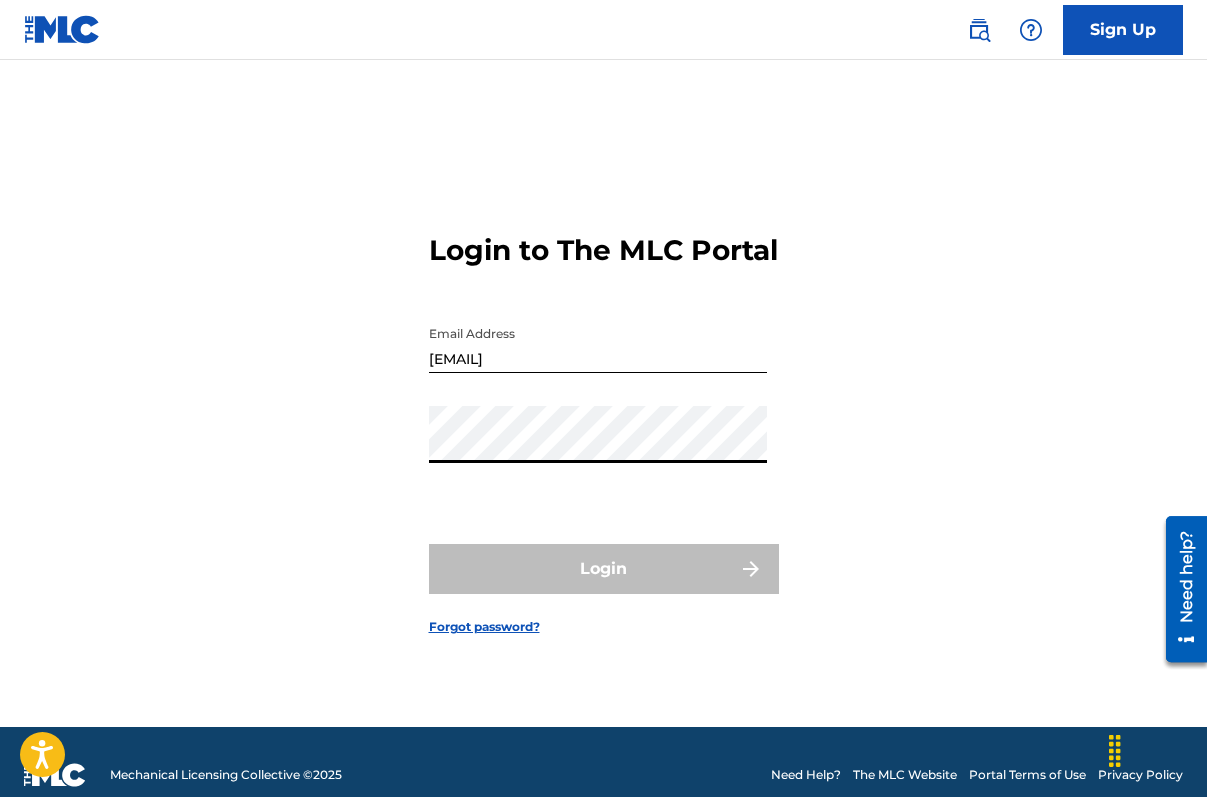 drag, startPoint x: 917, startPoint y: 300, endPoint x: 894, endPoint y: 305, distance: 23.537205 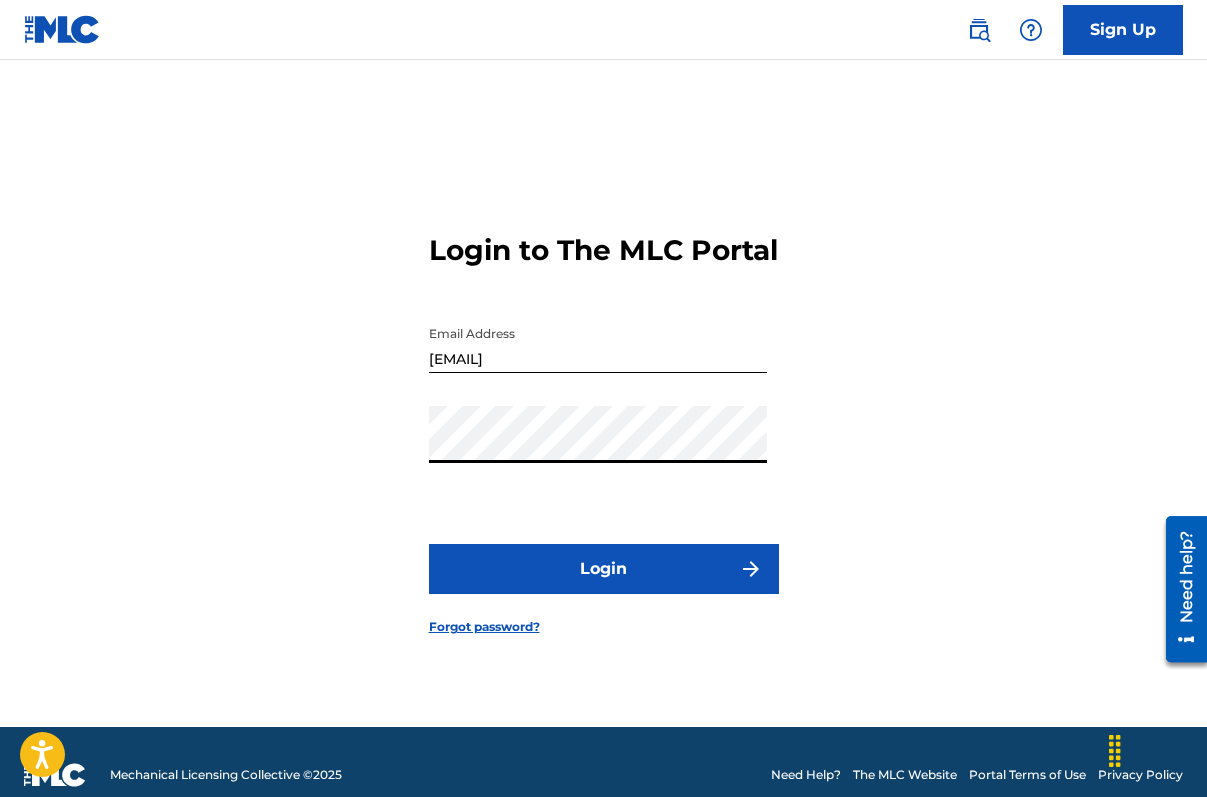 click on "Login" at bounding box center [604, 569] 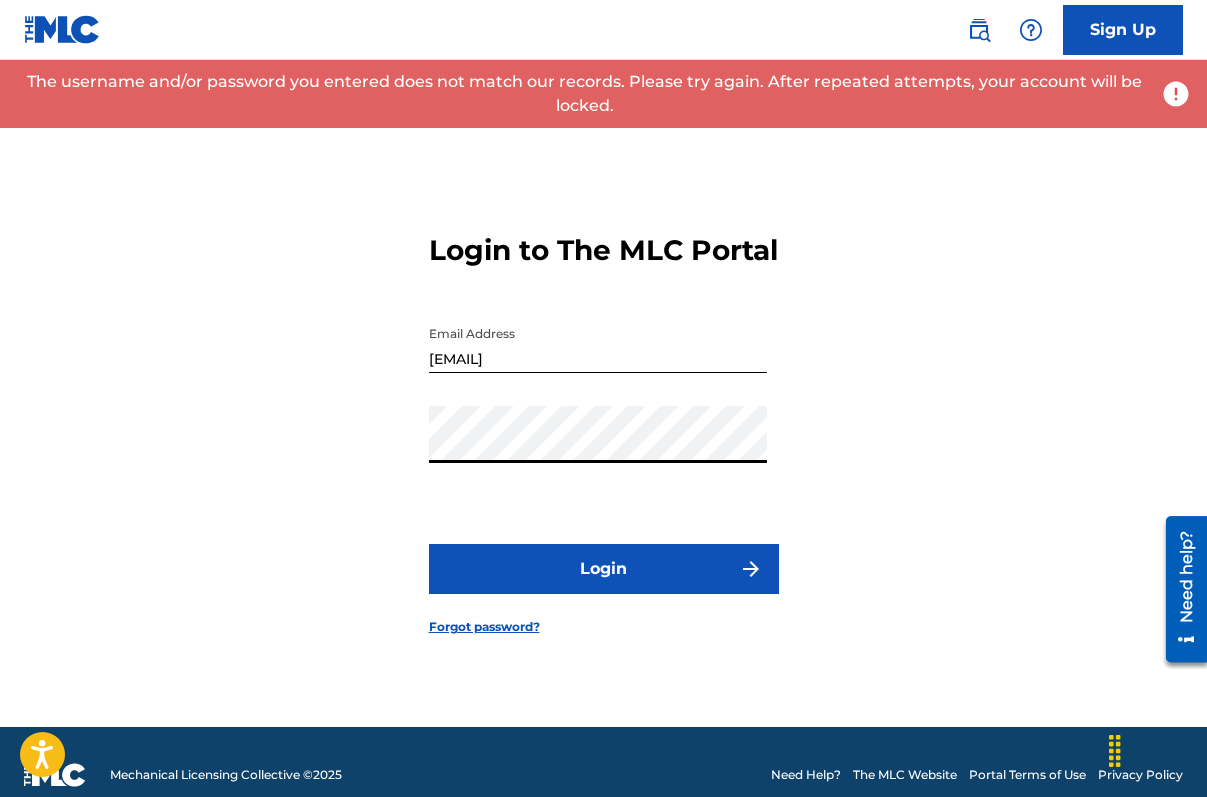 click on "Login" at bounding box center (604, 569) 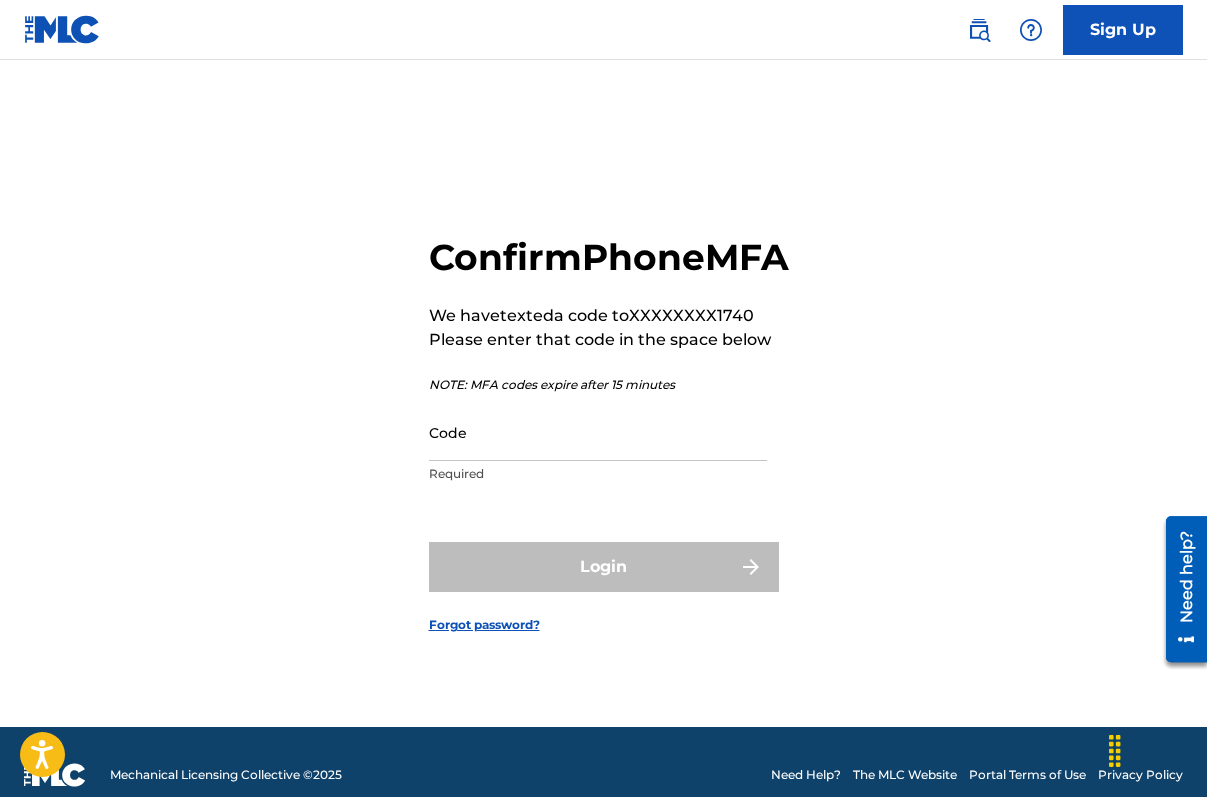 click on "Code" at bounding box center (598, 432) 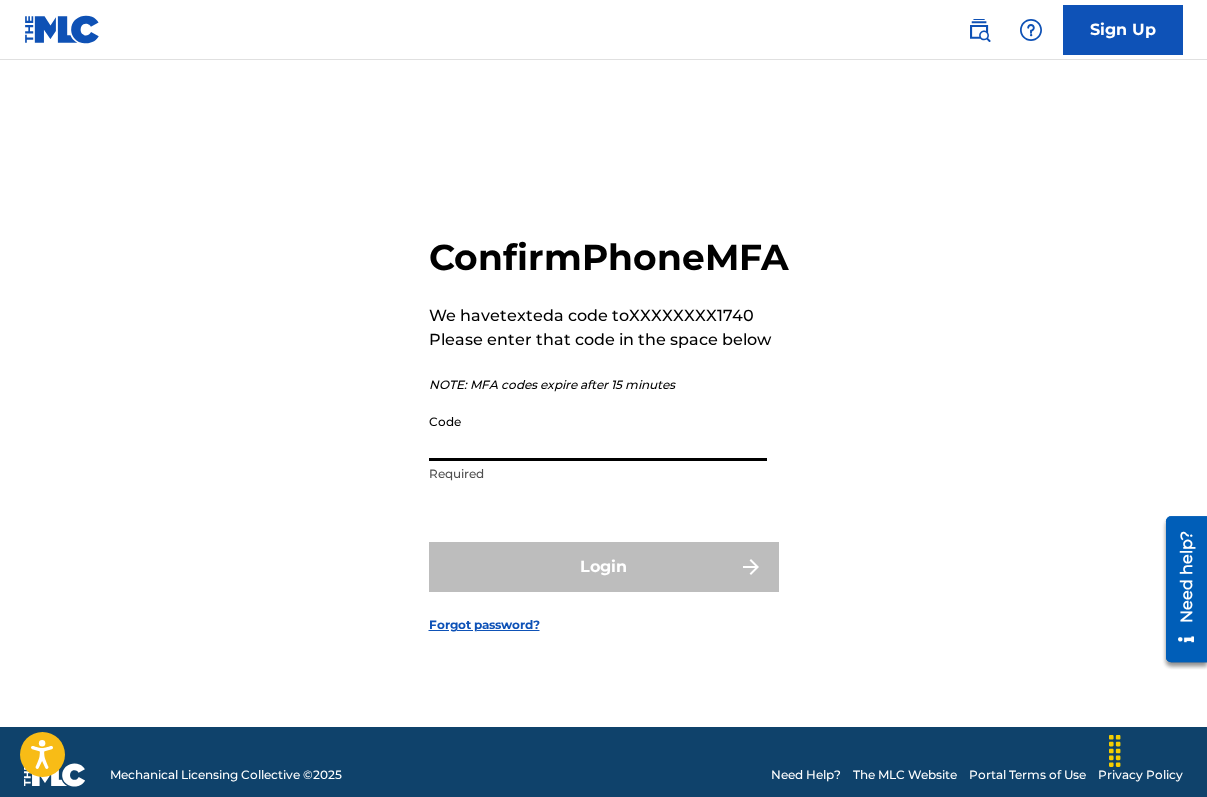 paste on "[ID]" 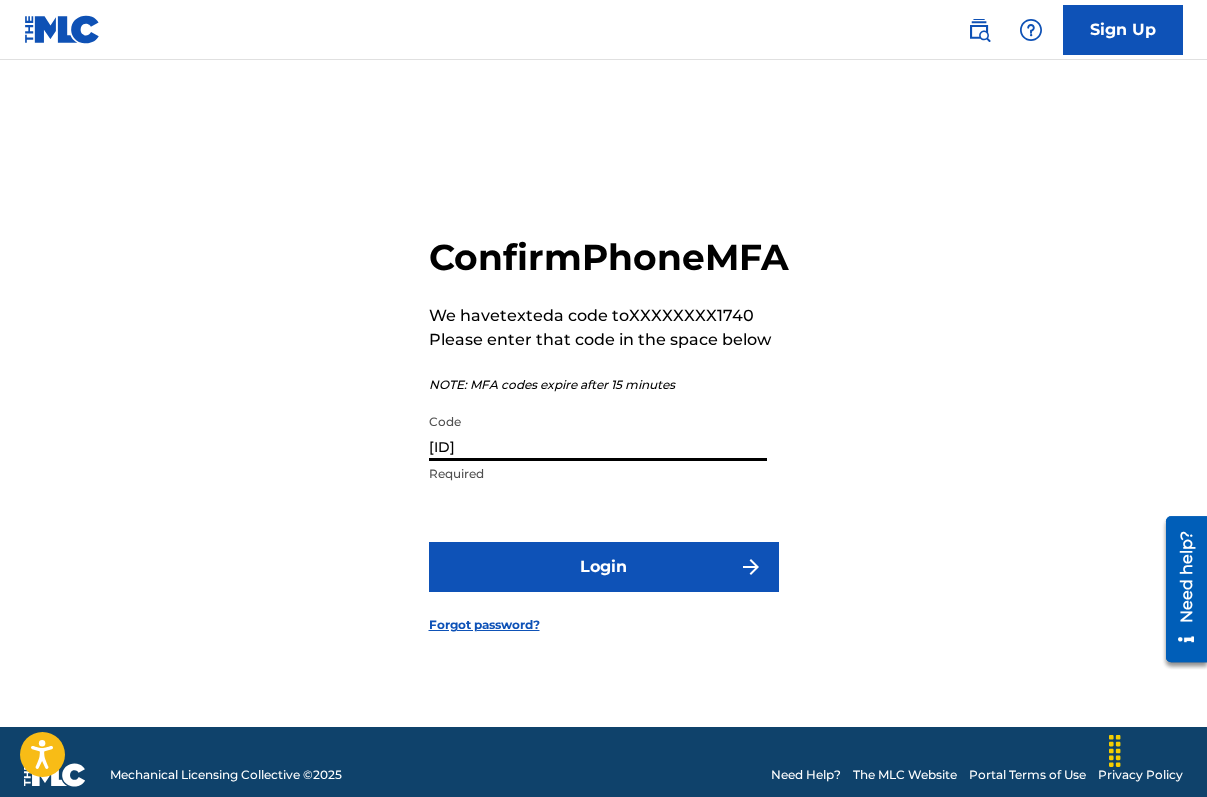 type on "[ID]" 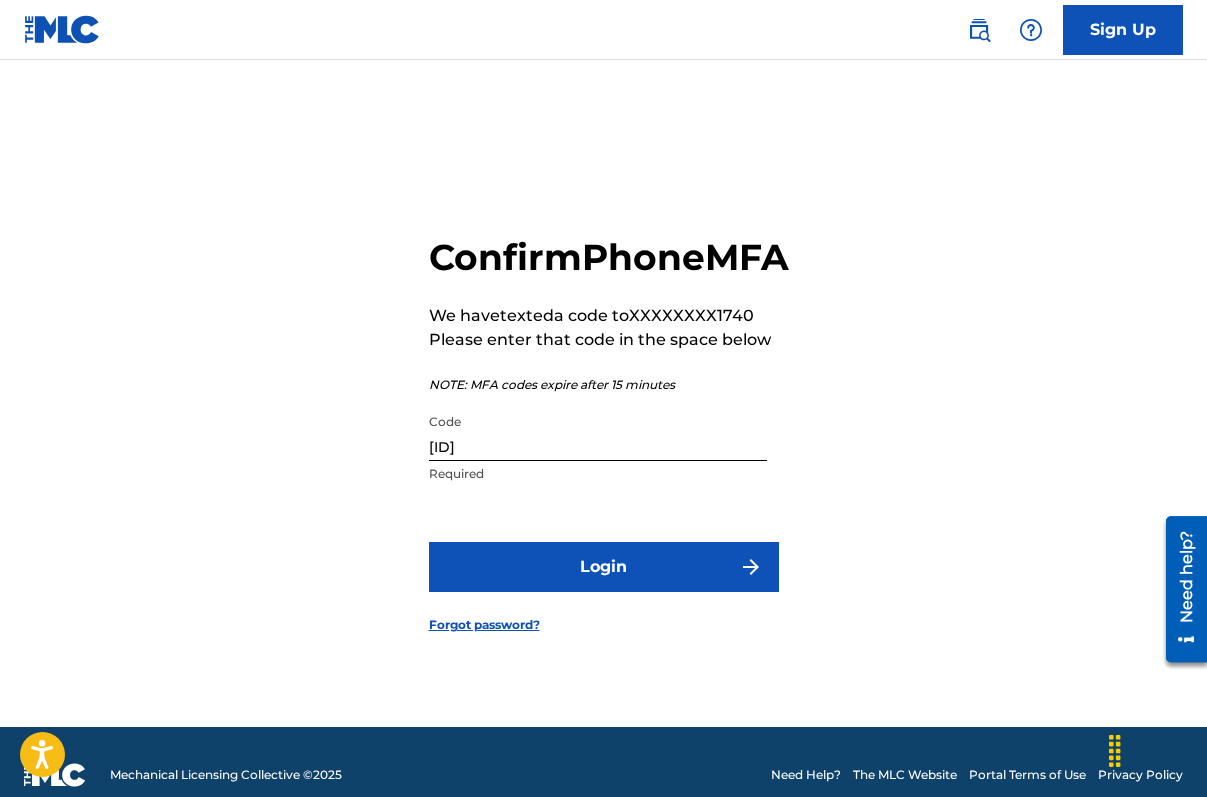 click on "Login" at bounding box center [604, 567] 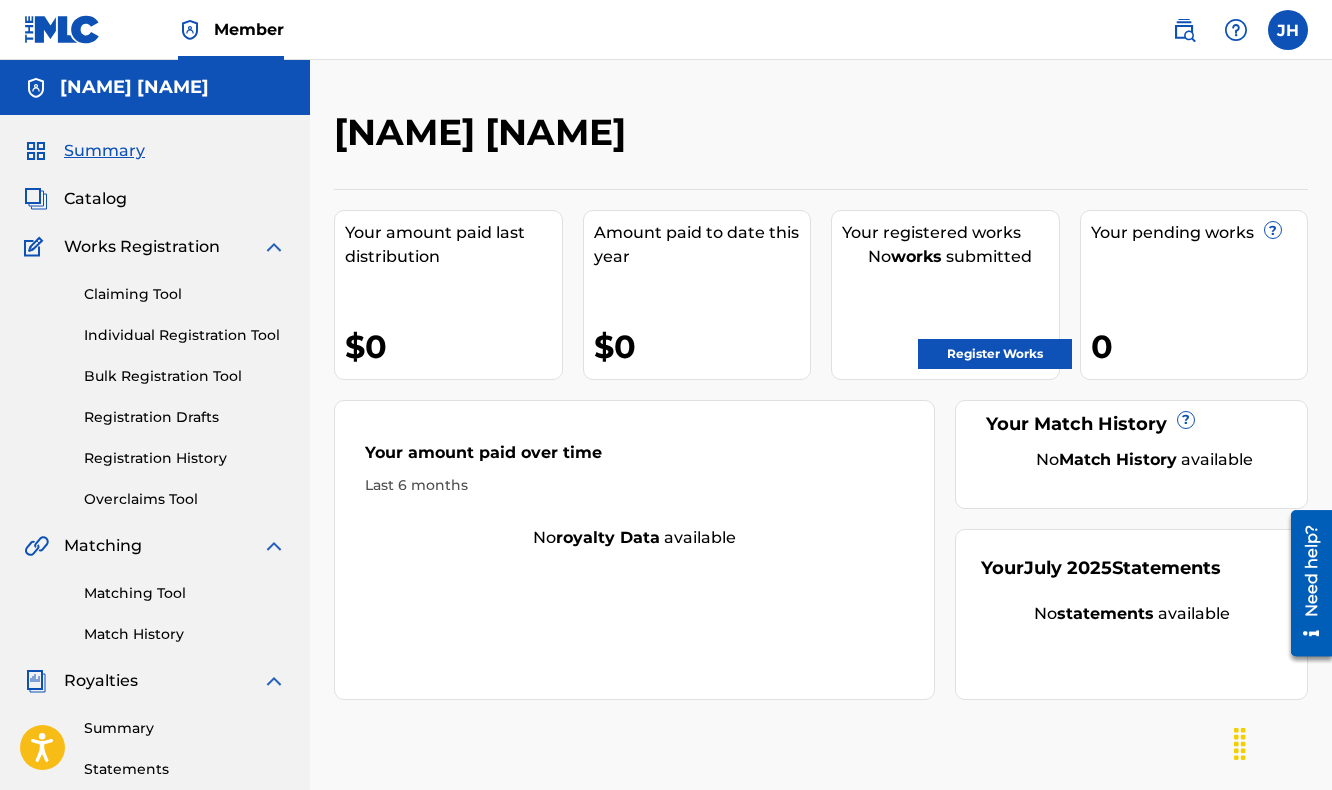 click on "Register Works" at bounding box center (995, 354) 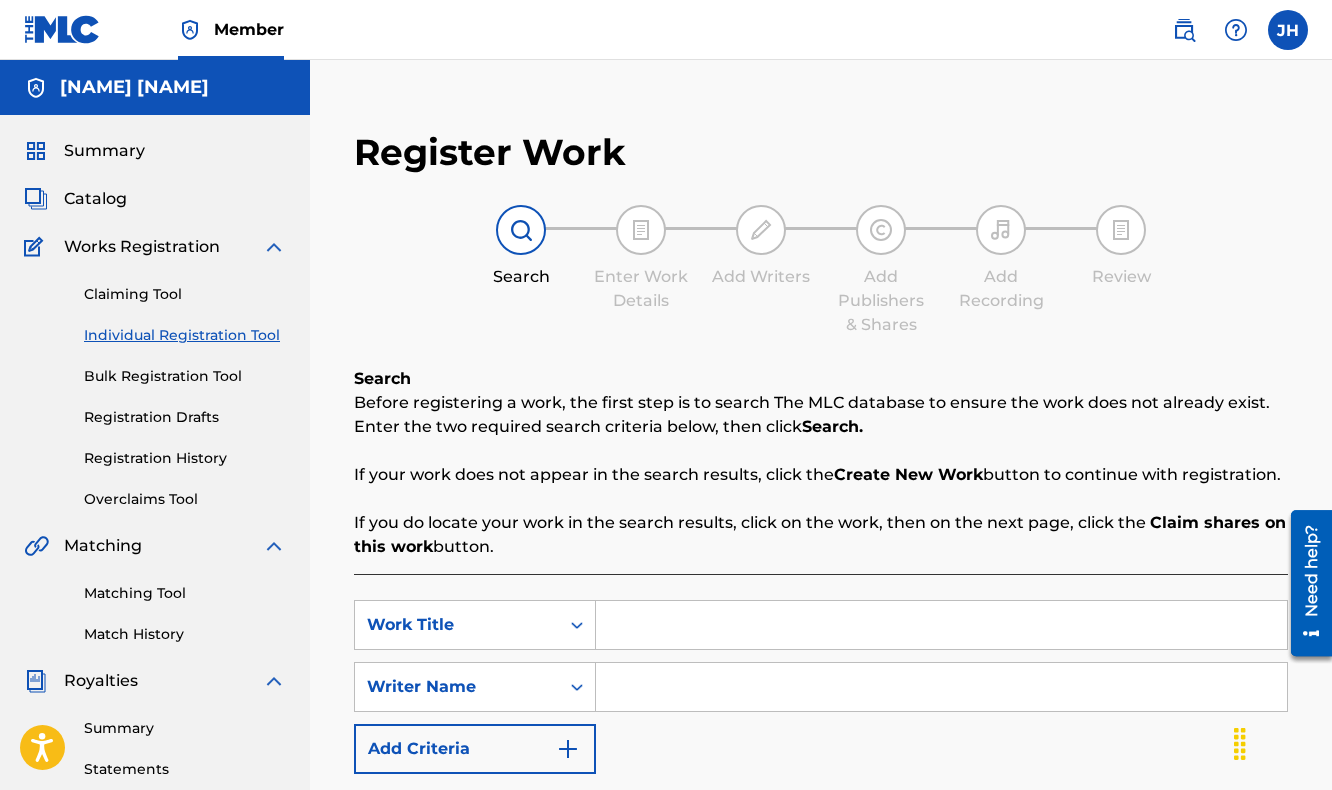 scroll, scrollTop: 245, scrollLeft: 0, axis: vertical 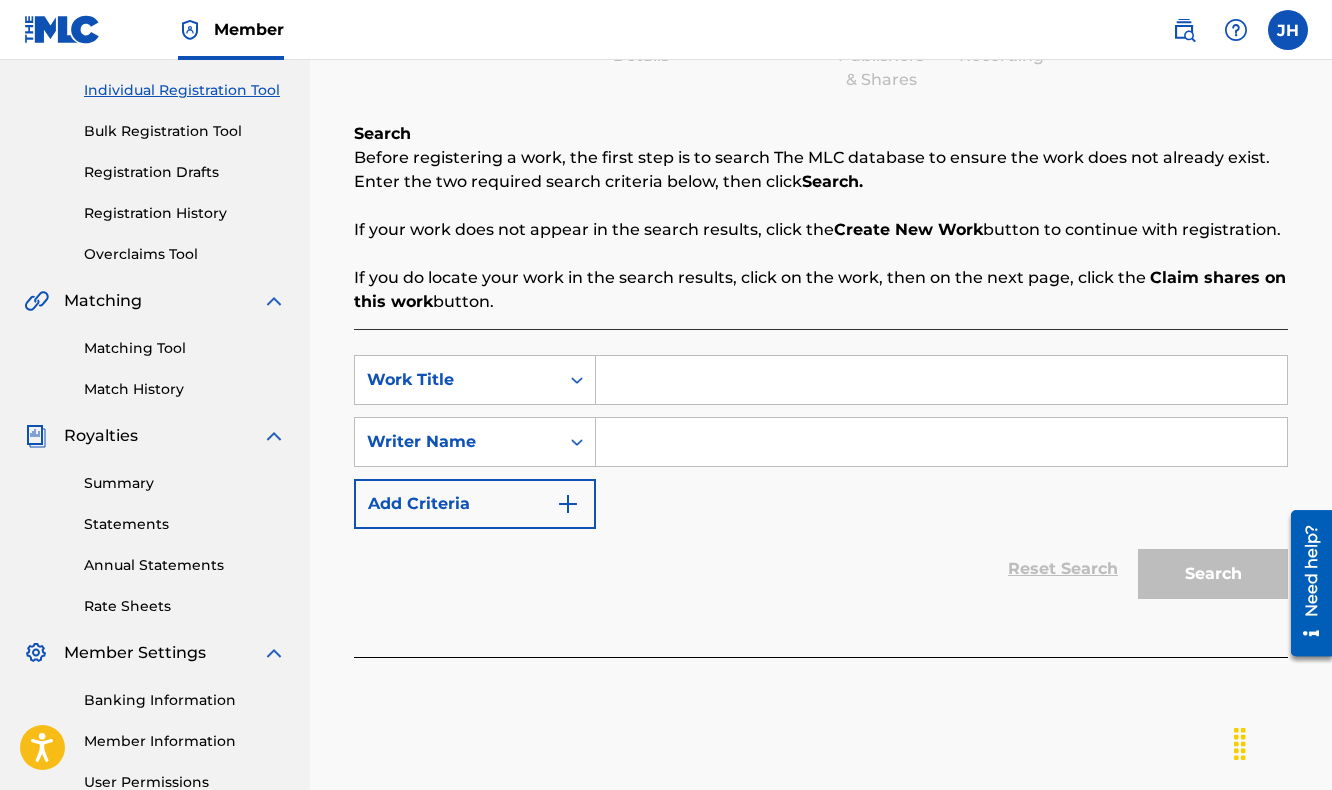 click at bounding box center (941, 380) 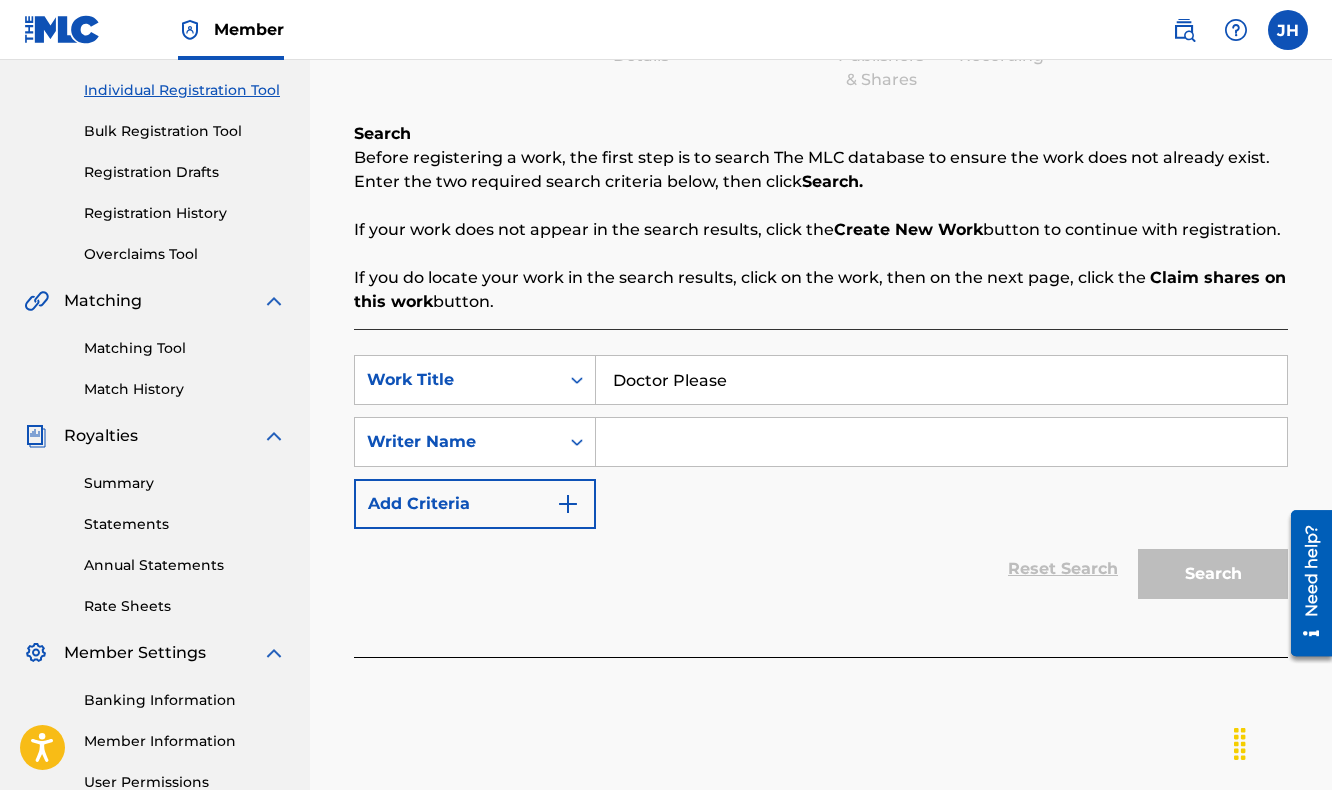 type on "Doctor Please" 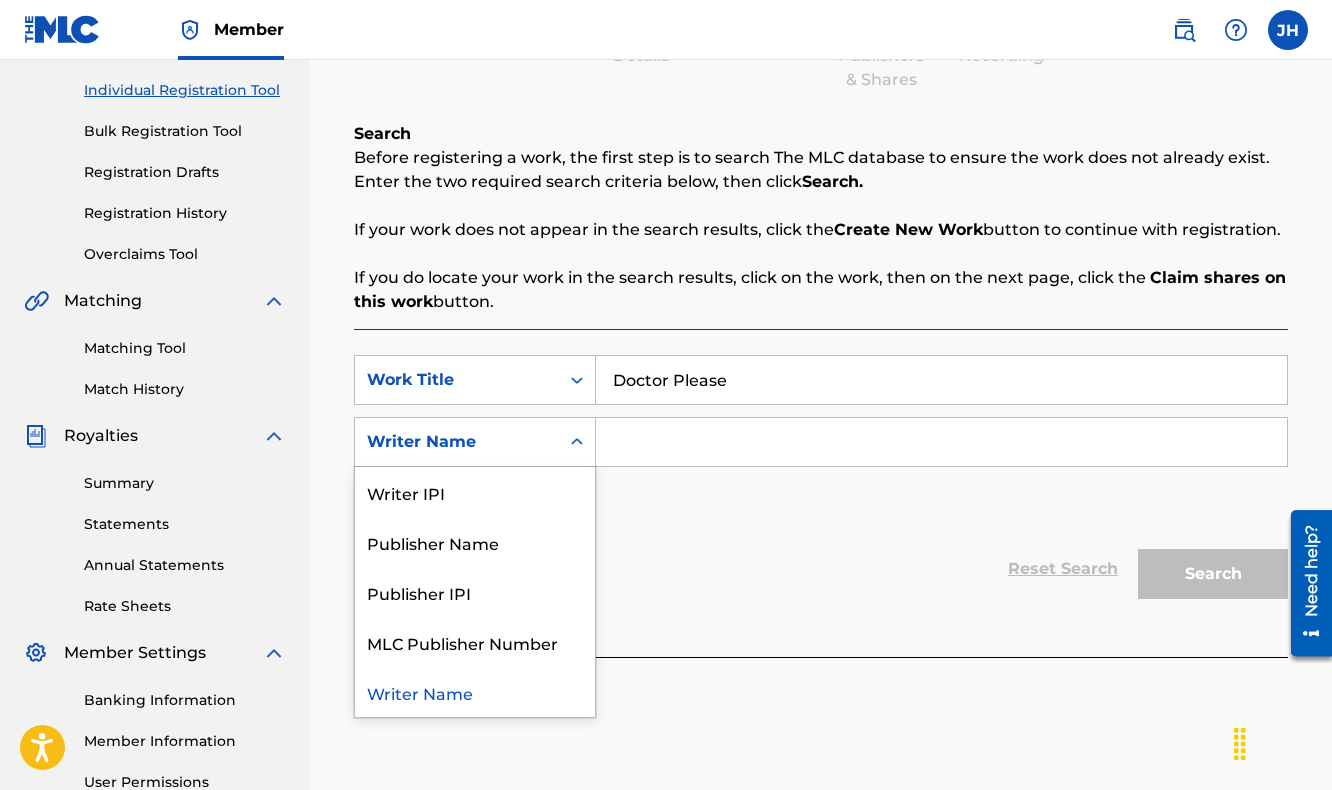 click on "Writer Name" at bounding box center [457, 442] 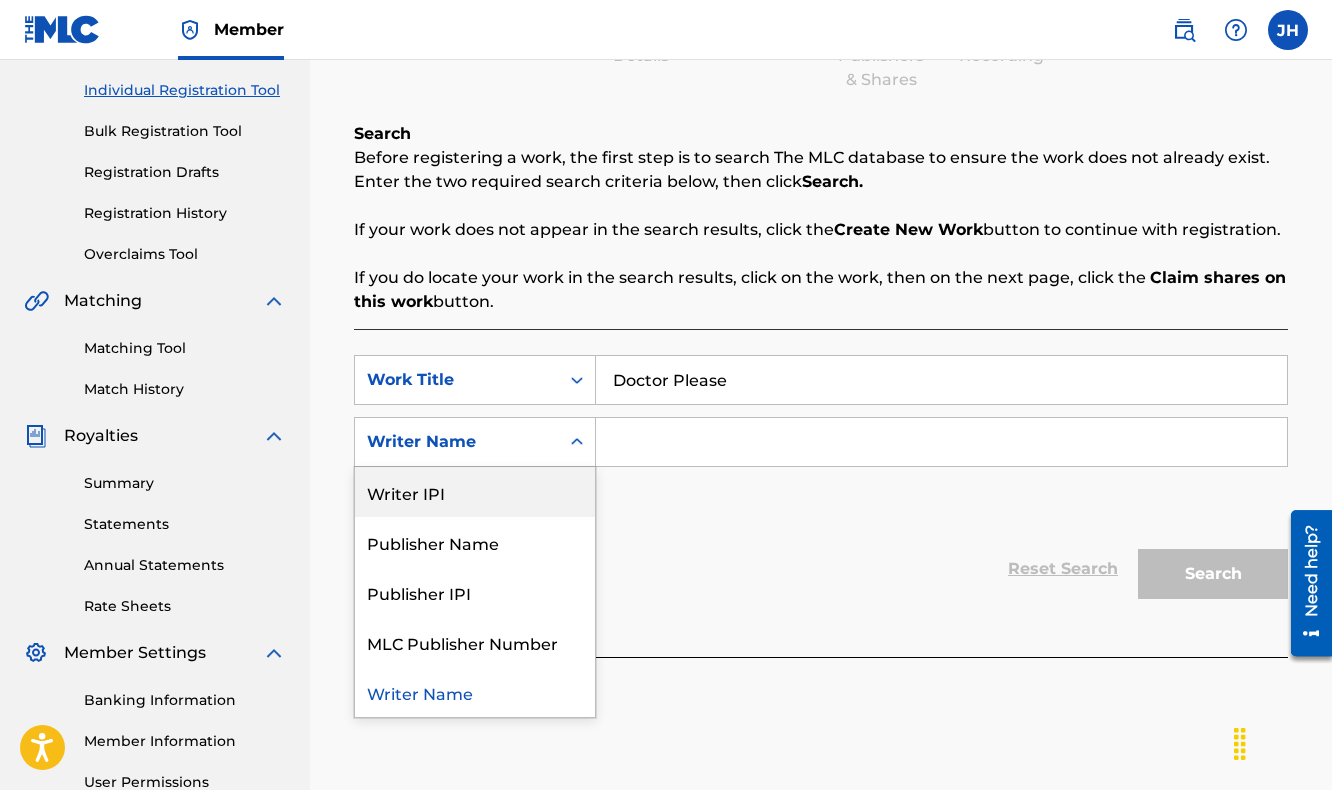 click on "Writer IPI" at bounding box center [475, 492] 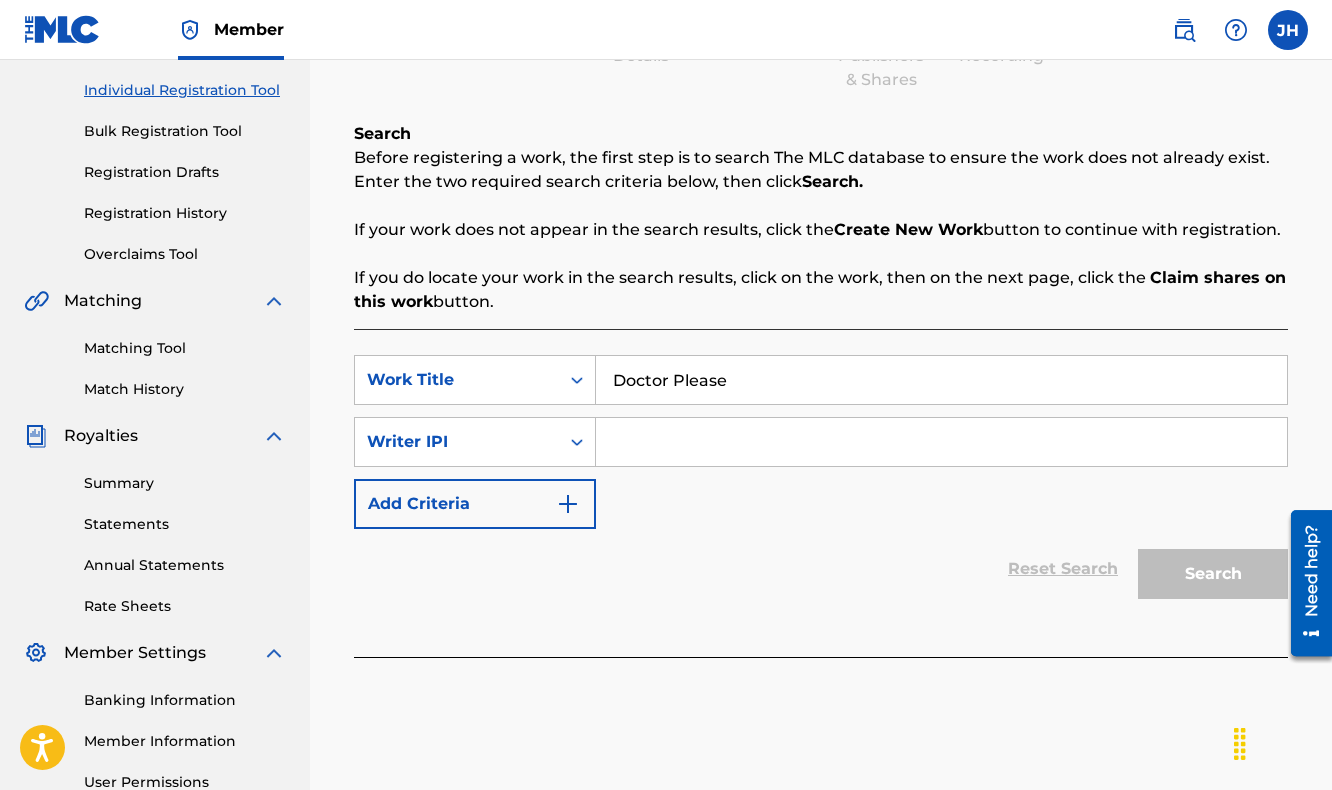 click at bounding box center (941, 442) 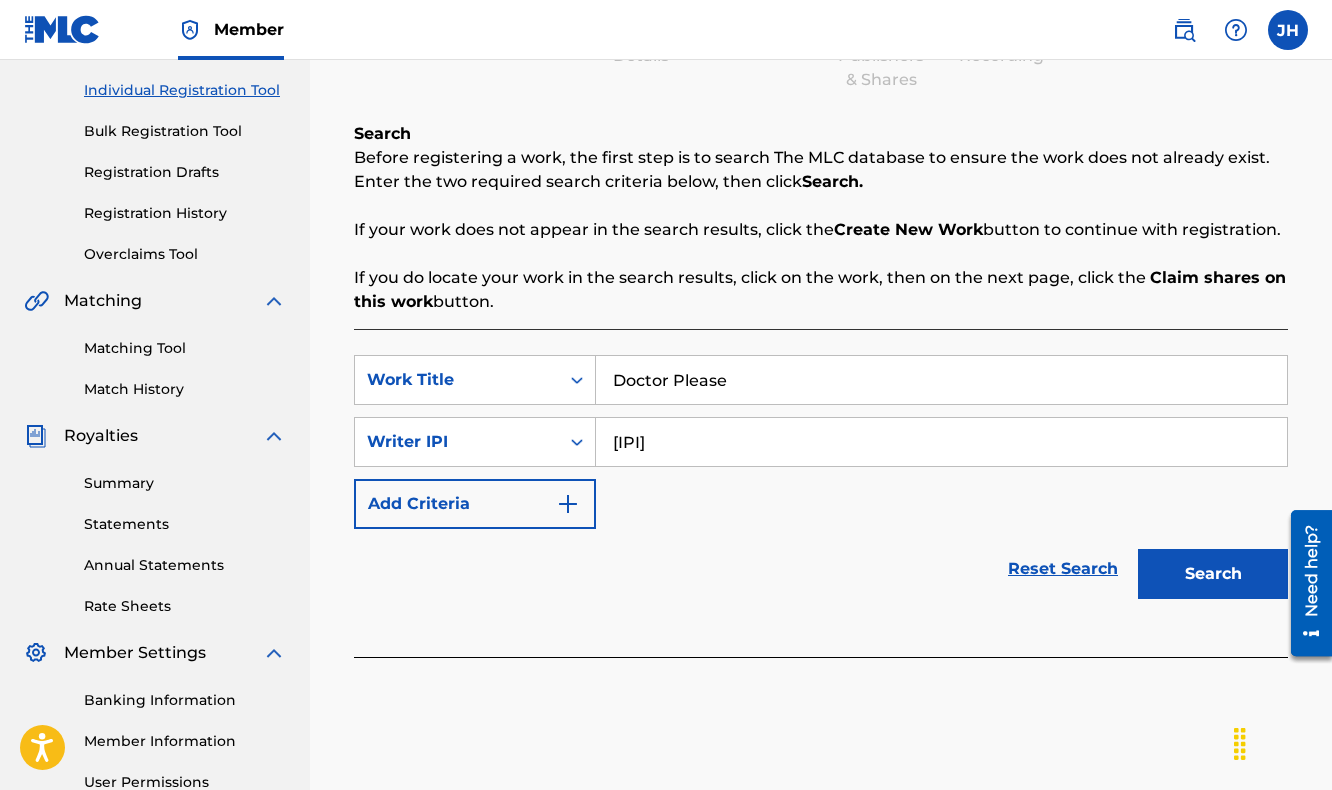 type on "[IPI]" 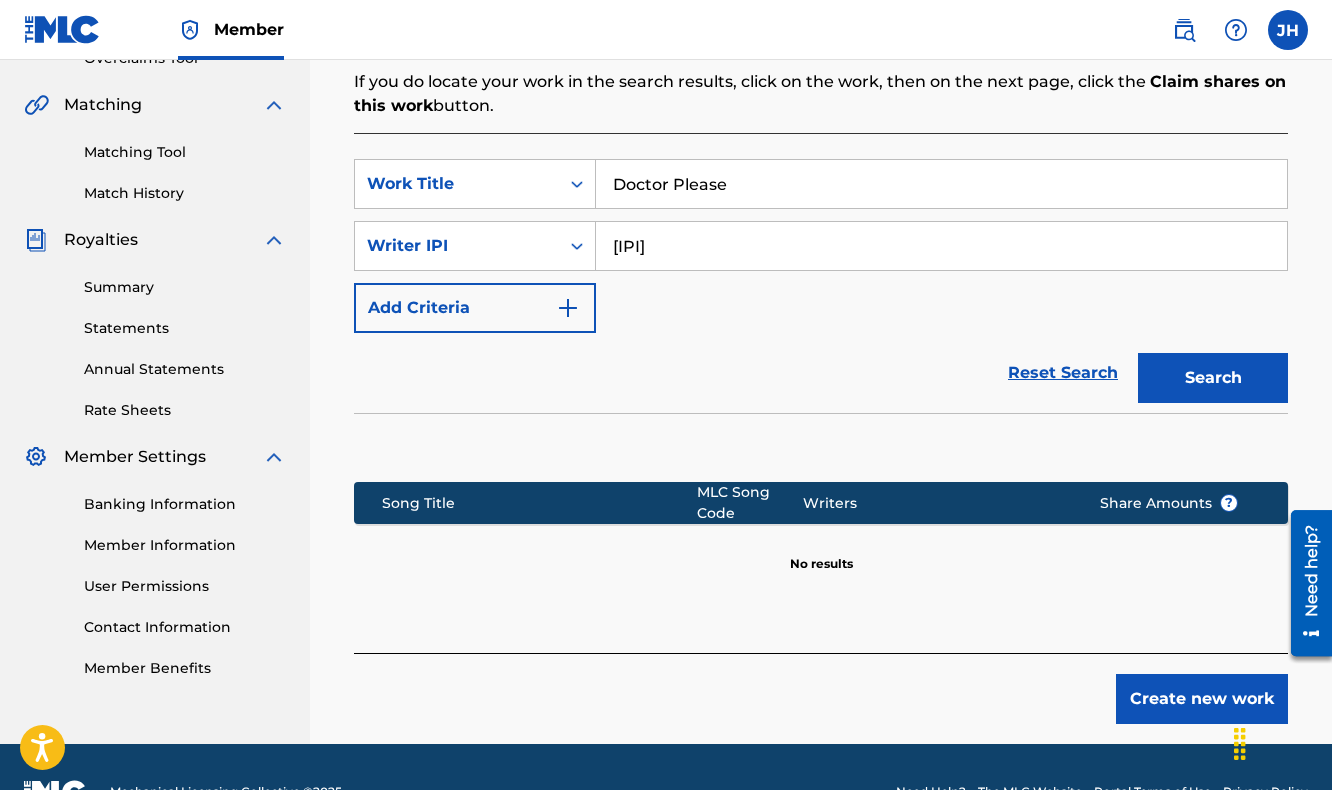 scroll, scrollTop: 429, scrollLeft: 0, axis: vertical 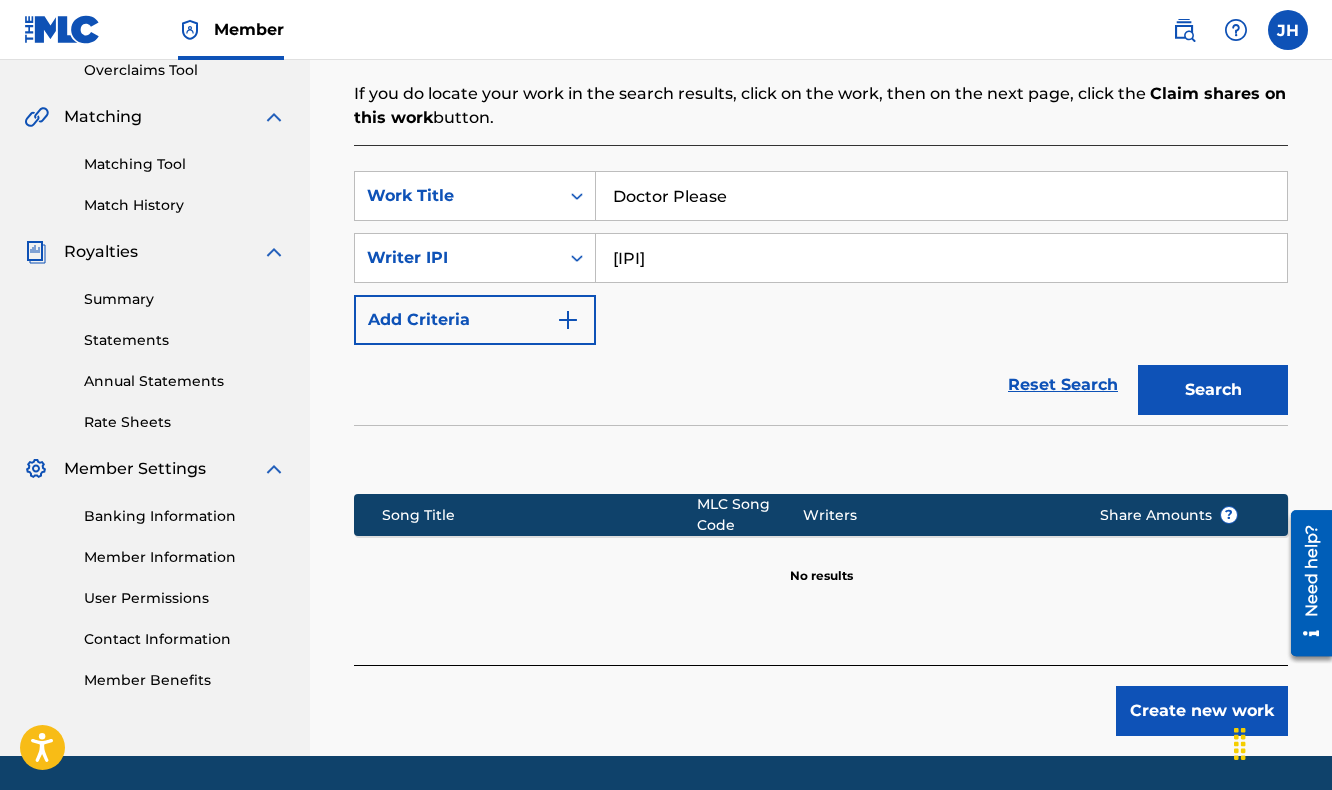 click on "[IPI]" at bounding box center [941, 258] 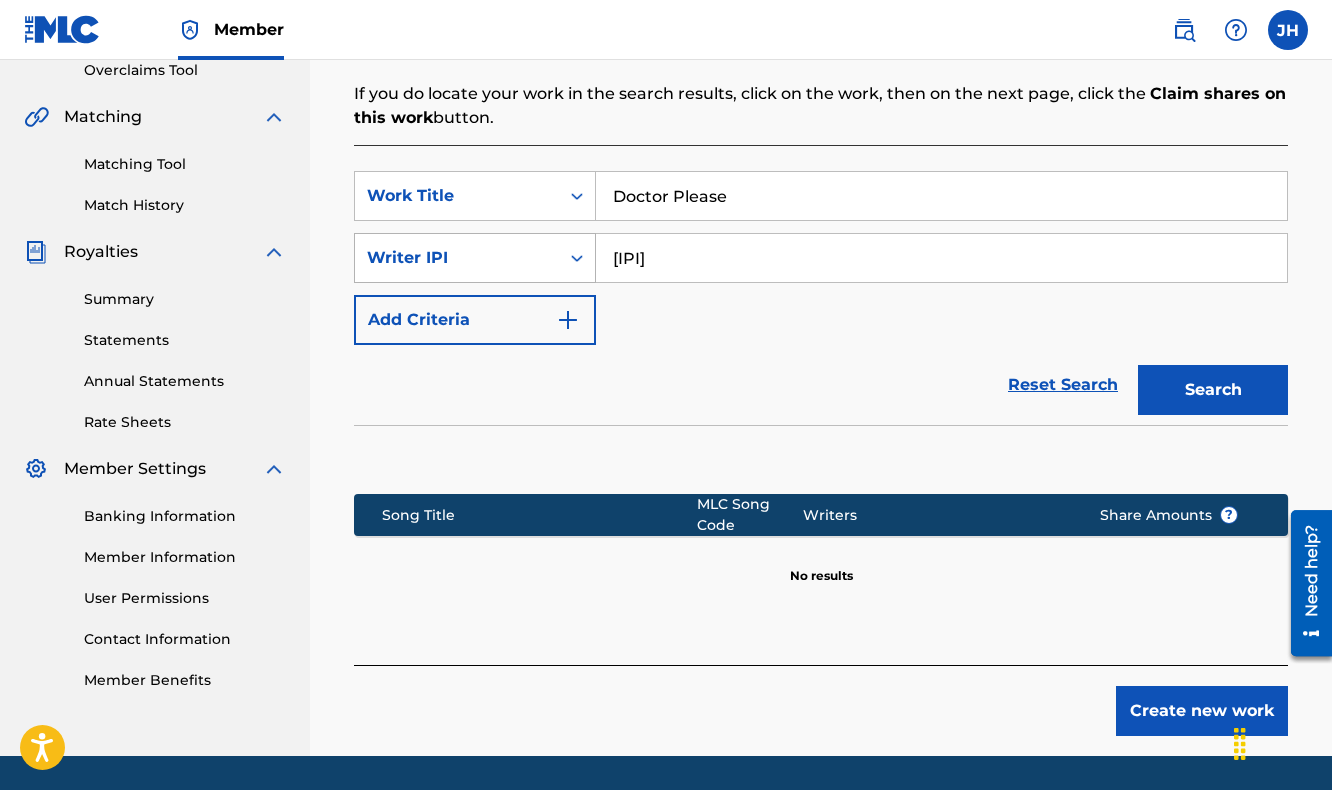 click on "Writer IPI" at bounding box center [457, 258] 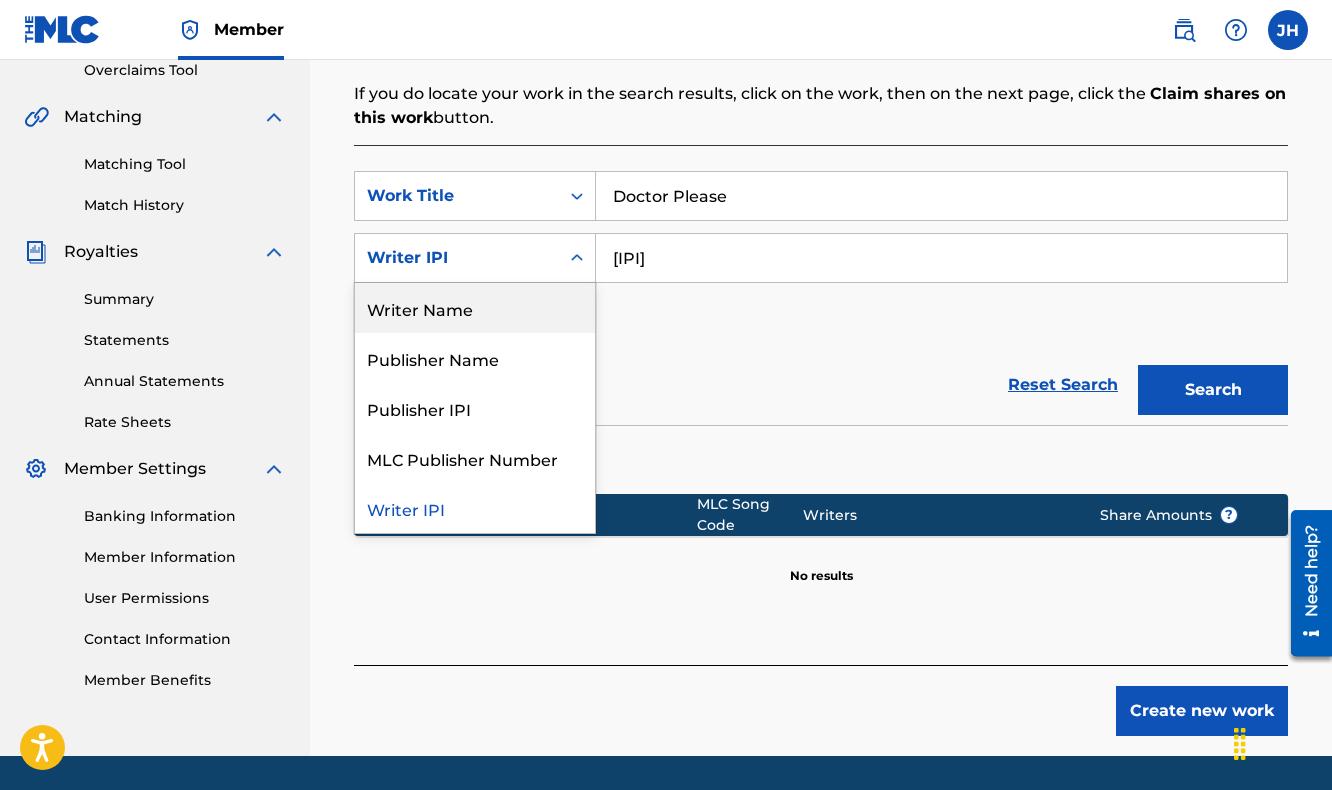 click on "Writer Name" at bounding box center (475, 308) 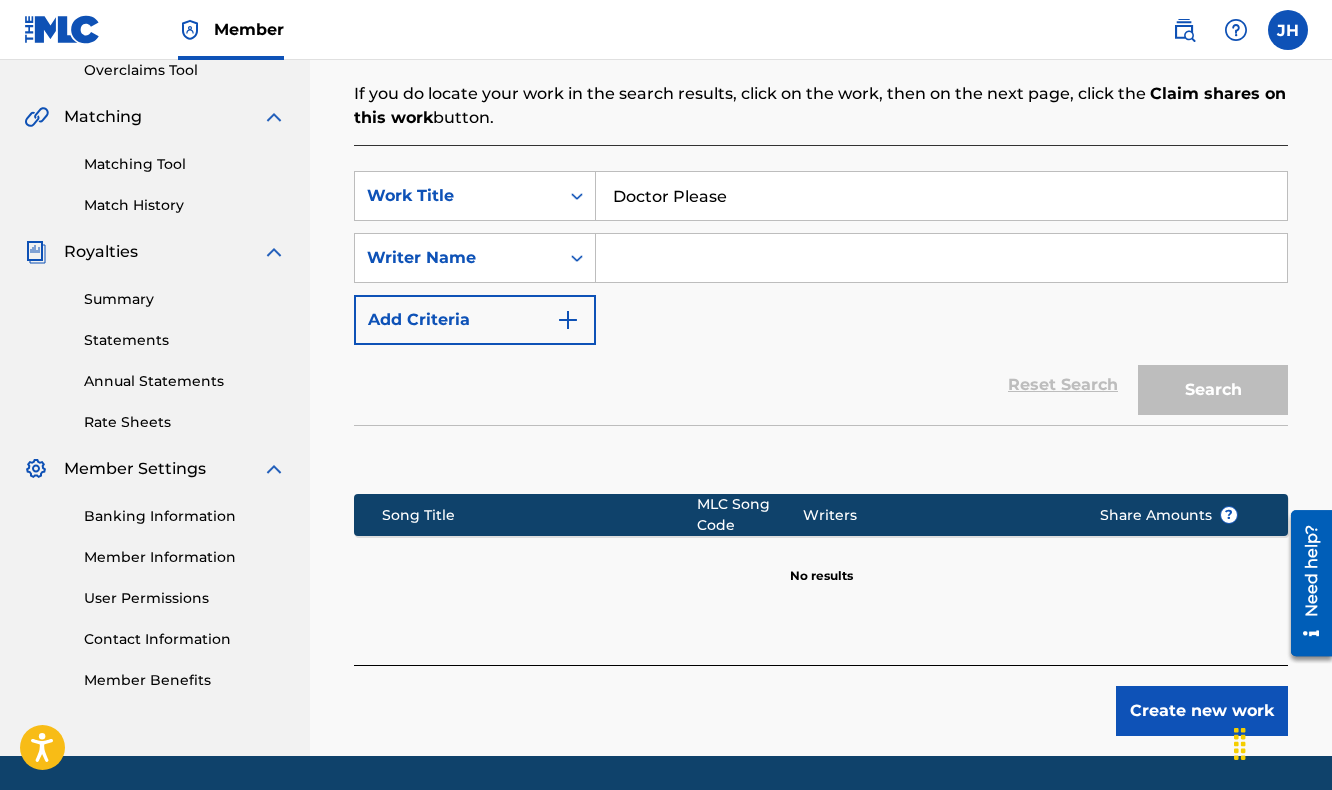 click at bounding box center [941, 258] 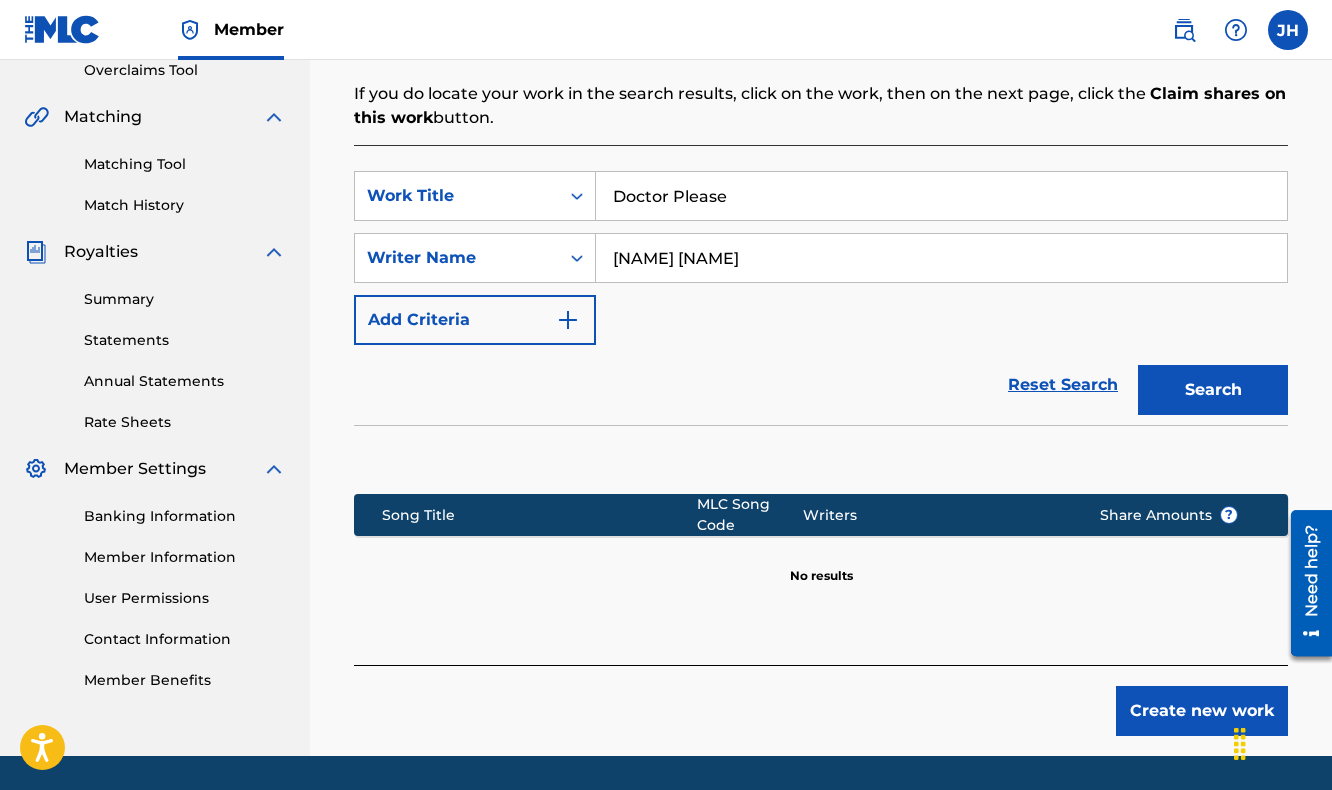 type on "[NAME] [NAME]" 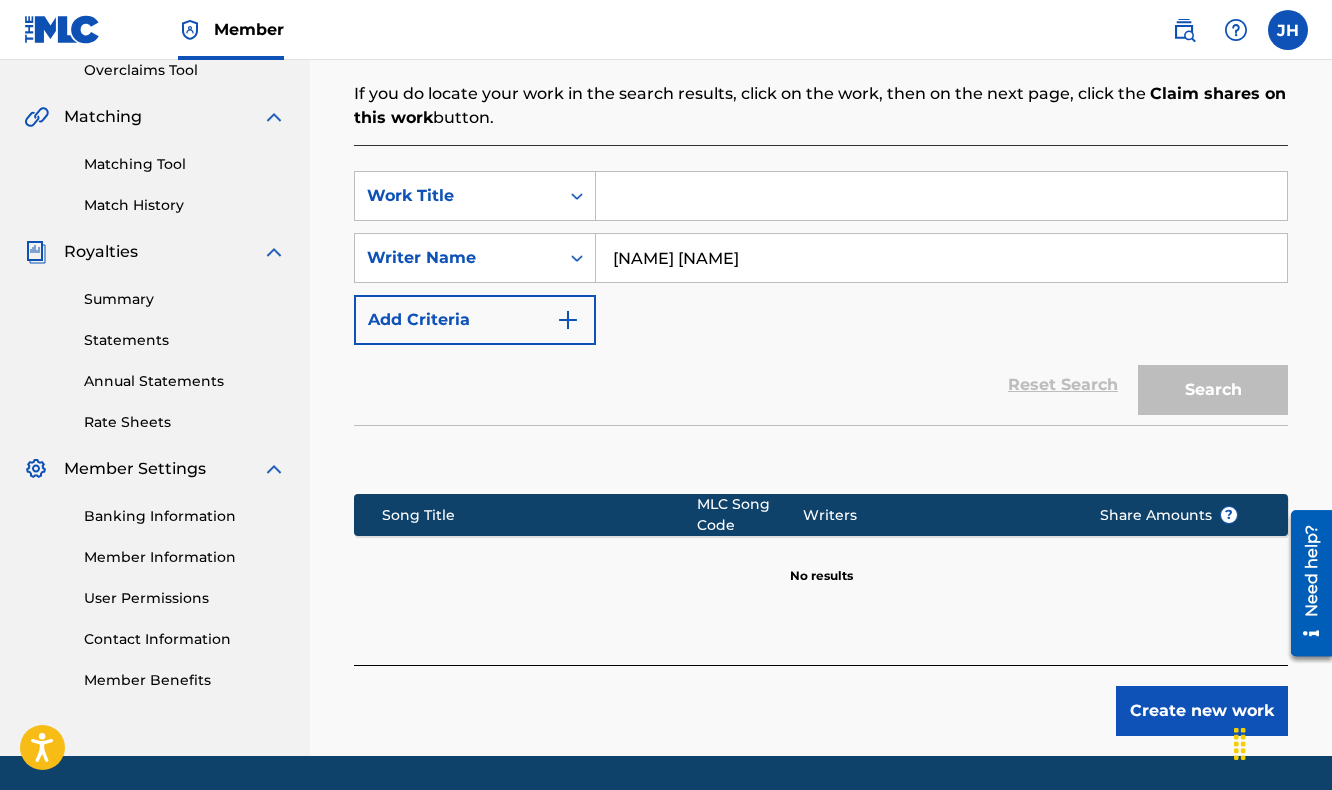 click at bounding box center (941, 196) 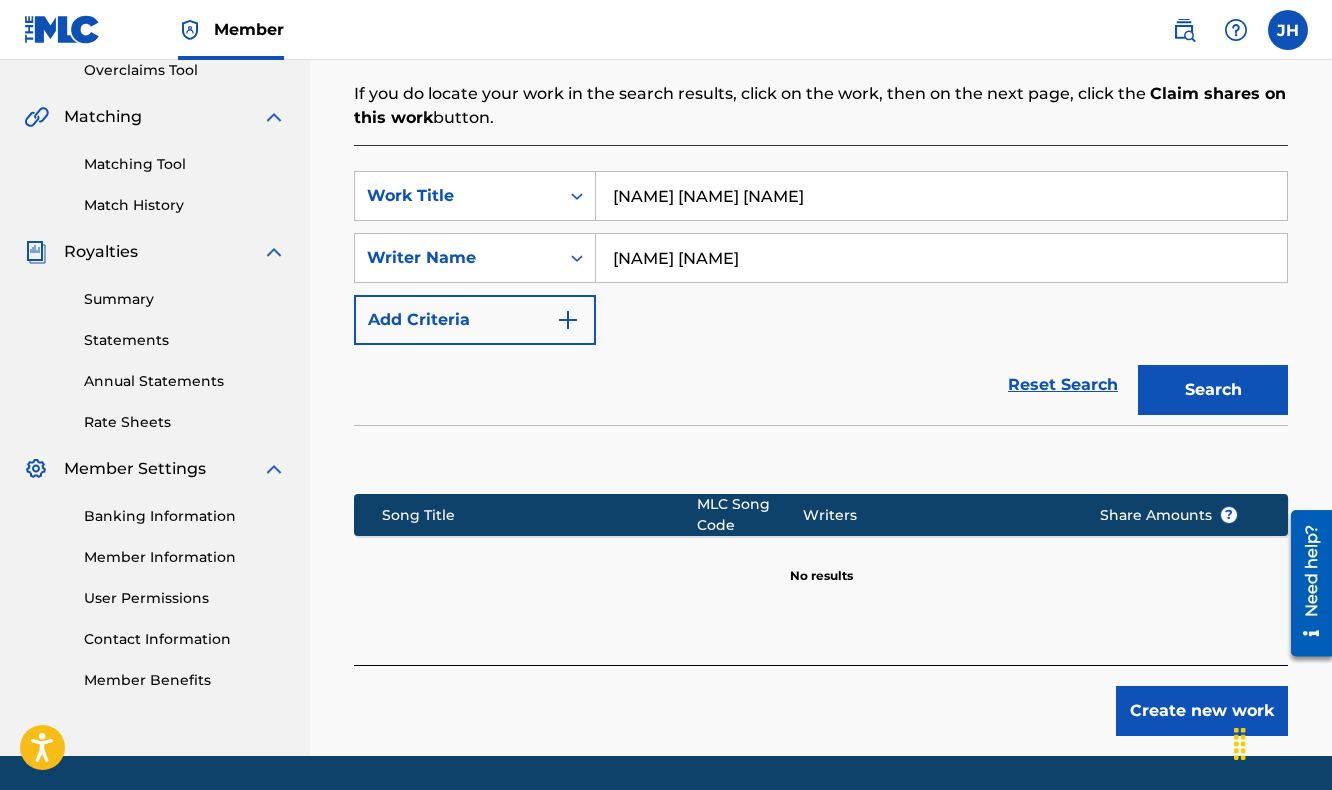 type on "[NAME] [NAME] [NAME]" 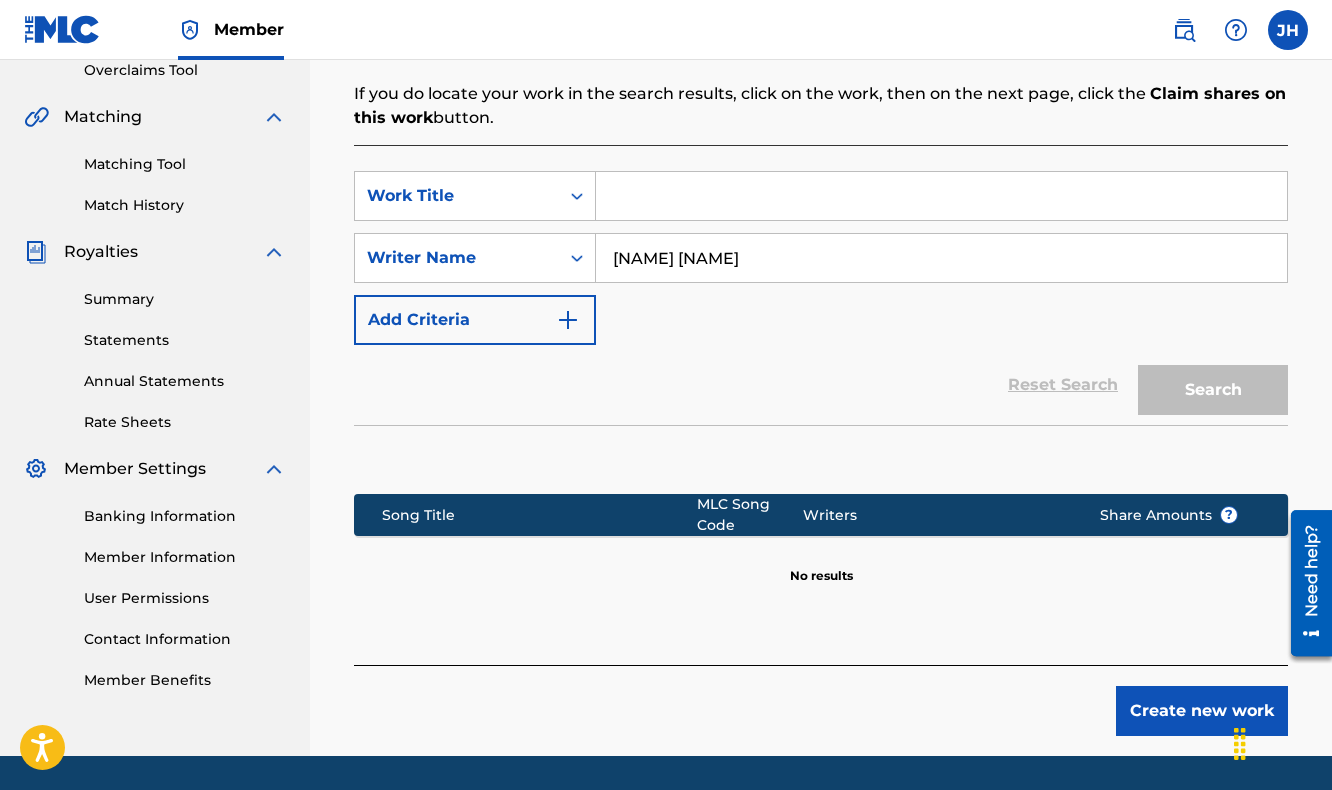 click at bounding box center [941, 196] 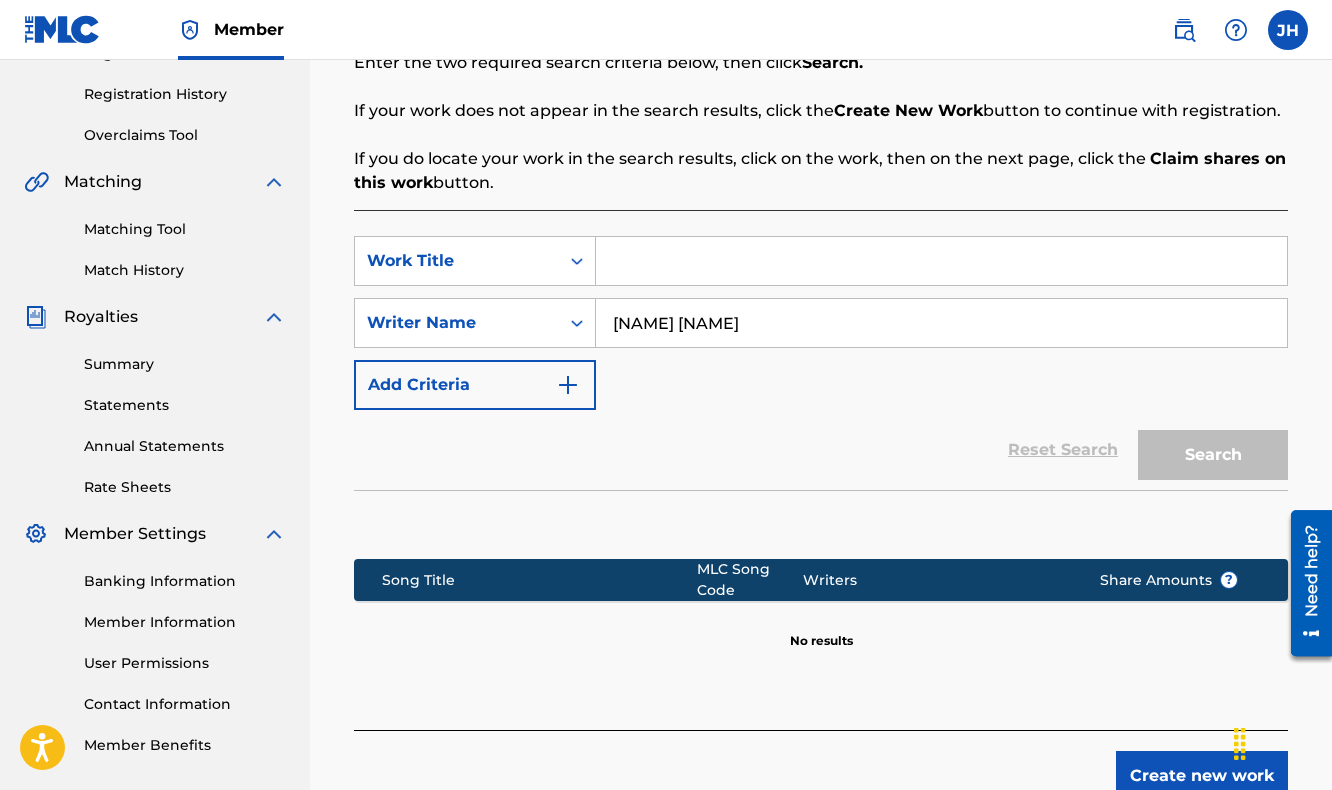 scroll, scrollTop: 376, scrollLeft: 0, axis: vertical 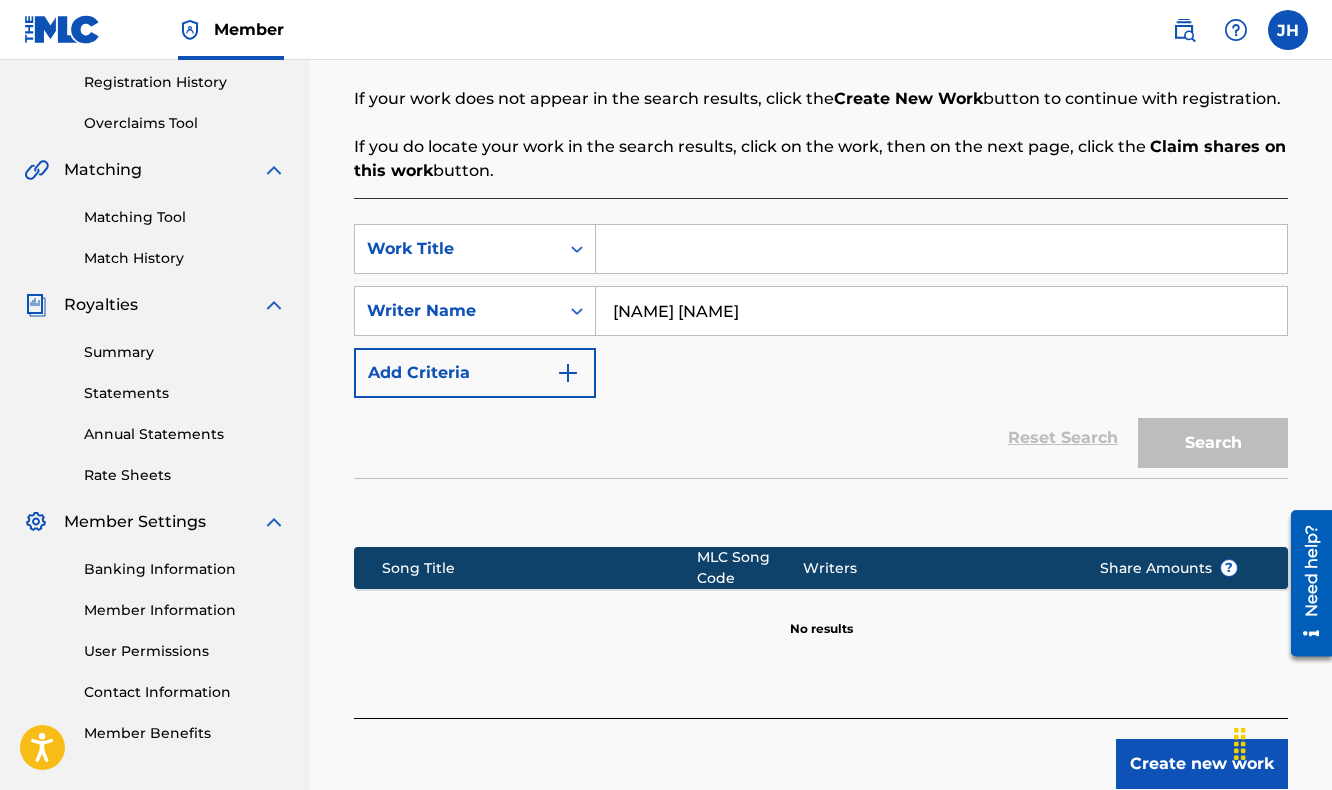 click at bounding box center (941, 249) 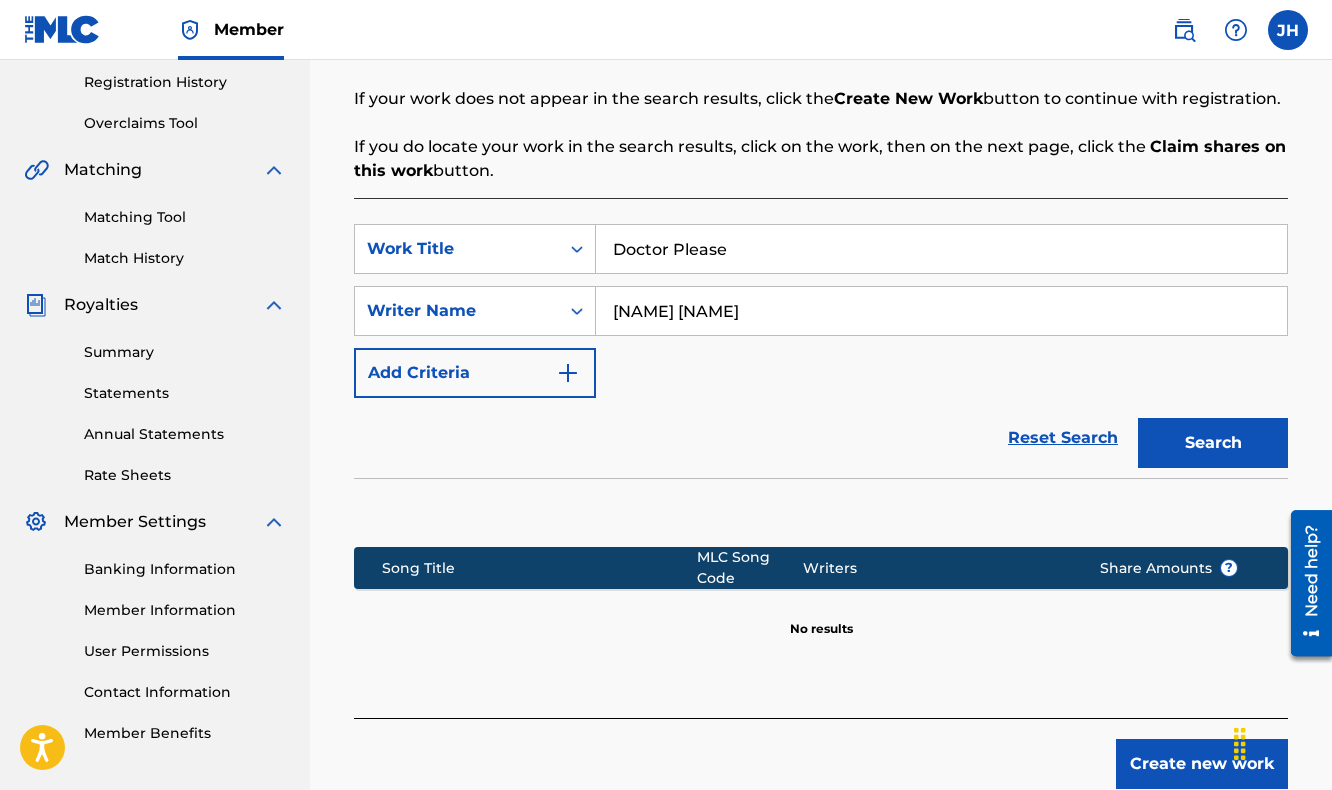 type on "Doctor Please" 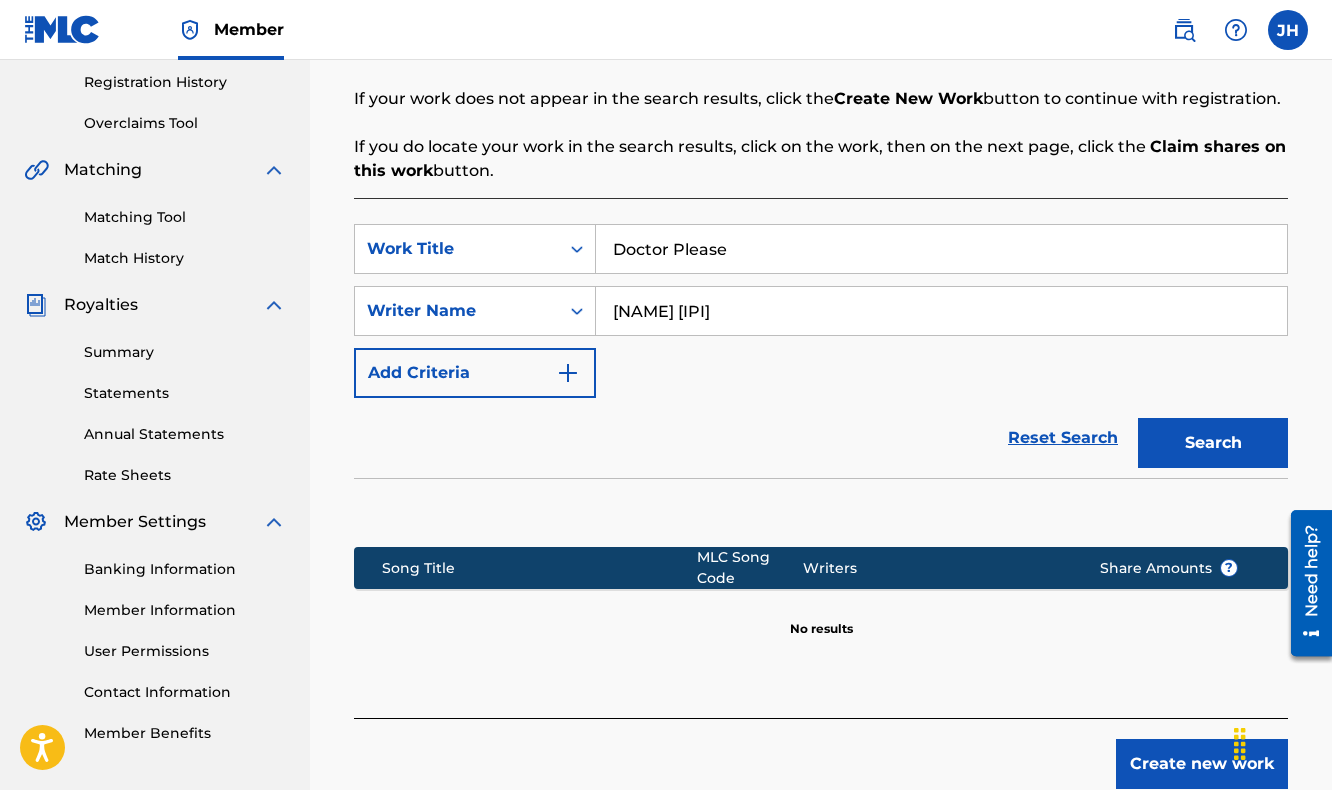 paste 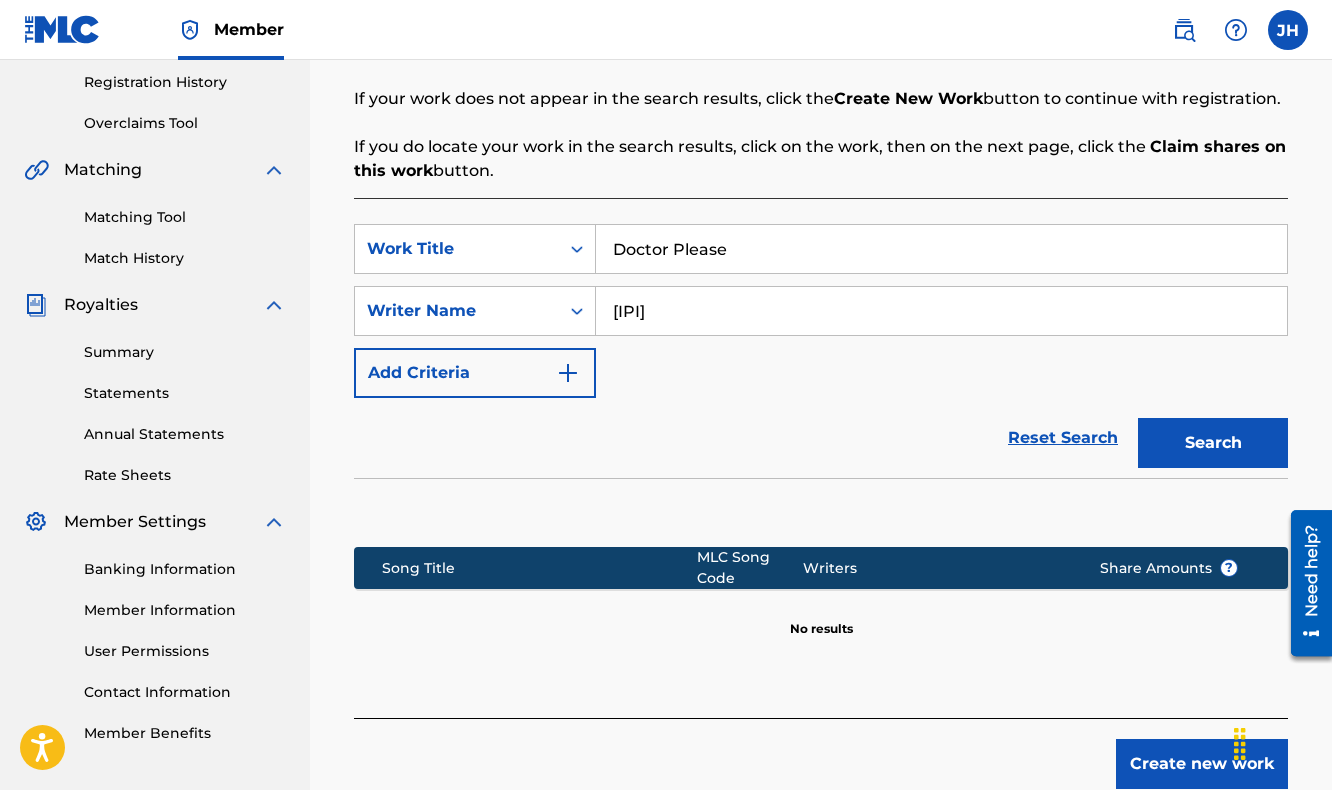 click on "Doctor Please SearchWithCriteria9f193ddf-29b2-4a03-857d-9be753f64759 Work Title Doctor Please SearchWithCriteria8396eb37-4afb-43fa-a2a7-b47f822ac9d8 Writer Name [IPI] Add Criteria" at bounding box center [821, 311] 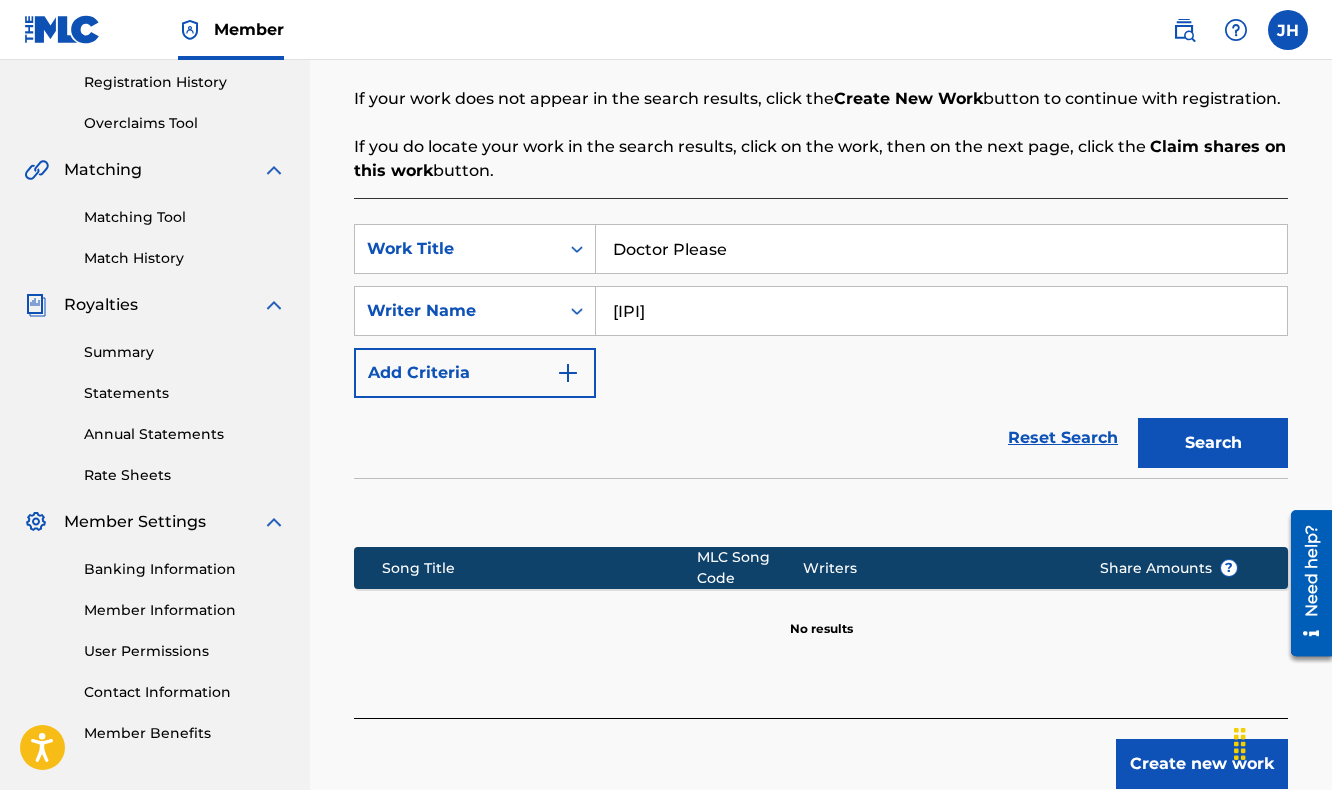 drag, startPoint x: 1247, startPoint y: 451, endPoint x: 699, endPoint y: 353, distance: 556.6938 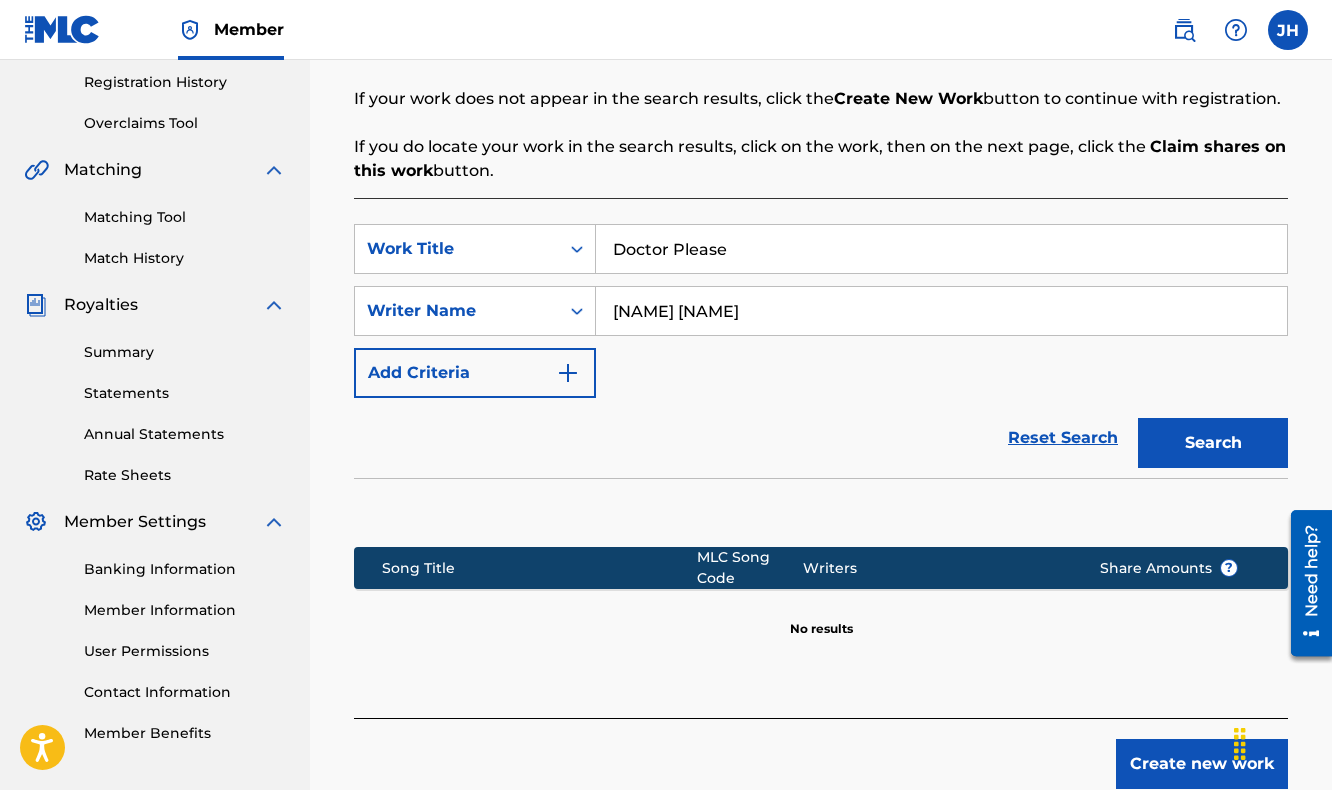 type on "[NAME] [NAME]" 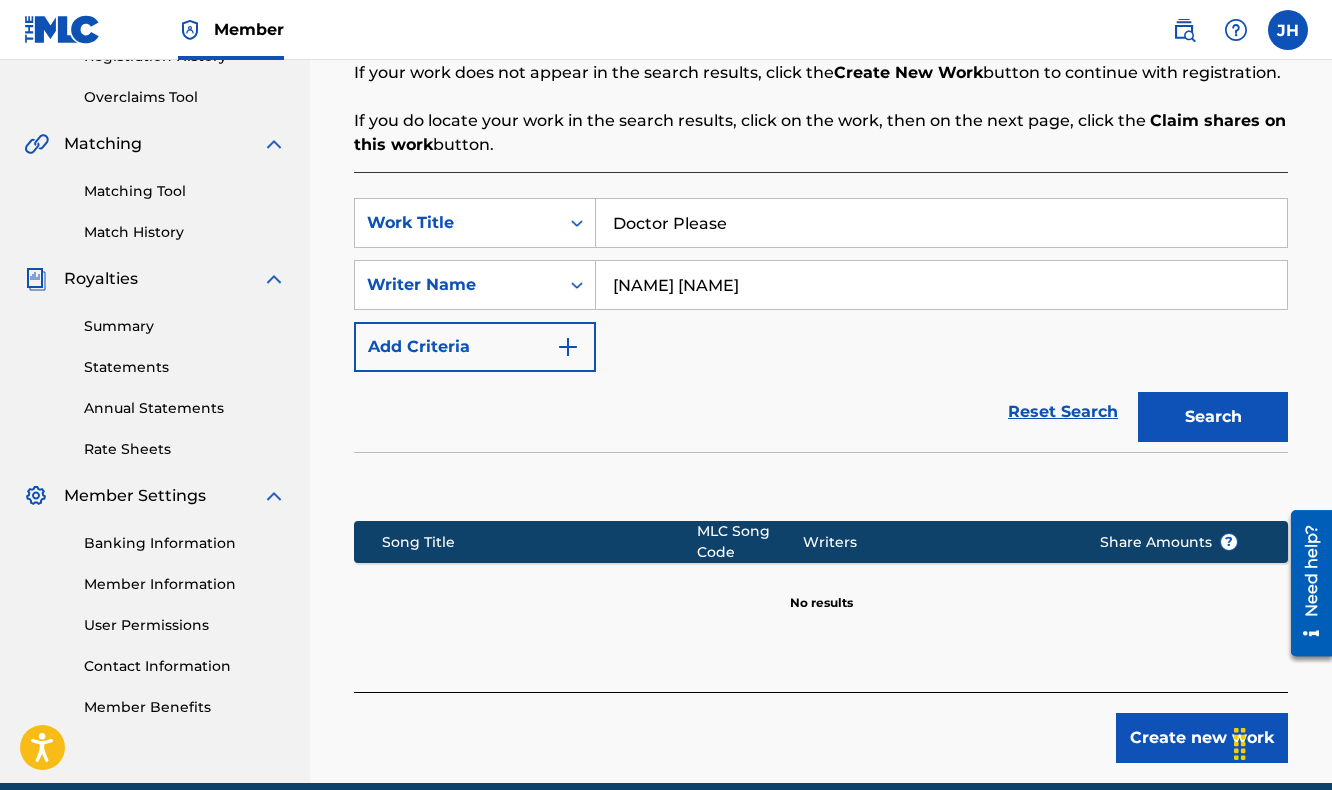 scroll, scrollTop: 428, scrollLeft: 0, axis: vertical 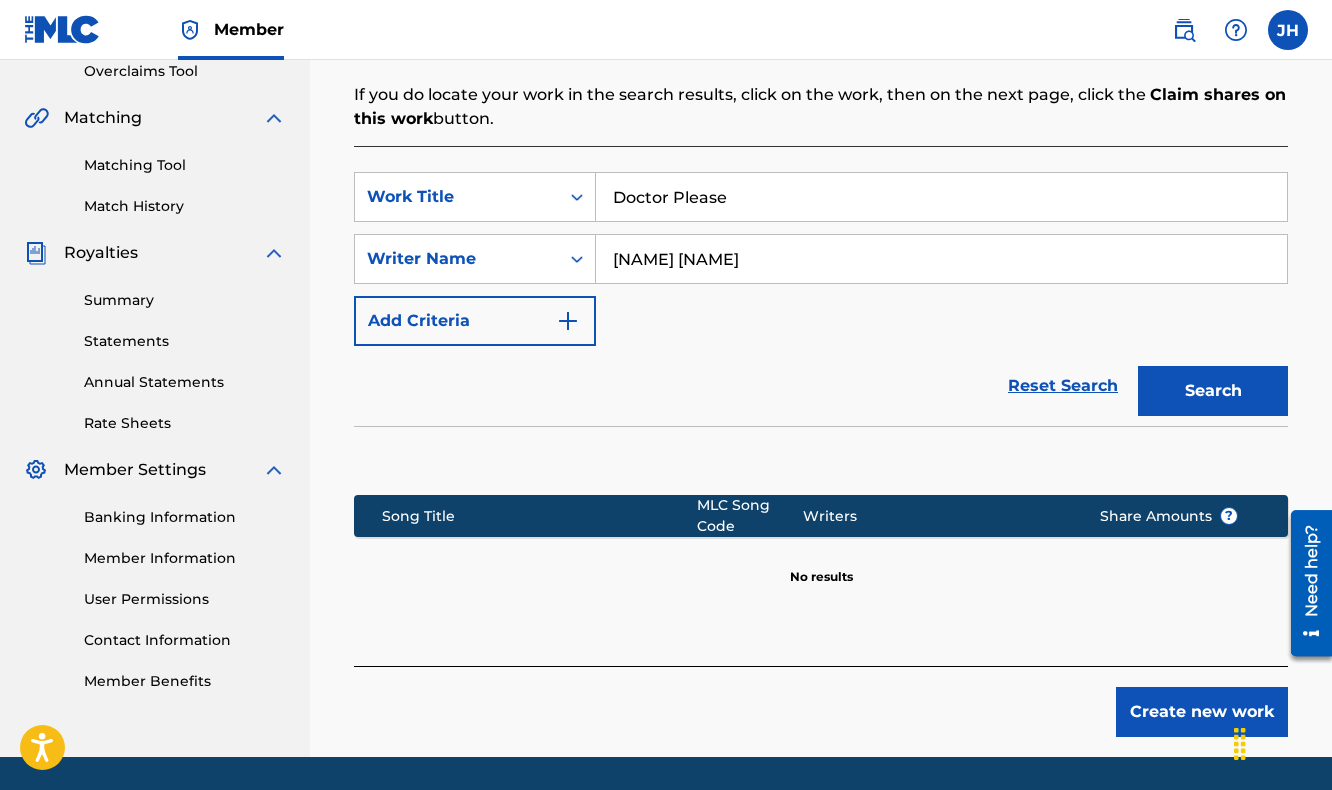 click on "Create new work" at bounding box center [1202, 712] 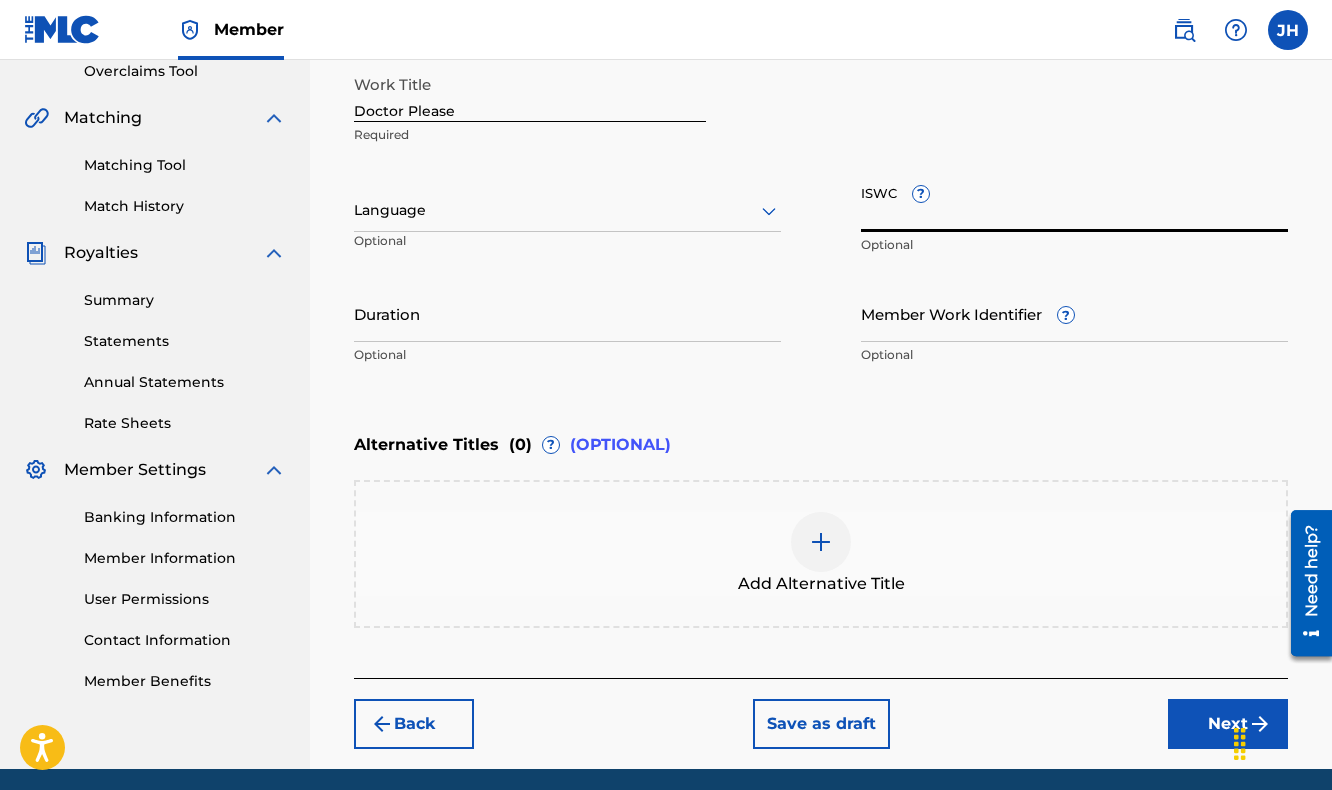 click on "ISWC   ?" at bounding box center (1074, 203) 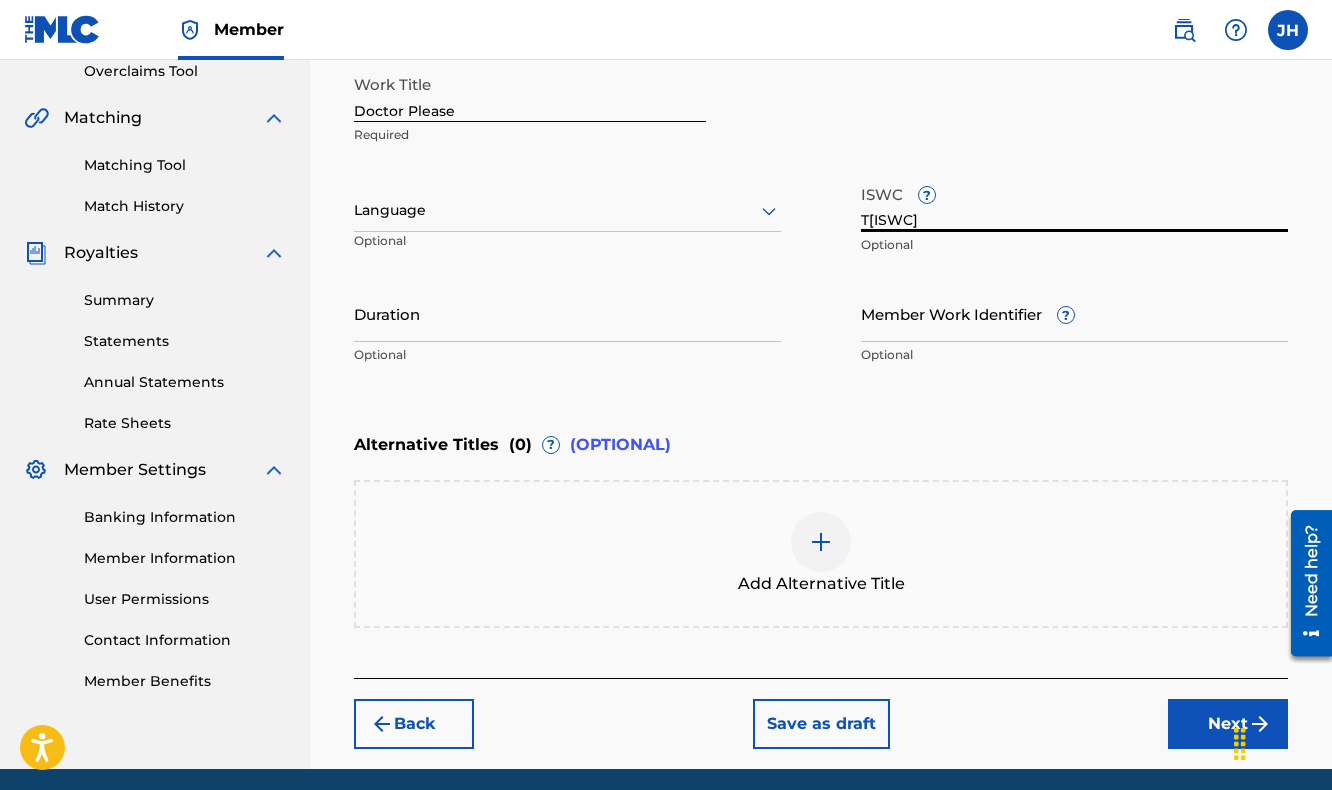 type on "T[ISWC]" 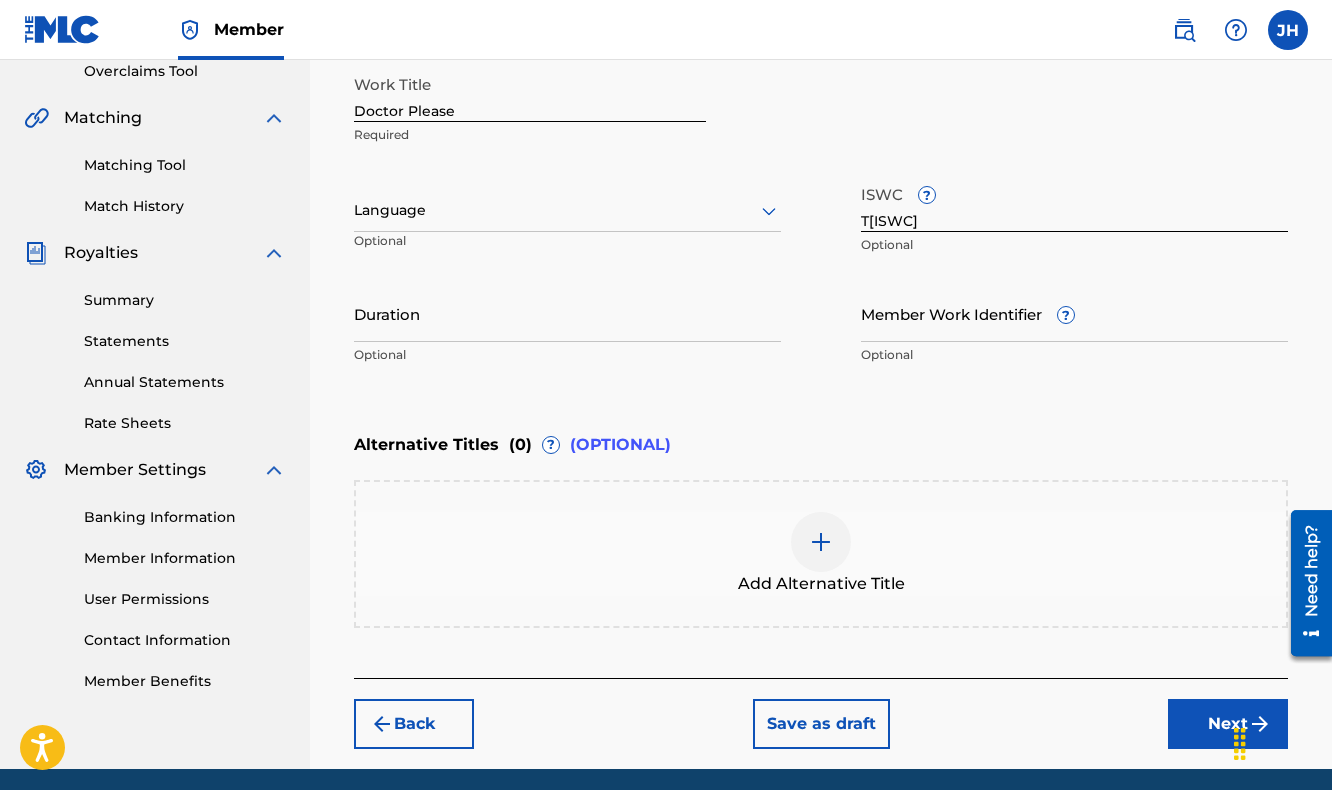 click on "Work Title Doctor Please Required" at bounding box center [821, 110] 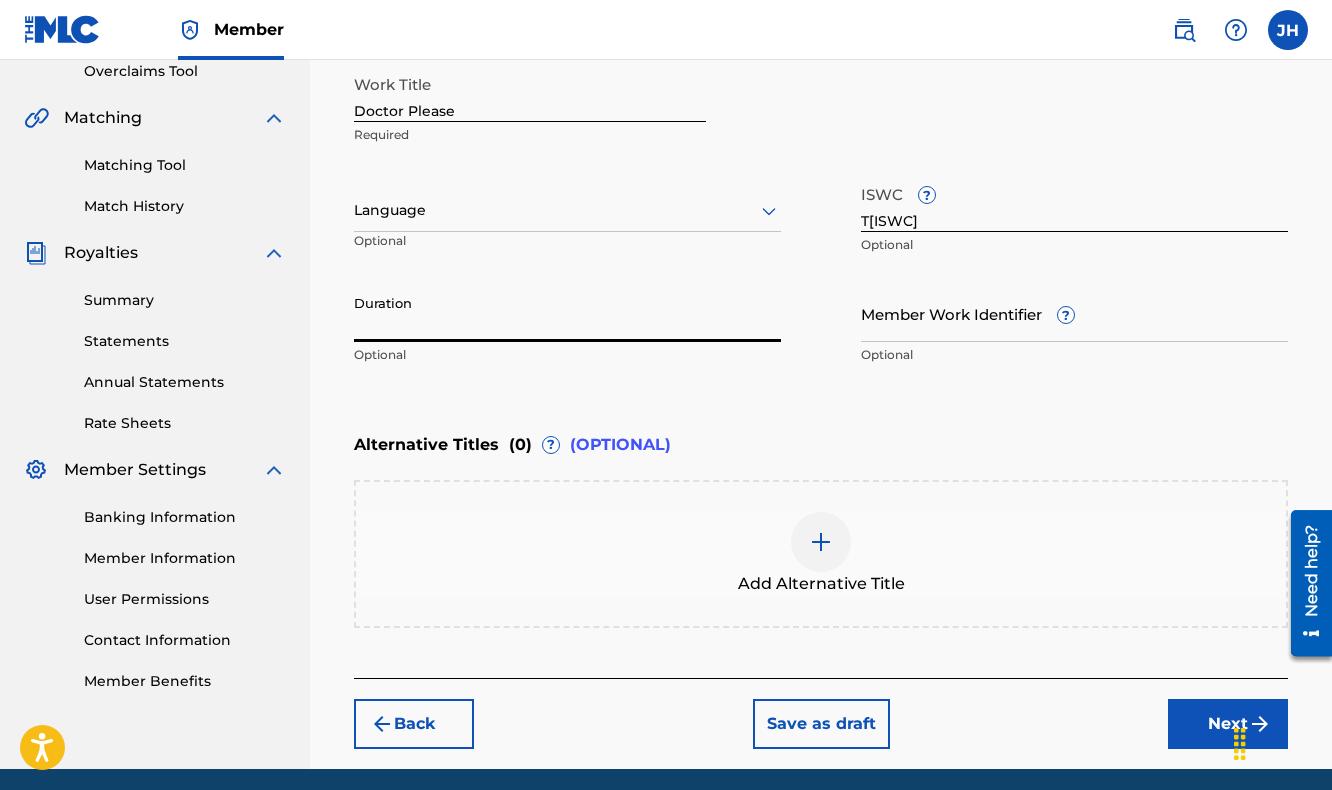 click on "Duration" at bounding box center [567, 313] 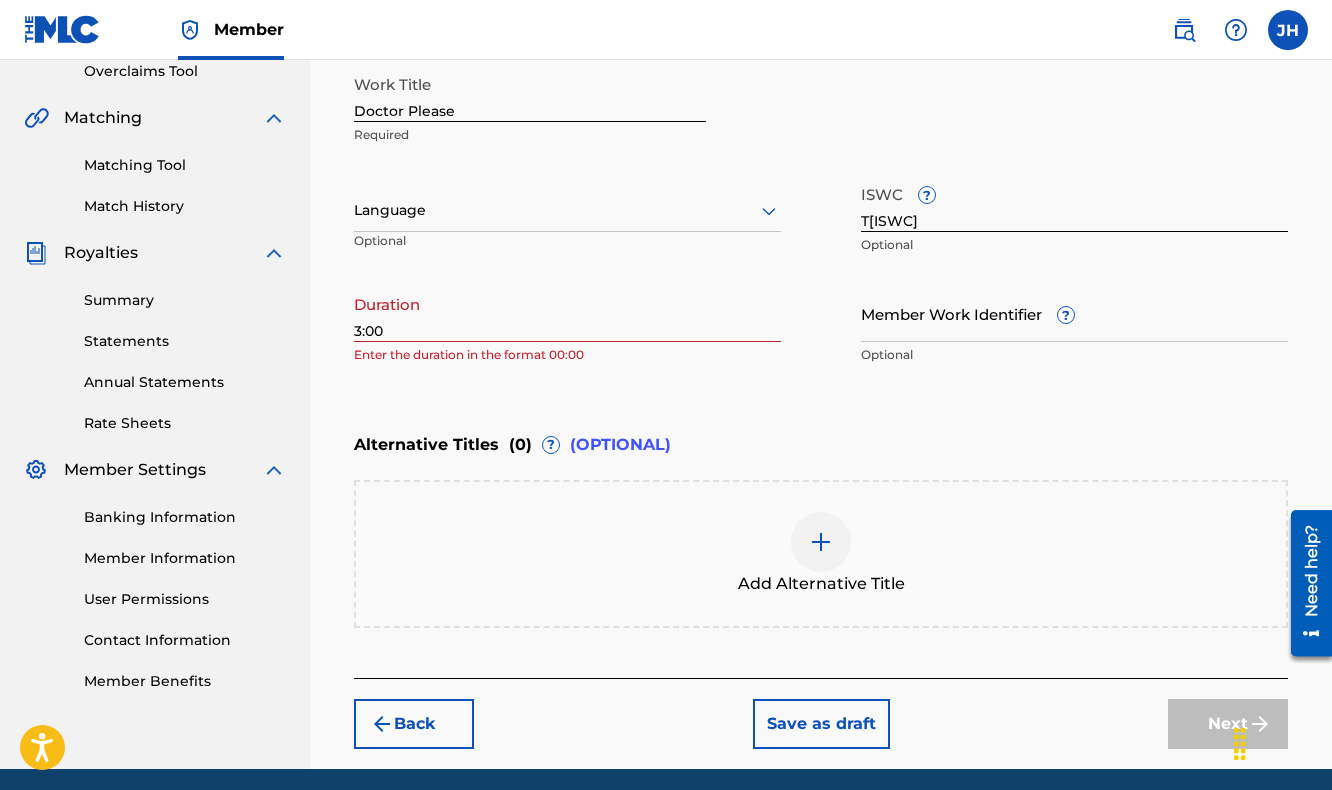 click on "Enter Work Details Enter work details for ‘ Doctor Please ’ below. Work Title Doctor Please Required Language Optional ISWC ? T-923.545.689-0 Optional Duration 00:00 Enter the duration in the format 00:00 Member Work Identifier ? Optional" at bounding box center [821, 181] 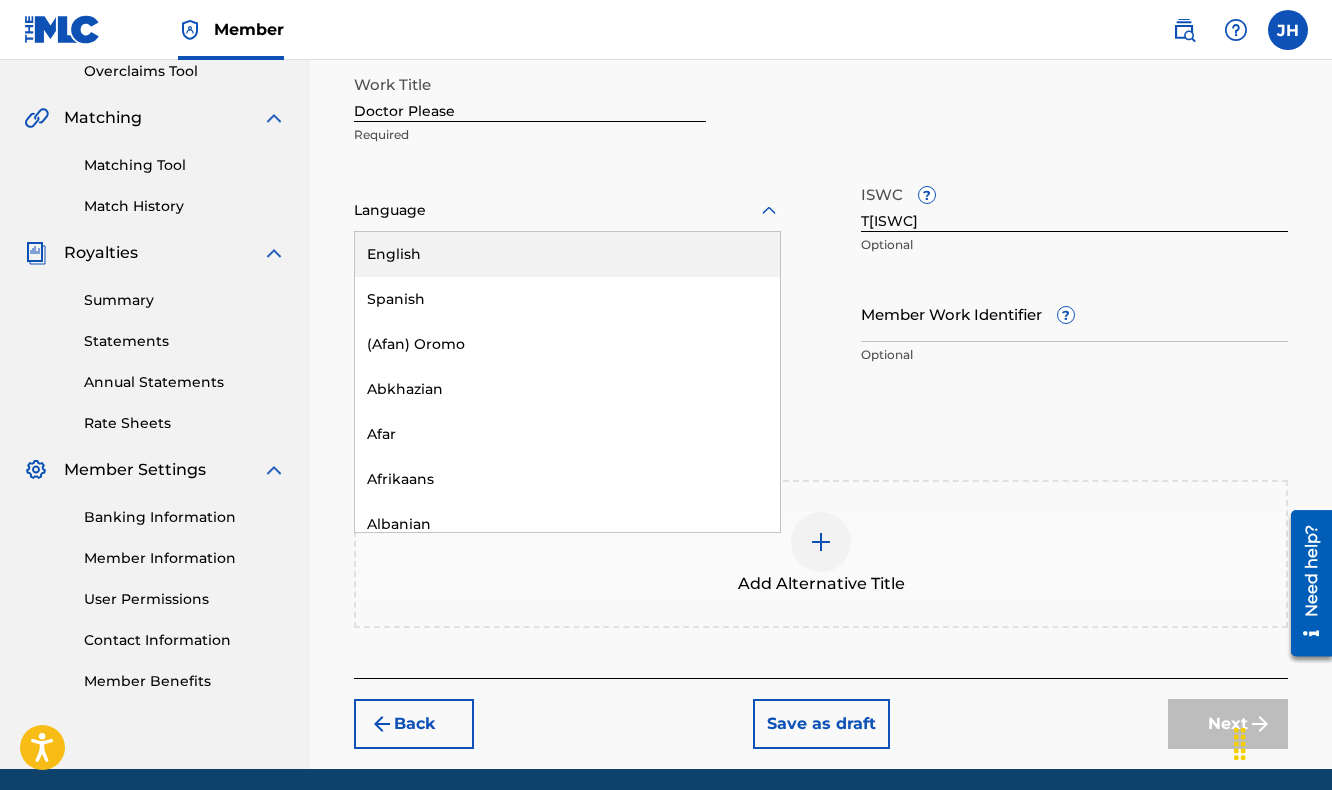 click at bounding box center [567, 210] 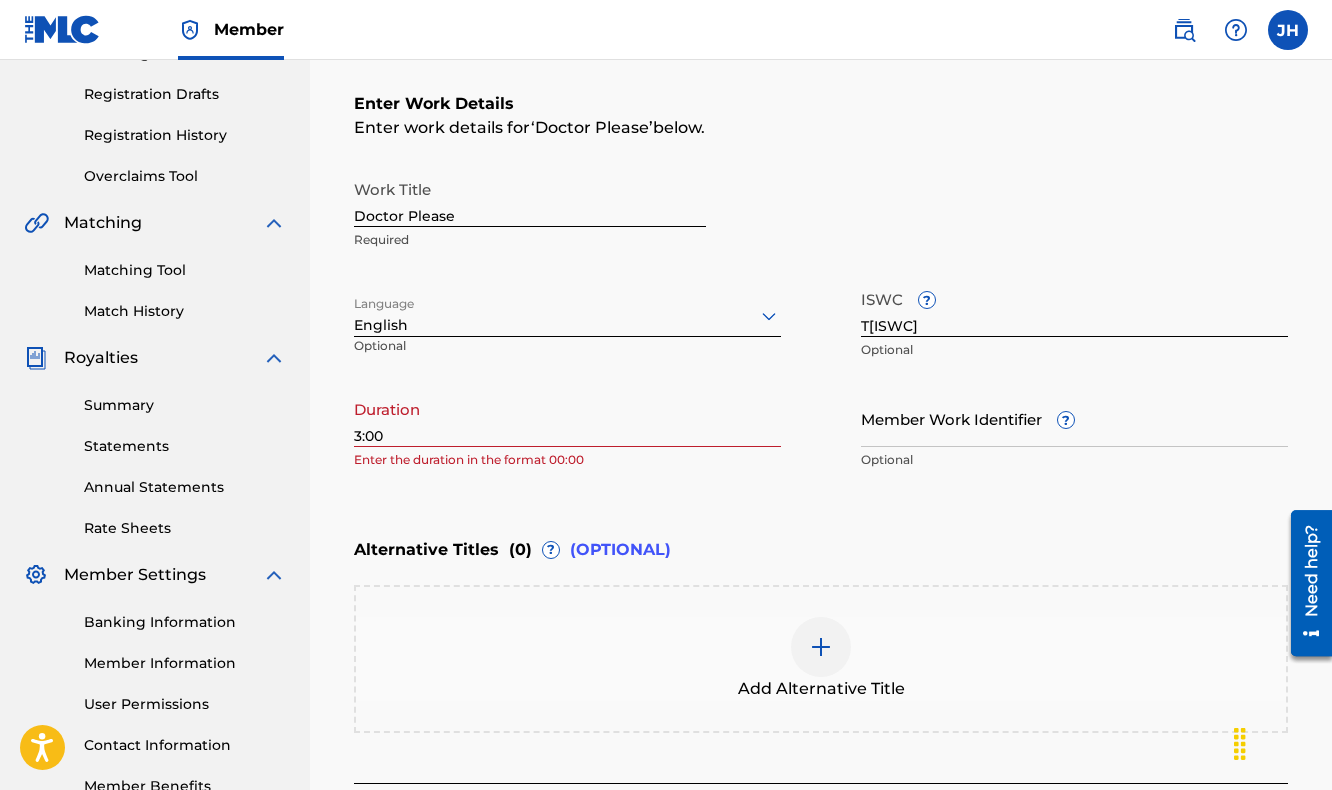 scroll, scrollTop: 220, scrollLeft: 0, axis: vertical 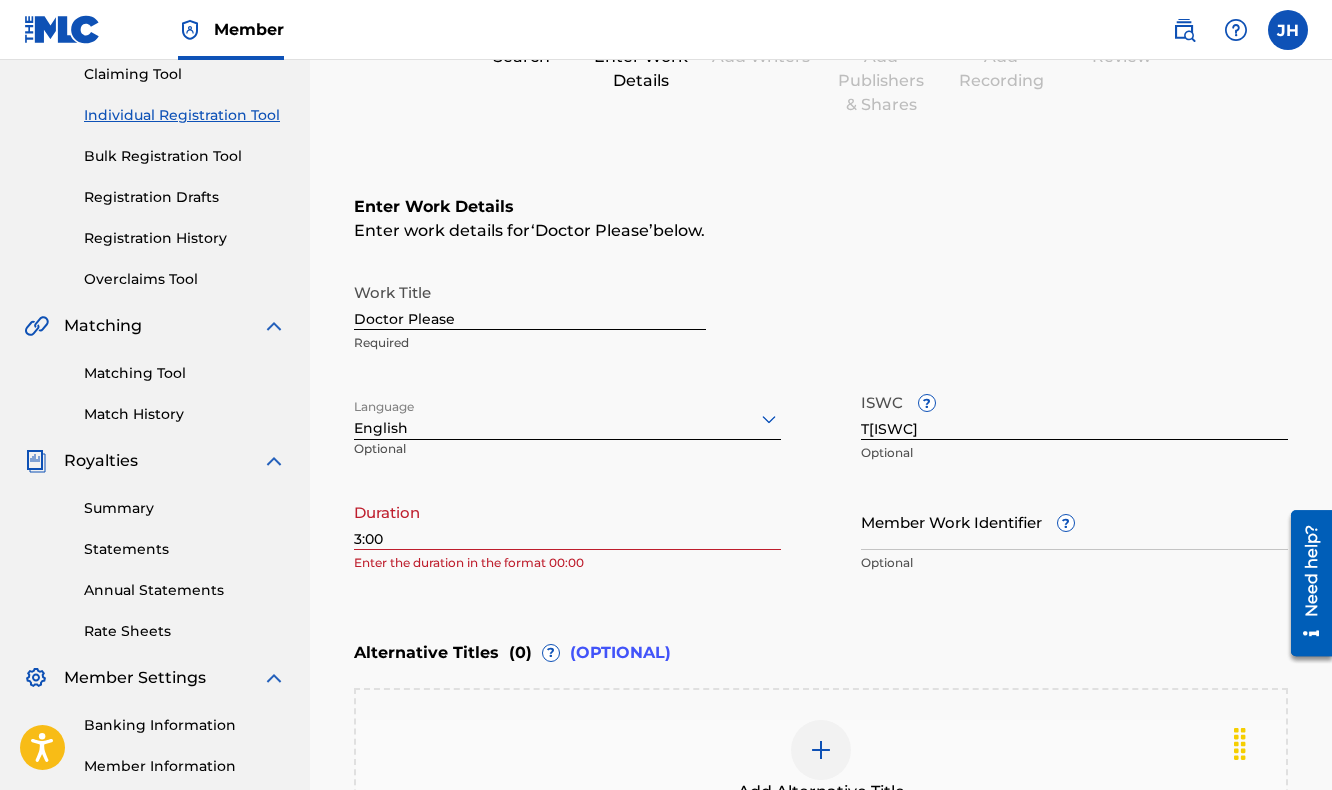 click on "Work Title Doctor Please Required" at bounding box center [821, 318] 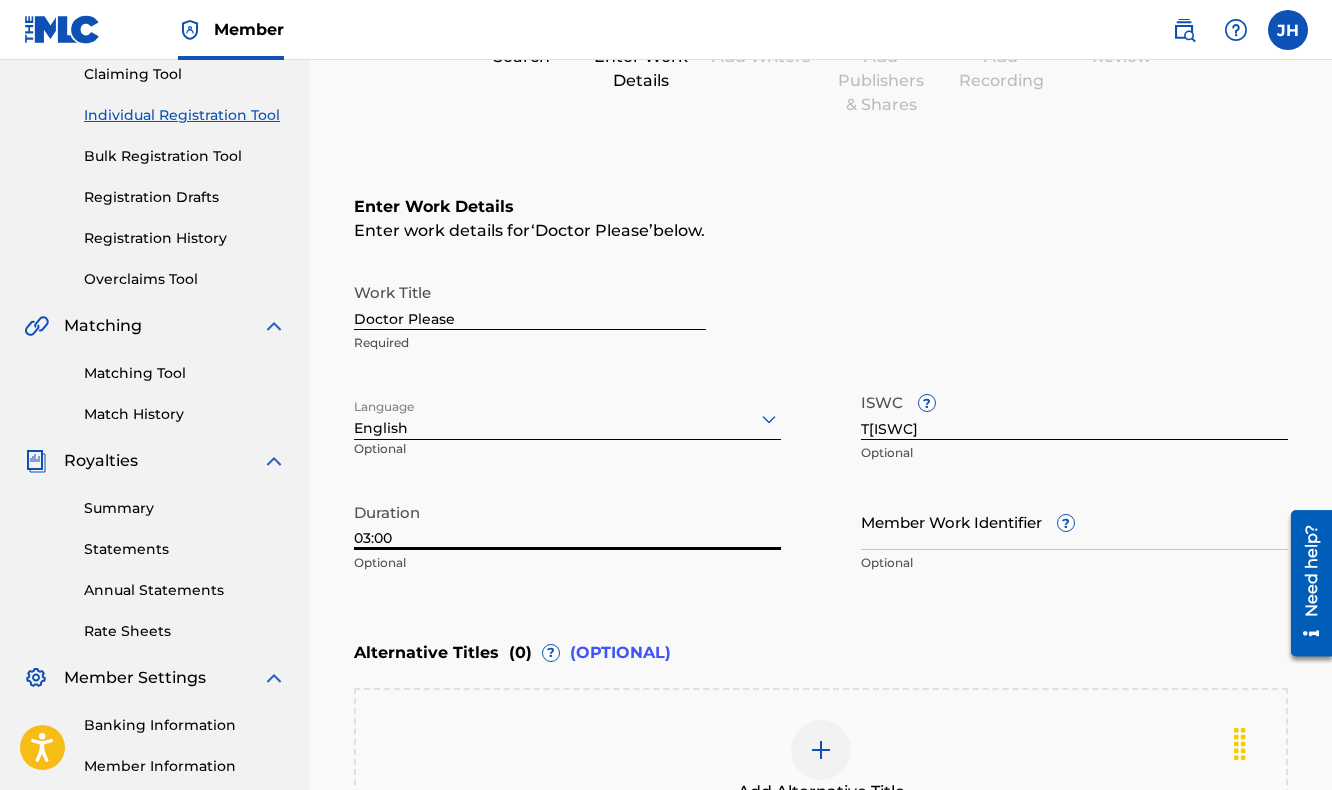 type on "03:00" 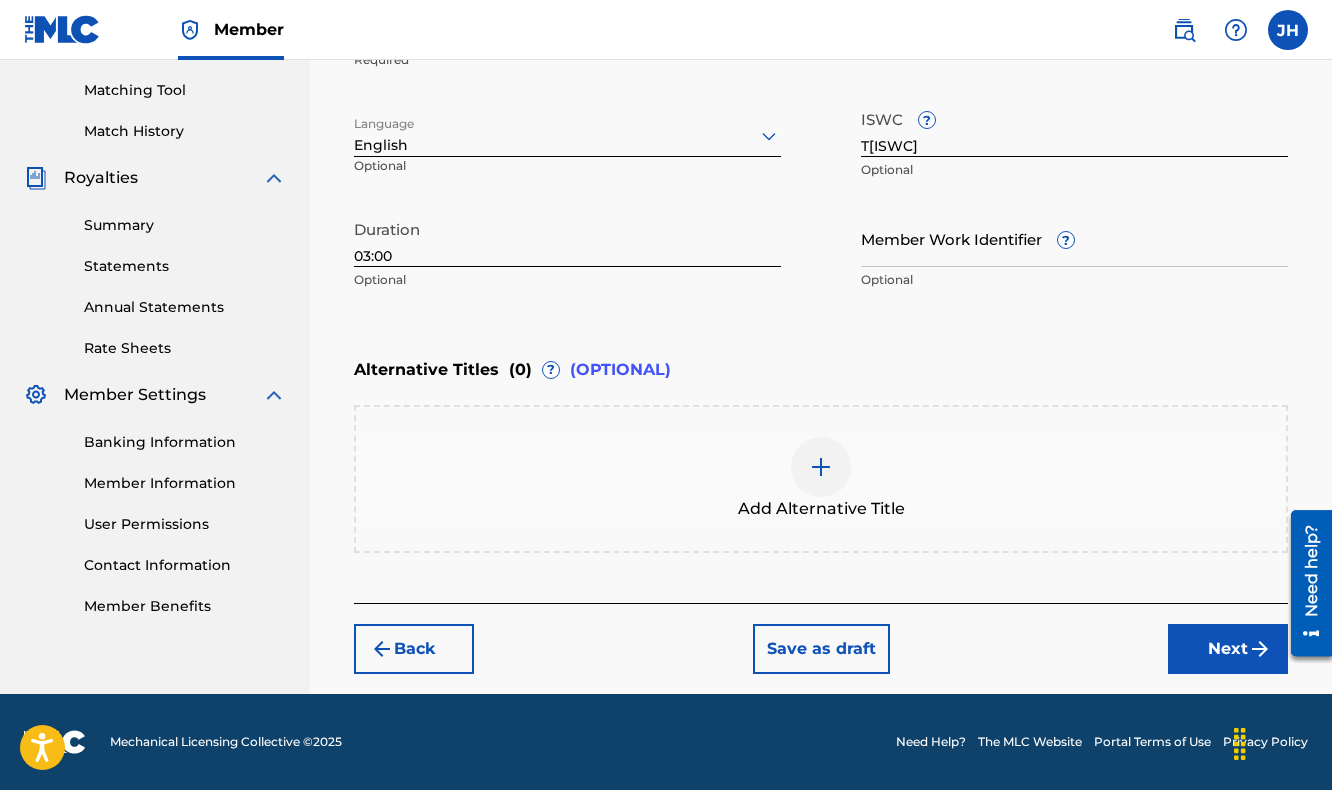 click on "Next" at bounding box center (1228, 649) 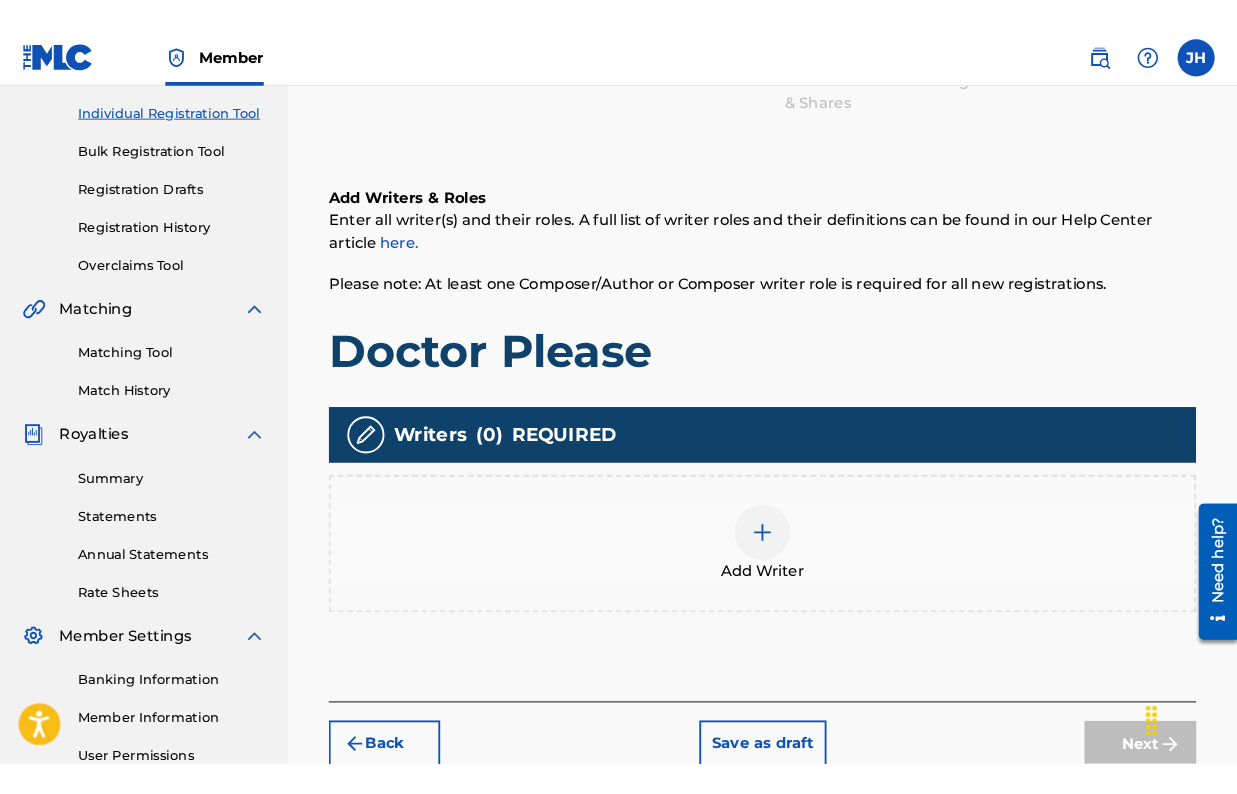 scroll, scrollTop: 348, scrollLeft: 0, axis: vertical 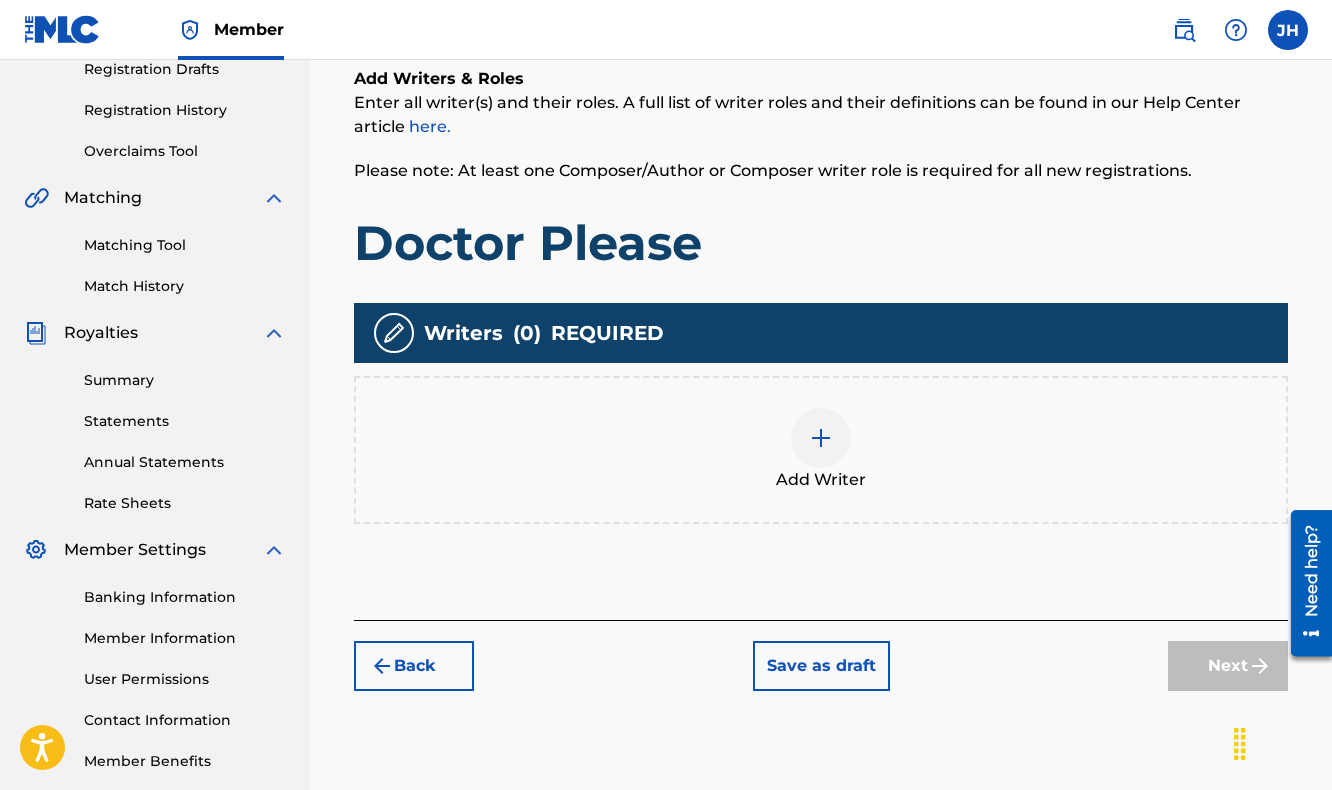 click at bounding box center [821, 438] 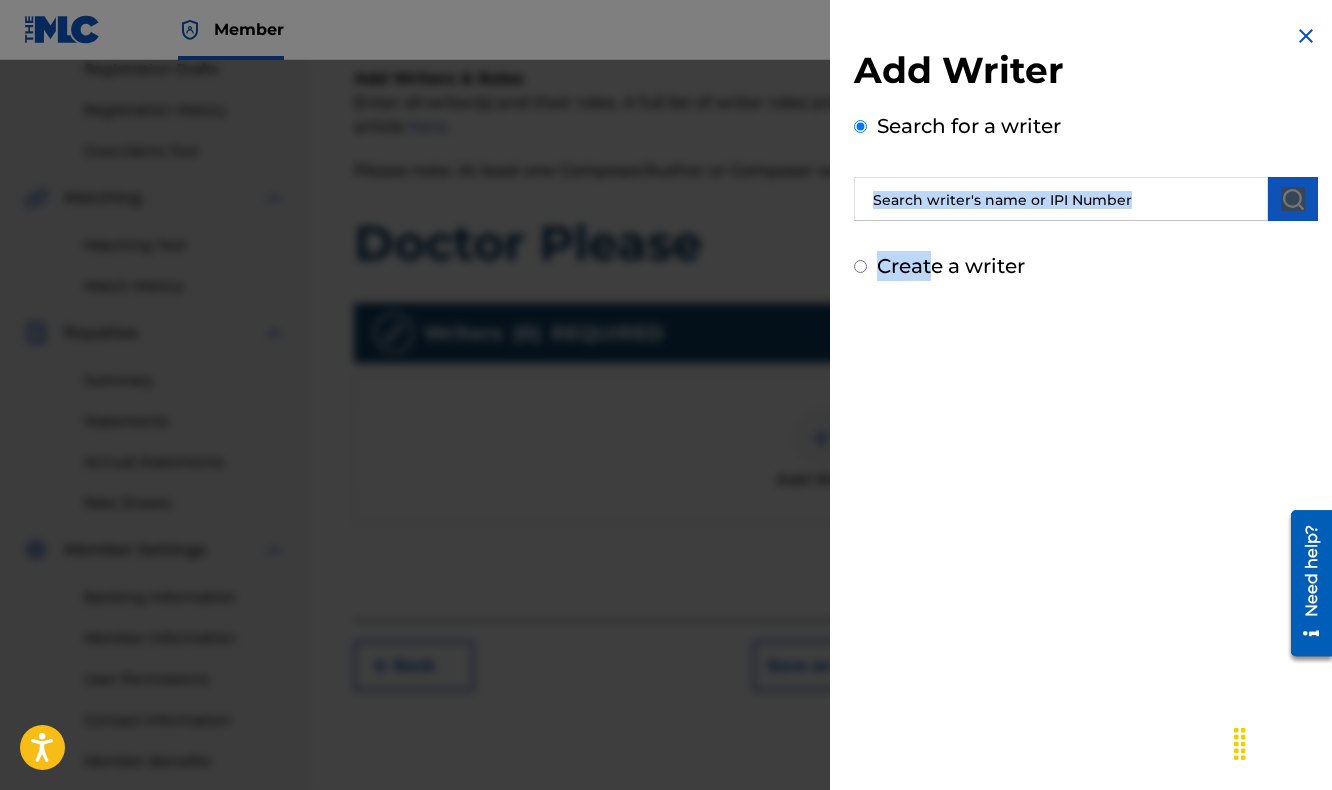 drag, startPoint x: 928, startPoint y: 272, endPoint x: 935, endPoint y: 212, distance: 60.40695 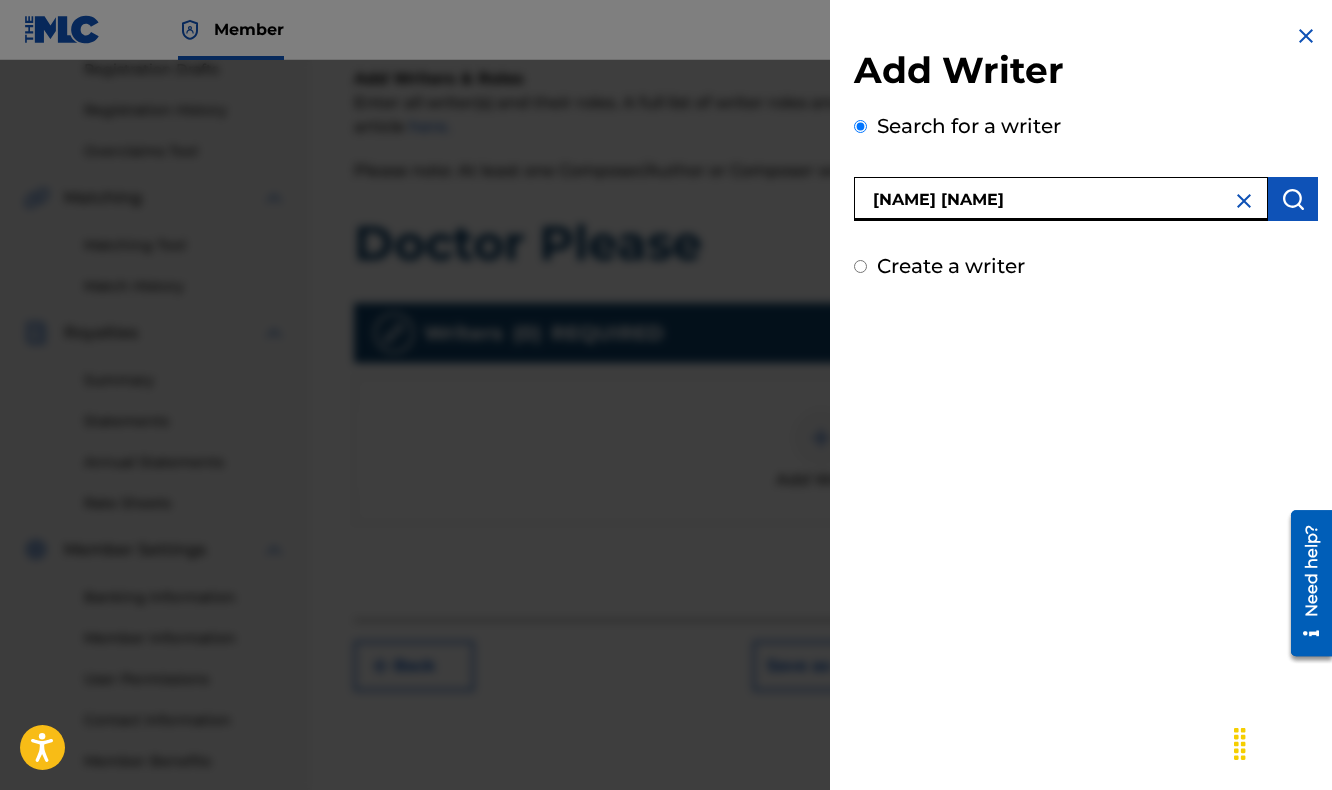 type on "[NAME] [NAME]" 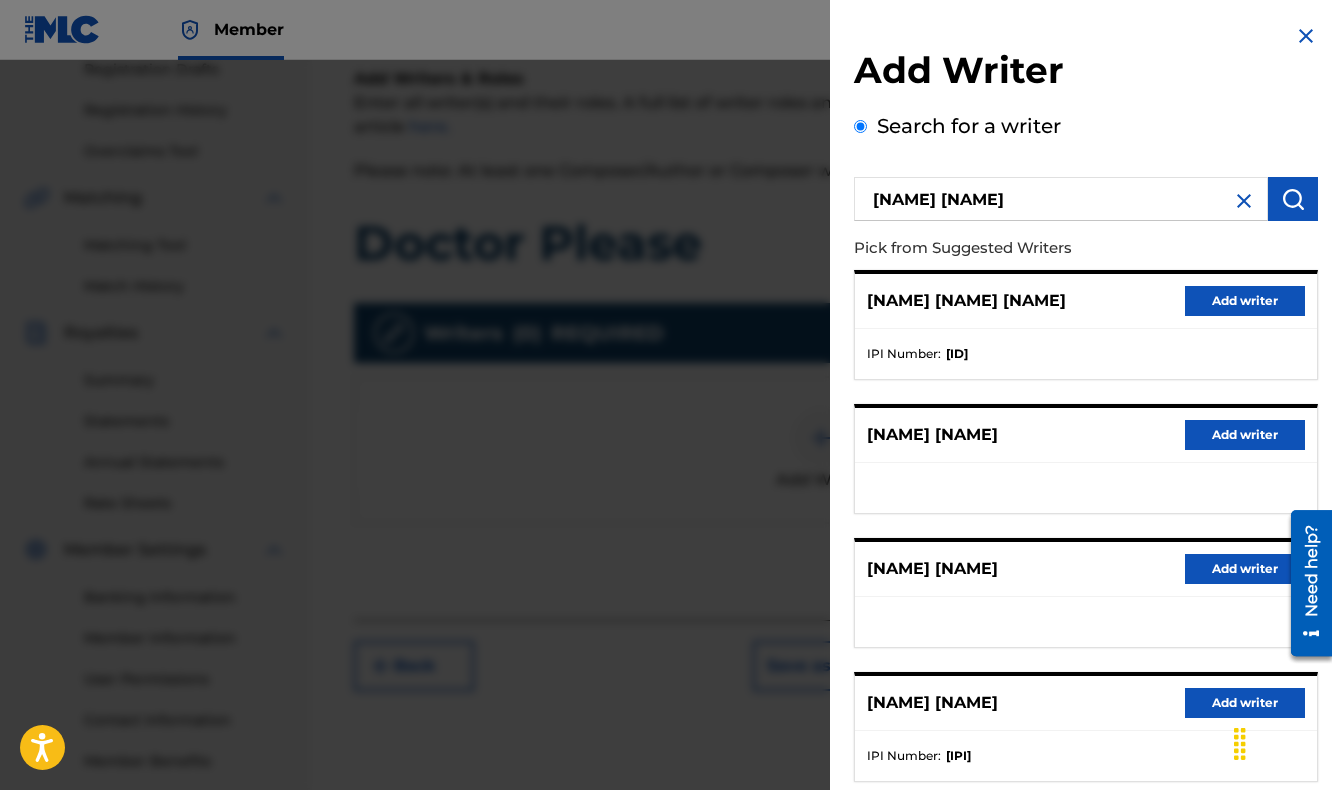 click on "Add Writer" at bounding box center (1086, 73) 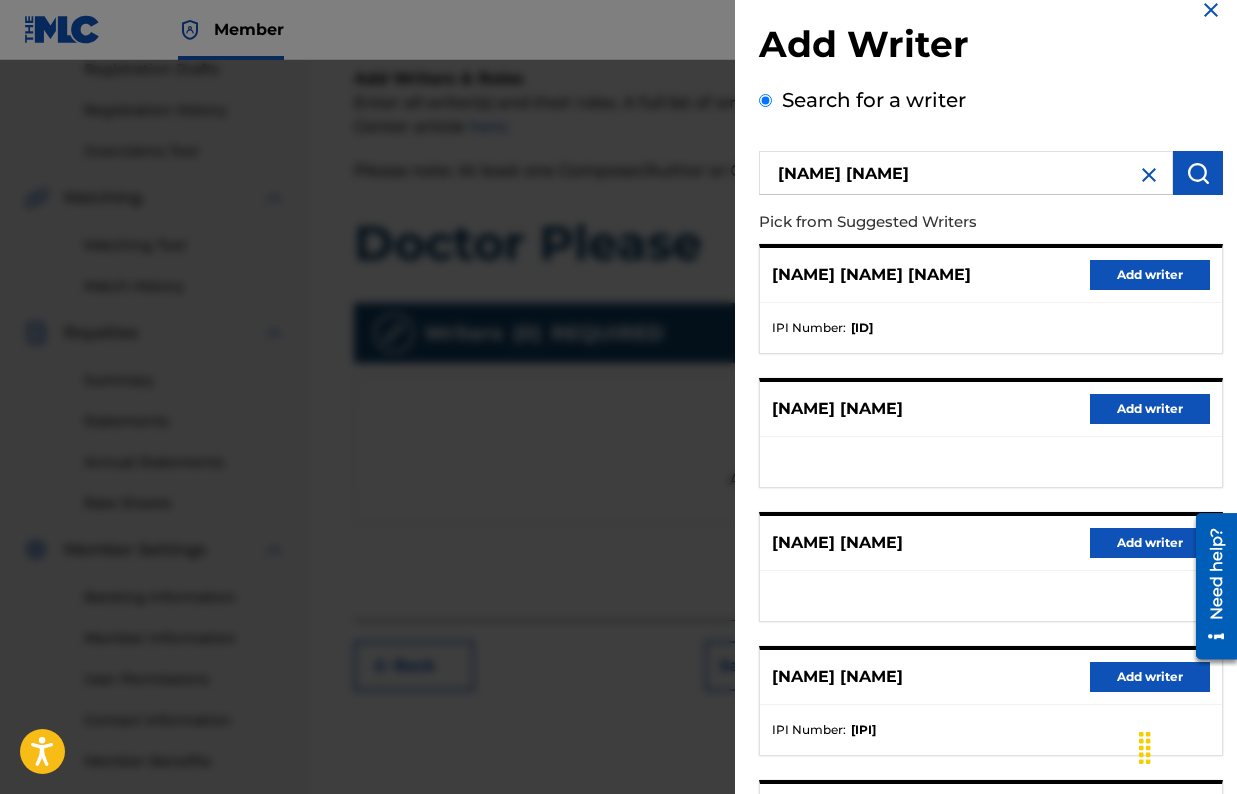 scroll, scrollTop: 39, scrollLeft: 0, axis: vertical 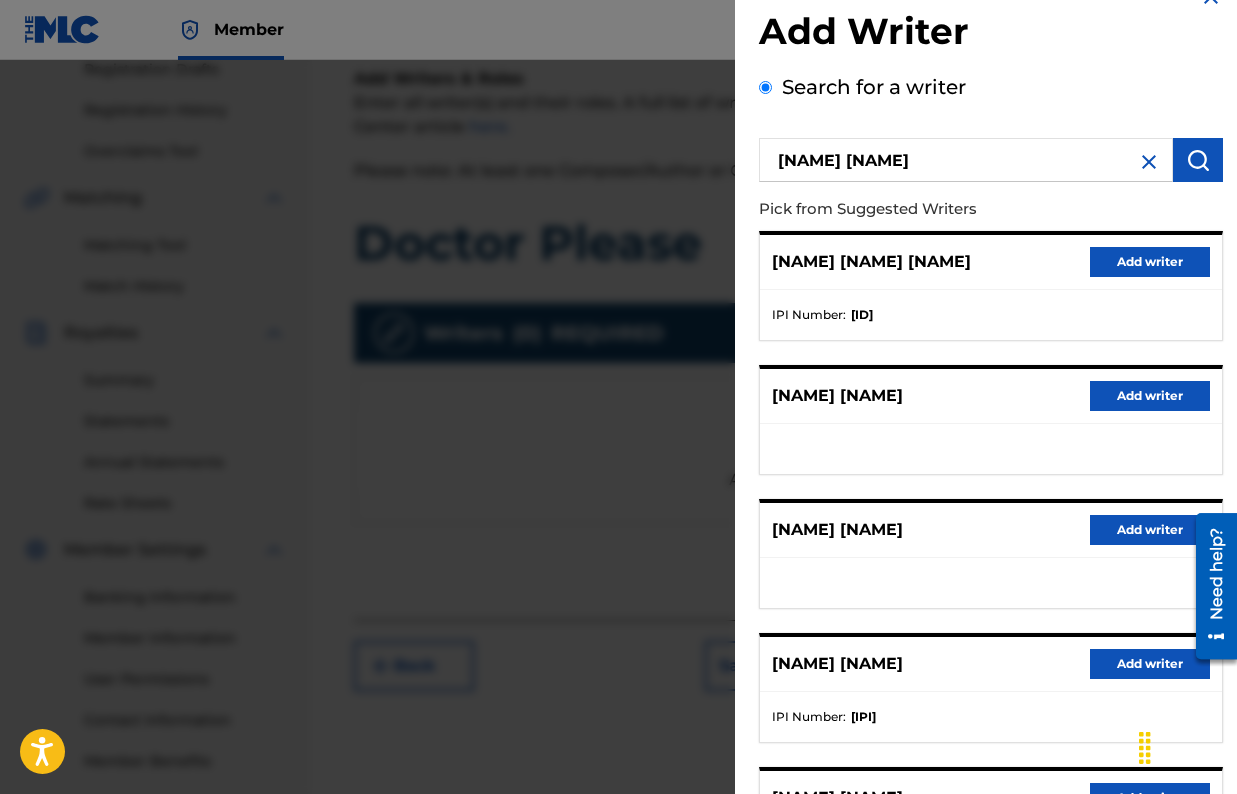 click on "[IPI]" at bounding box center [863, 717] 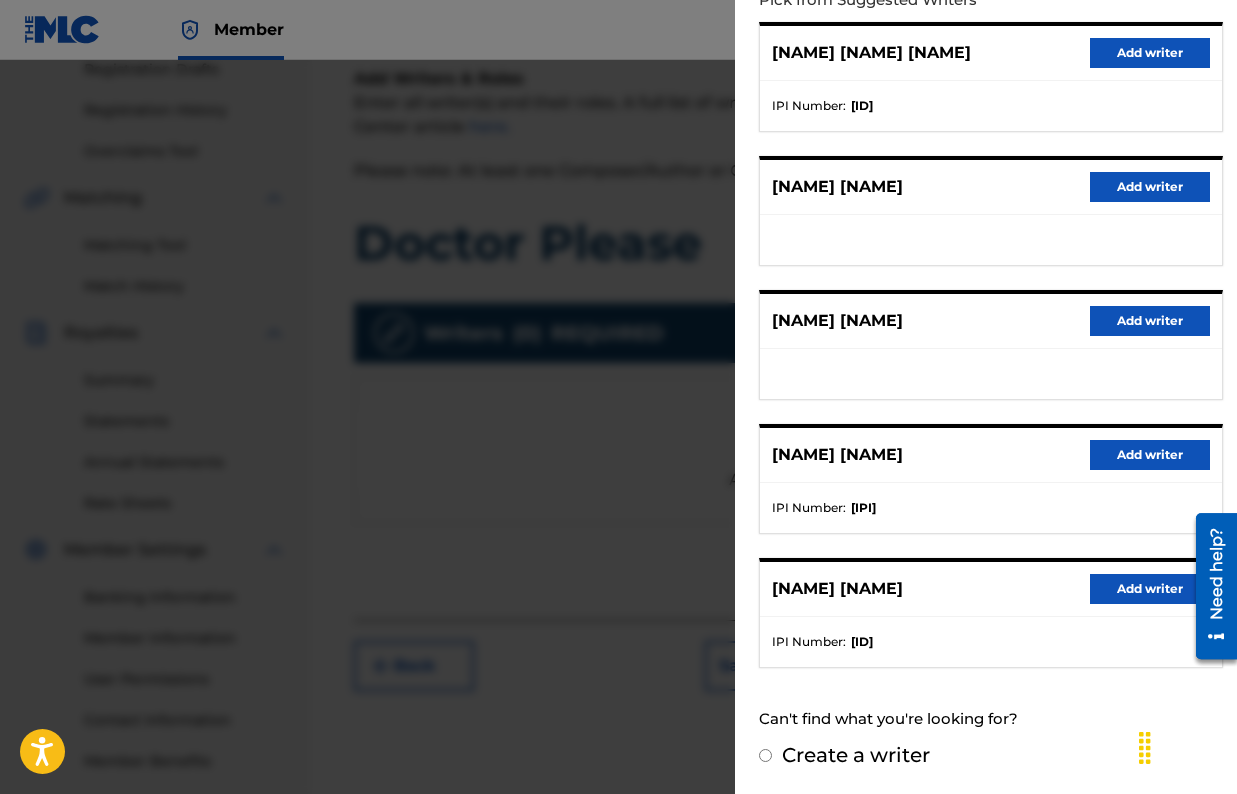 scroll, scrollTop: 446, scrollLeft: 0, axis: vertical 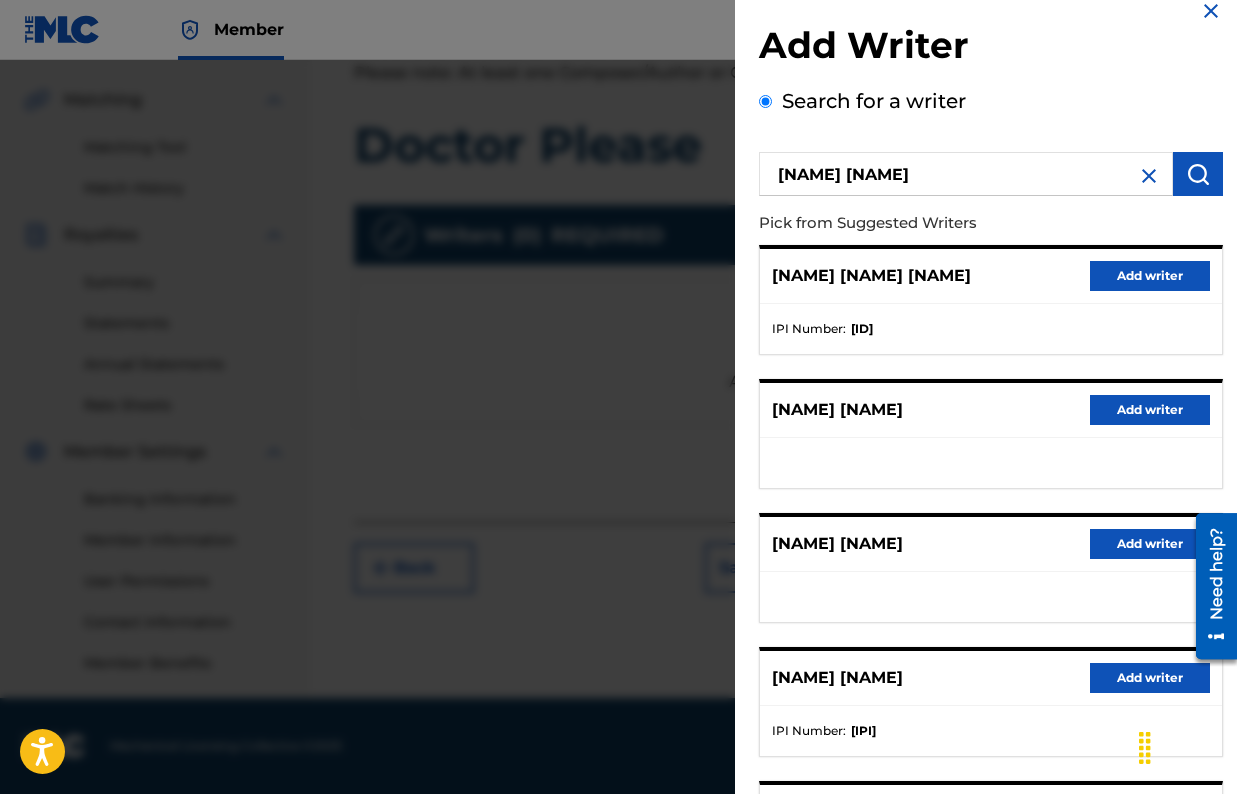 click on "Add writer" at bounding box center (1150, 276) 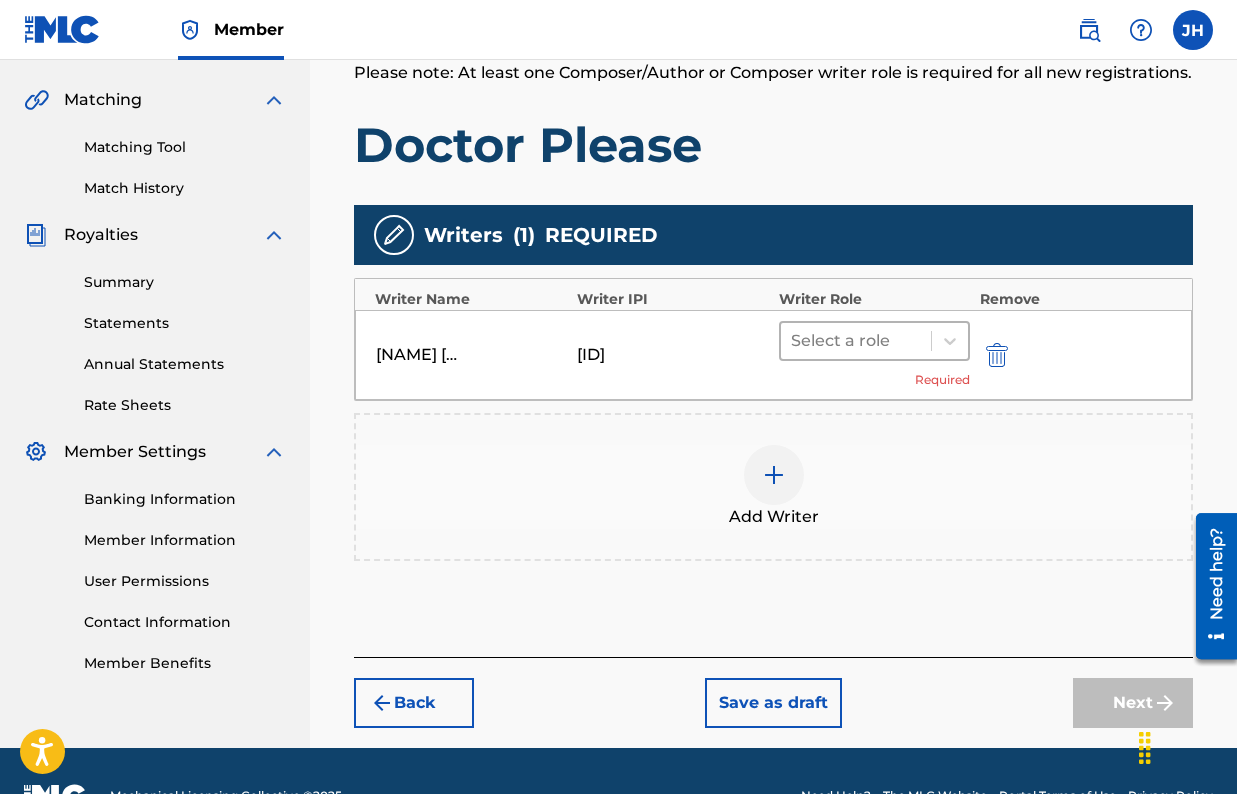 click at bounding box center (856, 341) 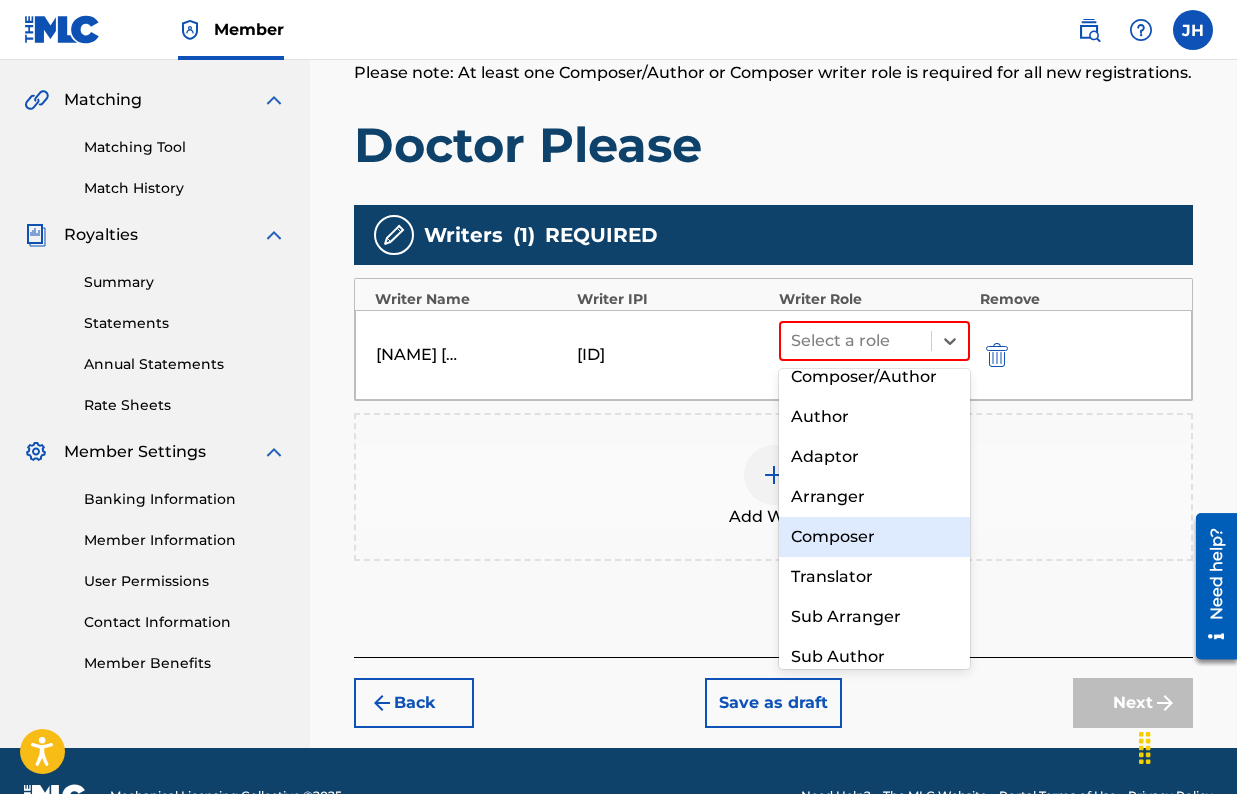 scroll, scrollTop: 0, scrollLeft: 0, axis: both 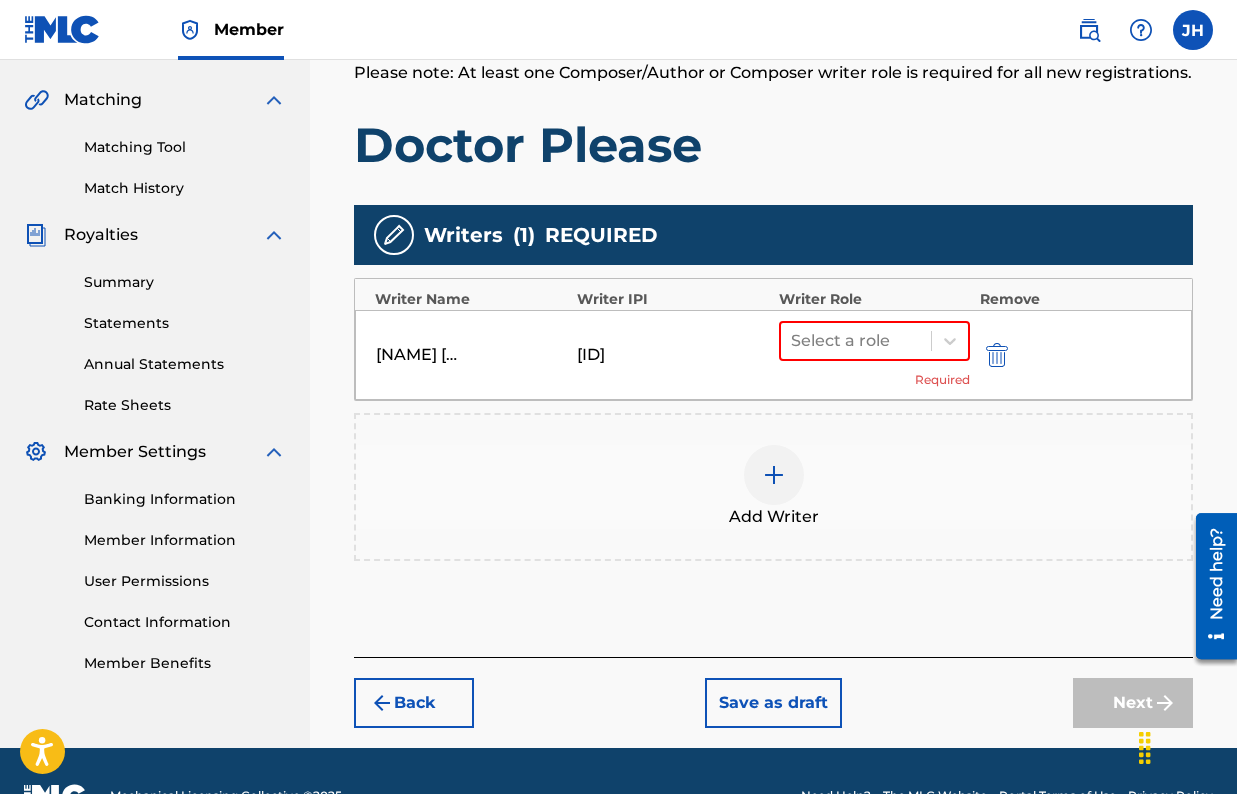 click on "[ID]" at bounding box center (622, 355) 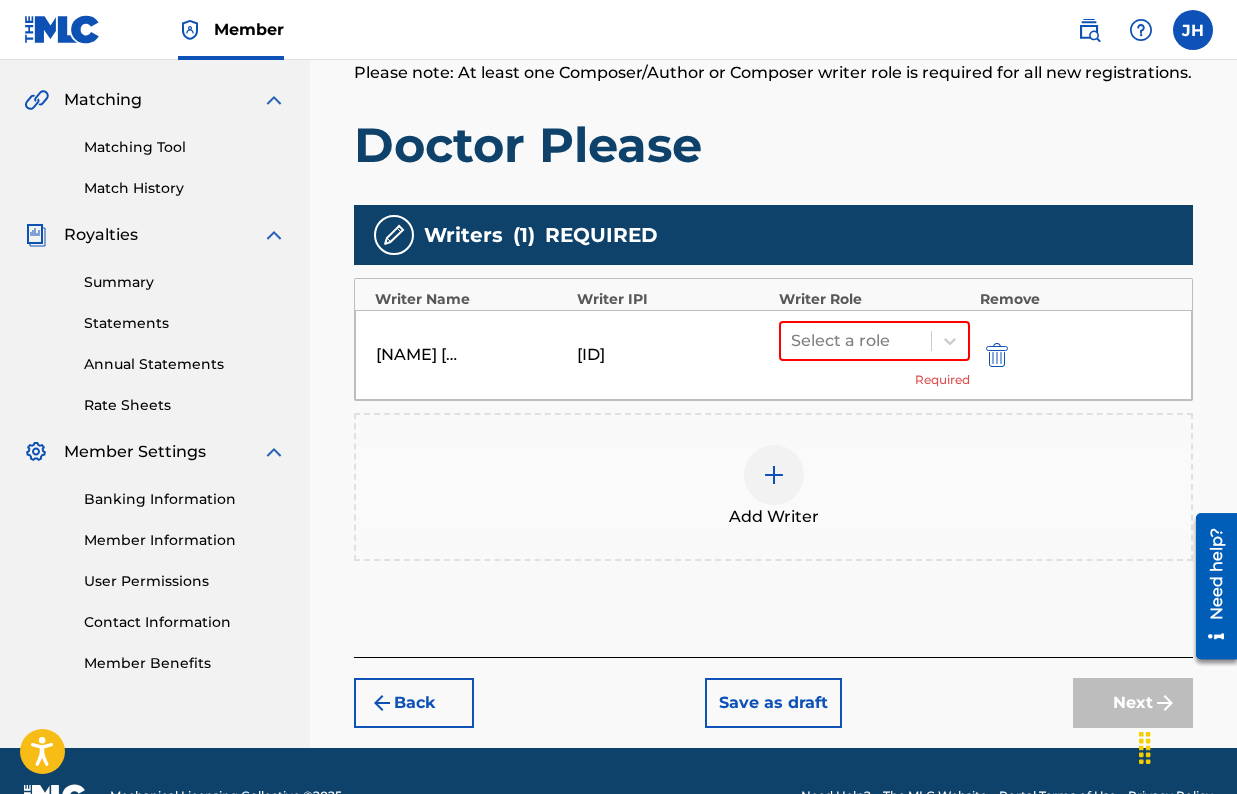 click on "[NAME] [NAME] [NAME]" at bounding box center (421, 355) 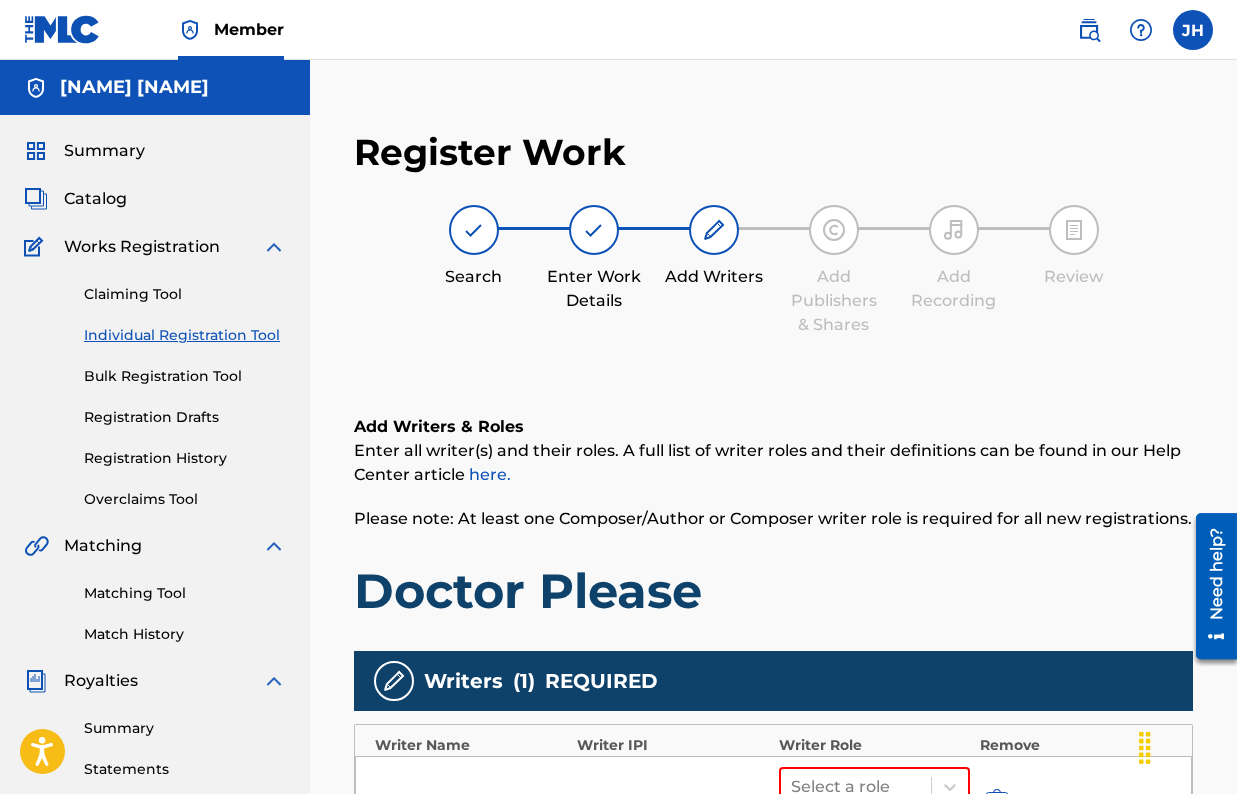 click on "[NAME] [NAME]" at bounding box center (134, 87) 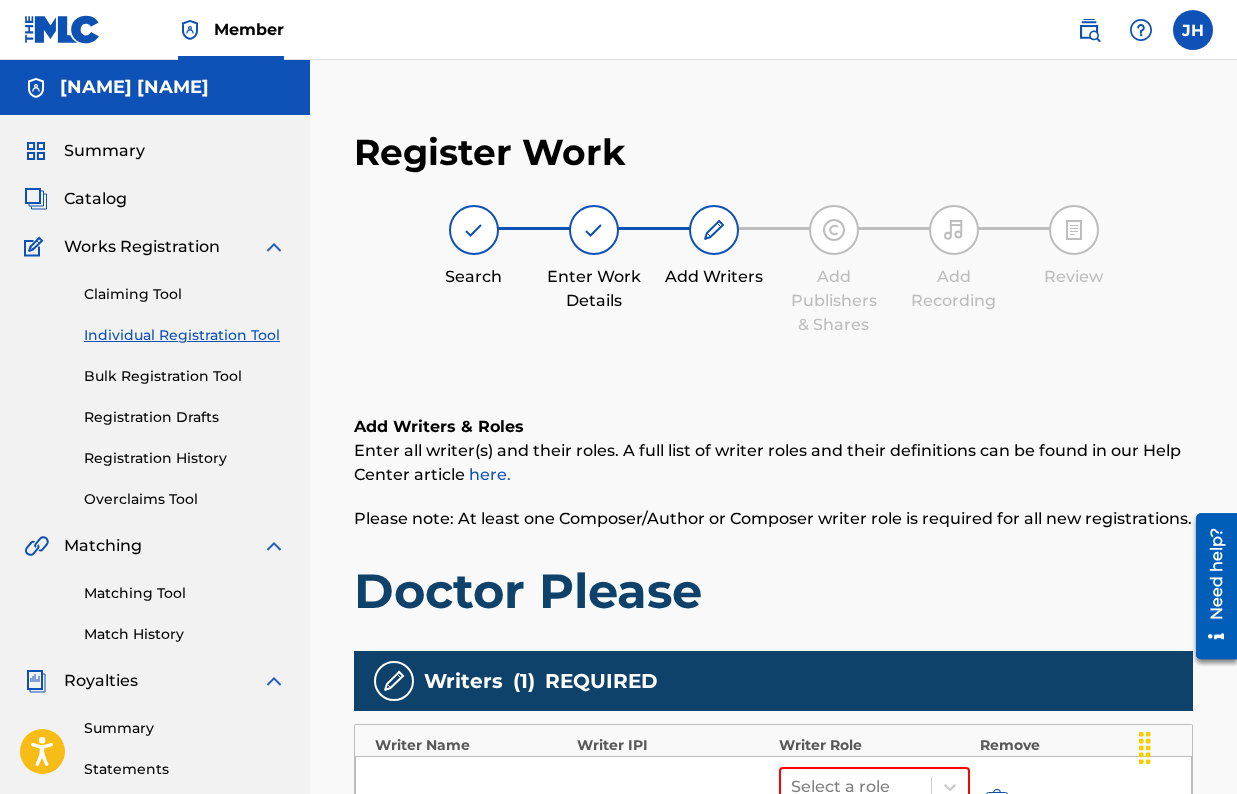 click at bounding box center (1193, 30) 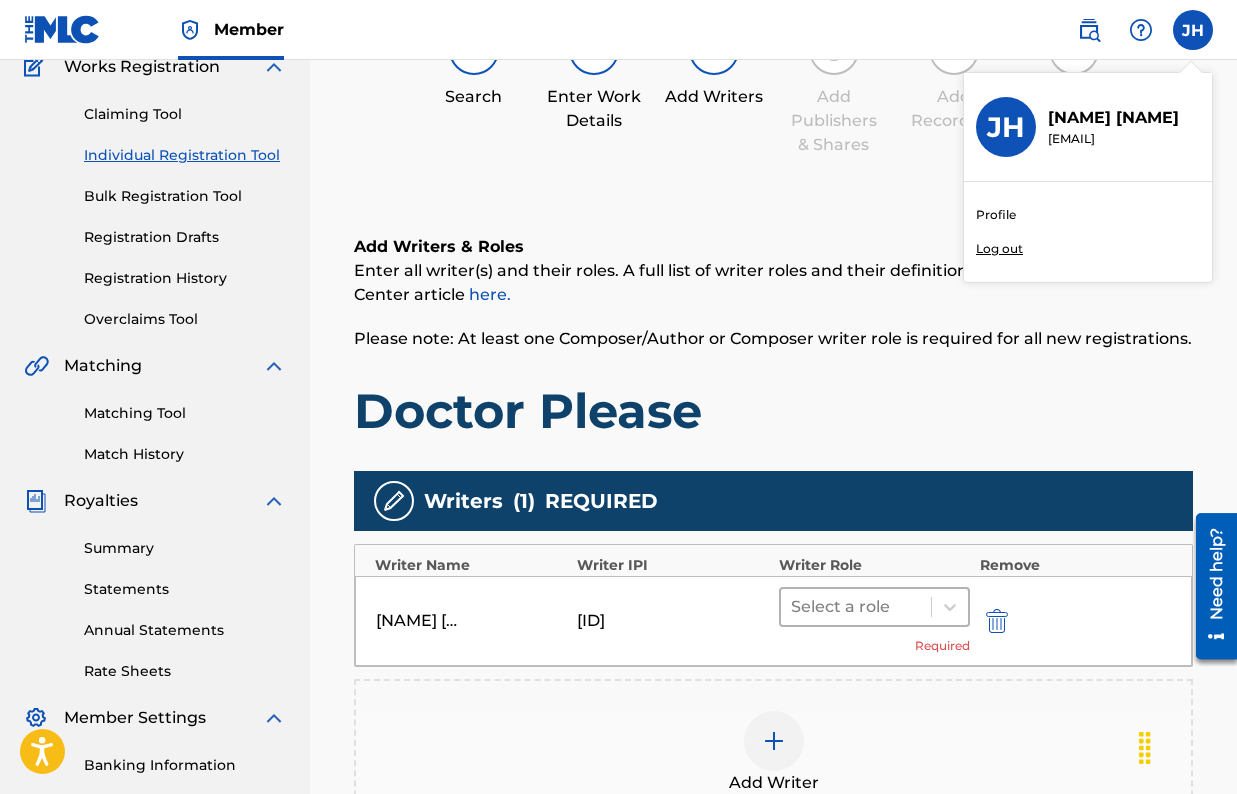 scroll, scrollTop: 193, scrollLeft: 0, axis: vertical 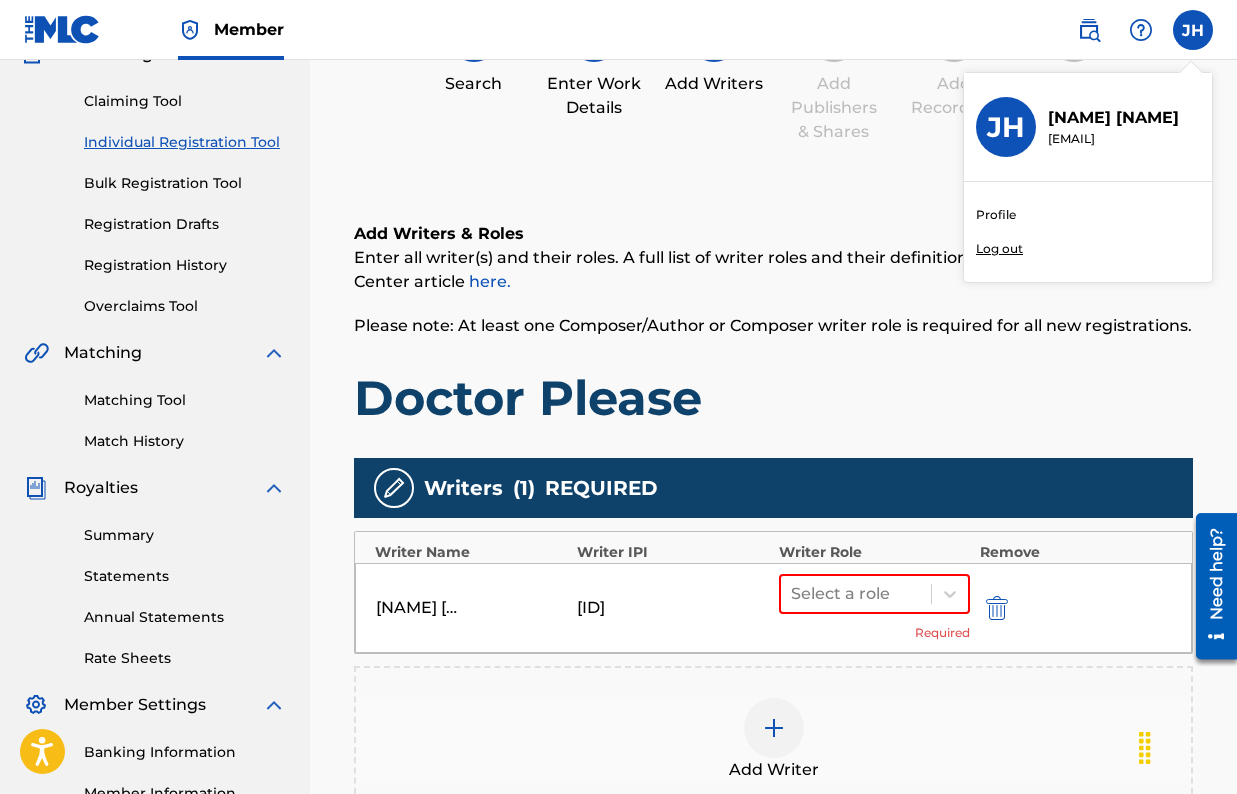 click on "[ID]" at bounding box center (622, 608) 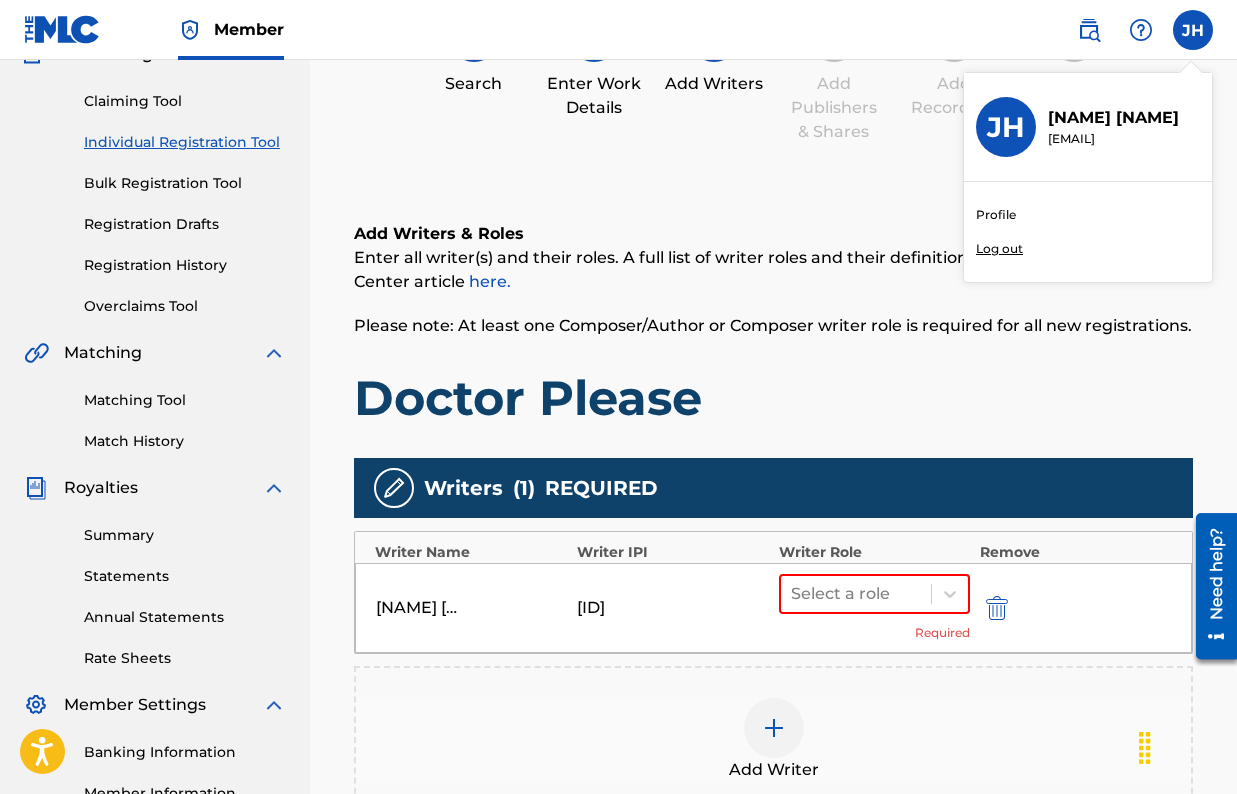 click at bounding box center [997, 608] 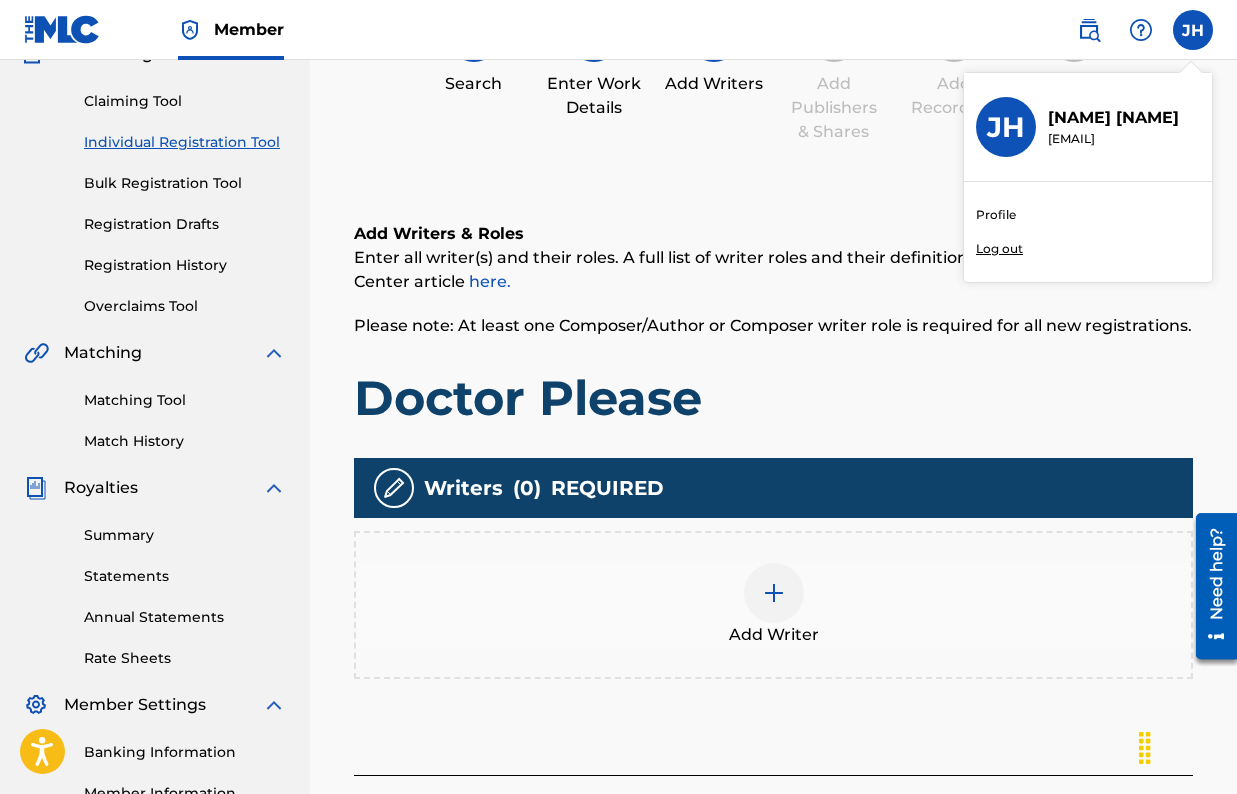 click at bounding box center [774, 593] 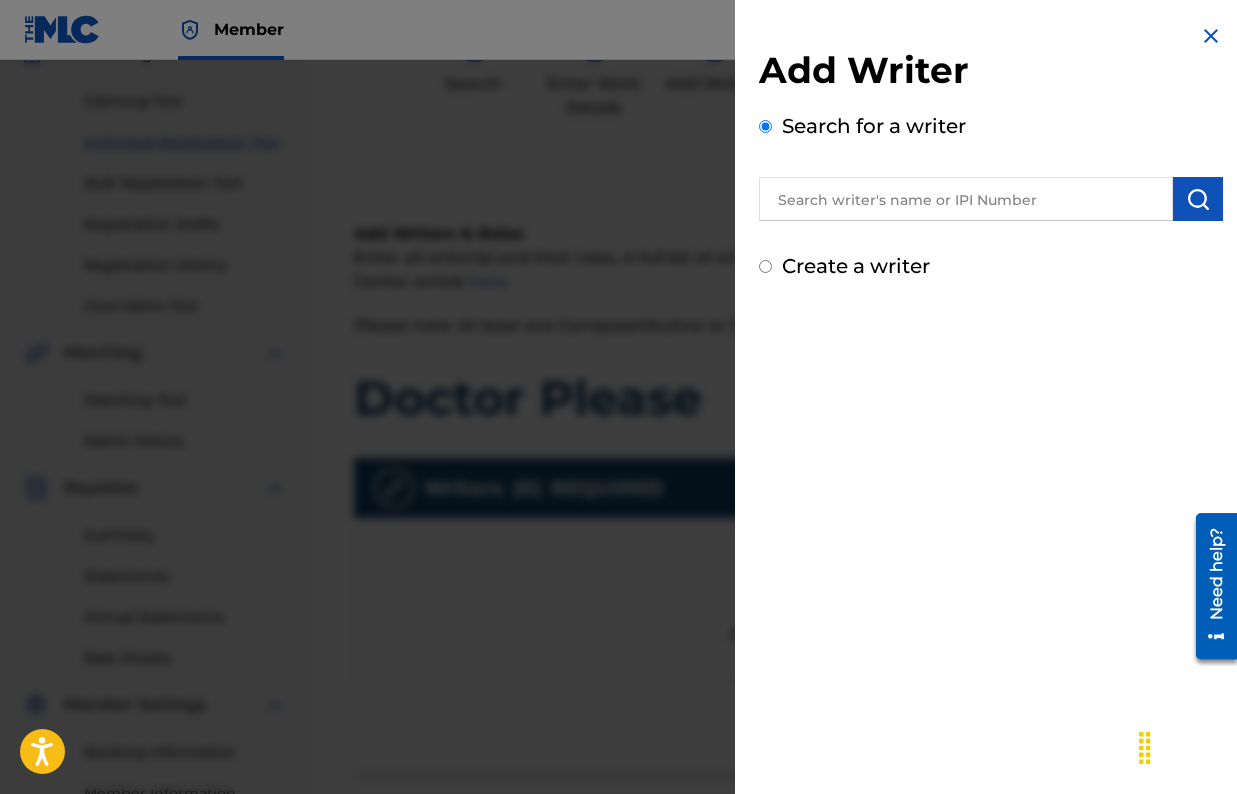 click at bounding box center [966, 199] 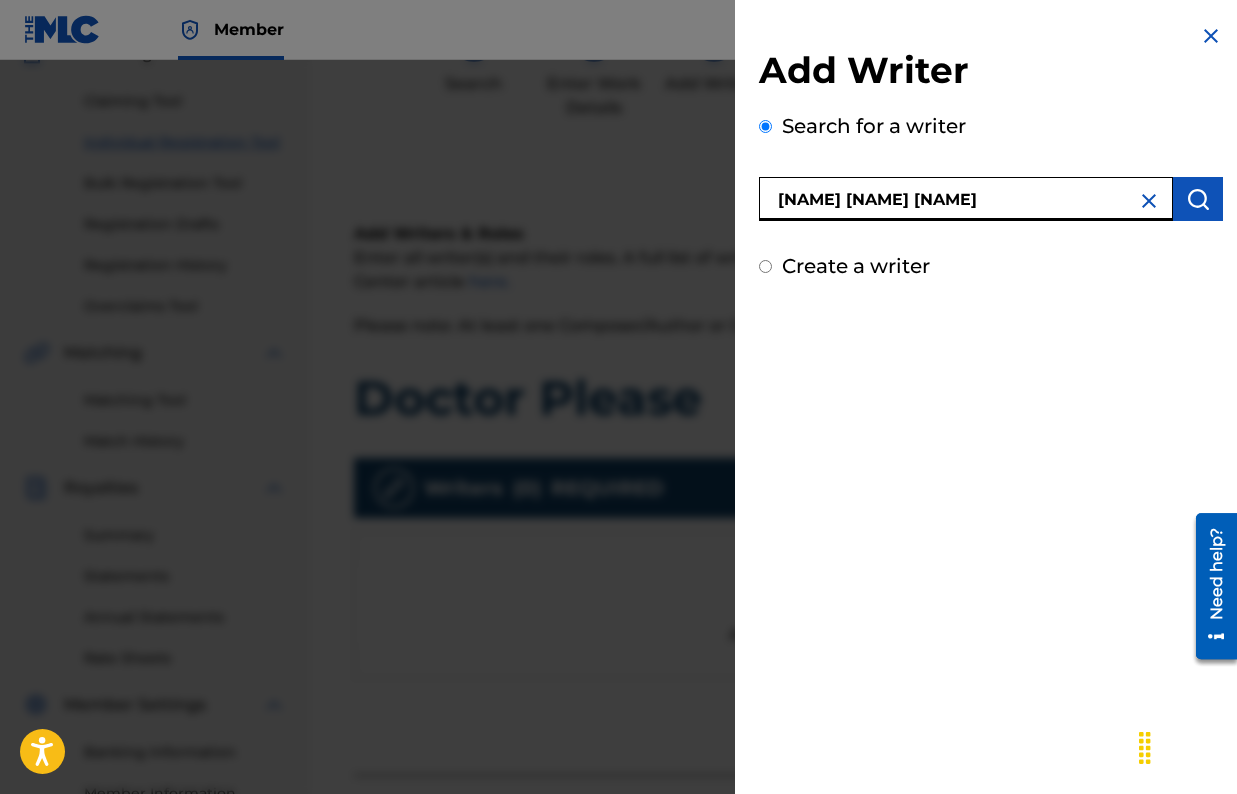 type on "[NAME] [NAME] [NAME]" 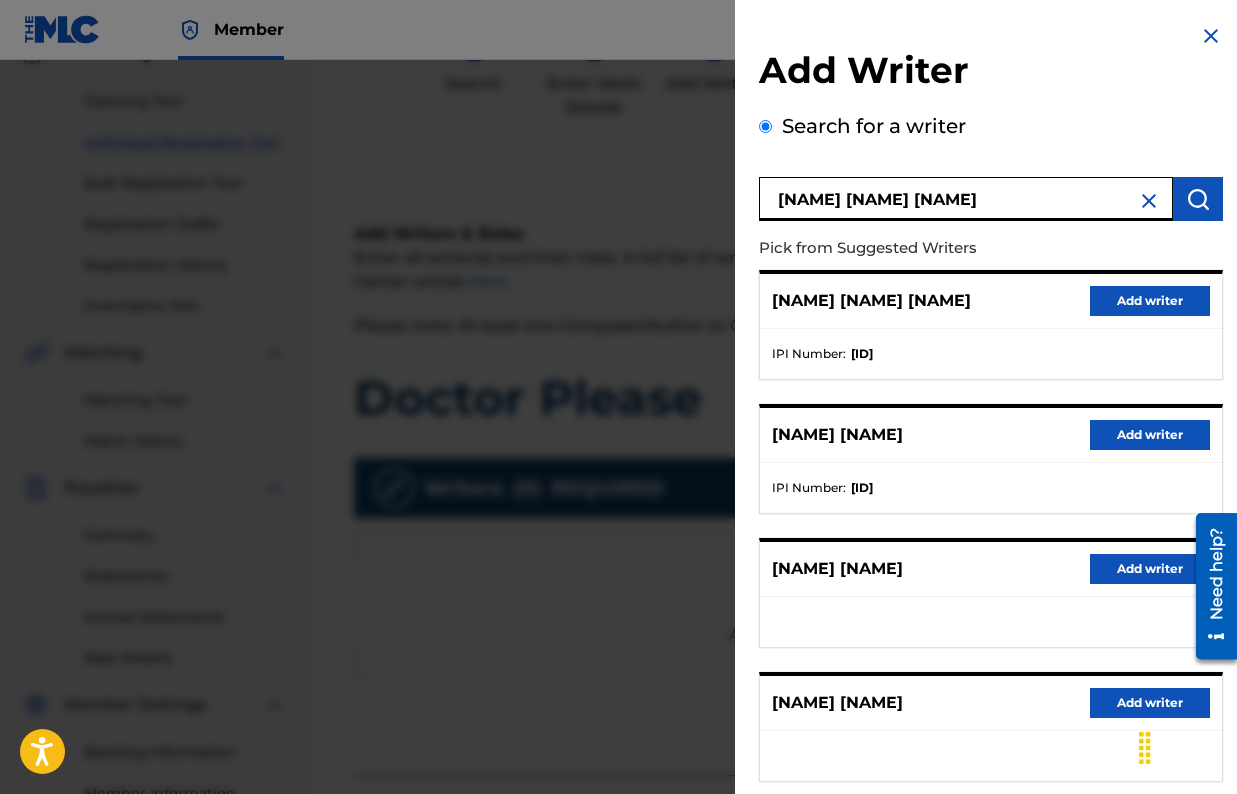 click on "[ID]" at bounding box center (862, 354) 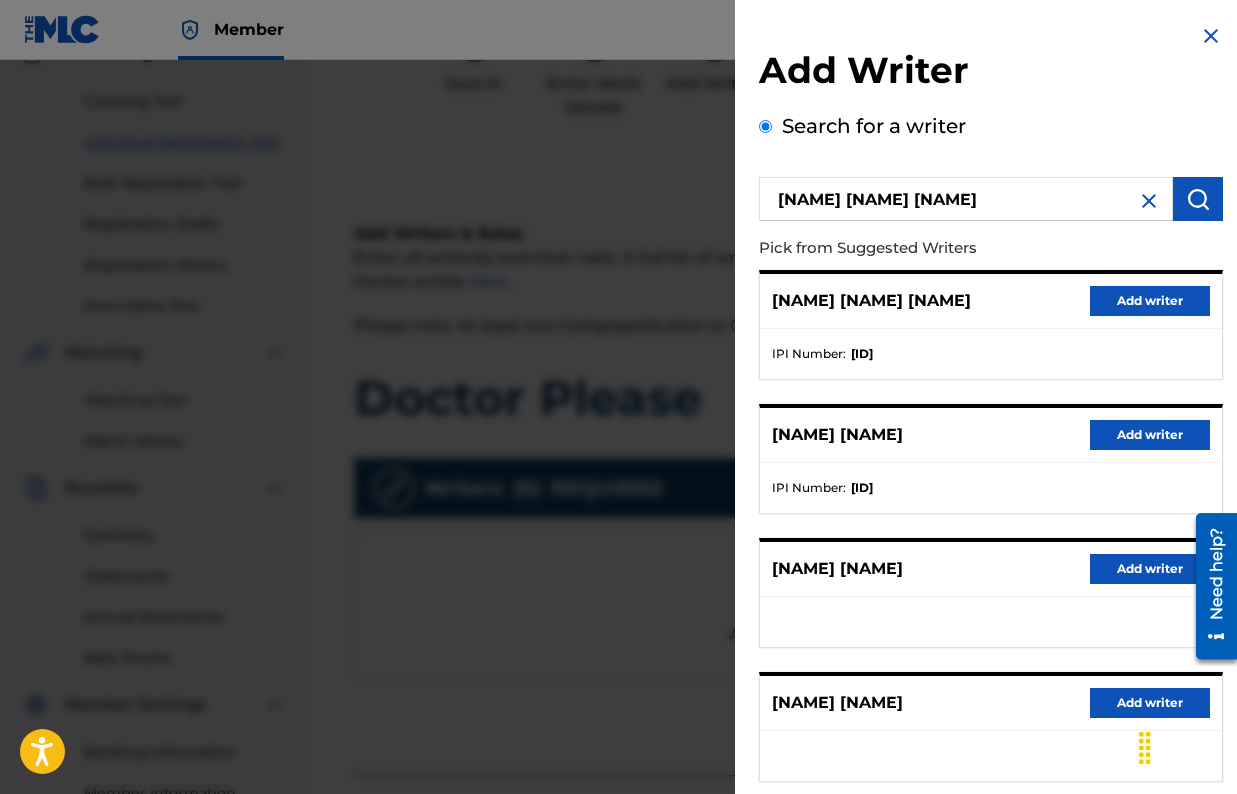 click on "[ID]" at bounding box center [862, 354] 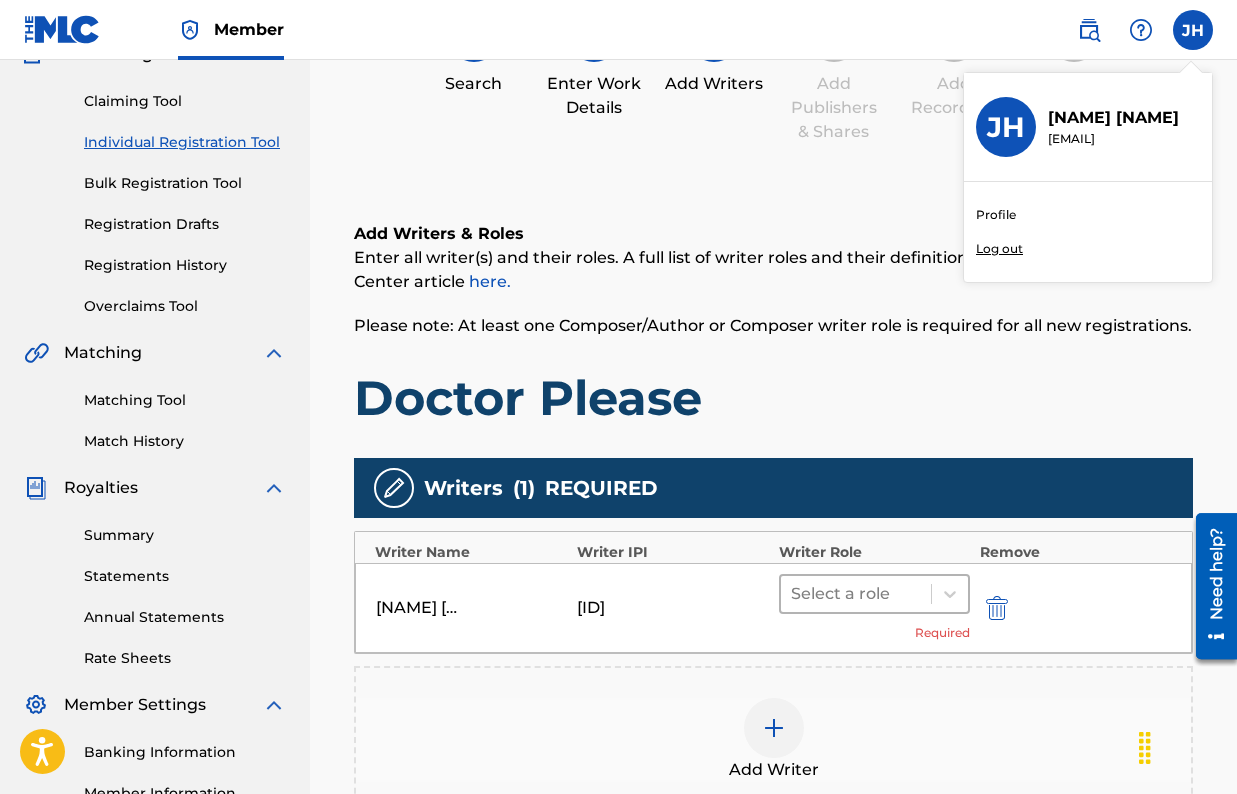 click at bounding box center [856, 594] 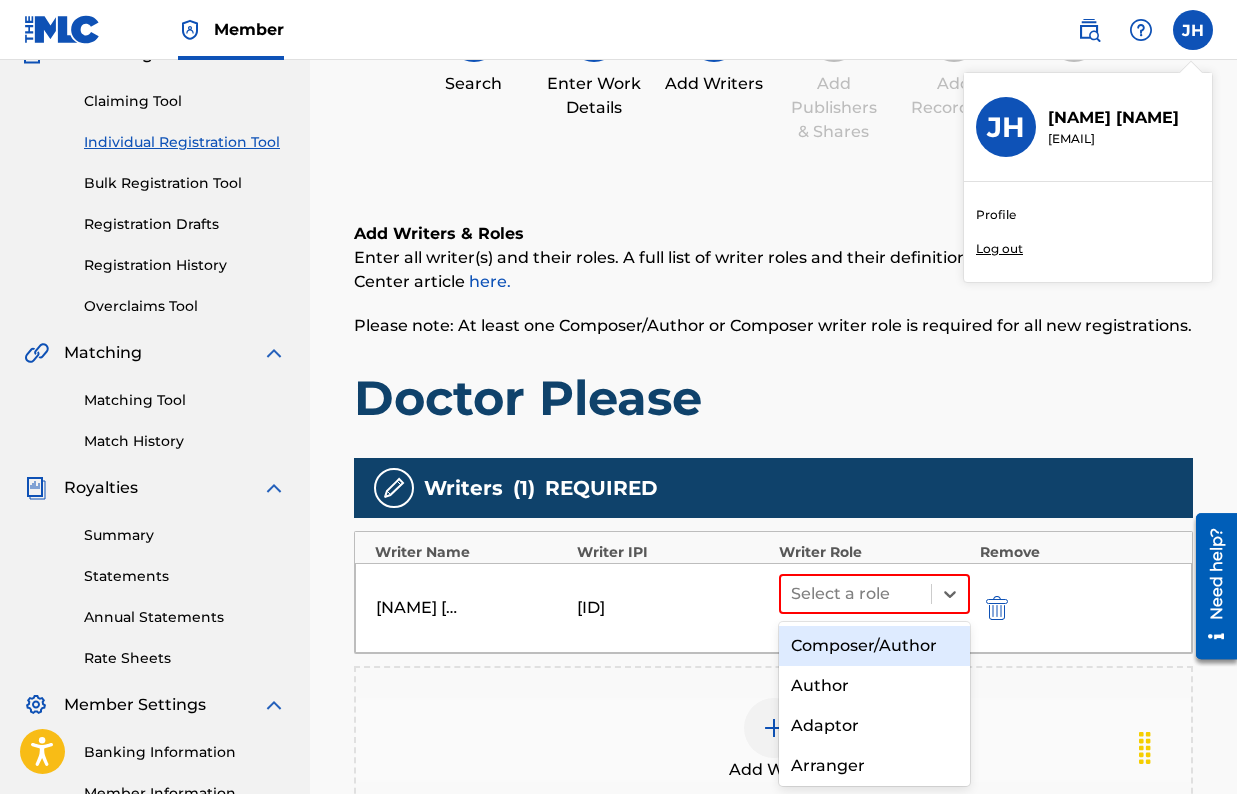 click on "Composer/Author" at bounding box center [874, 646] 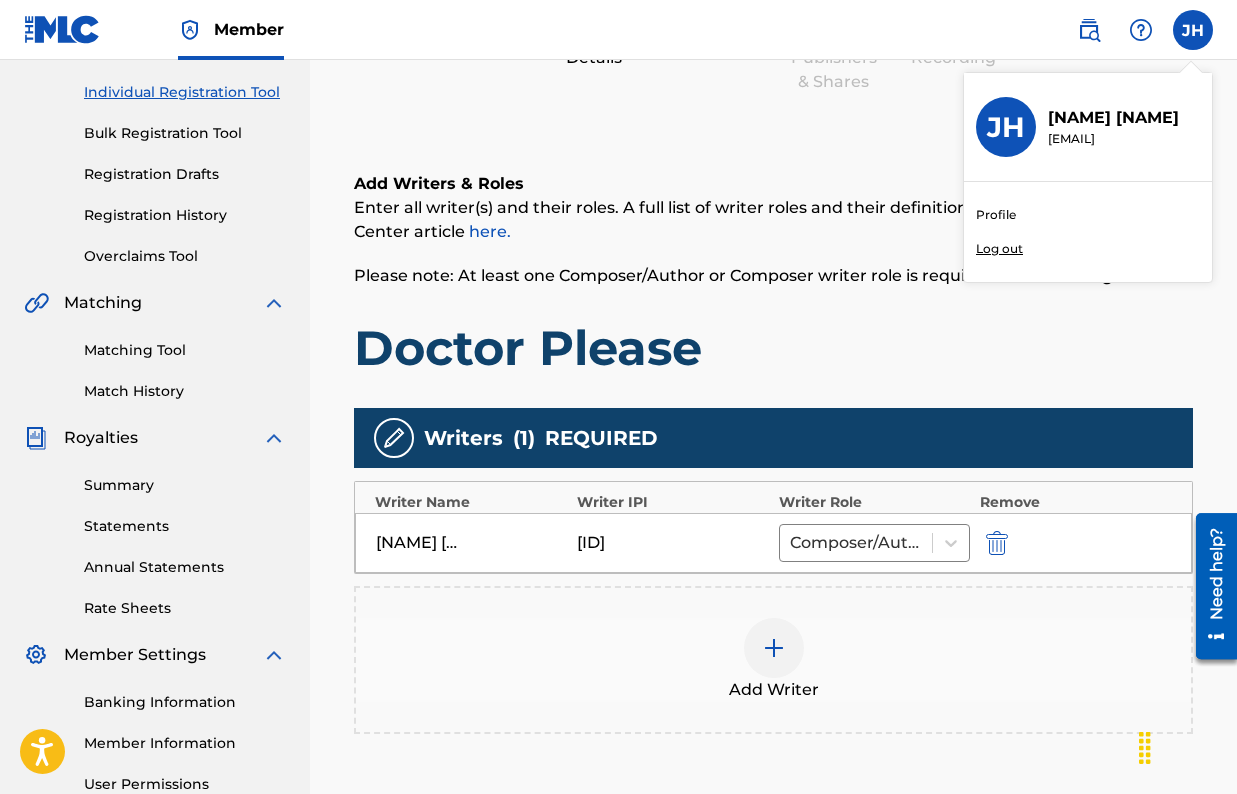 scroll, scrollTop: 287, scrollLeft: 0, axis: vertical 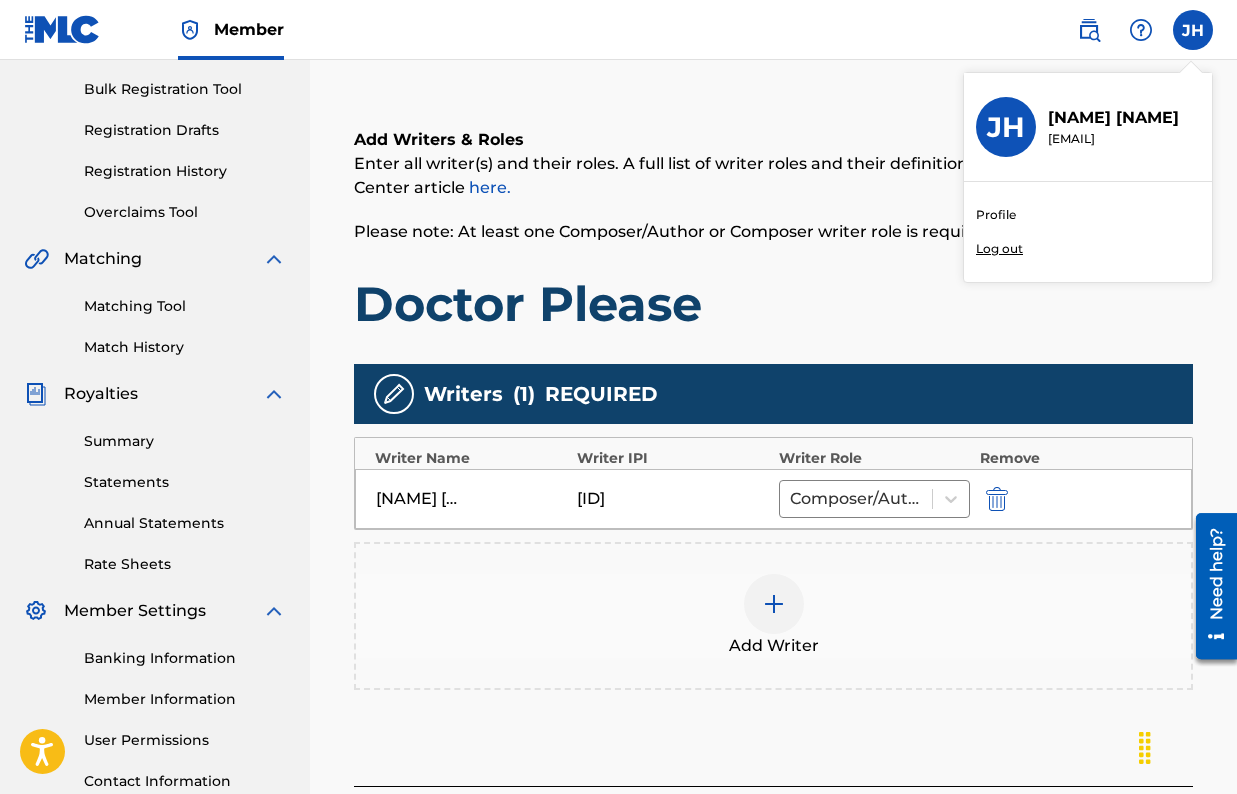 click at bounding box center (774, 604) 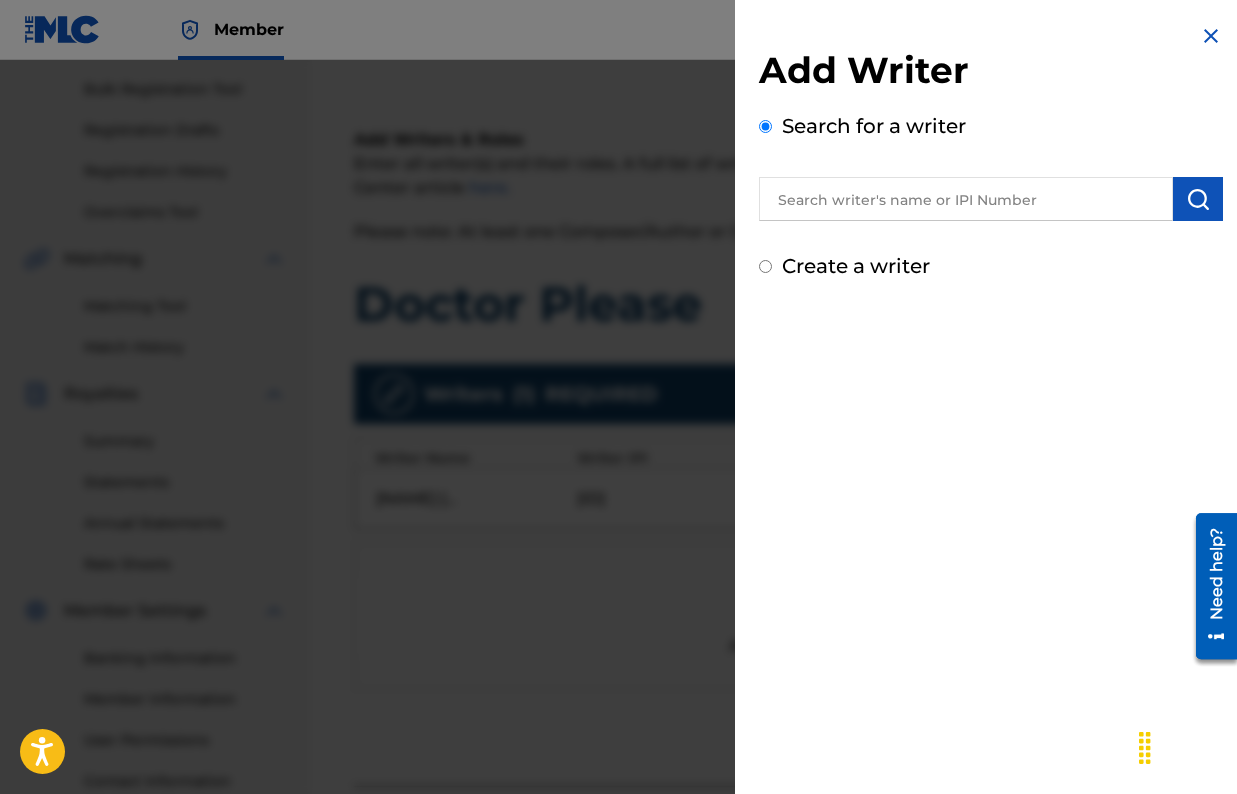 click at bounding box center [966, 199] 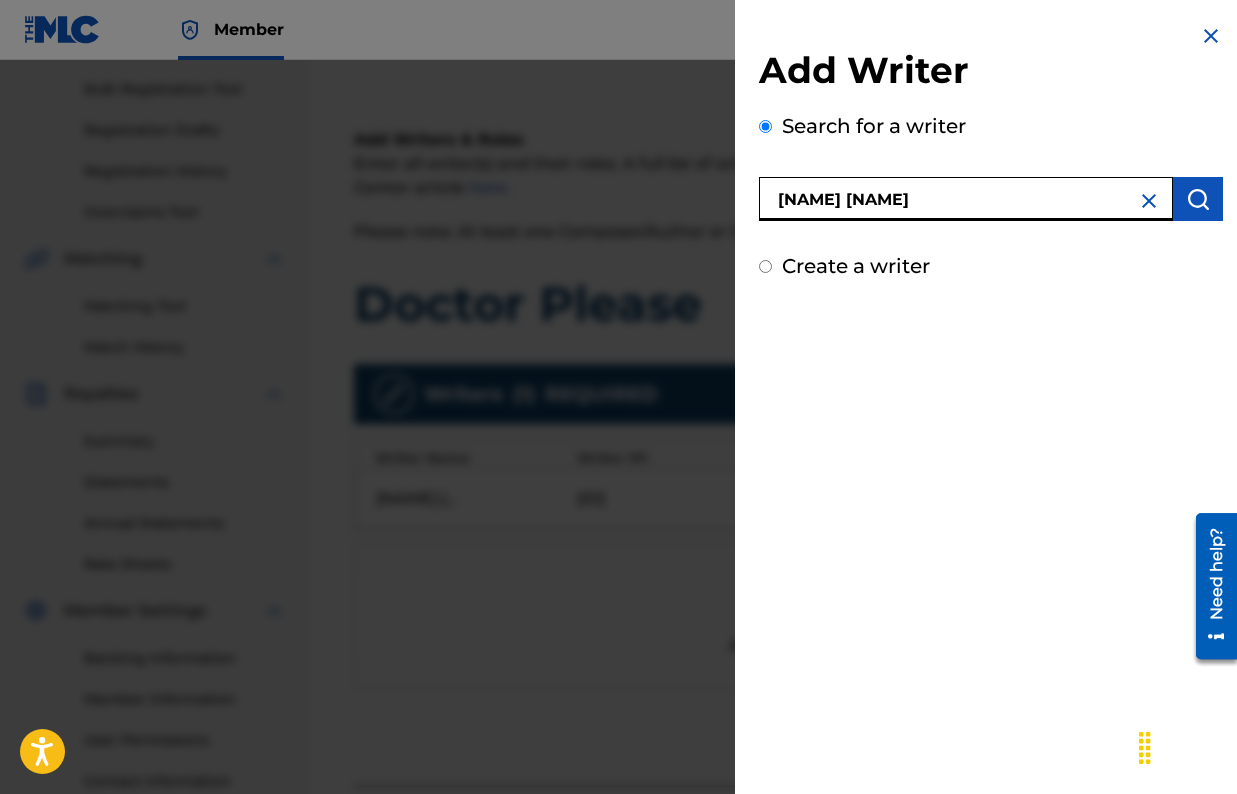 type on "[NAME] [NAME]" 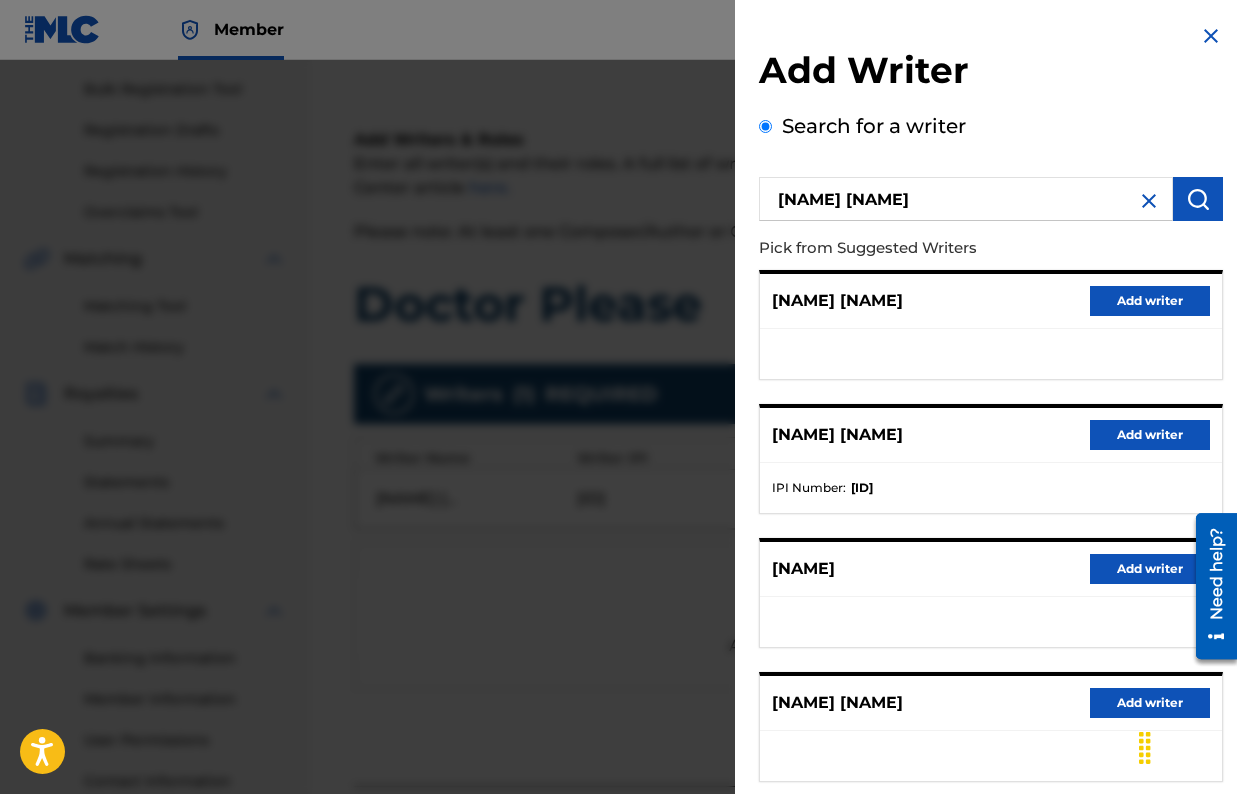 click on "Add writer" at bounding box center (1150, 435) 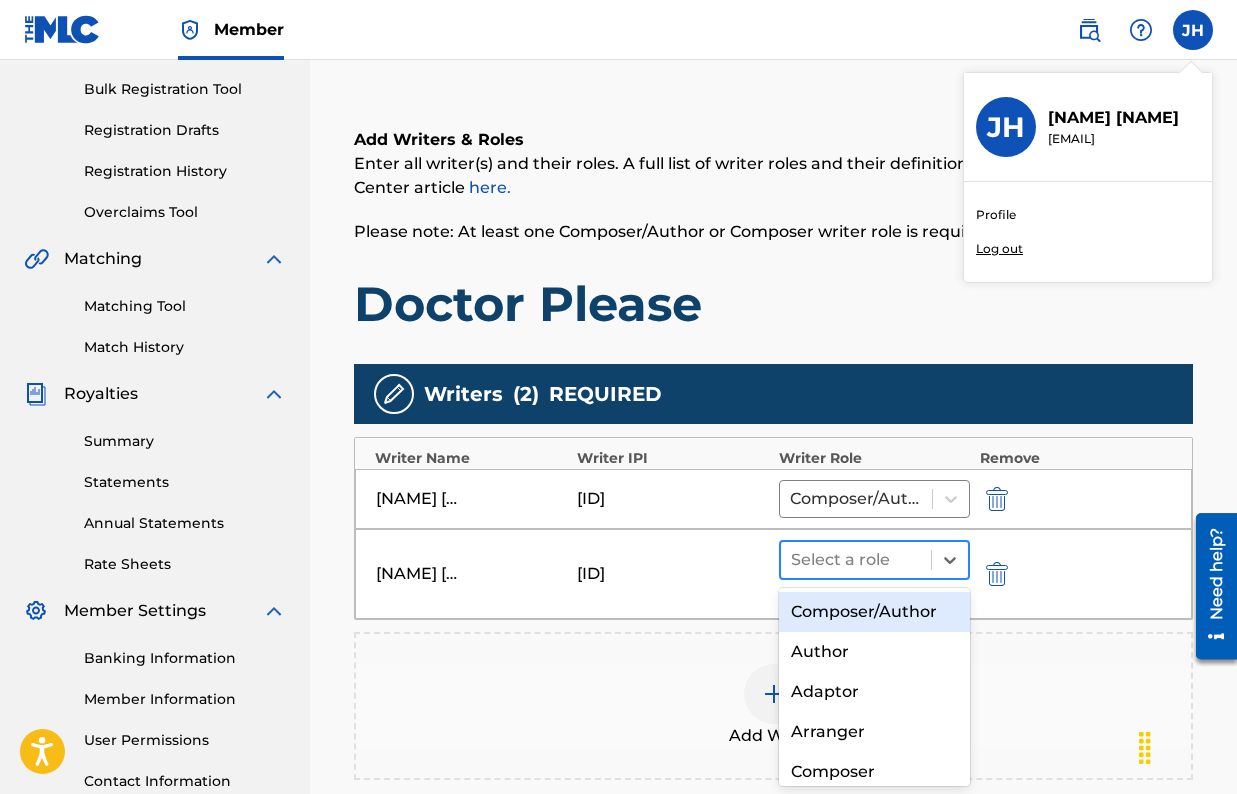 click at bounding box center [856, 560] 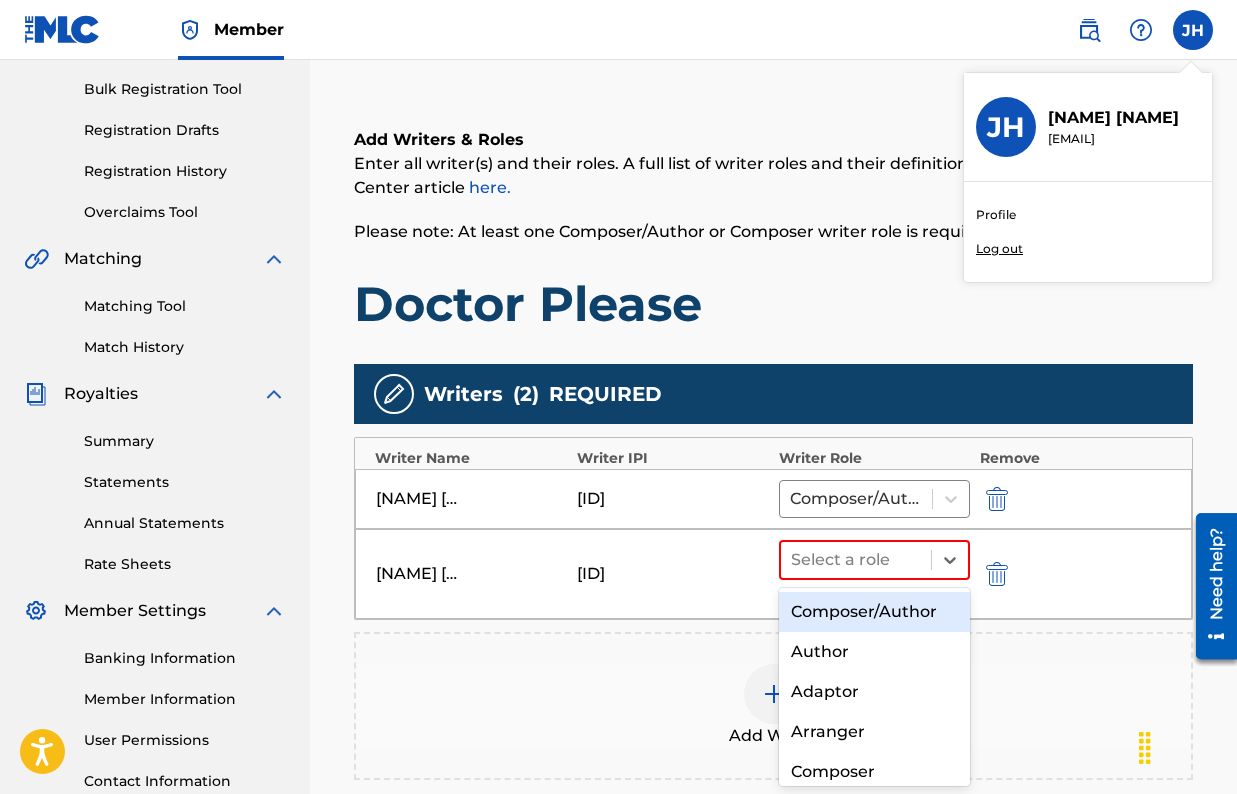 click on "Composer/Author" at bounding box center [874, 612] 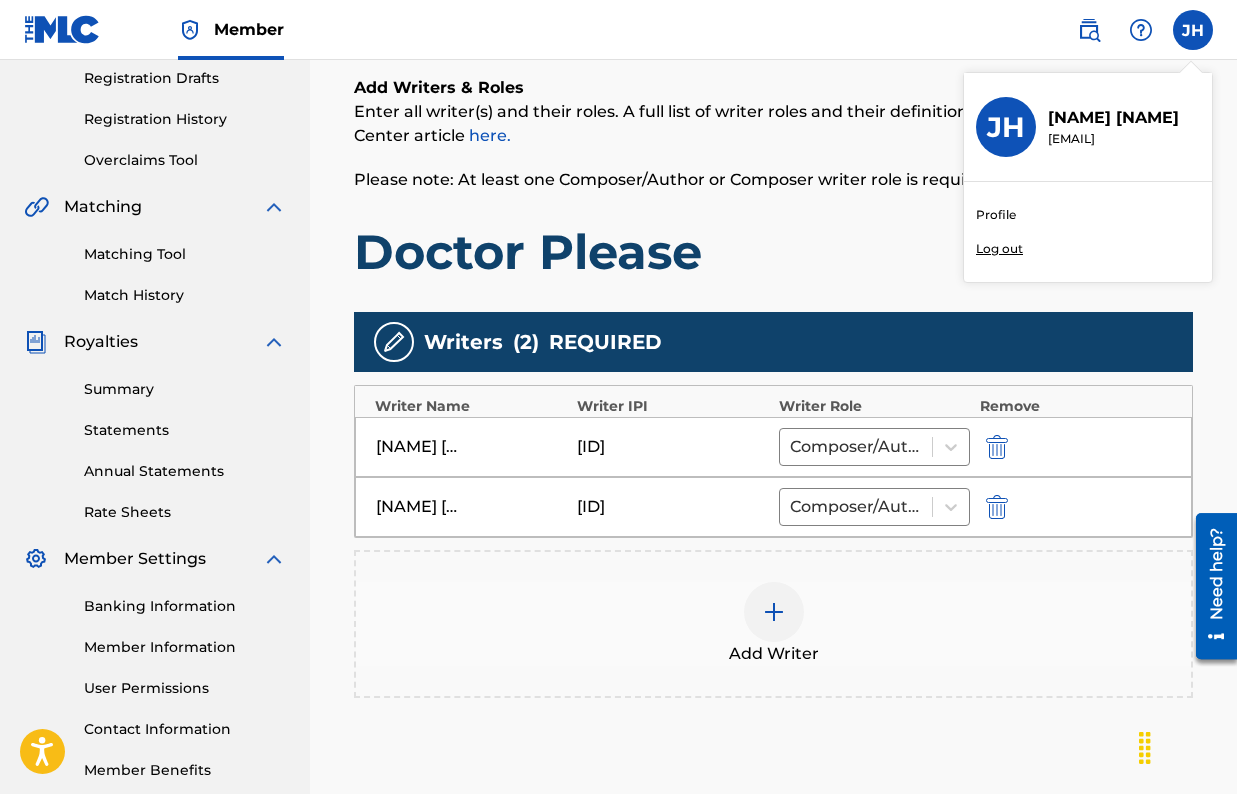 scroll, scrollTop: 352, scrollLeft: 0, axis: vertical 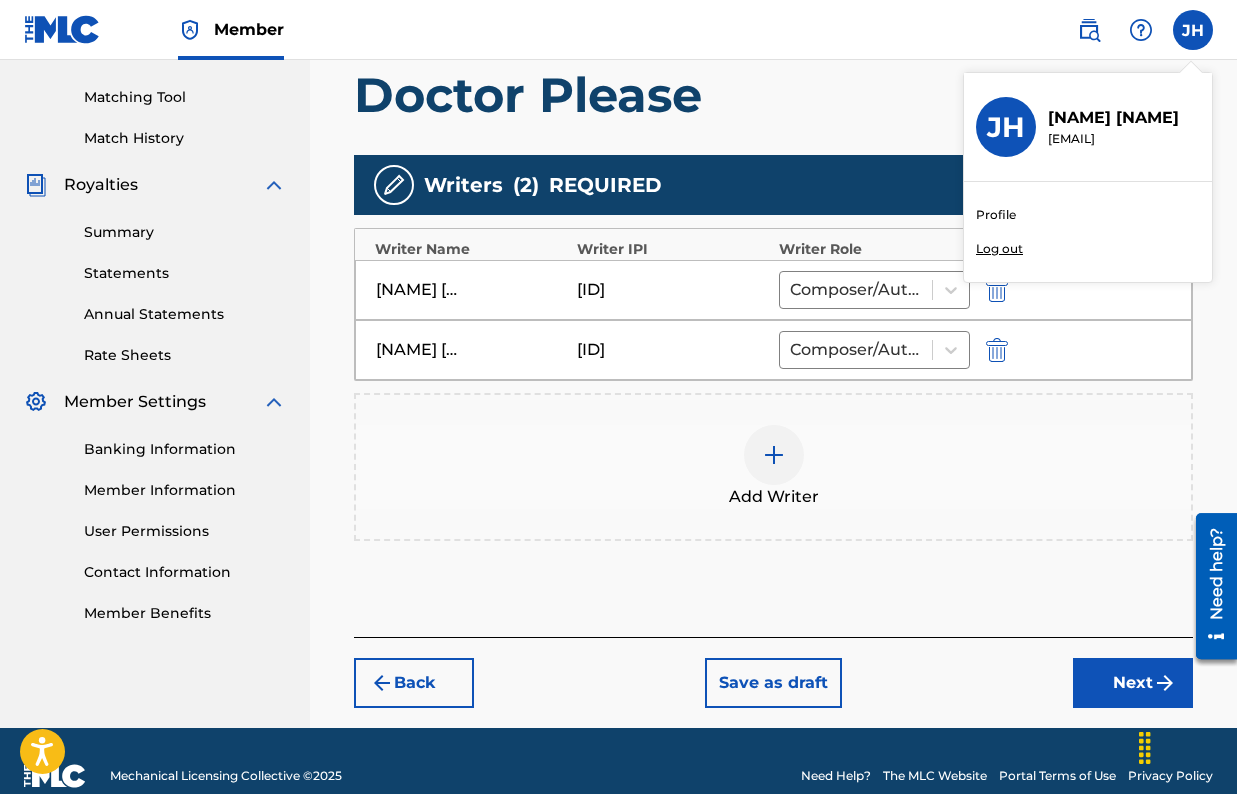 click at bounding box center [1165, 683] 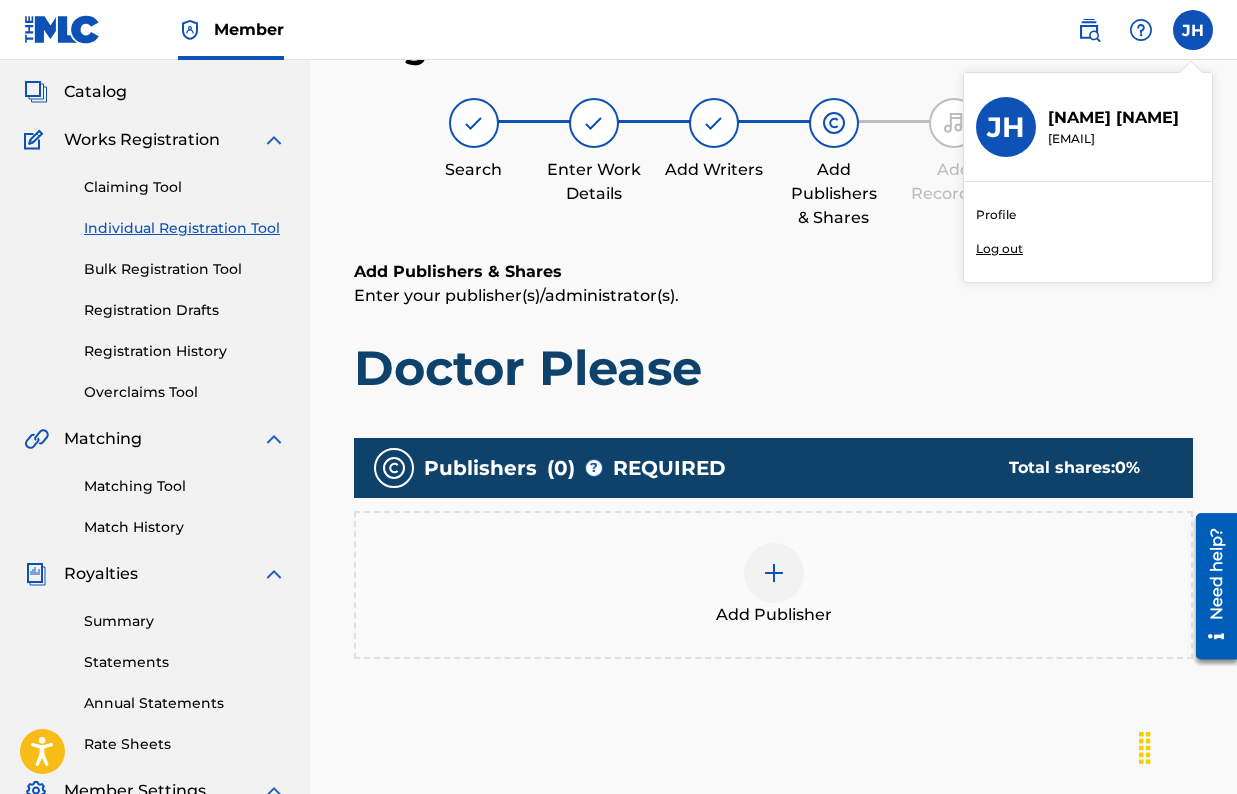 scroll, scrollTop: 90, scrollLeft: 0, axis: vertical 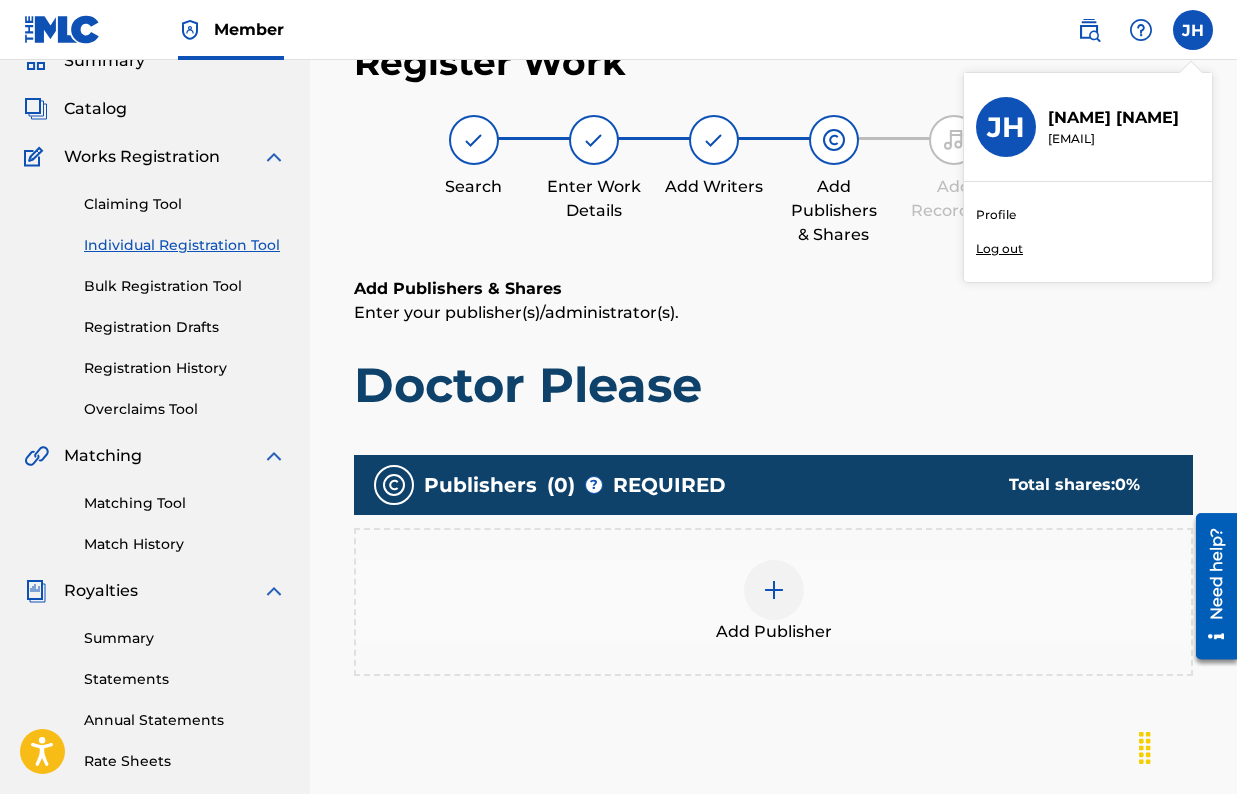 click at bounding box center (774, 590) 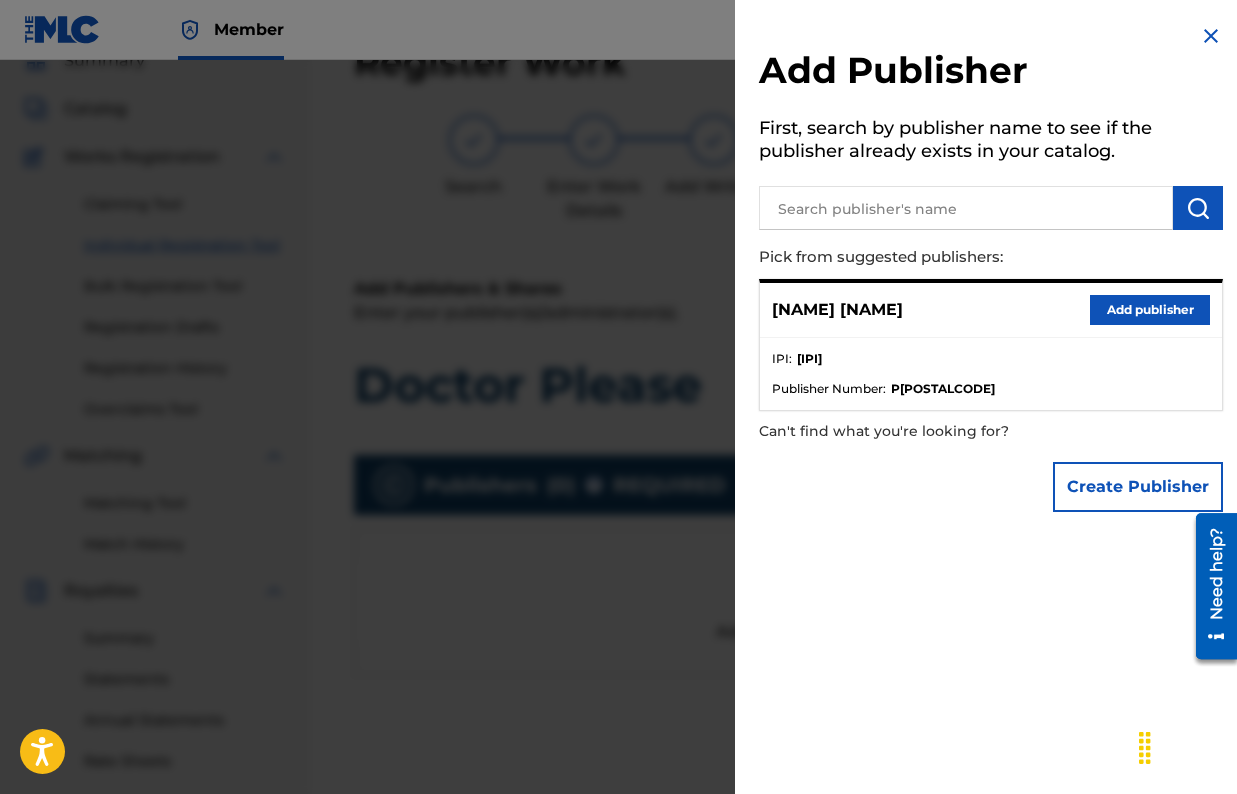 click at bounding box center (966, 208) 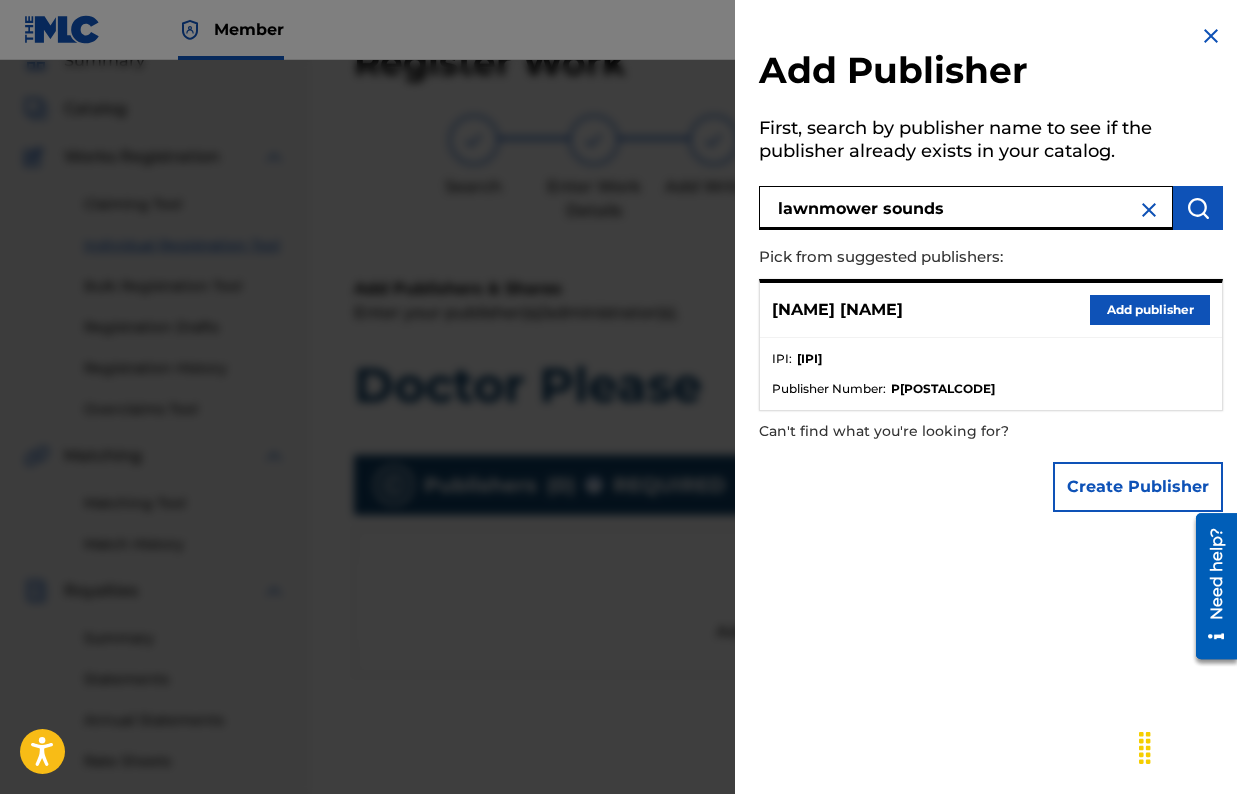 type on "lawnmower sounds" 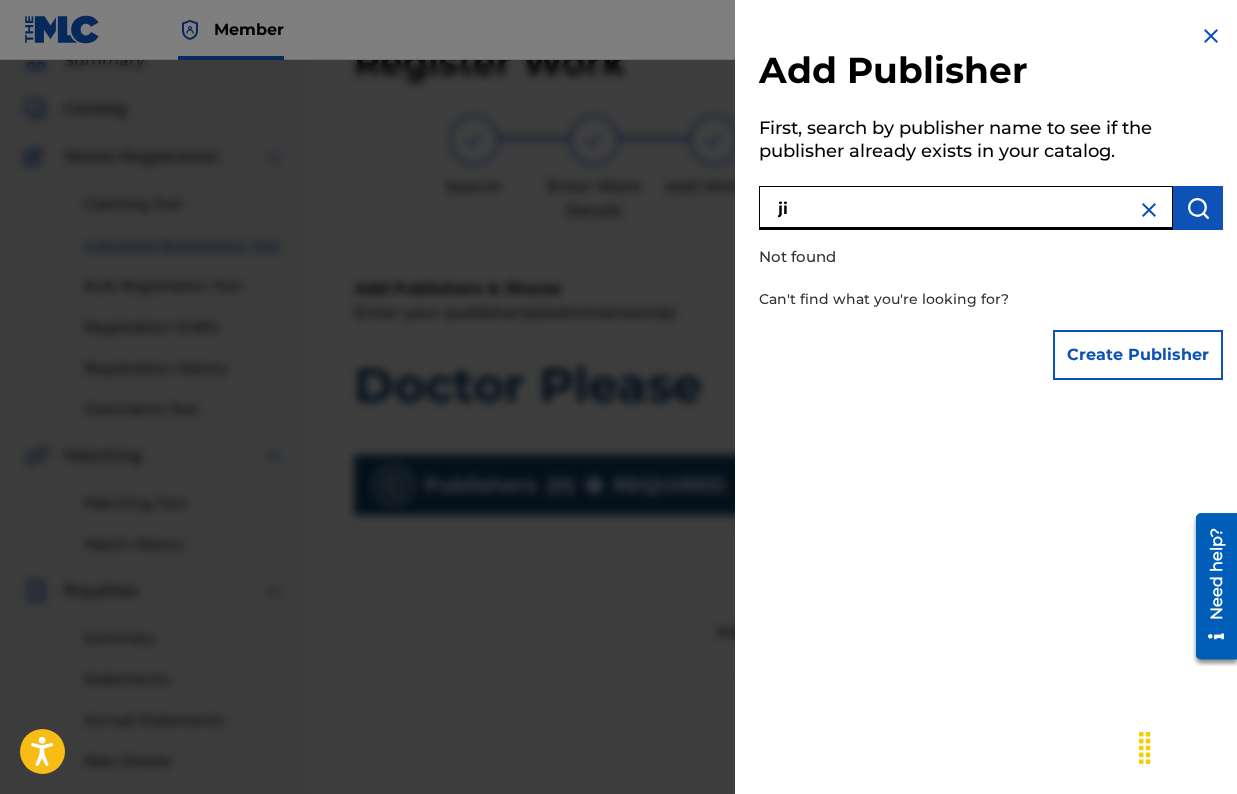 type on "j" 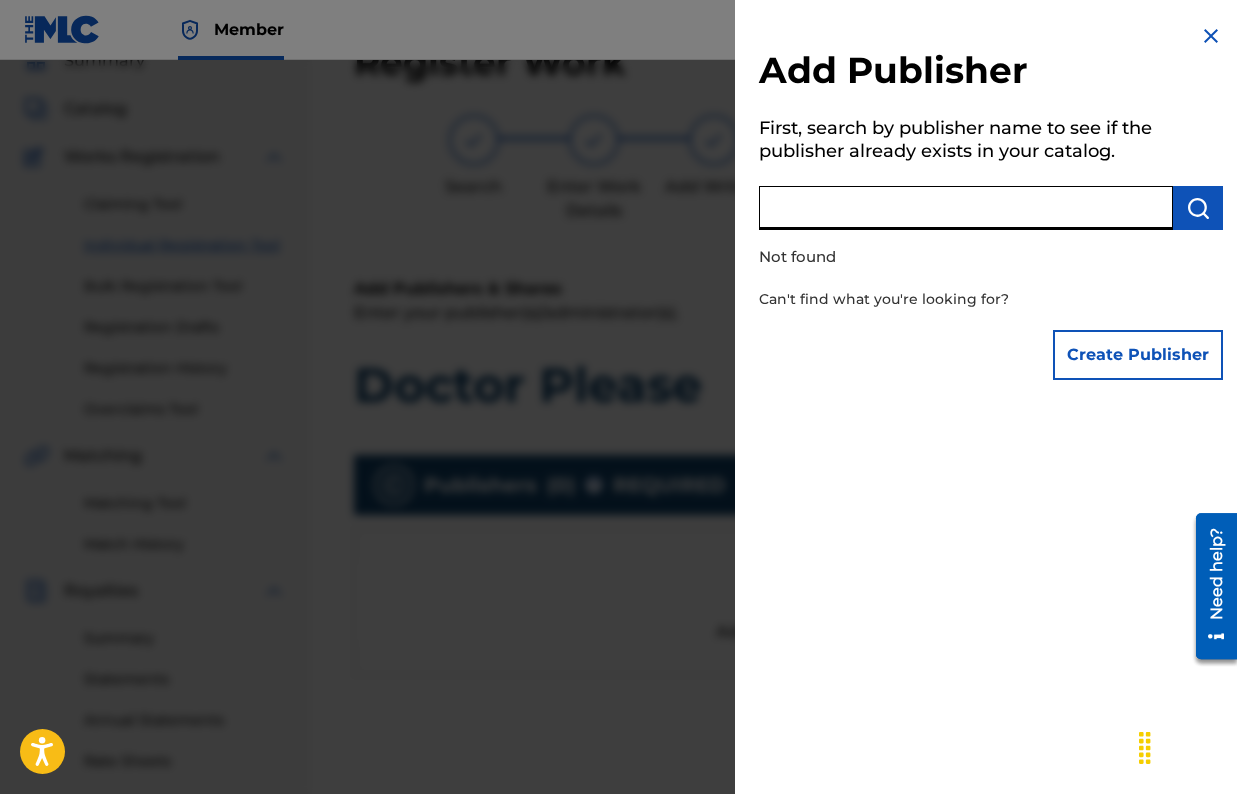 click at bounding box center [966, 208] 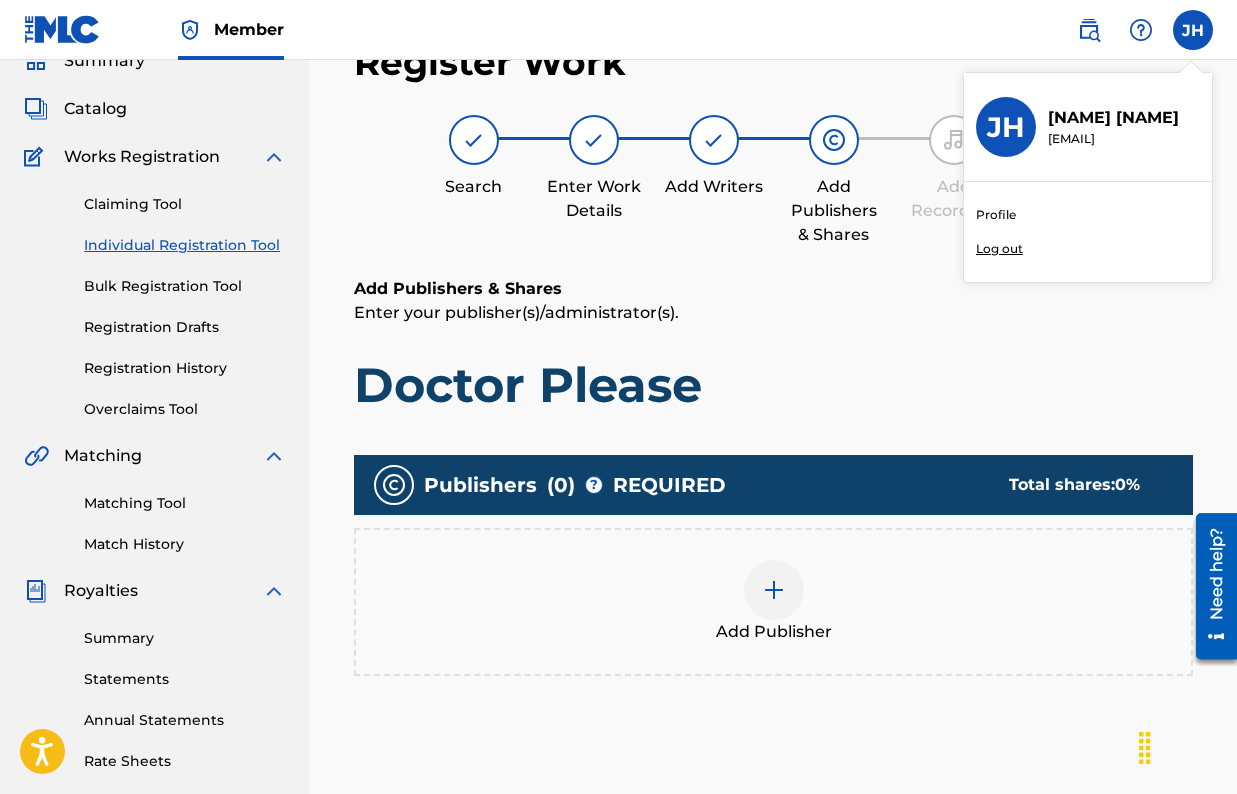 click at bounding box center (774, 590) 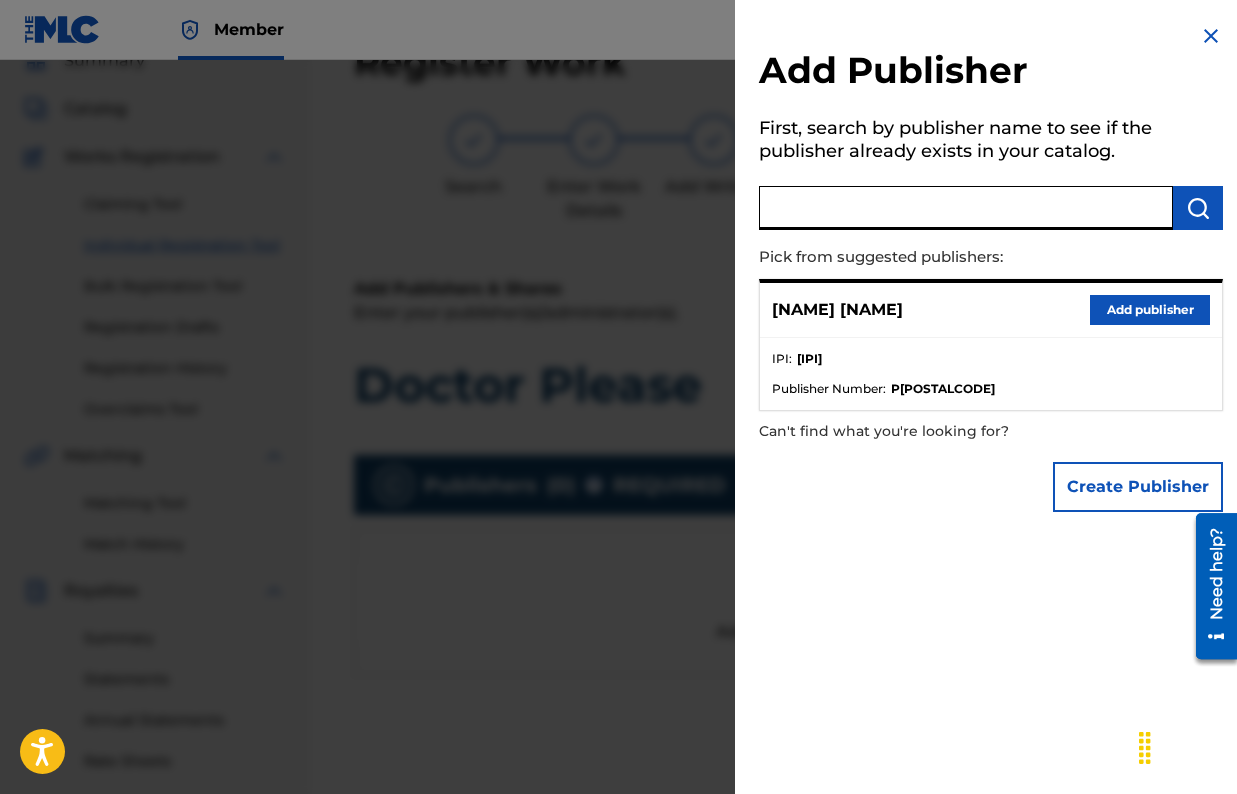 click at bounding box center [966, 208] 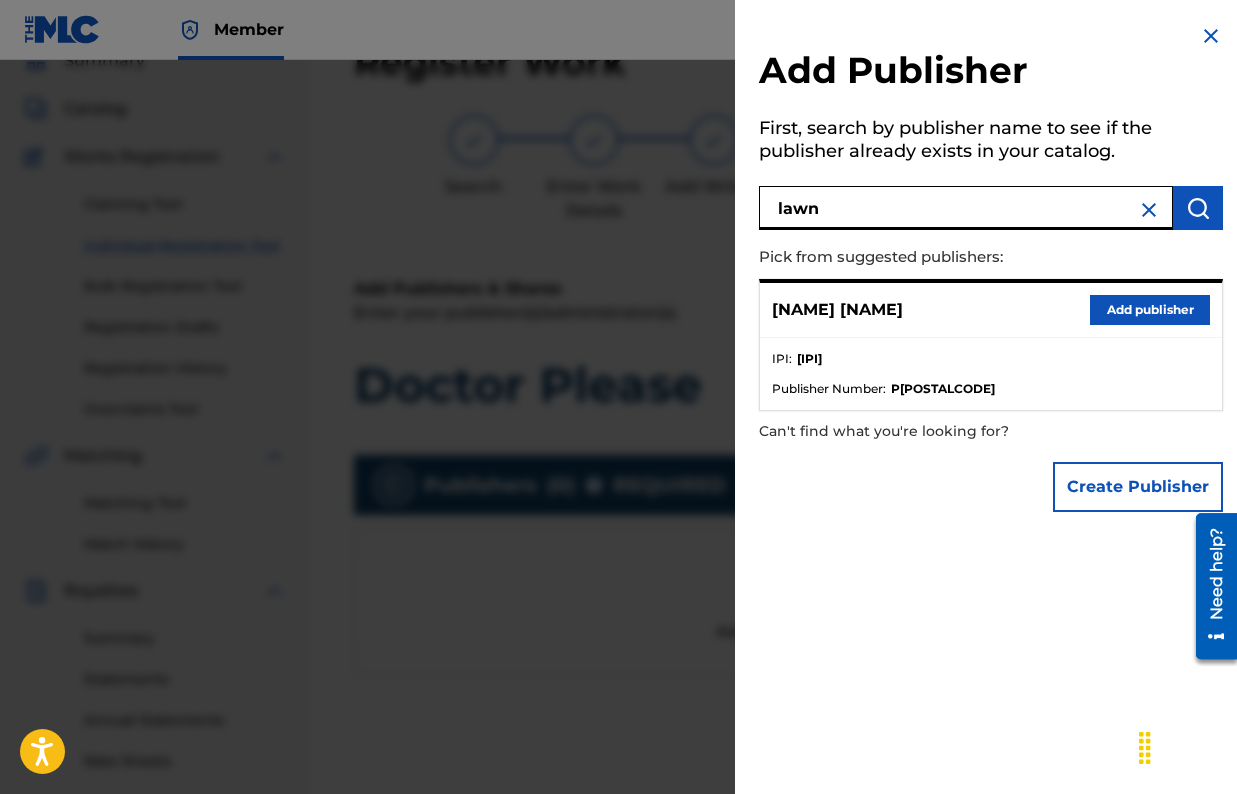 type on "lawn" 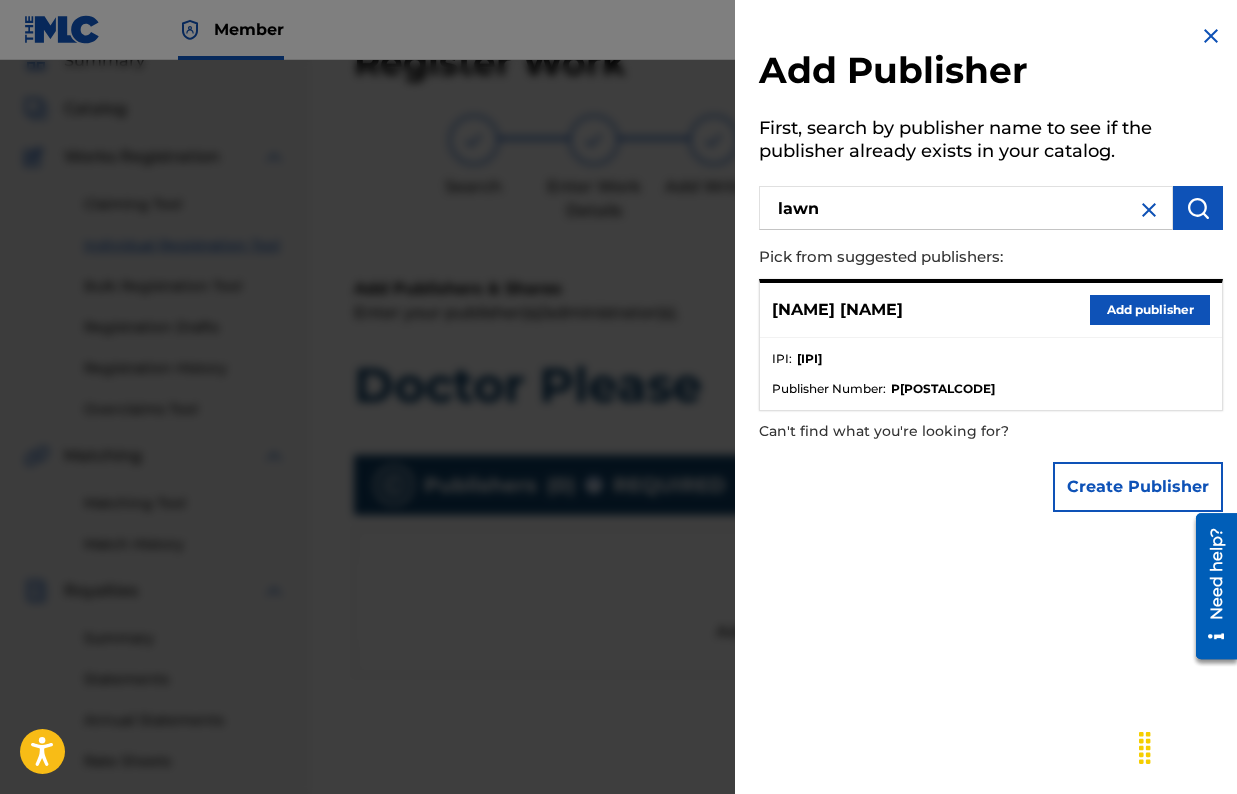 click on "Create Publisher" at bounding box center (1138, 487) 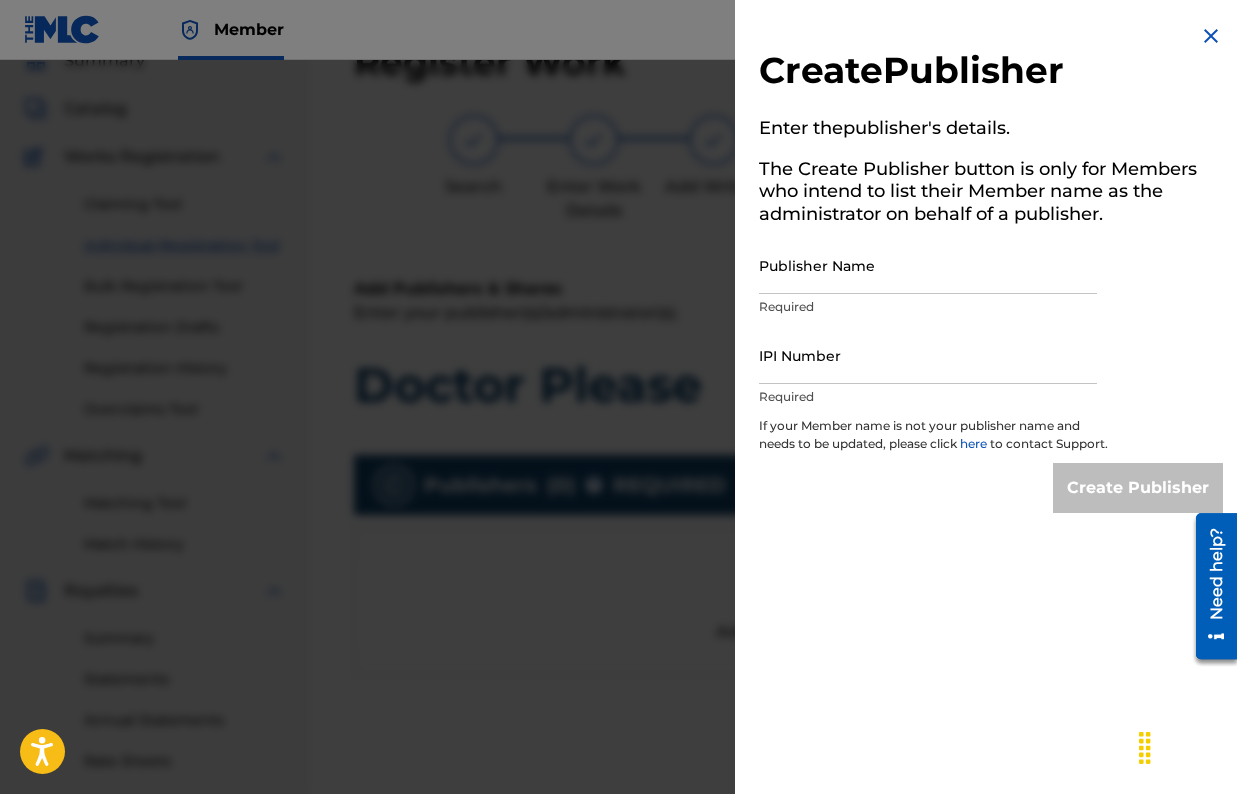 click on "Publisher Name" at bounding box center [928, 265] 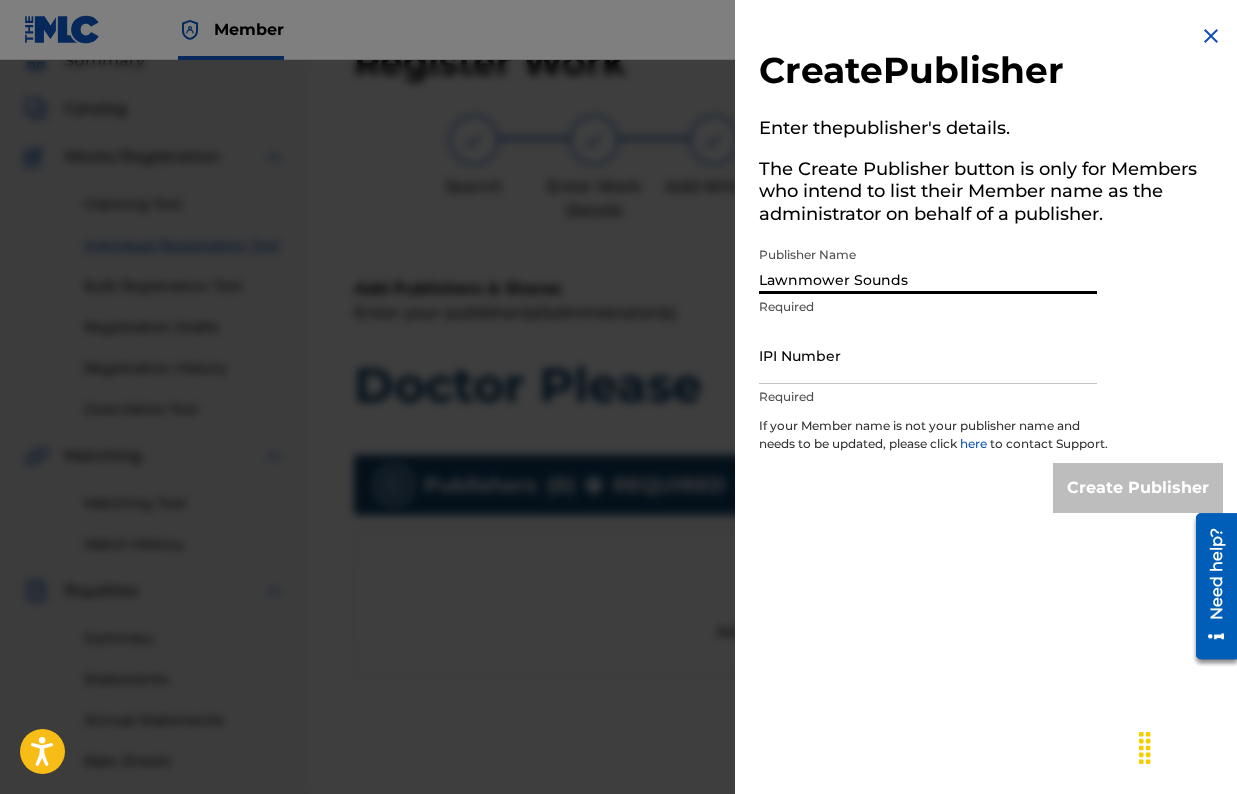 type on "Lawnmower Sounds" 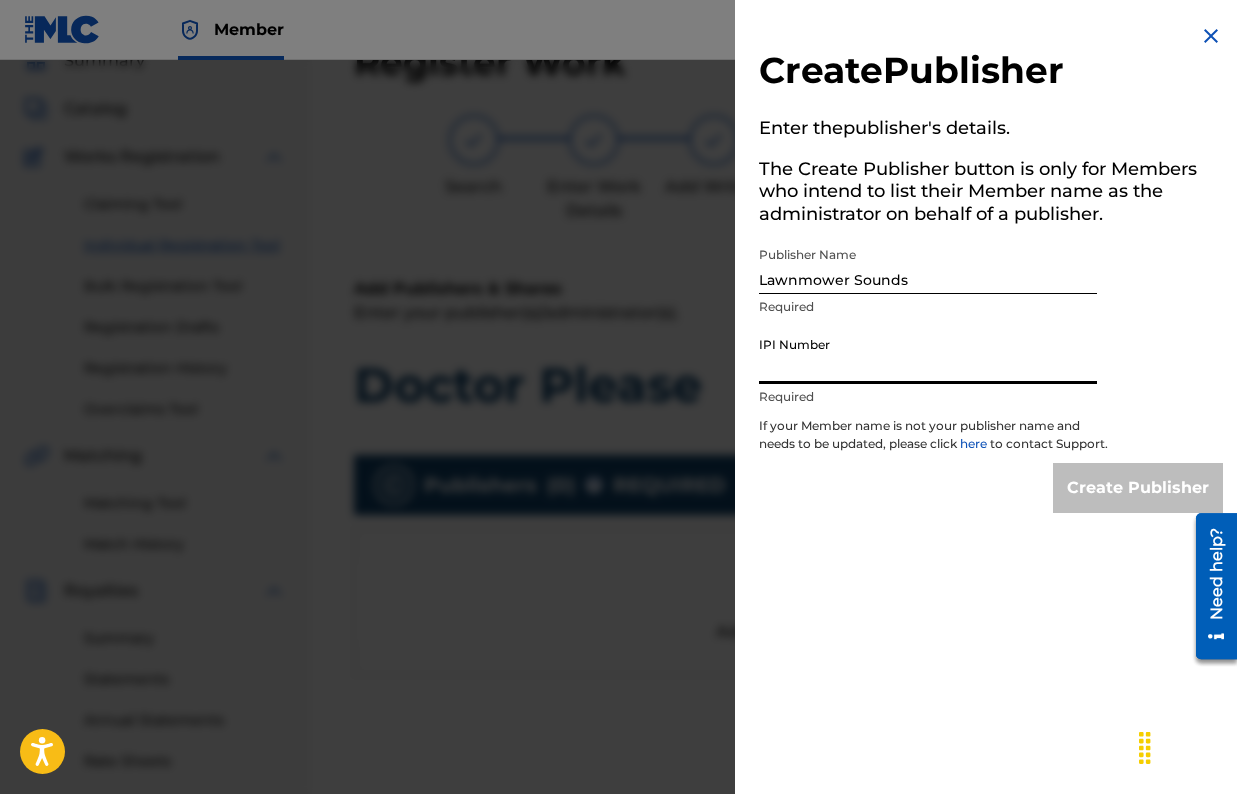 click on "IPI Number" at bounding box center [928, 355] 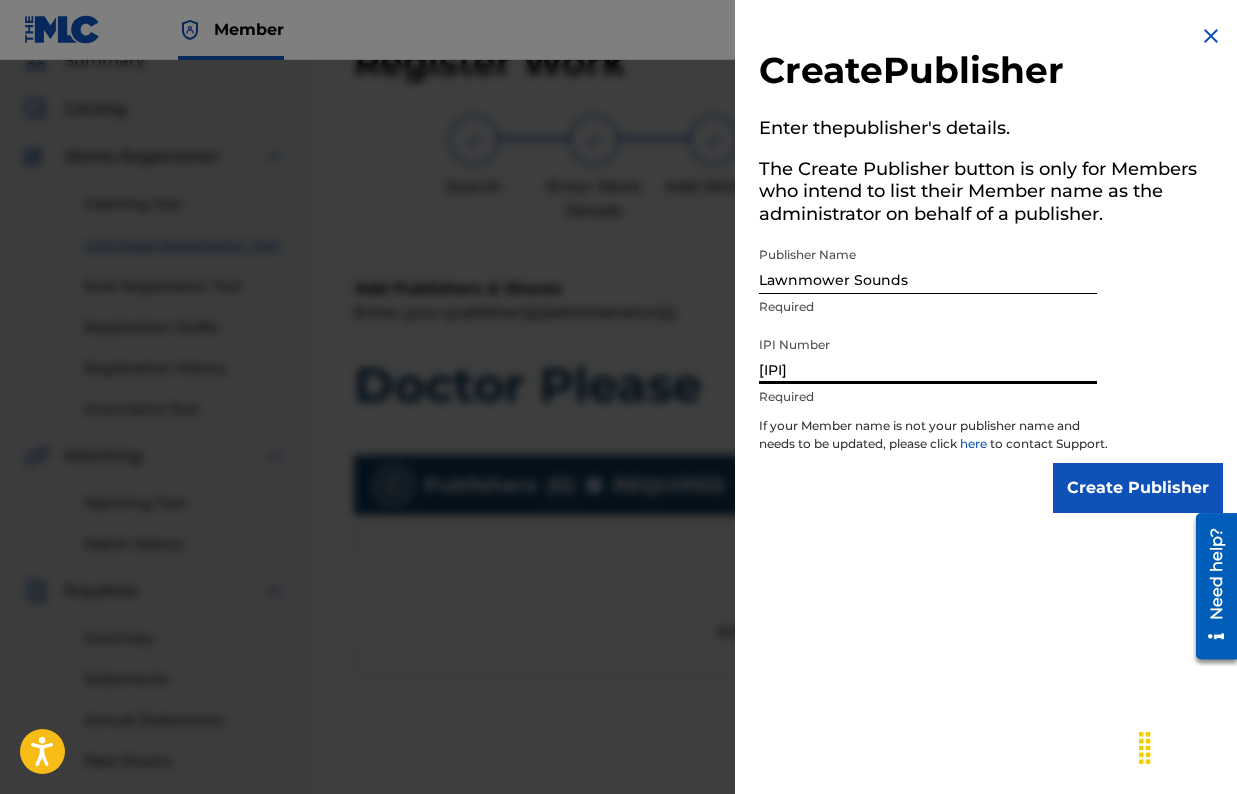 type on "[IPI]" 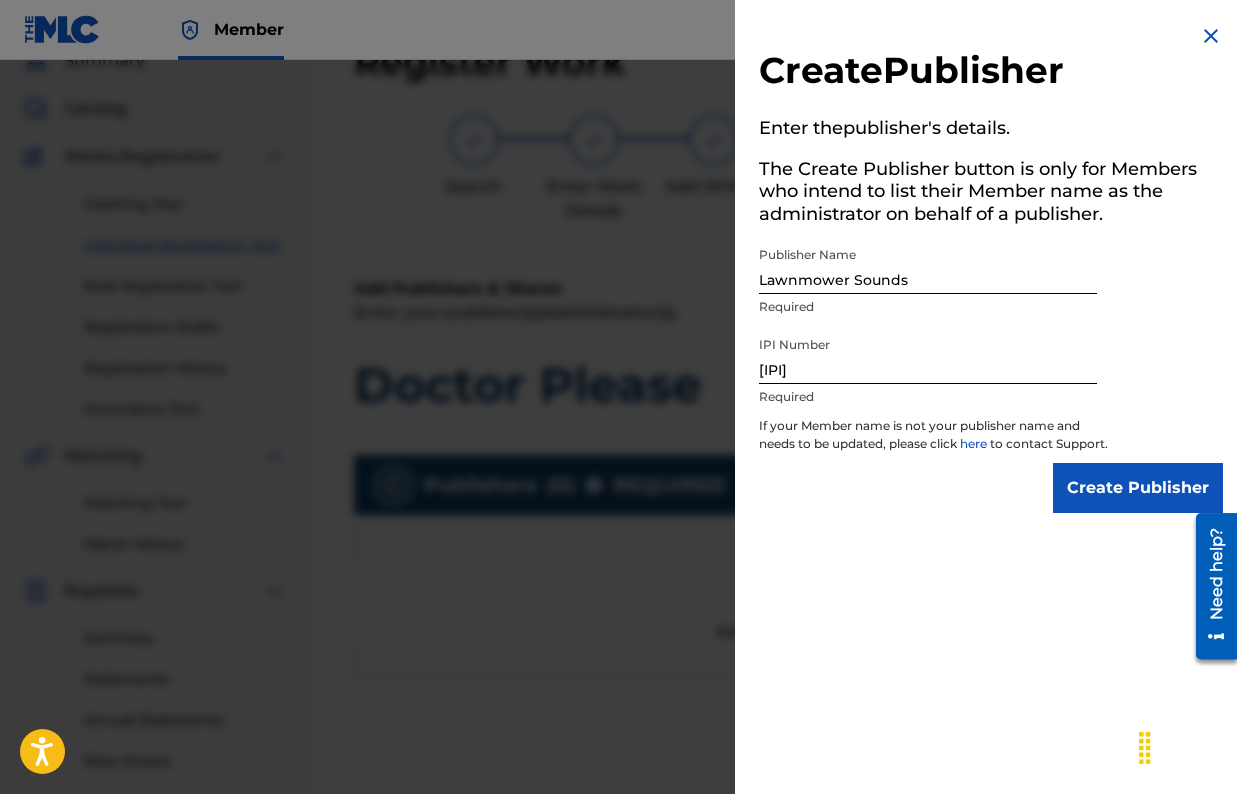 click on "Create Publisher" at bounding box center (1138, 488) 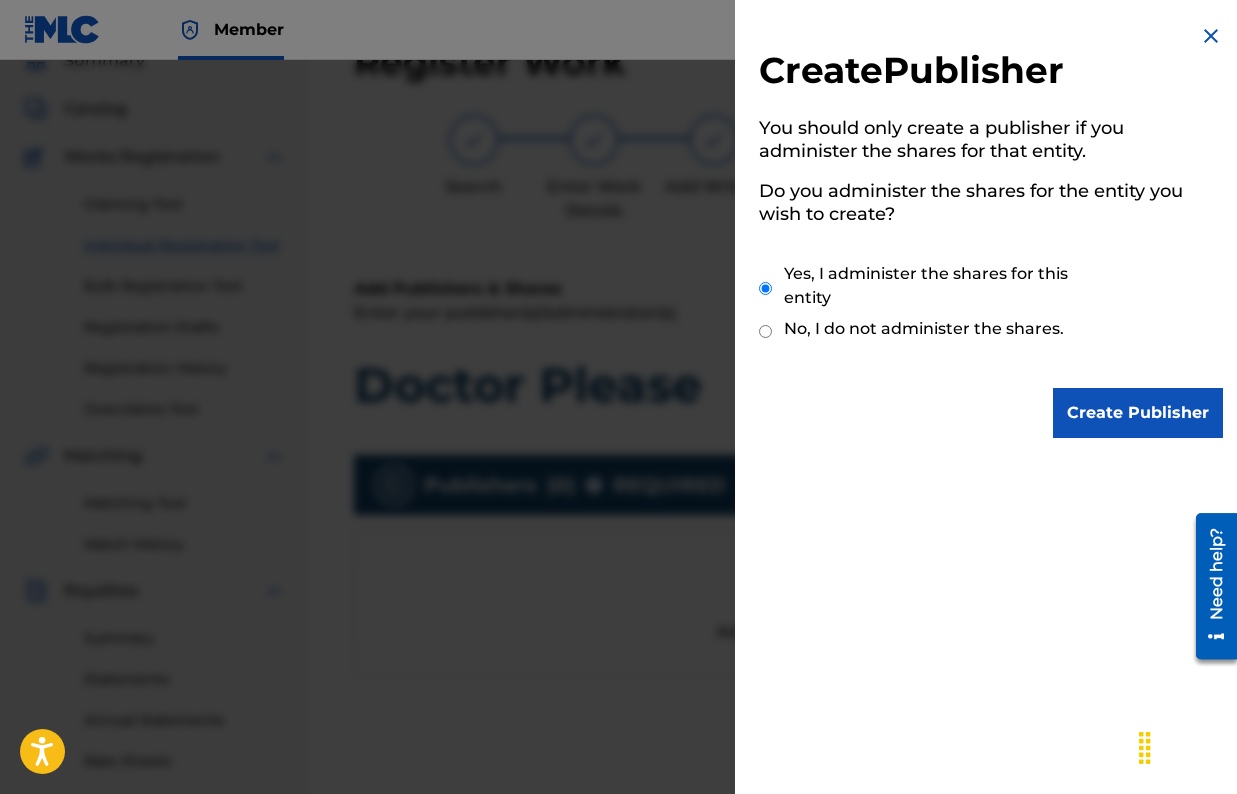 drag, startPoint x: 1119, startPoint y: 410, endPoint x: 1108, endPoint y: 413, distance: 11.401754 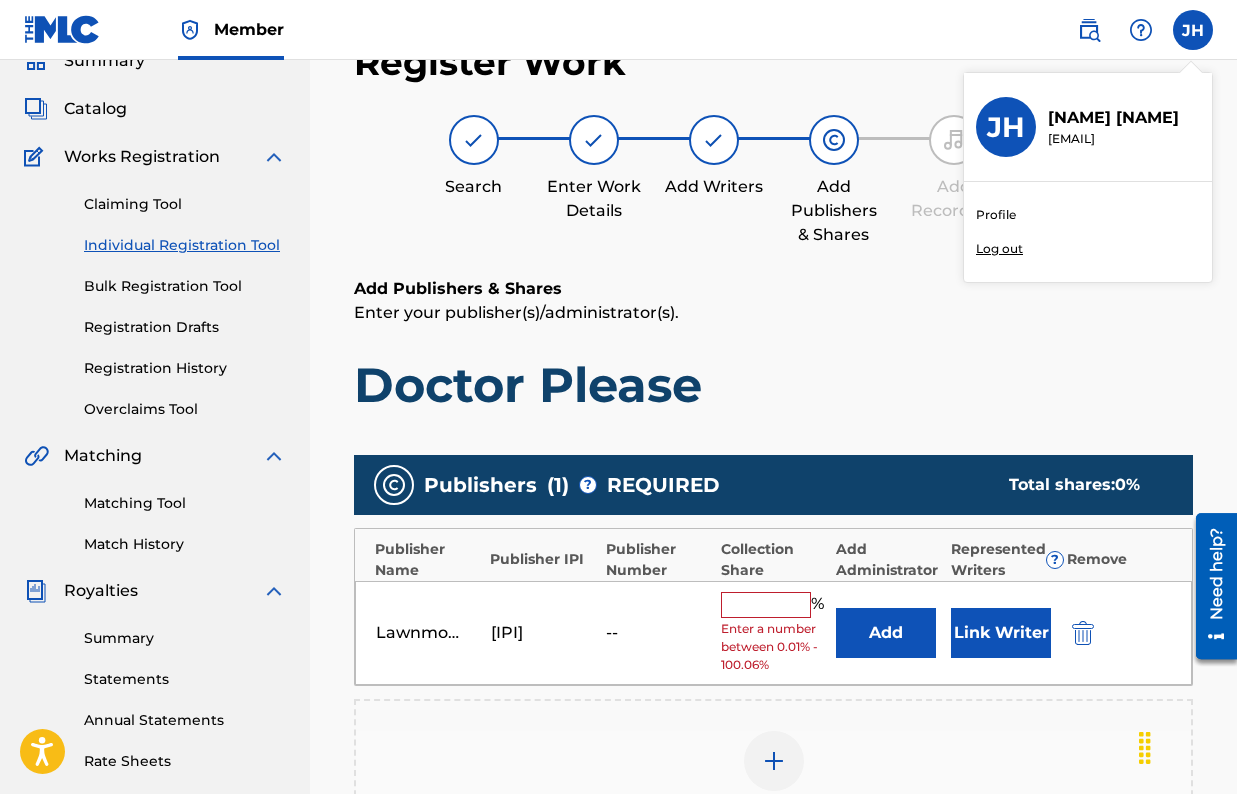 click at bounding box center [766, 605] 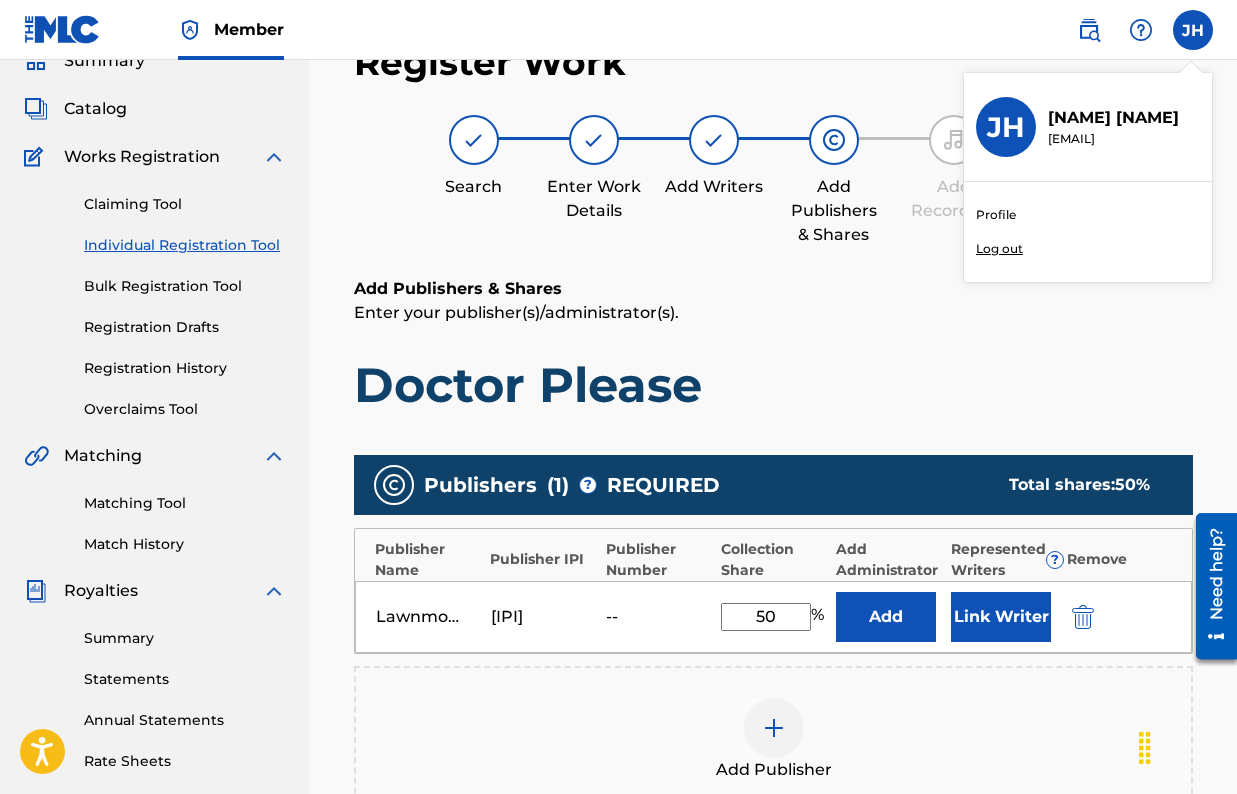 type on "50" 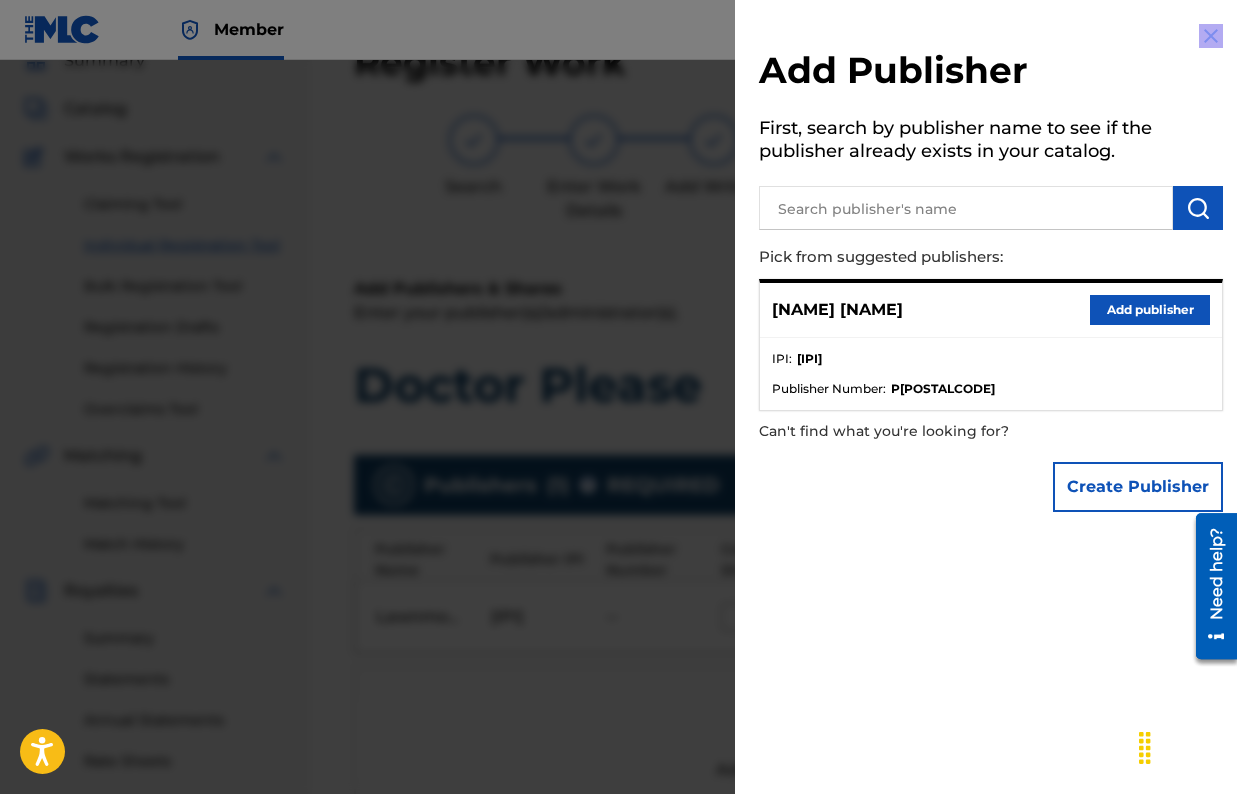 click on "Add Publisher First, search by publisher name to see if the publisher already exists in your catalog. Pick from suggested publishers: [NAME] Add publisher IPI : [IPI] Publisher Number : P[POSTALCODE] Can't find what you're looking for? Create Publisher" at bounding box center [991, 397] 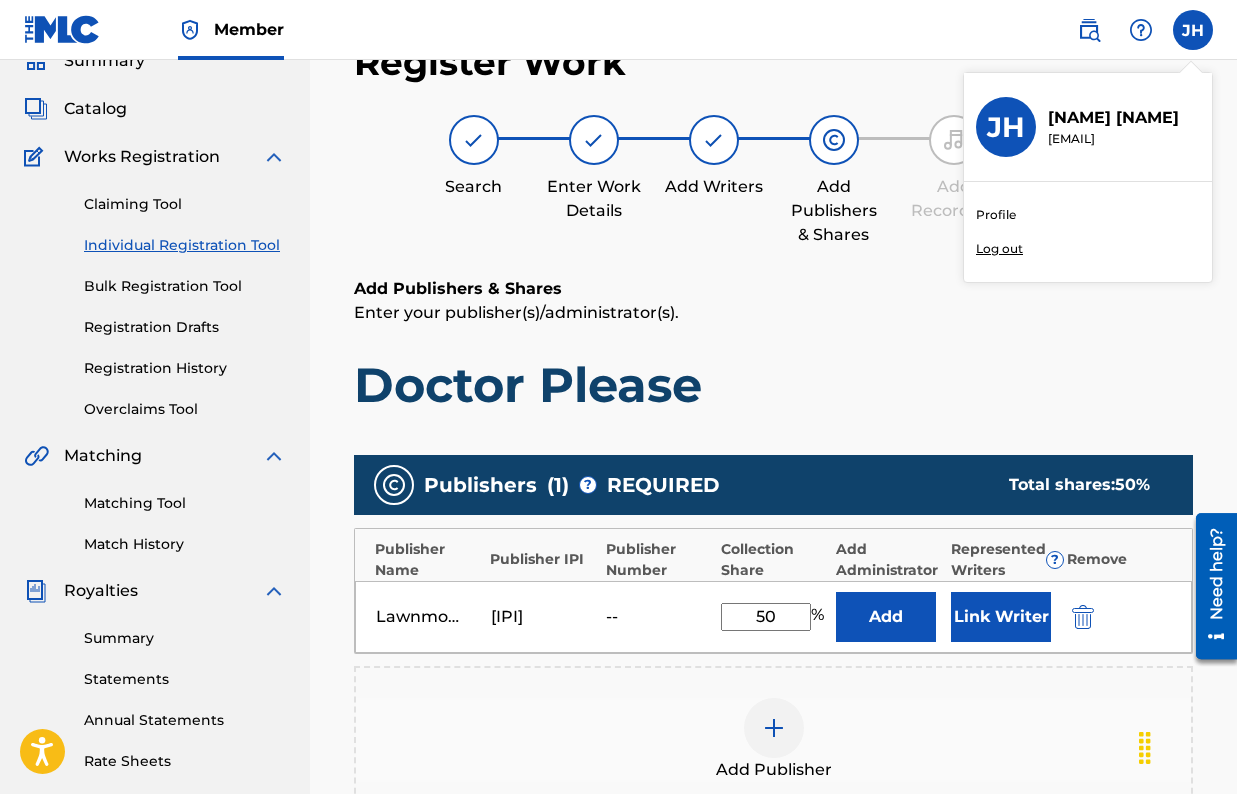 scroll, scrollTop: 116, scrollLeft: 0, axis: vertical 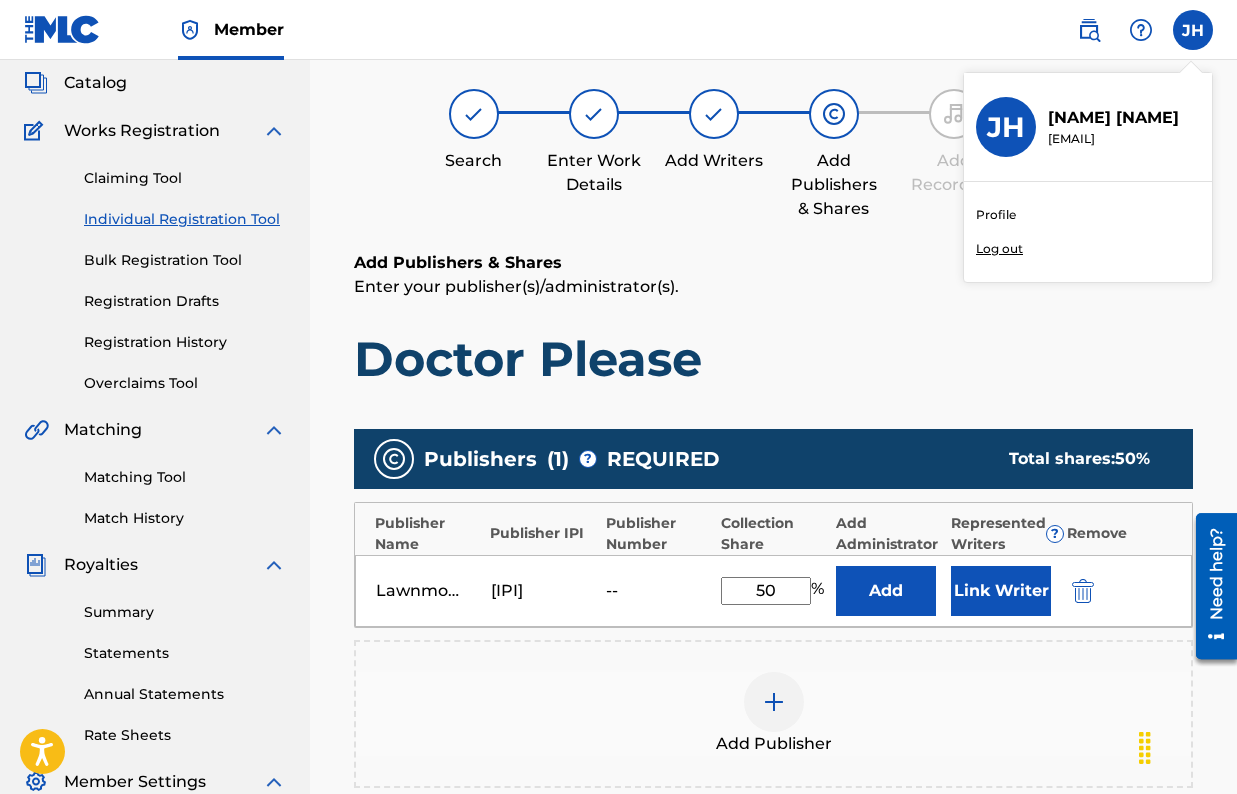 click on "Doctor Please" at bounding box center (773, 359) 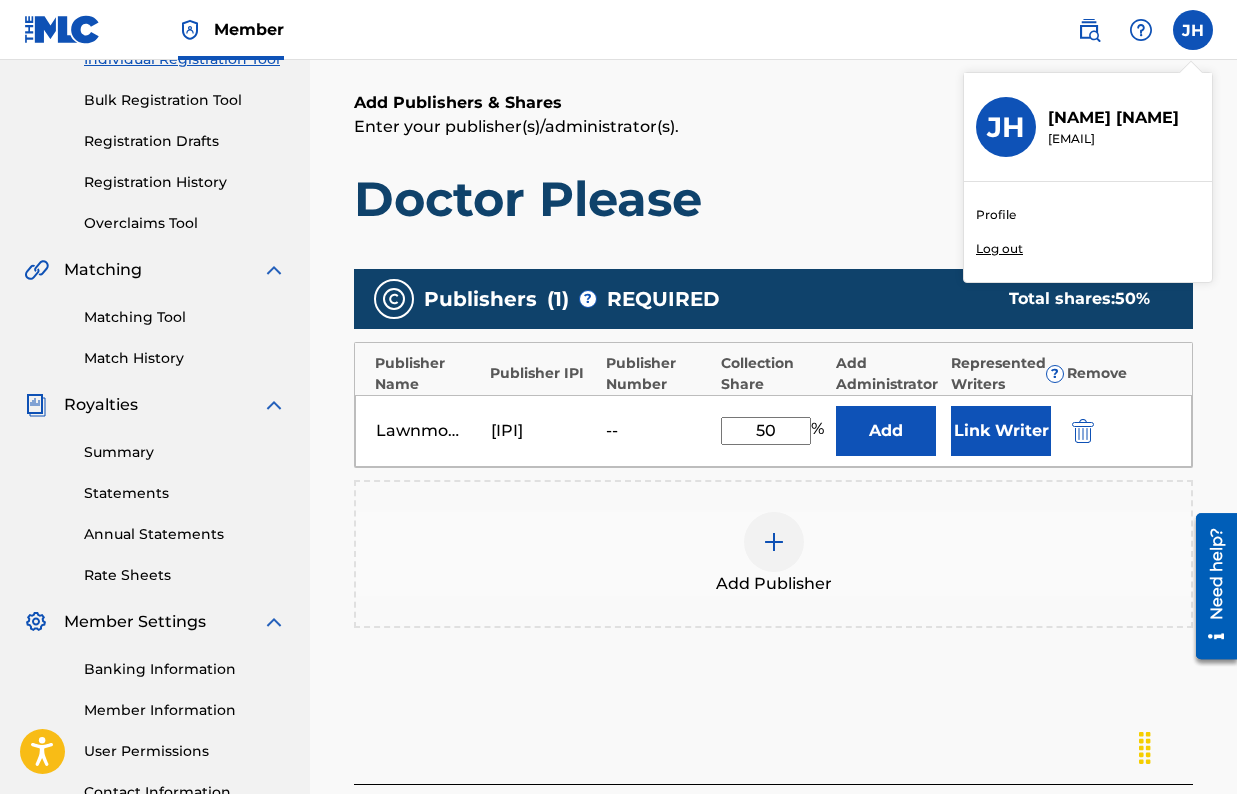click at bounding box center [774, 542] 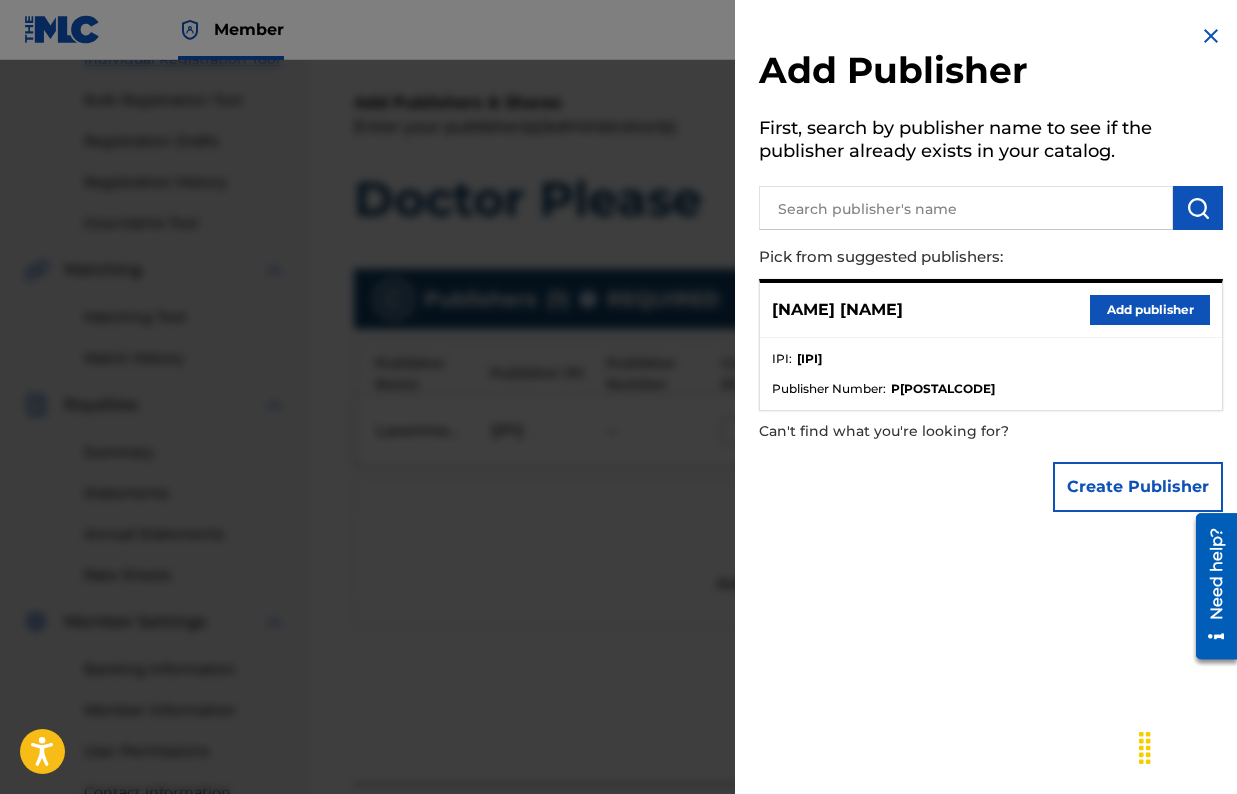 click at bounding box center [966, 208] 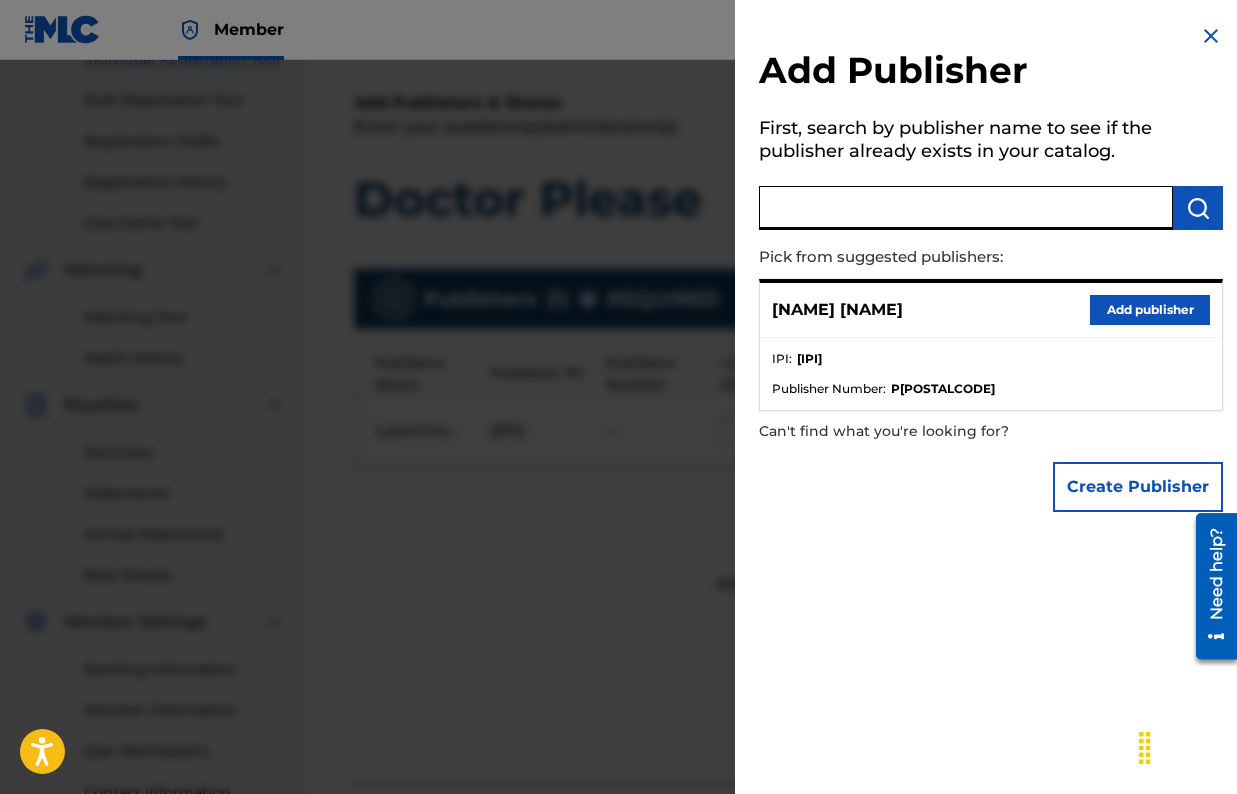 click on "Create Publisher" at bounding box center [1138, 487] 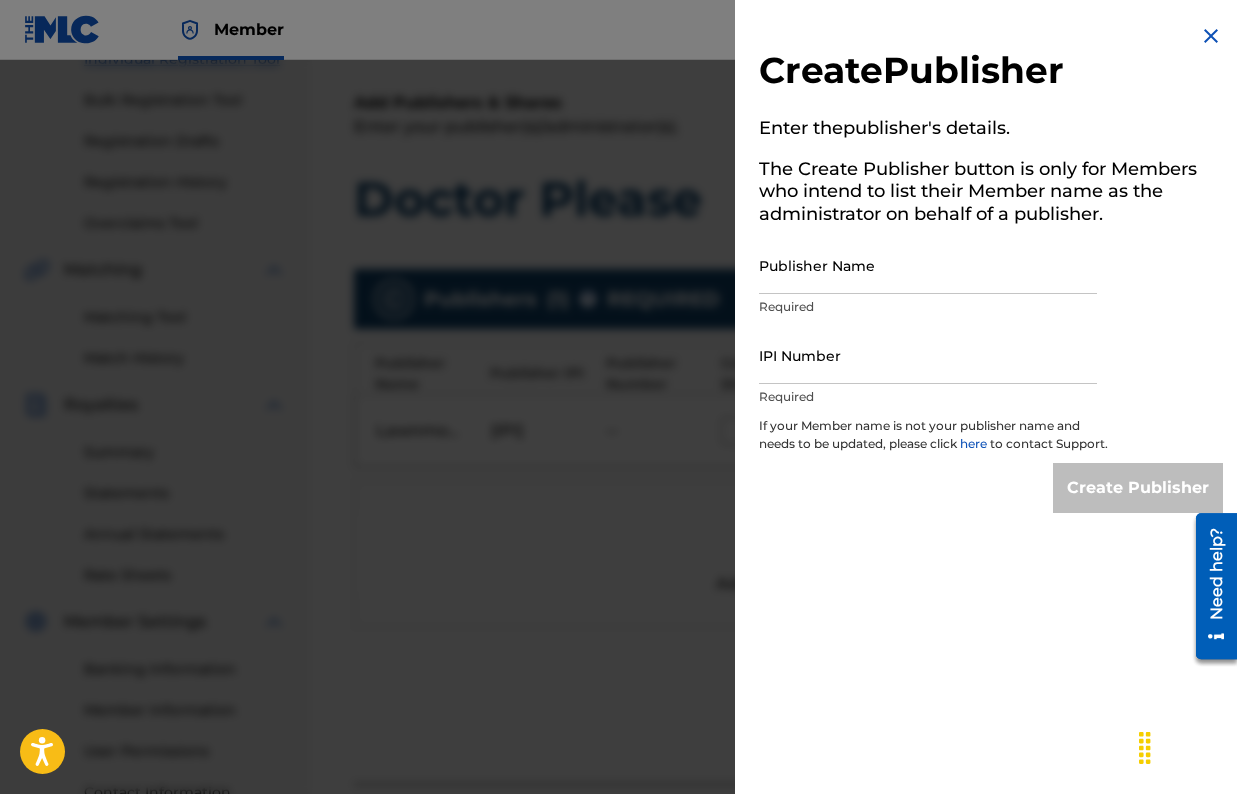 click on "Publisher Name" at bounding box center (928, 265) 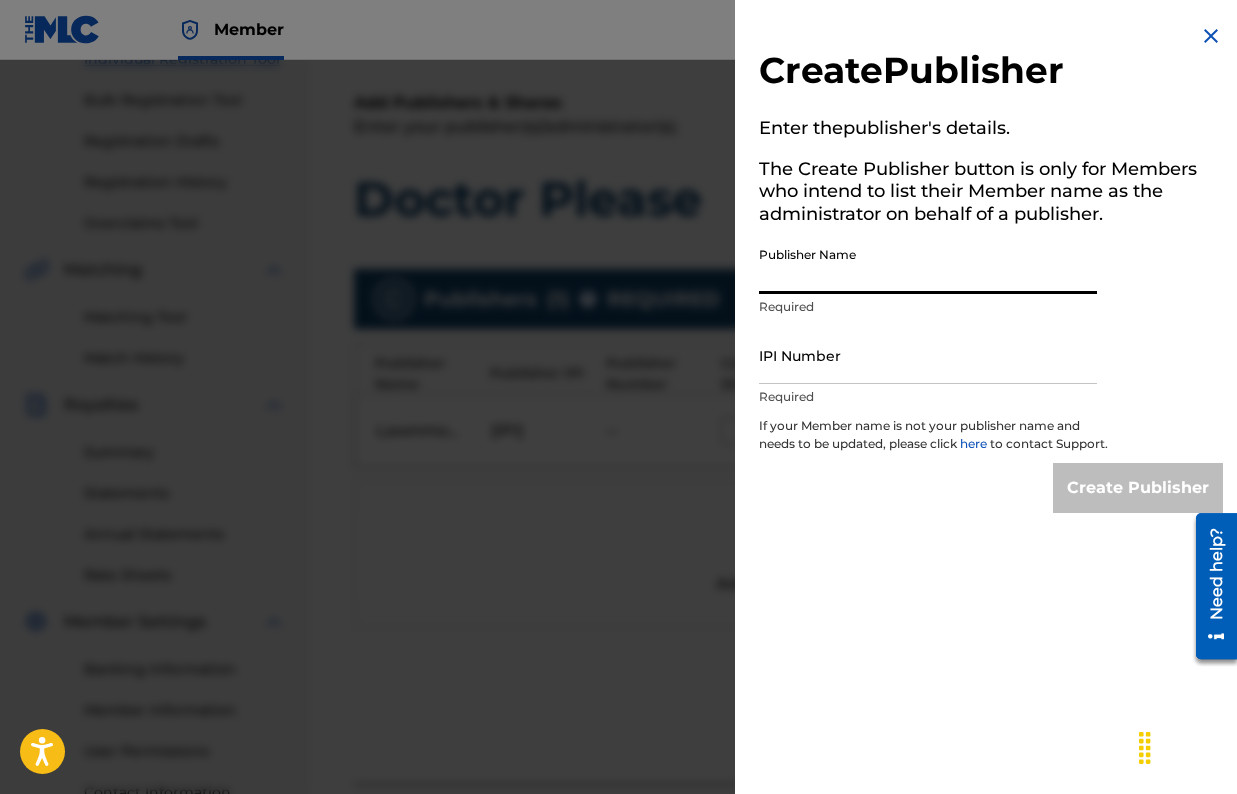 paste on "Never Told Publishing" 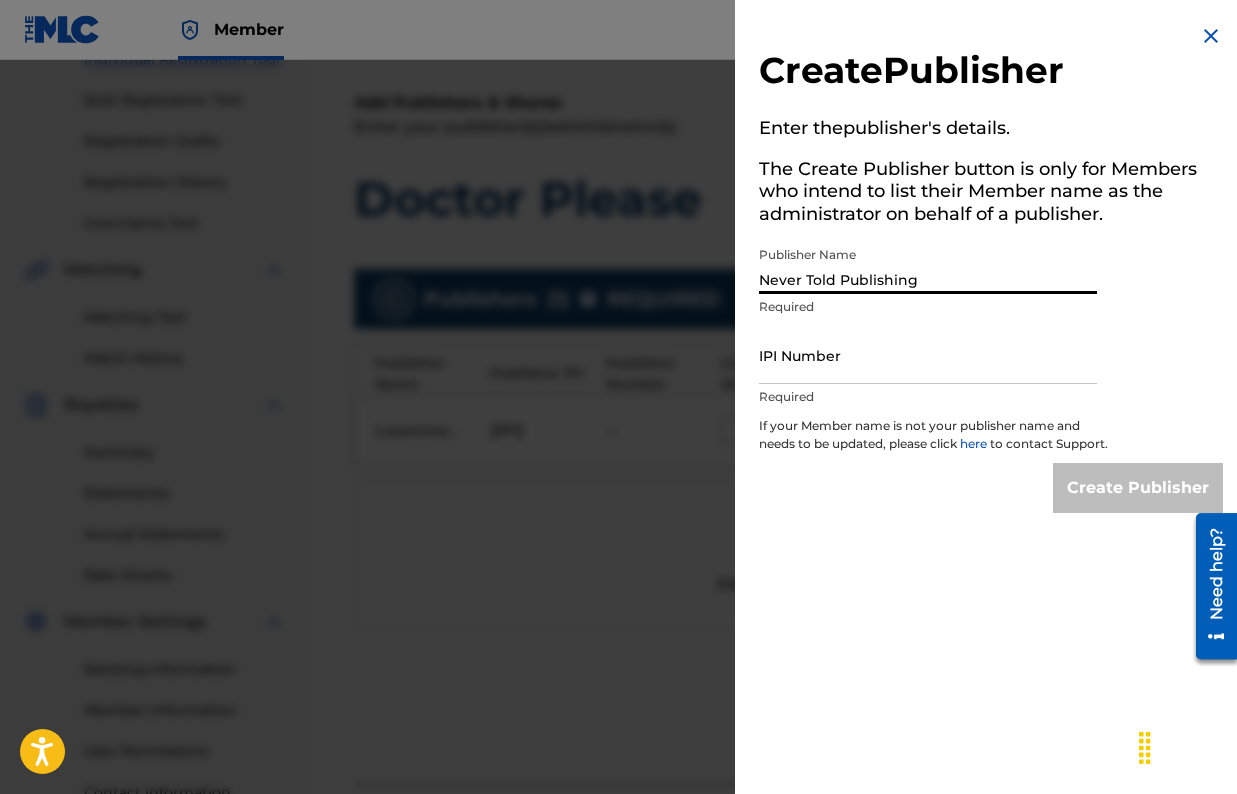 type on "Never Told Publishing" 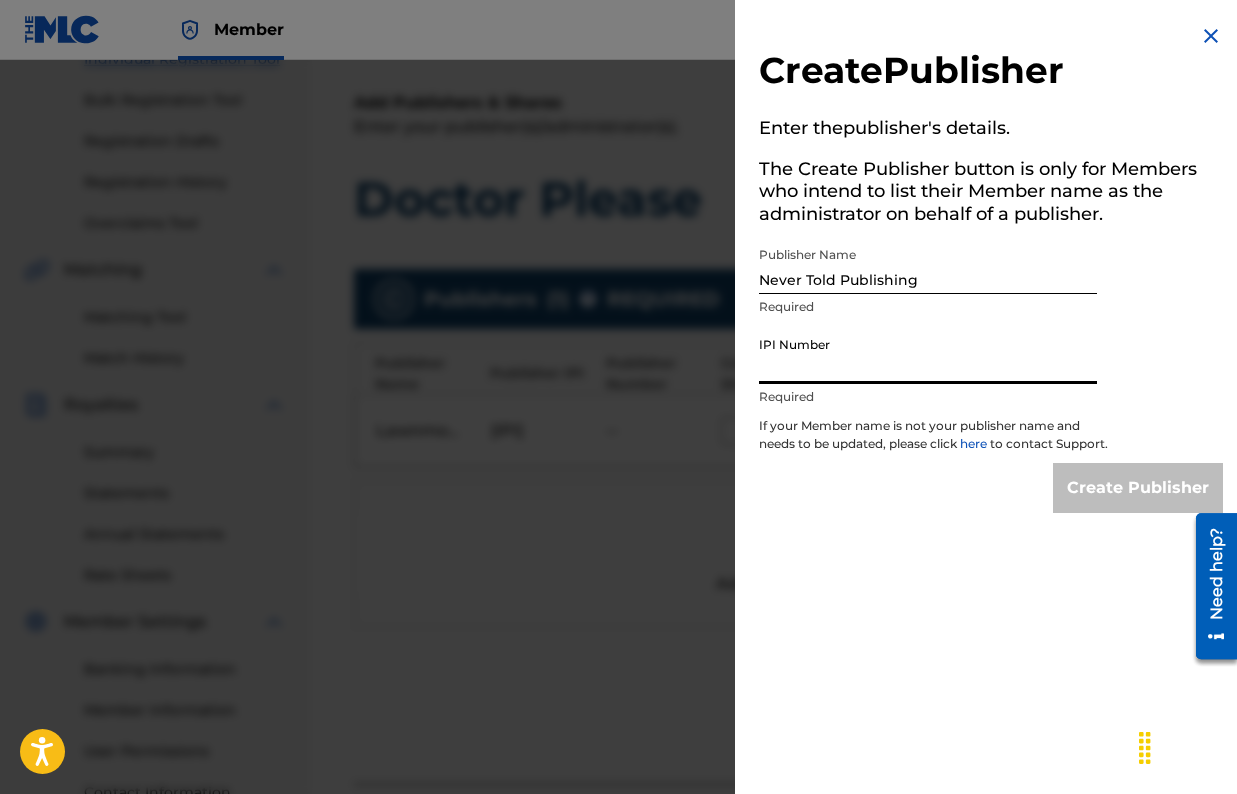 click on "IPI Number" at bounding box center (928, 355) 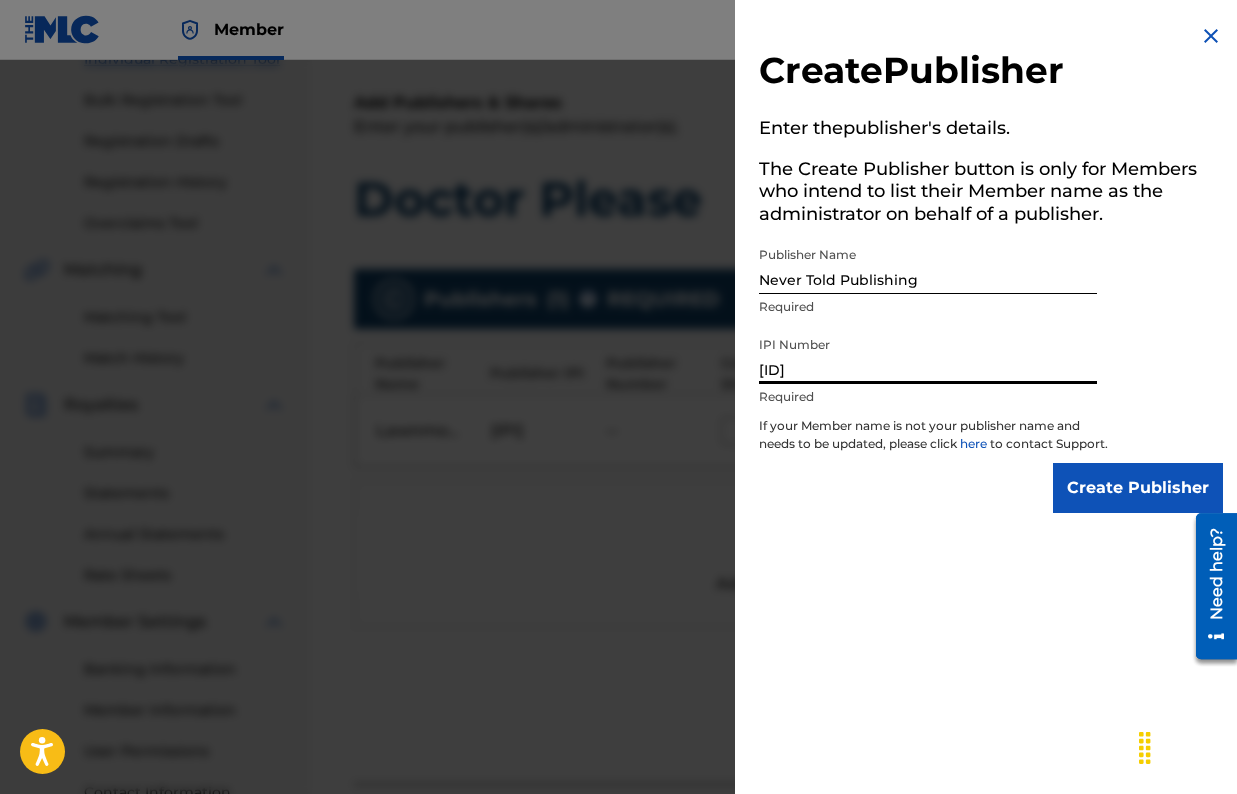 type on "[ID]" 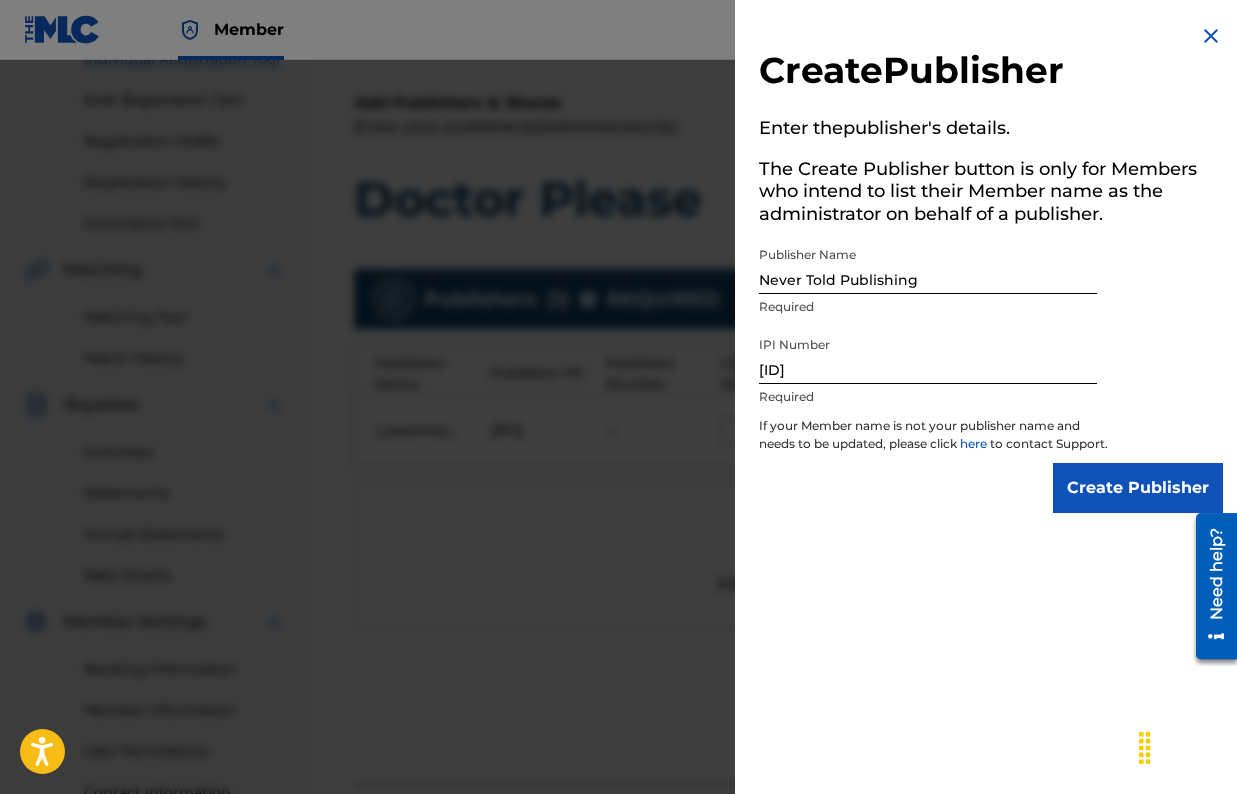 click on "Create Publisher" at bounding box center (1138, 488) 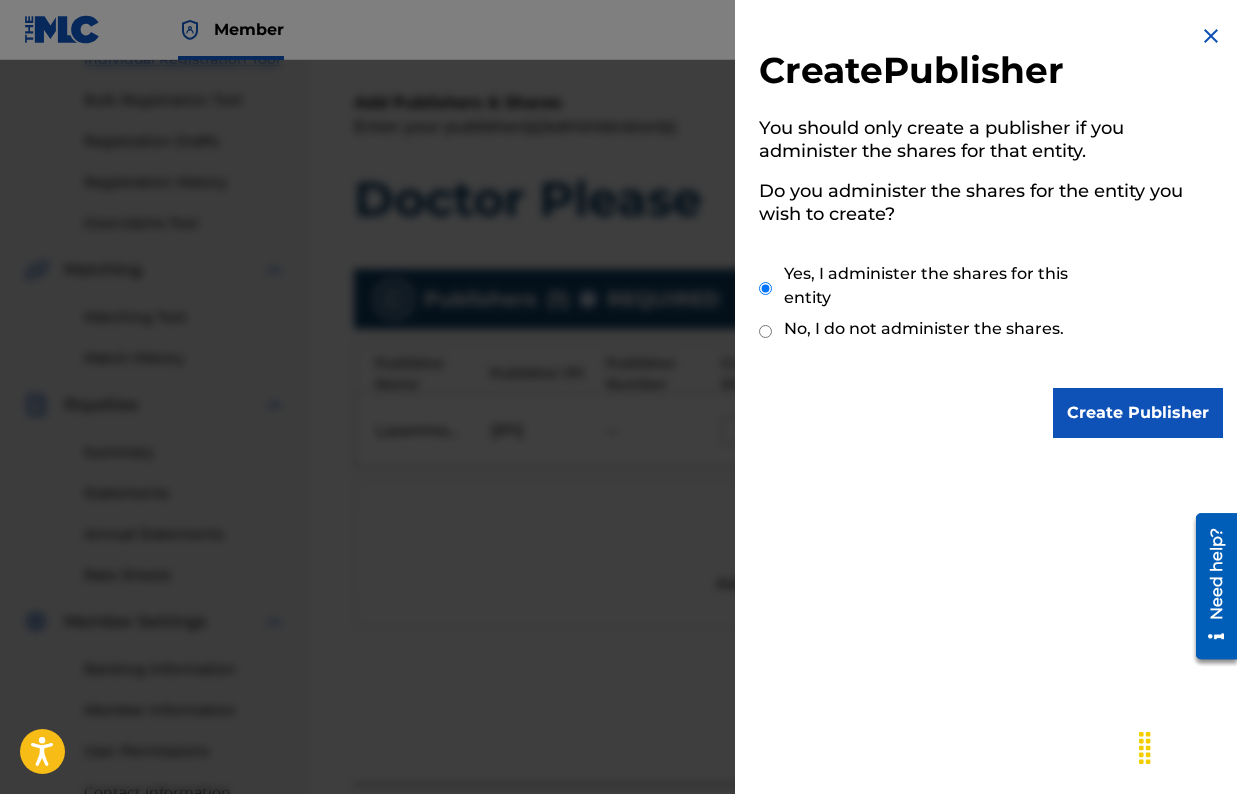 click on "Create Publisher" at bounding box center (1138, 413) 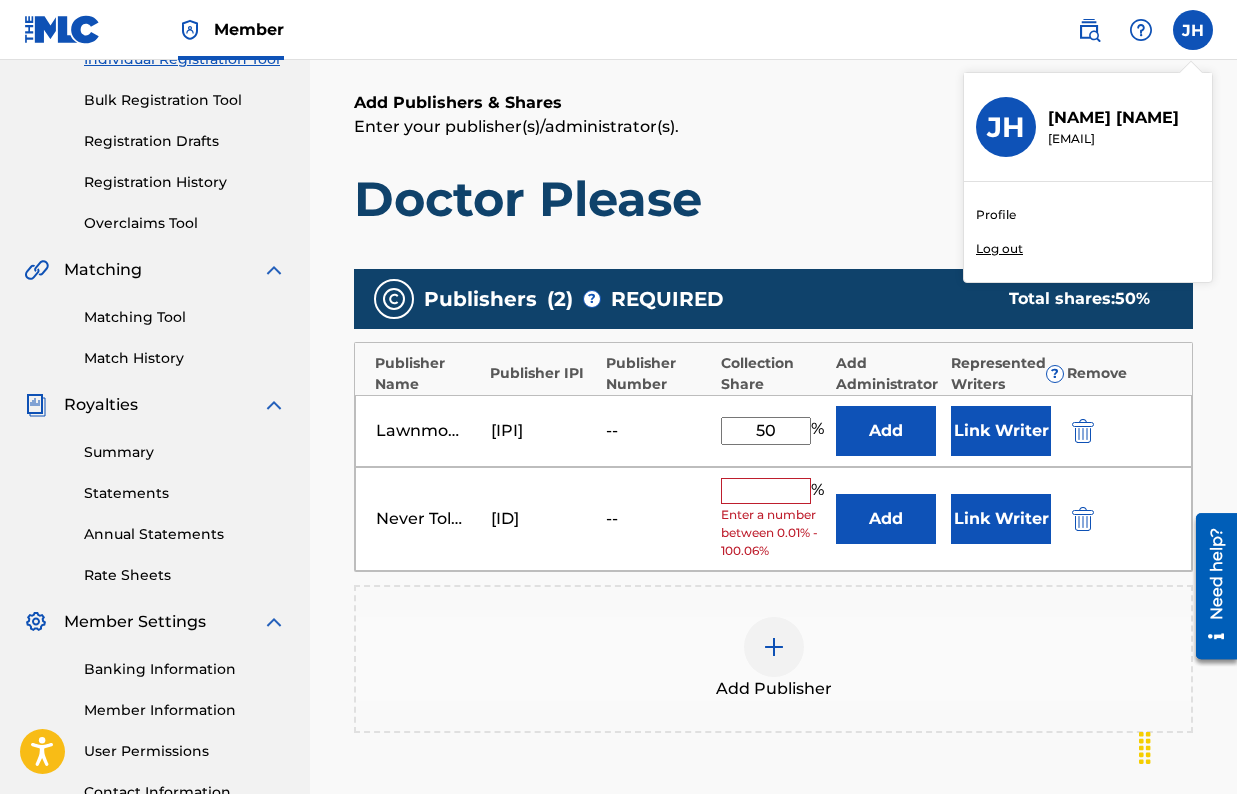 click at bounding box center (766, 491) 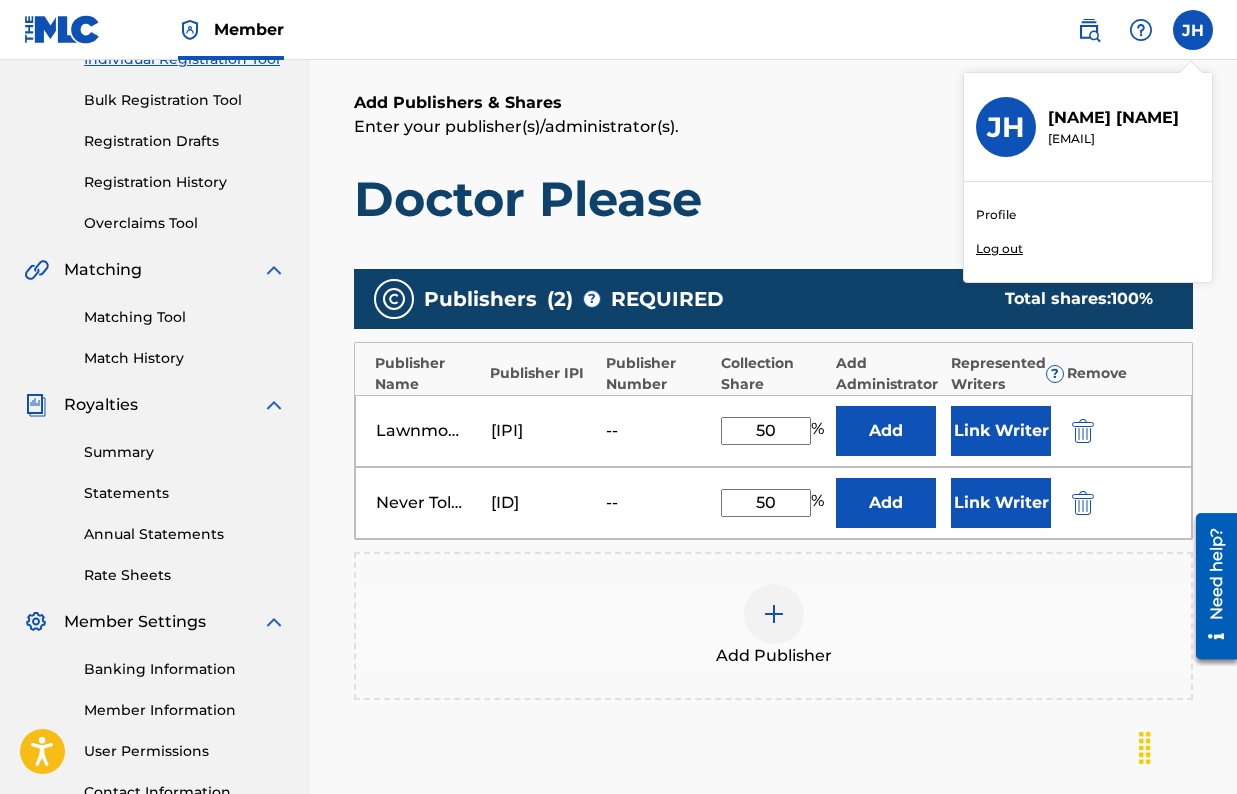 type on "50" 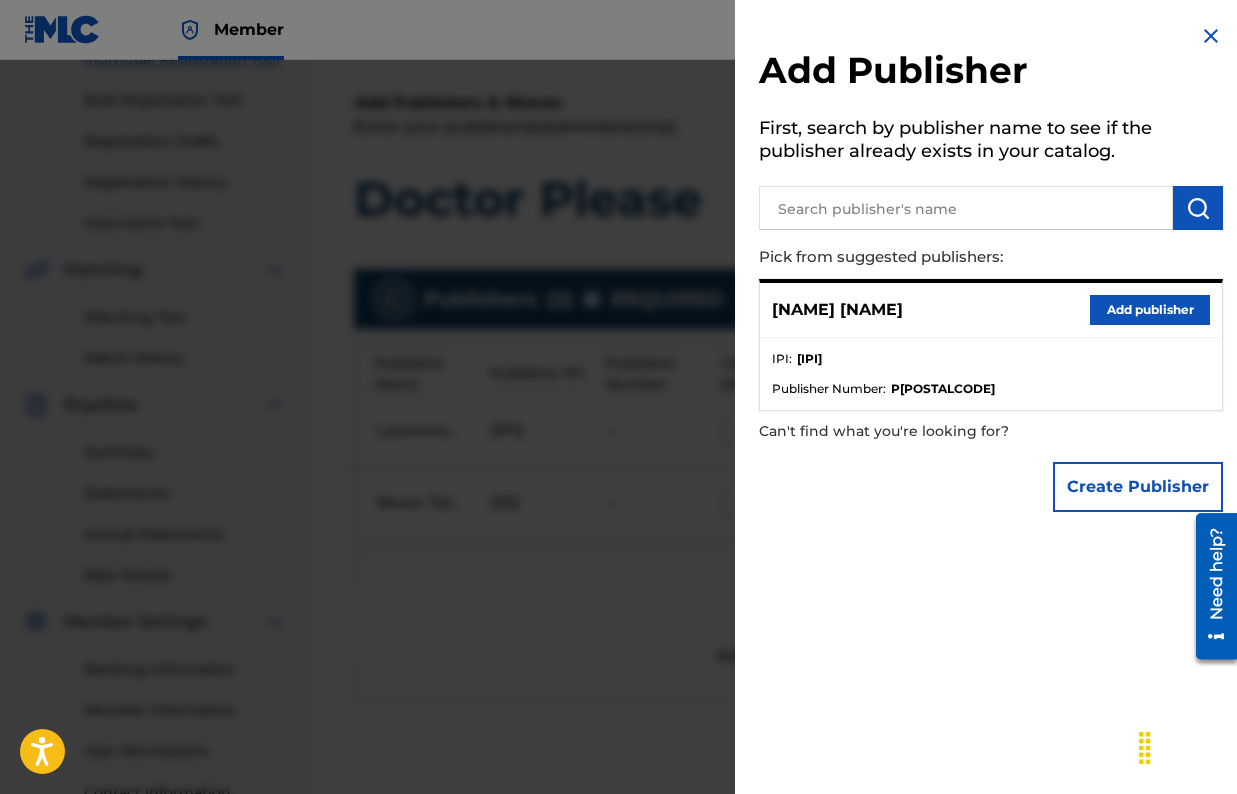 click at bounding box center [1211, 36] 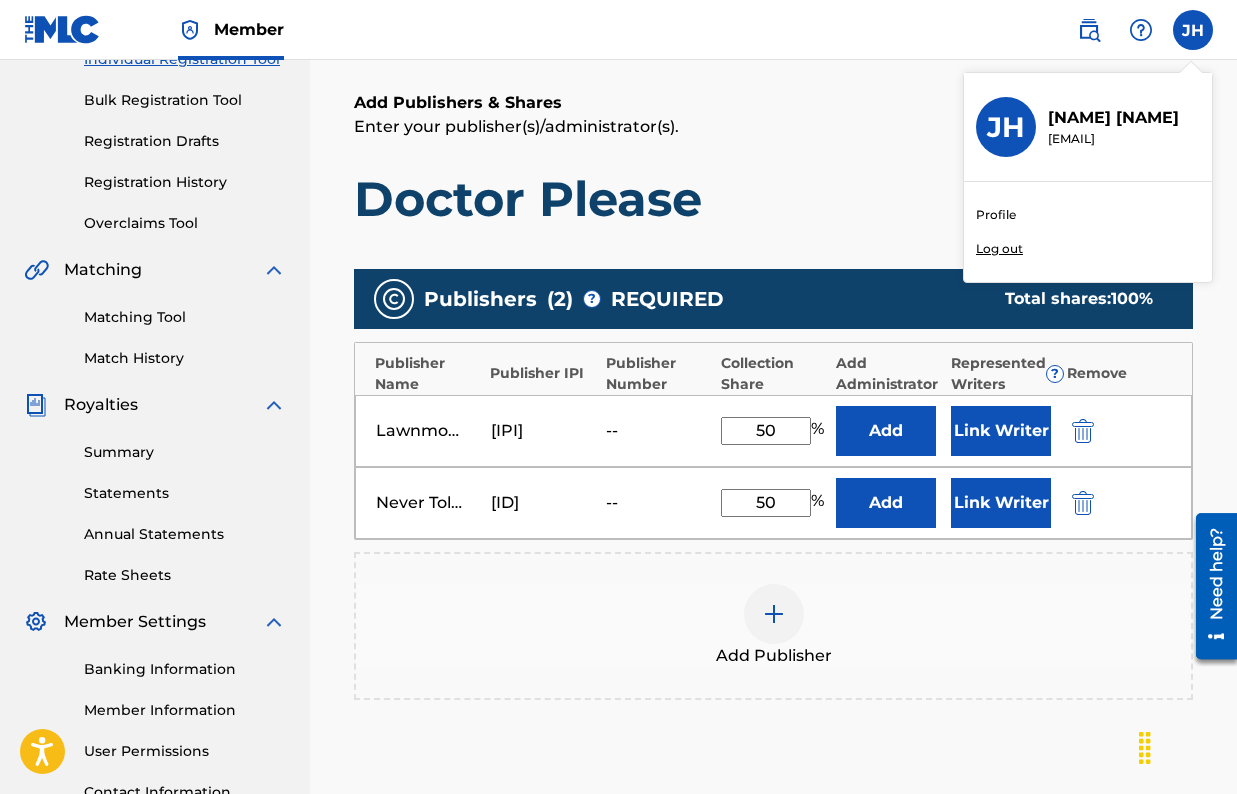click on "Add" at bounding box center (886, 431) 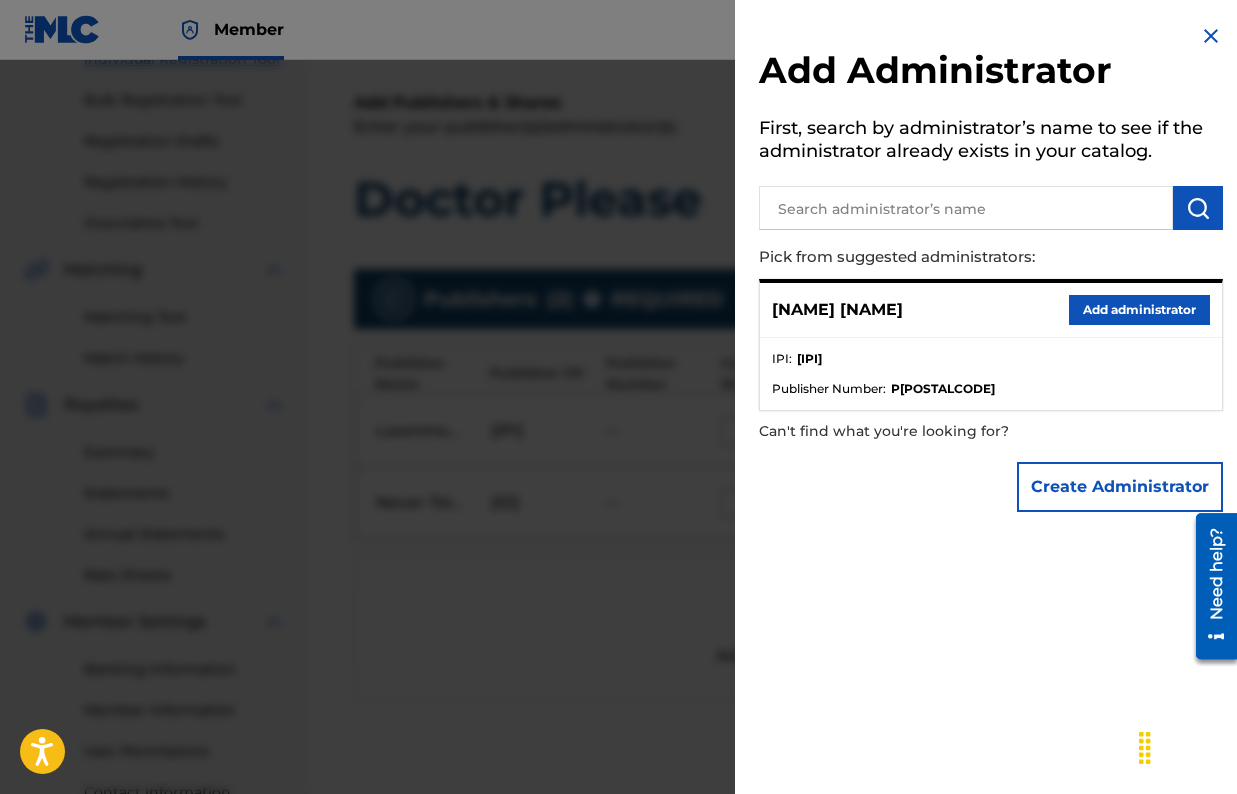 click on "Add Administrator First, search by administrator’s name to see if the administrator already exists in your catalog. Pick from suggested administrators: [NAME] Add administrator IPI : [IPI] Publisher Number : P[POSTALCODE] Can't find what you're looking for? Create Administrator" at bounding box center (991, 397) 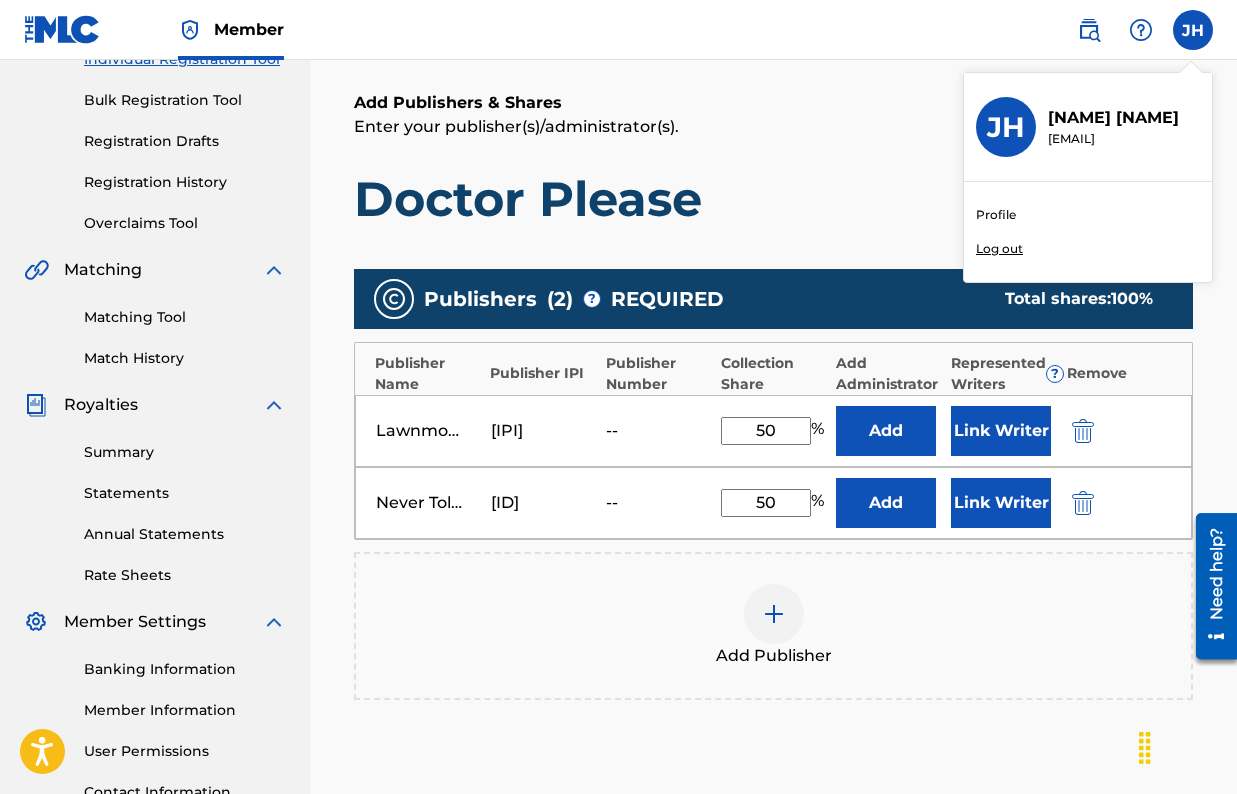 click on "Add Publishers & Shares" at bounding box center (773, 103) 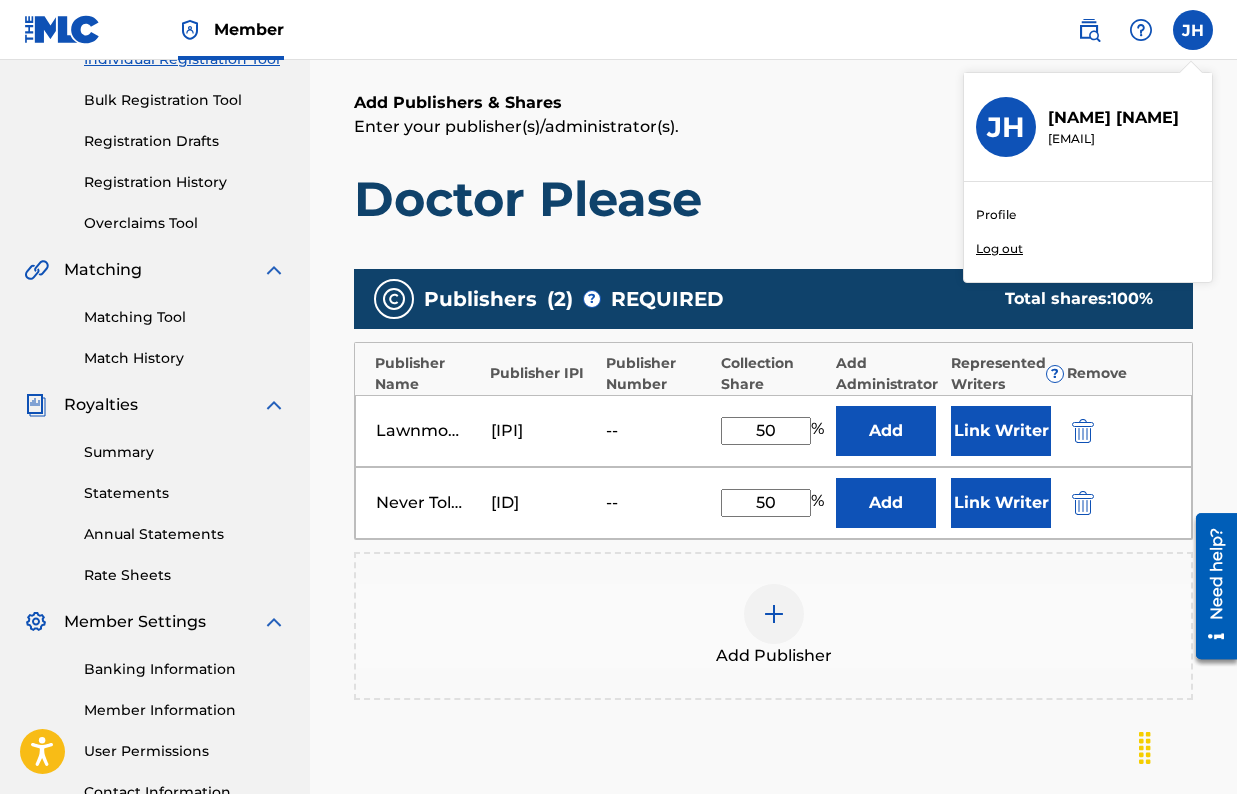 click on "Add Publisher" at bounding box center [773, 626] 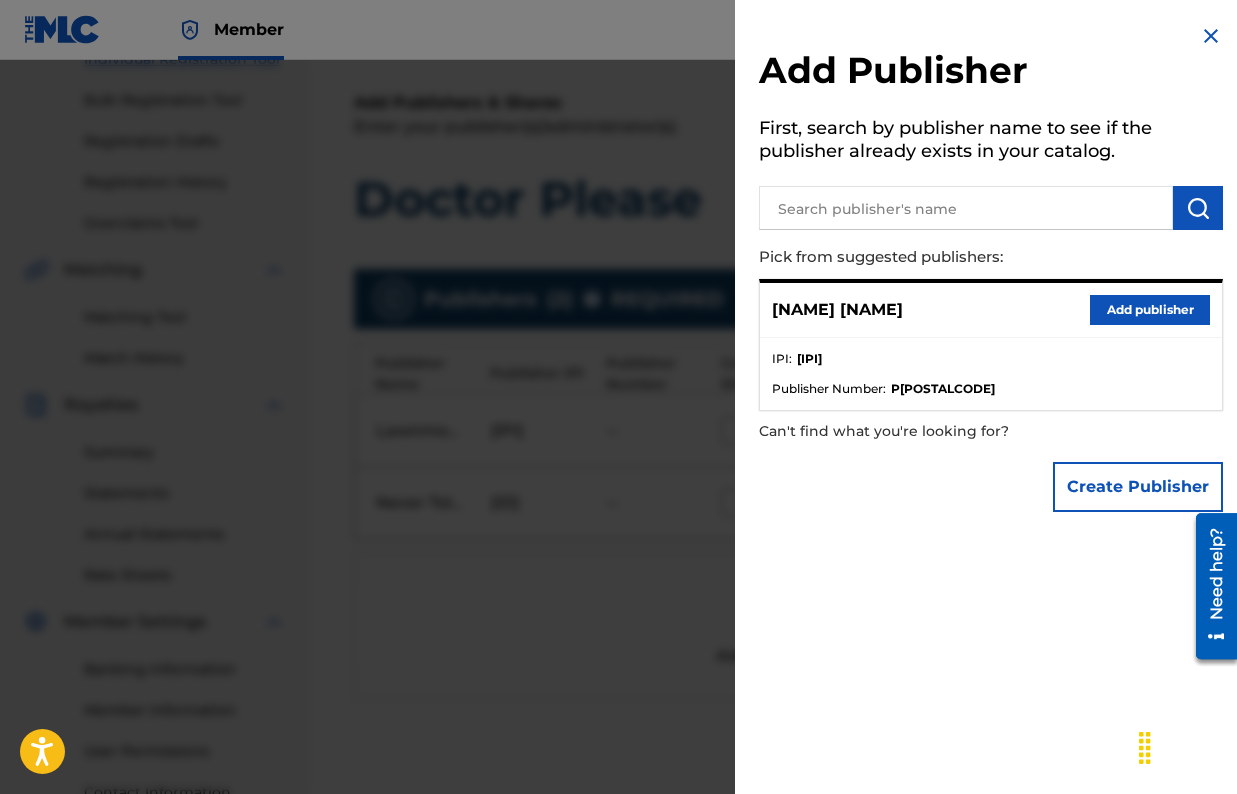 click at bounding box center [618, 457] 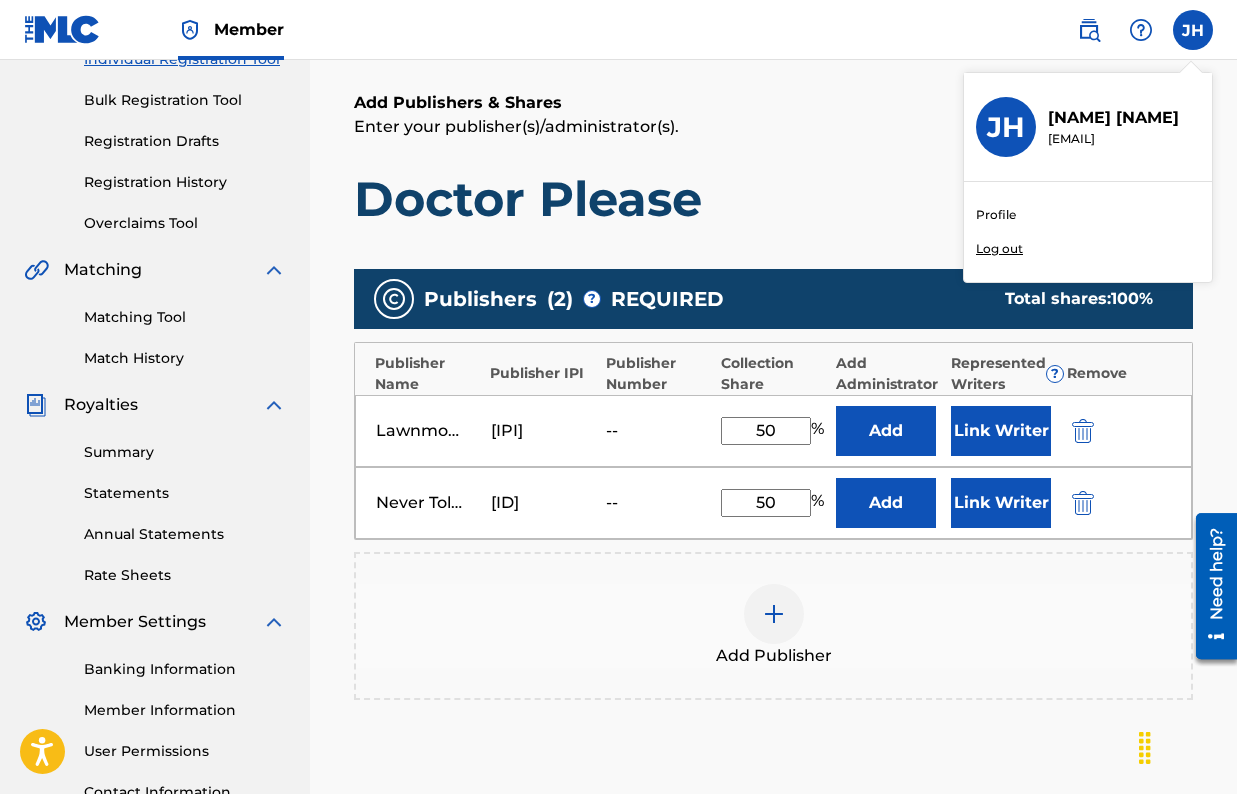 scroll, scrollTop: 525, scrollLeft: 0, axis: vertical 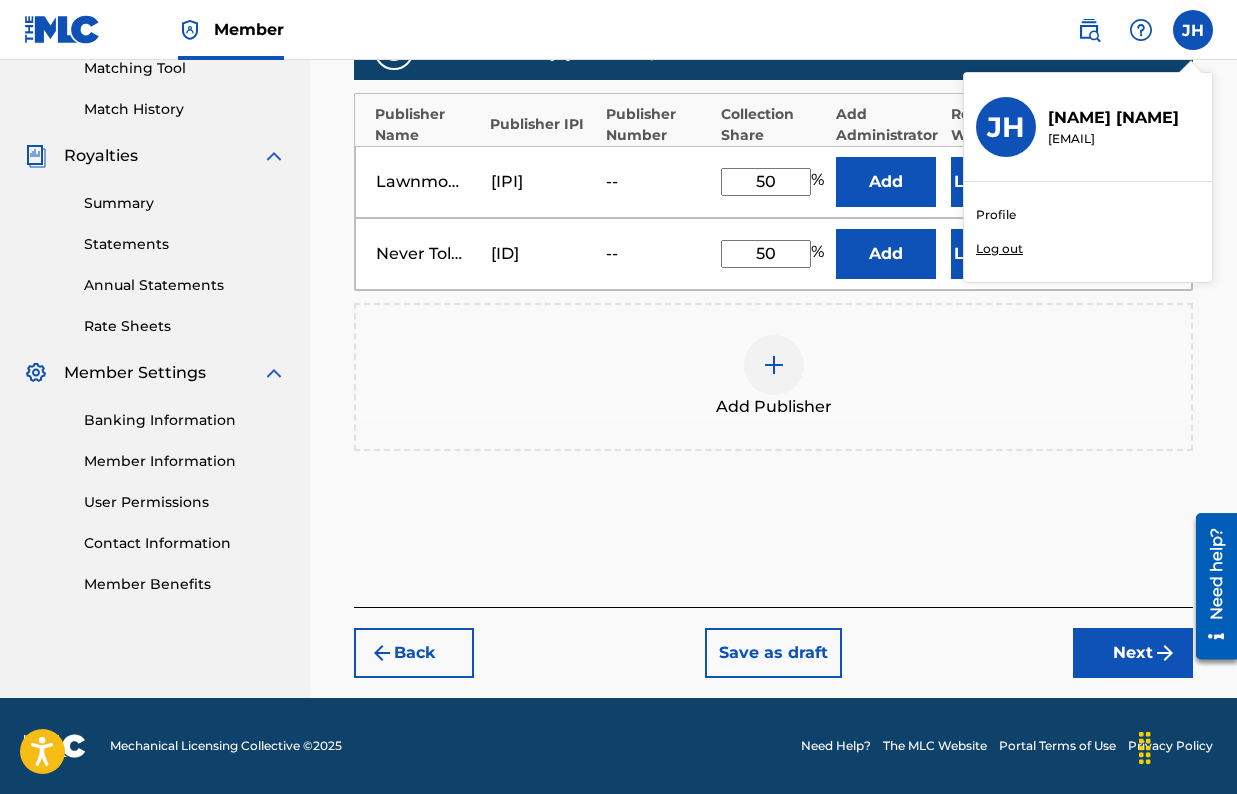 click on "Next" at bounding box center (1133, 653) 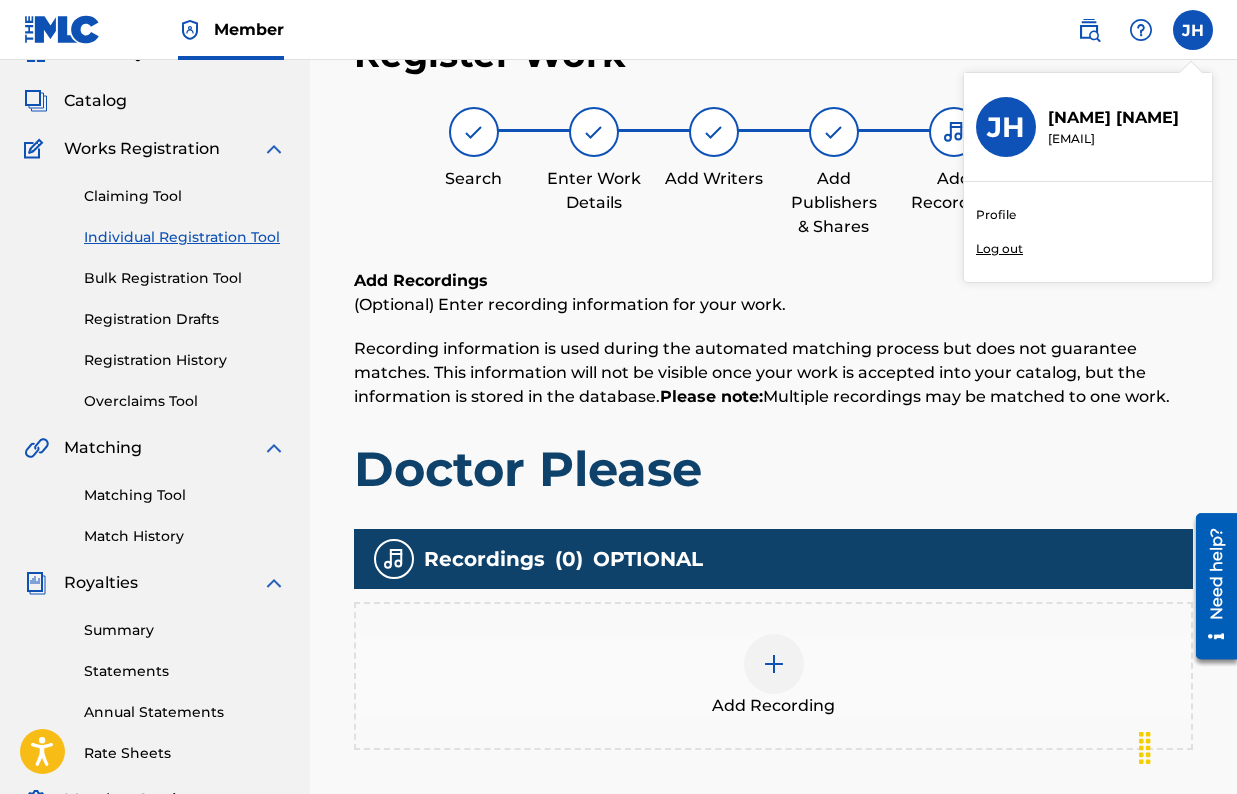 scroll, scrollTop: 90, scrollLeft: 0, axis: vertical 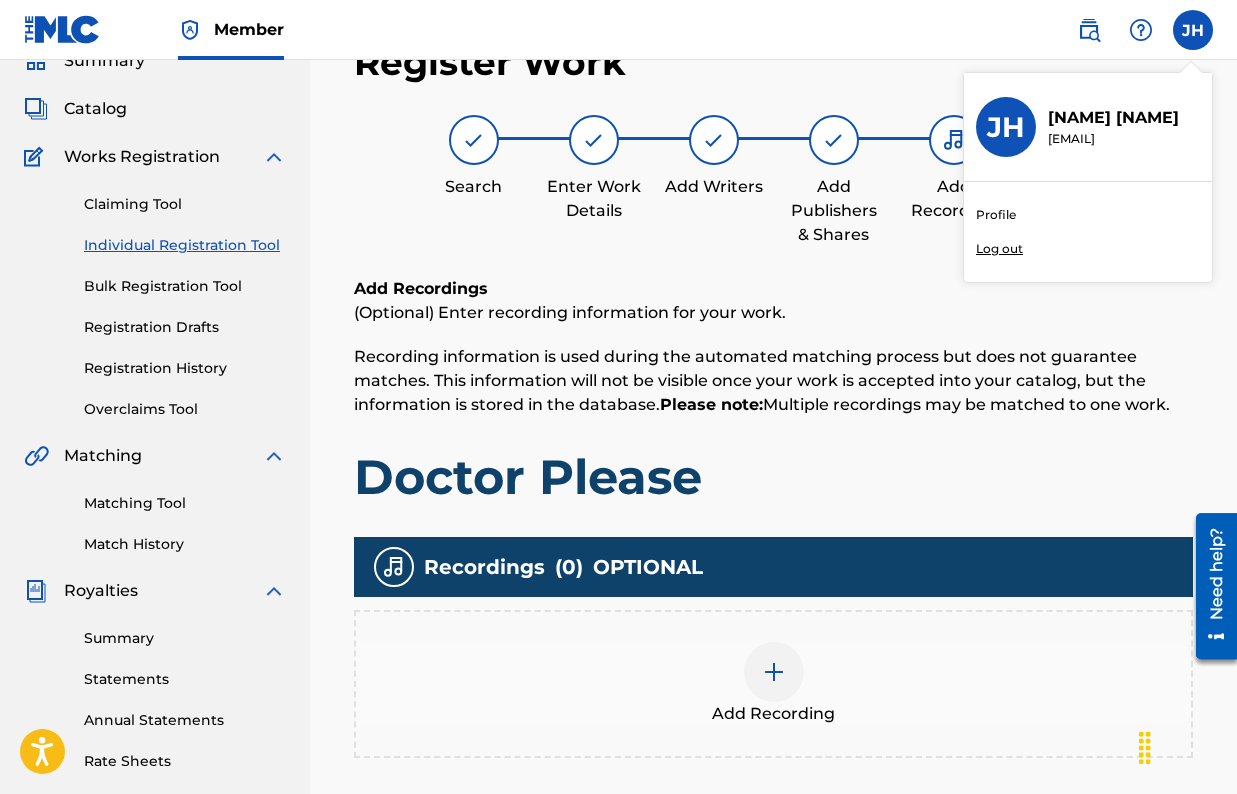 click on "Recording information is used during the automated matching process but does not guarantee matches. This information will not be visible once your work is accepted into your catalog, but the information is stored in the database.  Please note:  Multiple recordings may be matched to one work." at bounding box center (762, 380) 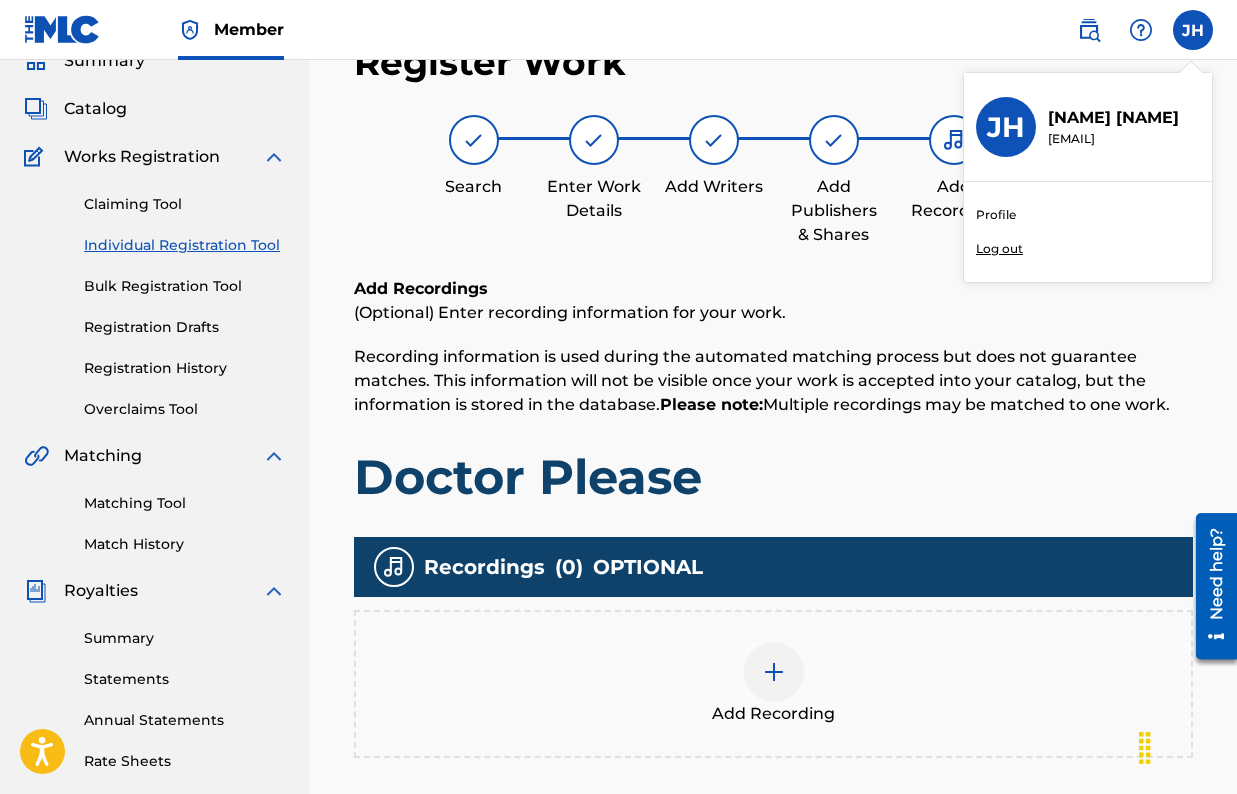 click on "Recording information is used during the automated matching process but does not guarantee matches. This information will not be visible once your work is accepted into your catalog, but the information is stored in the database.  Please note:  Multiple recordings may be matched to one work." at bounding box center (762, 380) 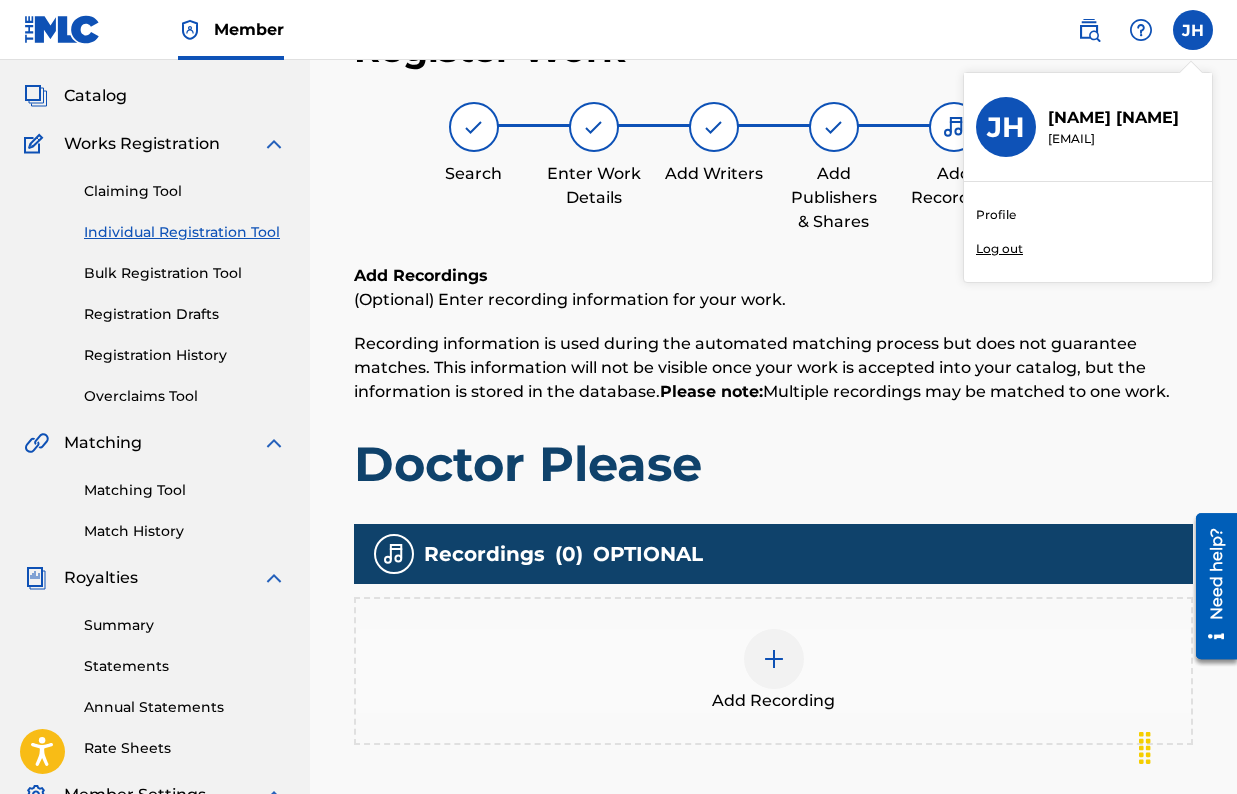 scroll, scrollTop: 310, scrollLeft: 0, axis: vertical 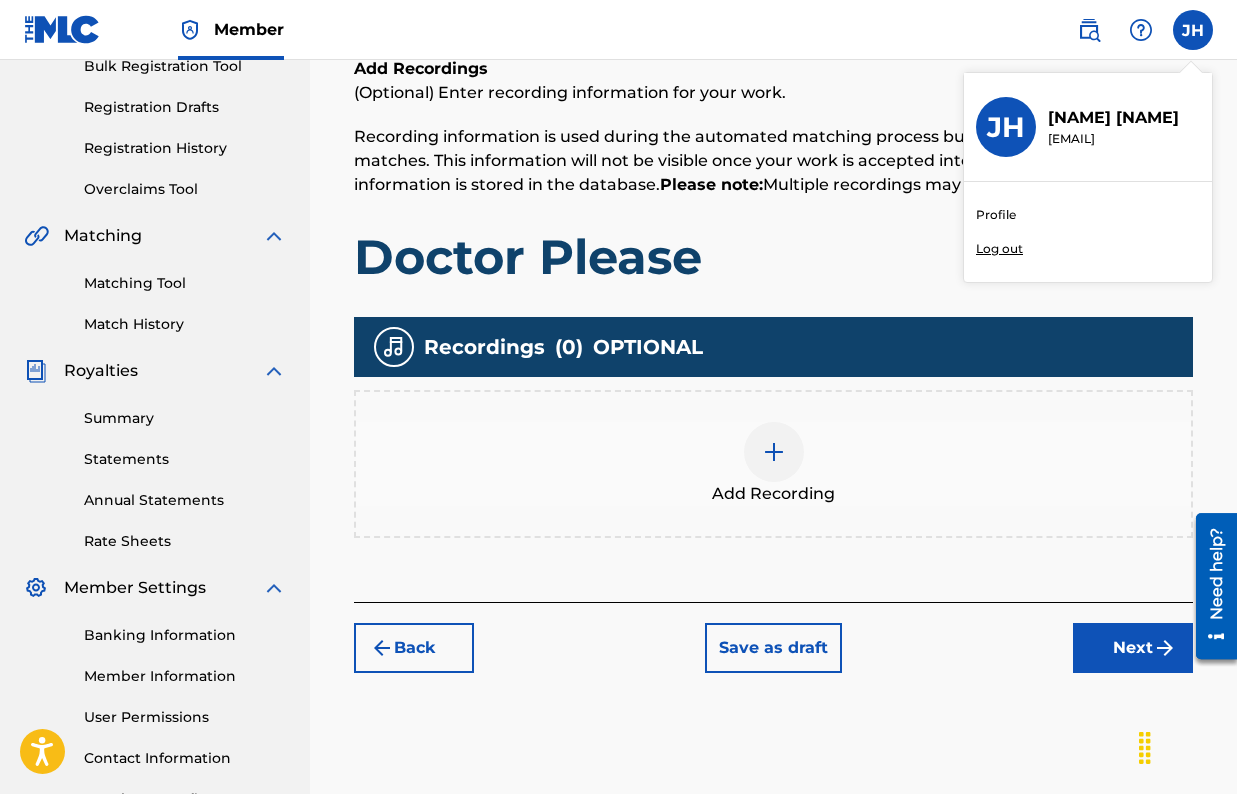 click at bounding box center (774, 452) 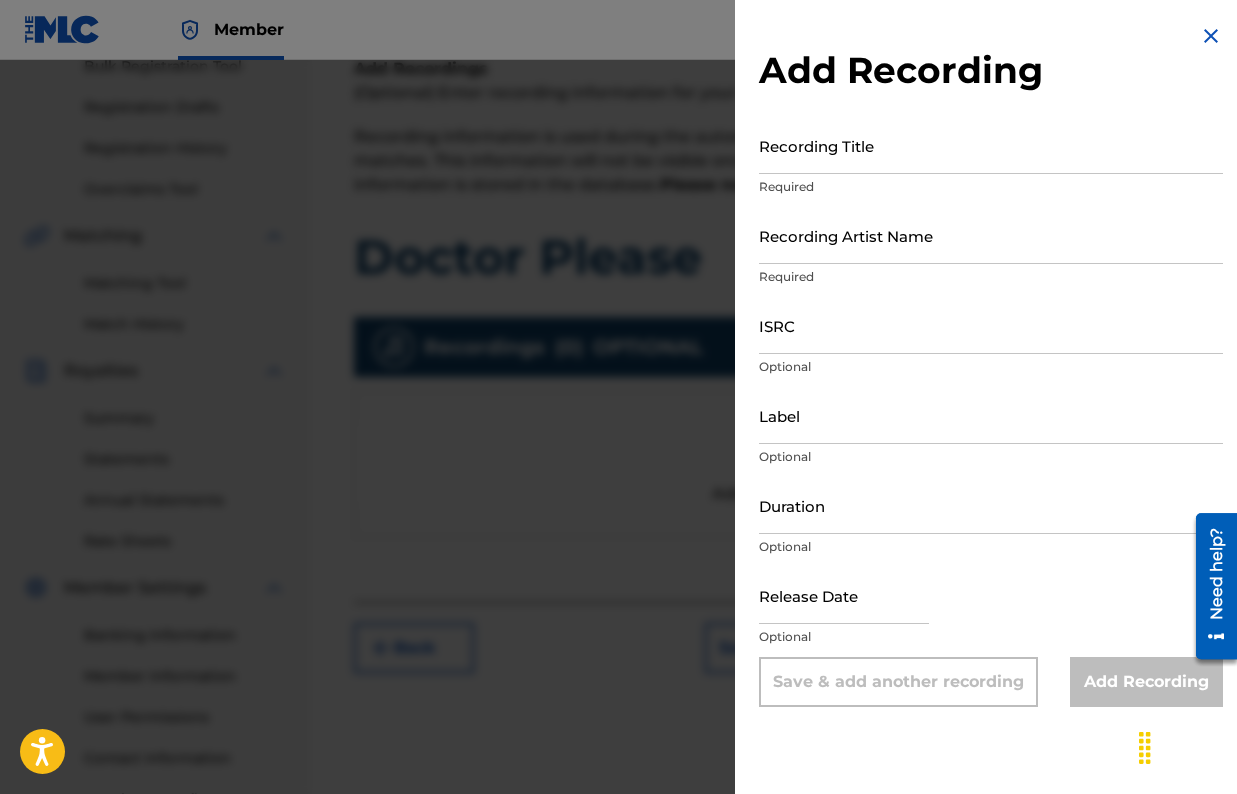 click on "Recording Title" at bounding box center [991, 145] 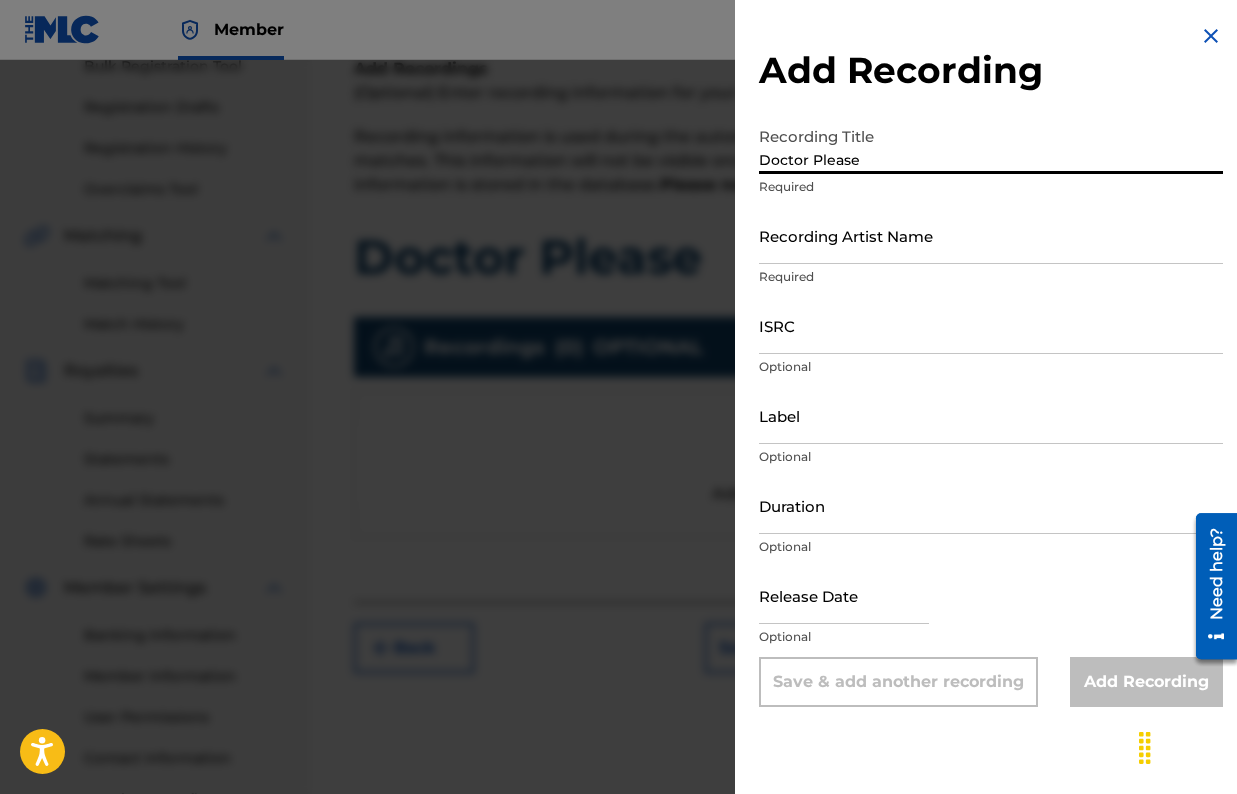 type on "Doctor Please" 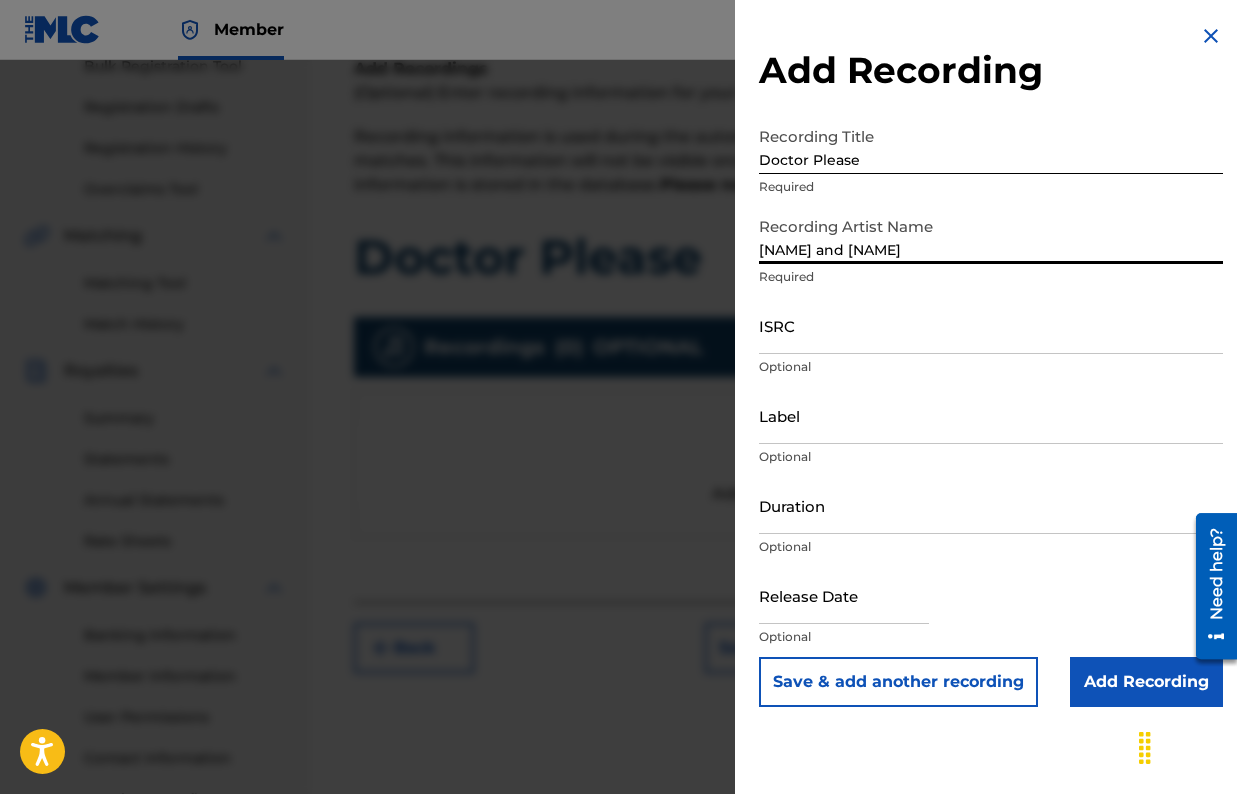 type on "[NAME] and [NAME]" 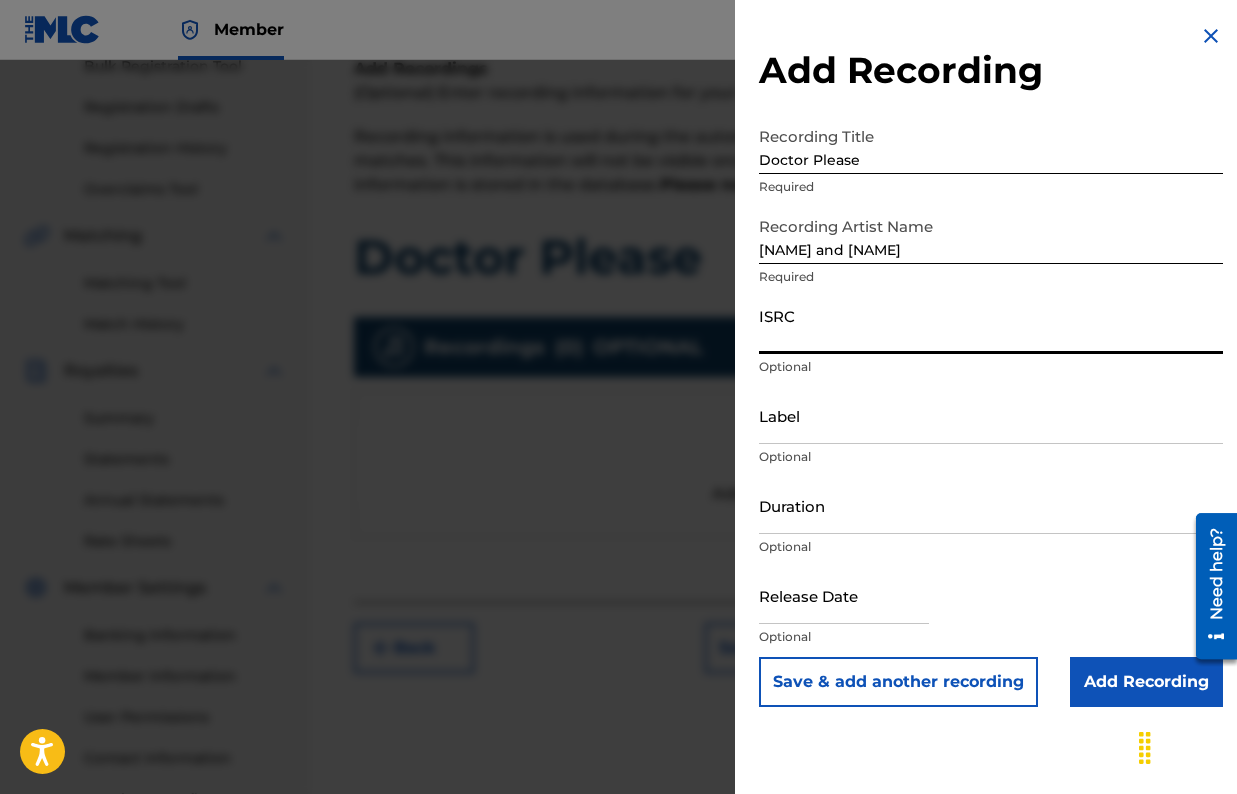 click on "ISRC" at bounding box center (991, 325) 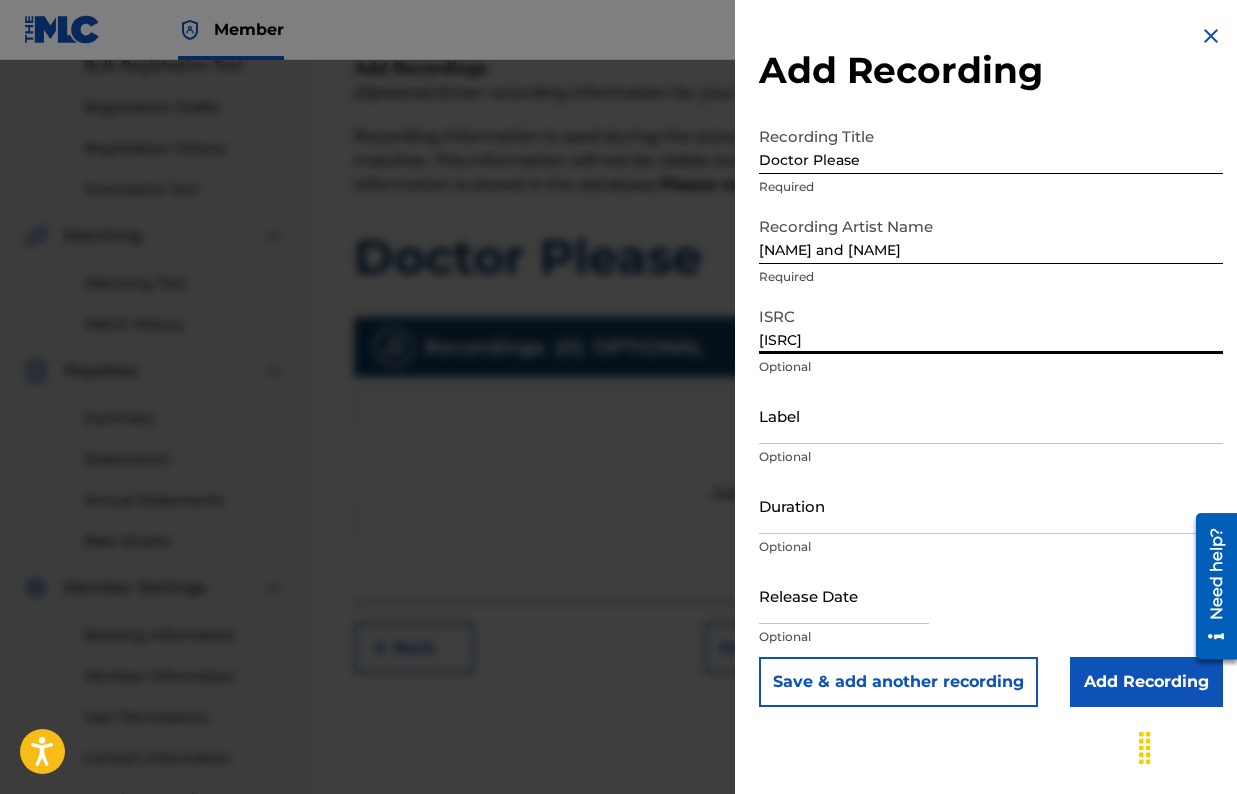 type on "[ISRC]" 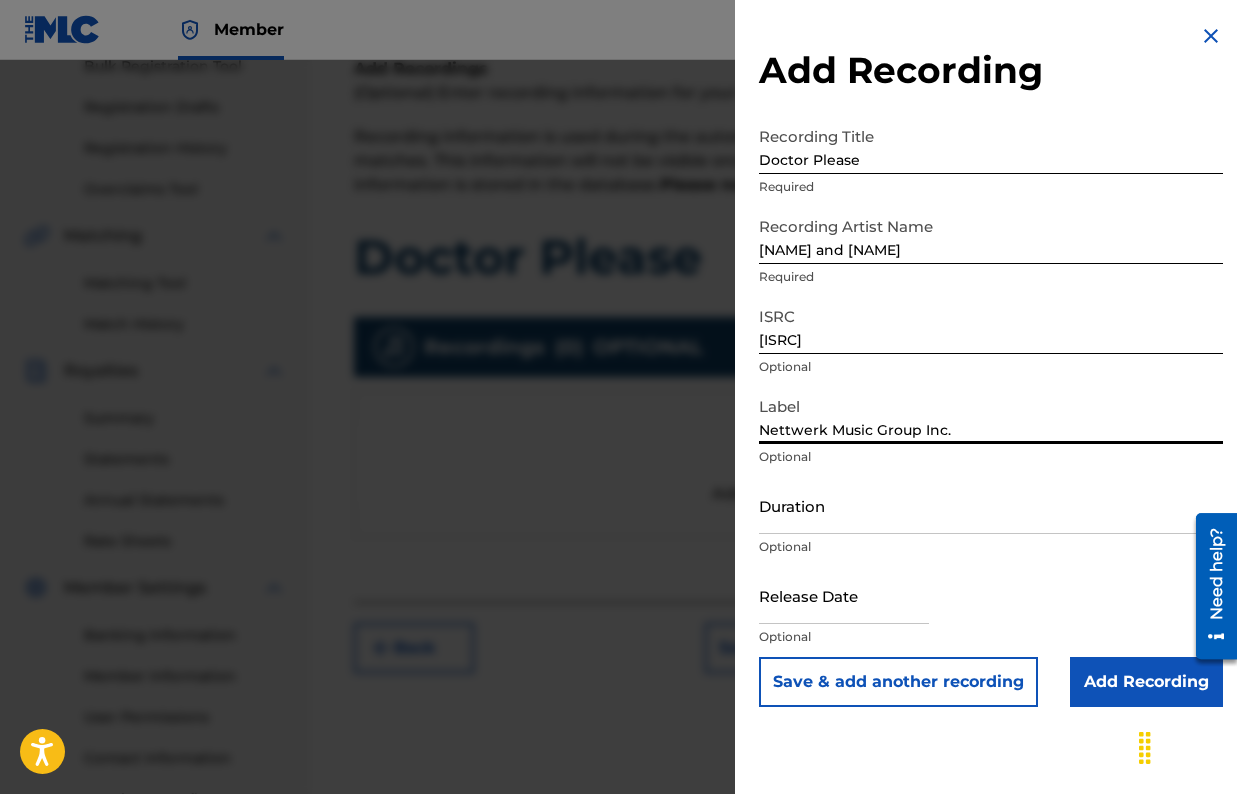 type on "Nettwerk Music Group Inc." 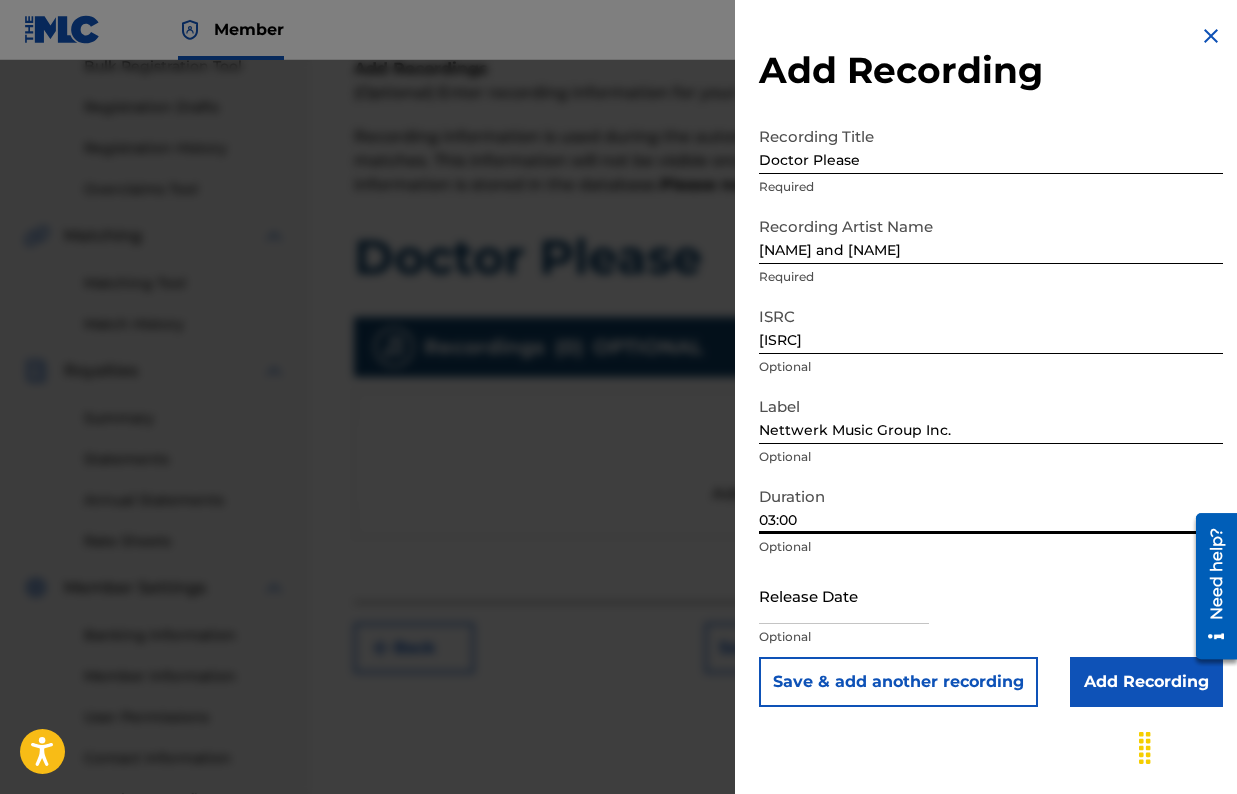 type on "03:00" 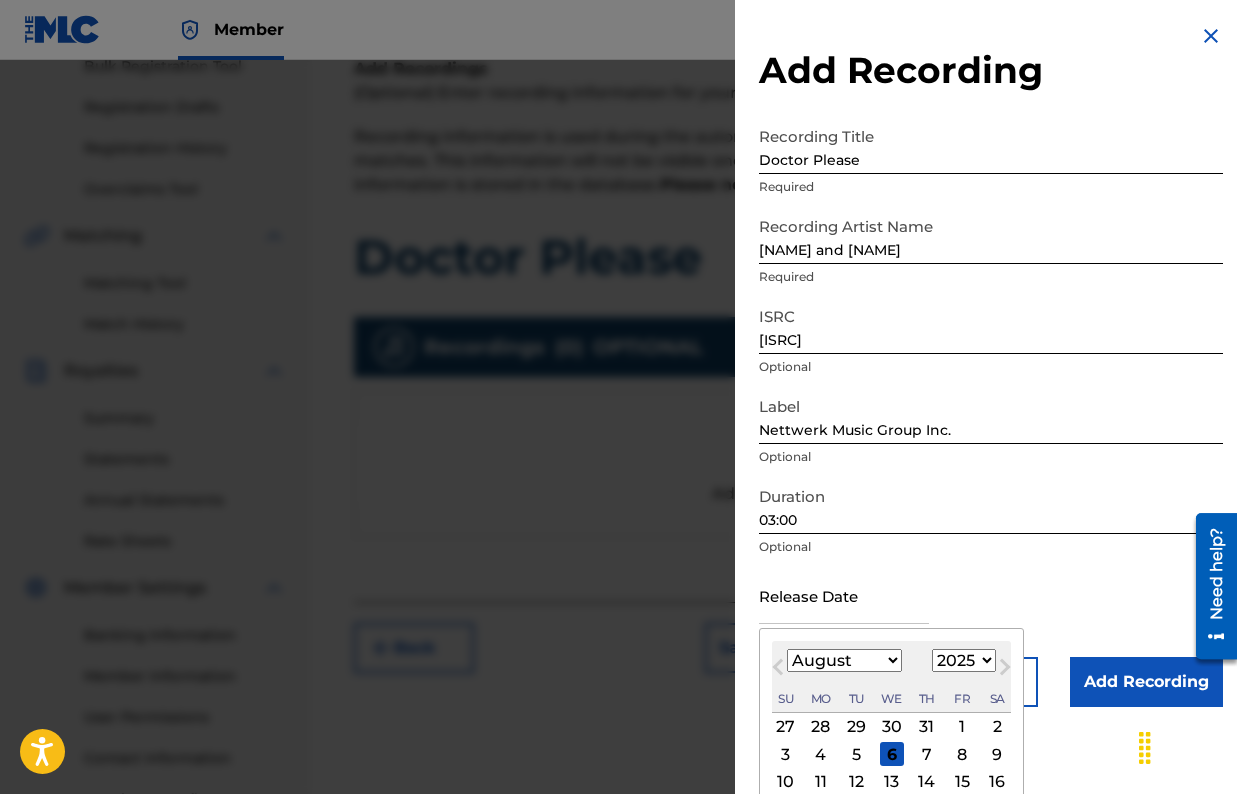 click on "Optional" at bounding box center (991, 457) 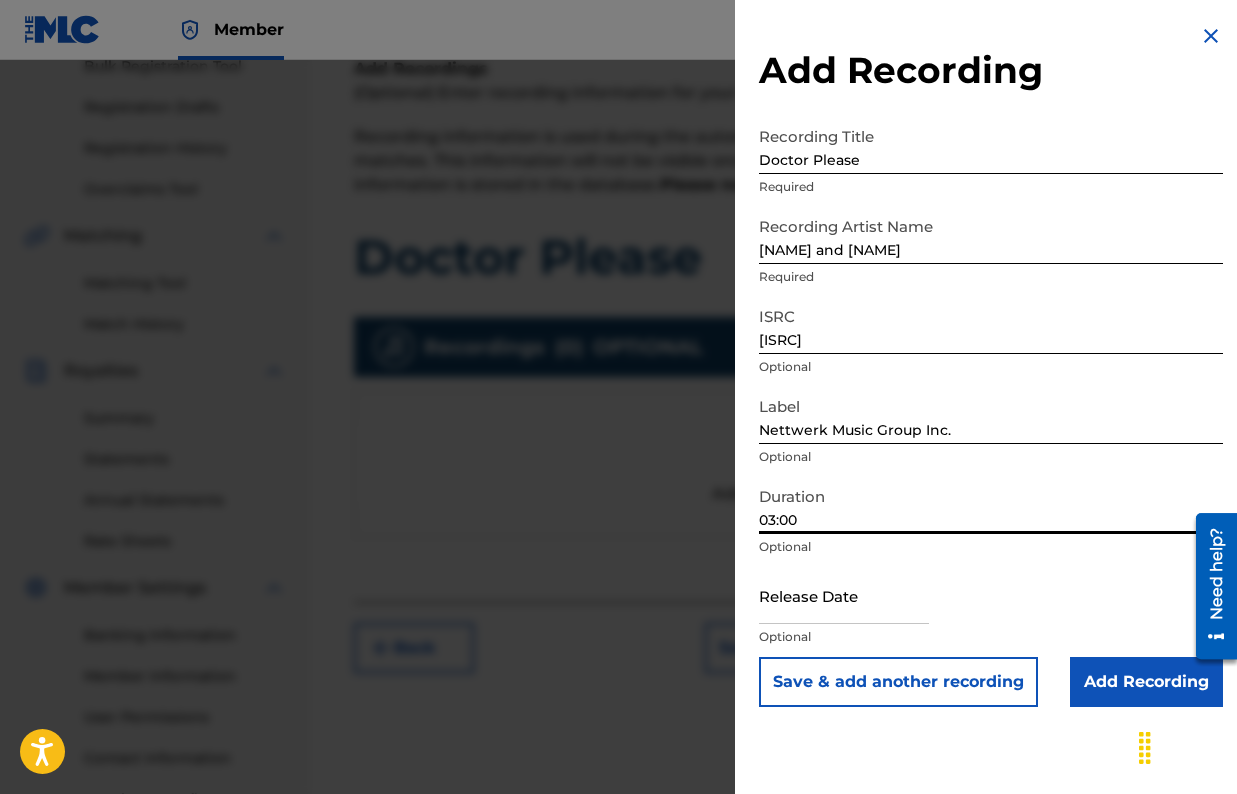 click on "03:00" at bounding box center (991, 505) 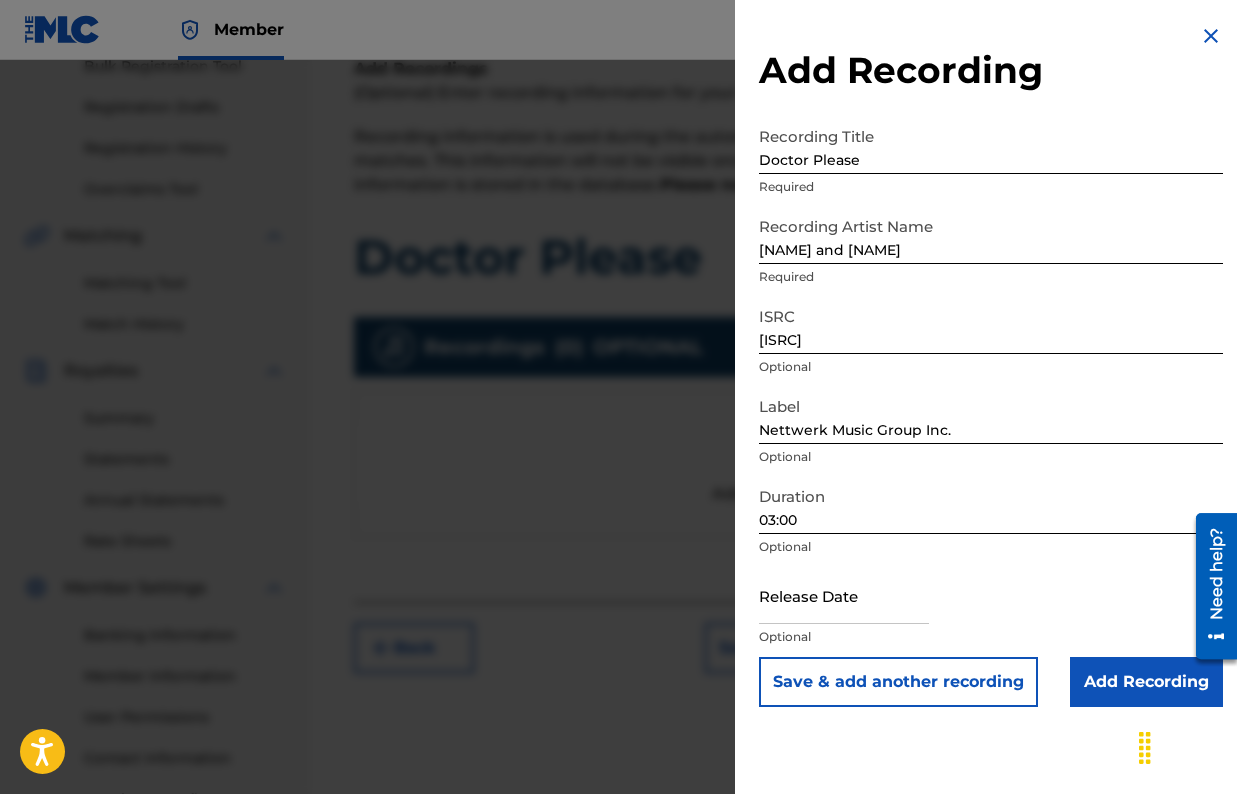 drag, startPoint x: 1009, startPoint y: 537, endPoint x: 886, endPoint y: 510, distance: 125.92855 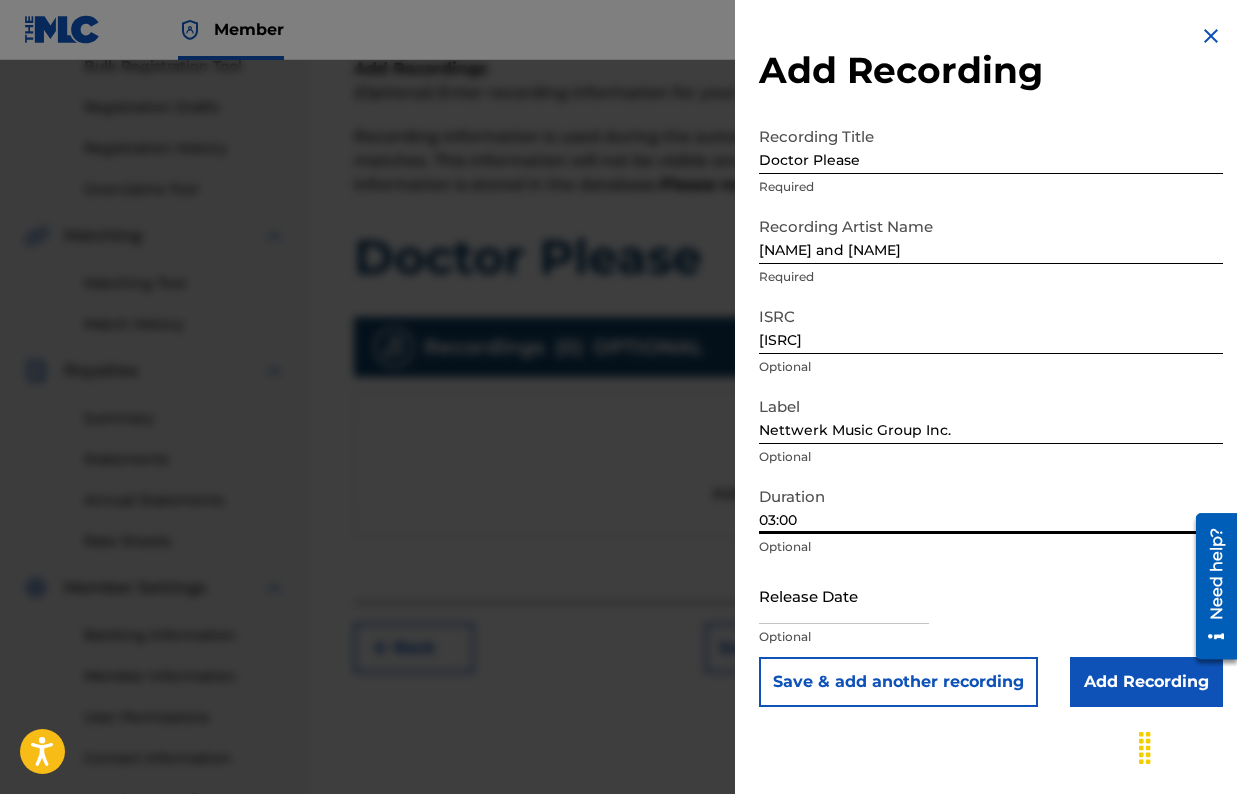 click on "03:00" at bounding box center [991, 505] 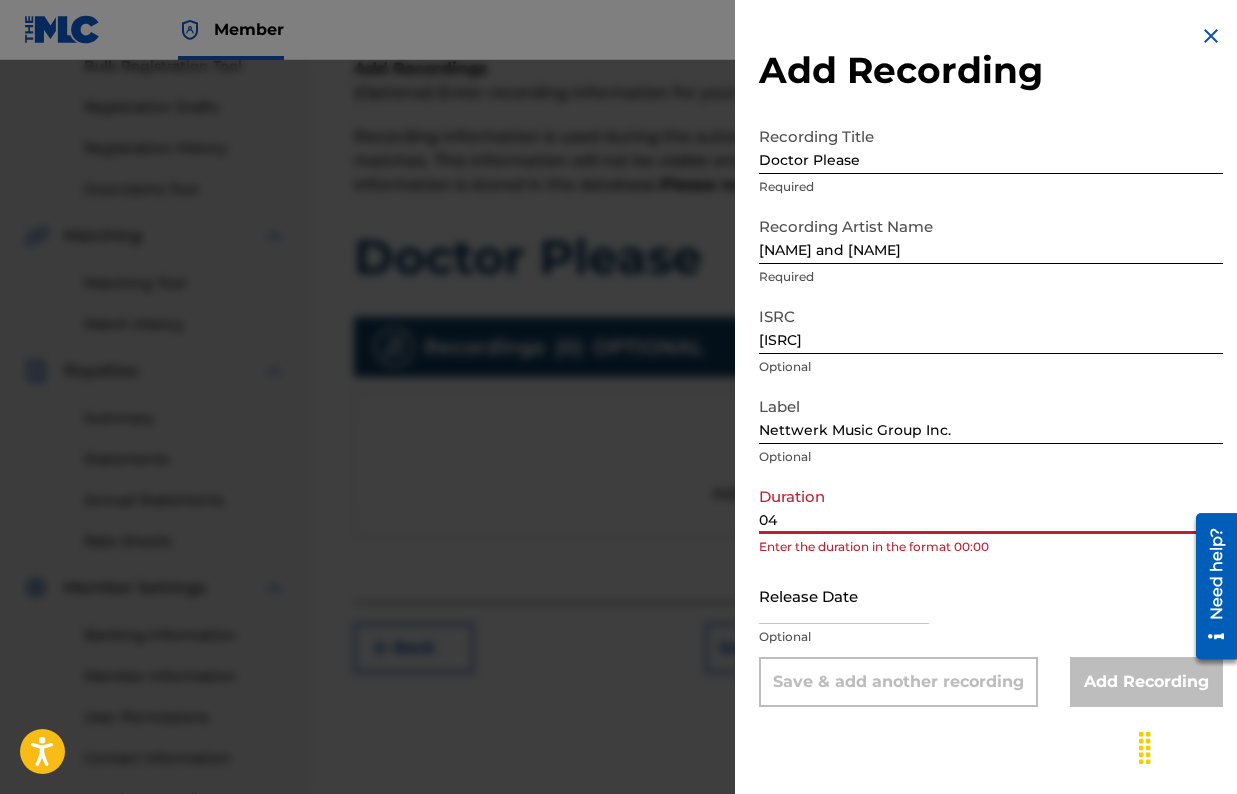 type on "0" 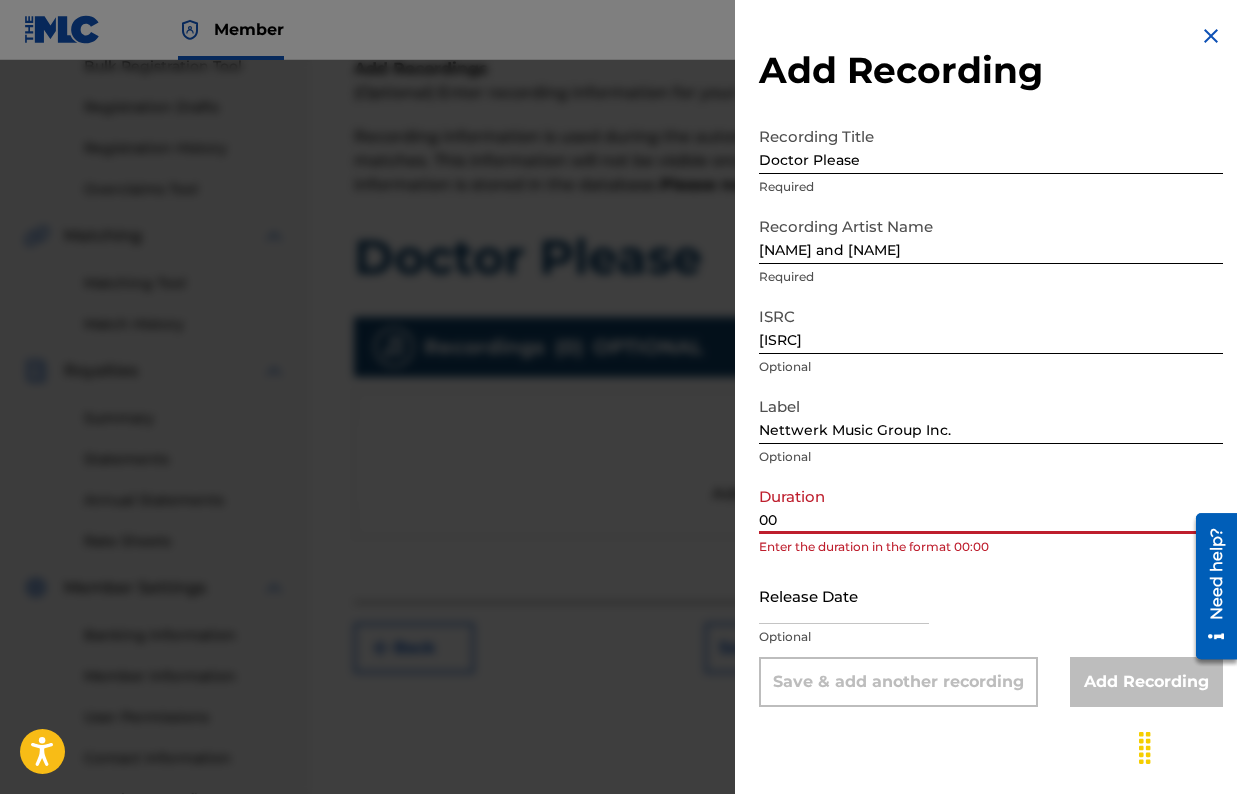 type on "0" 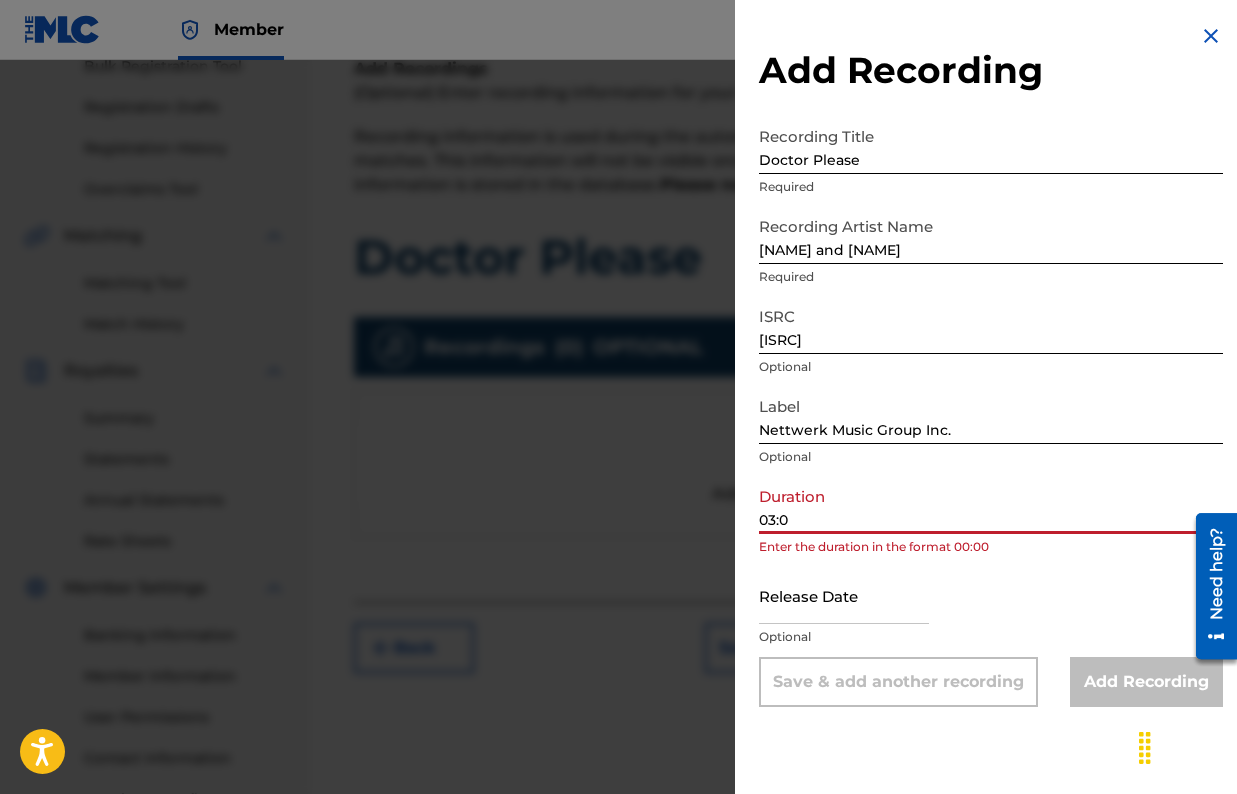 type on "03:00" 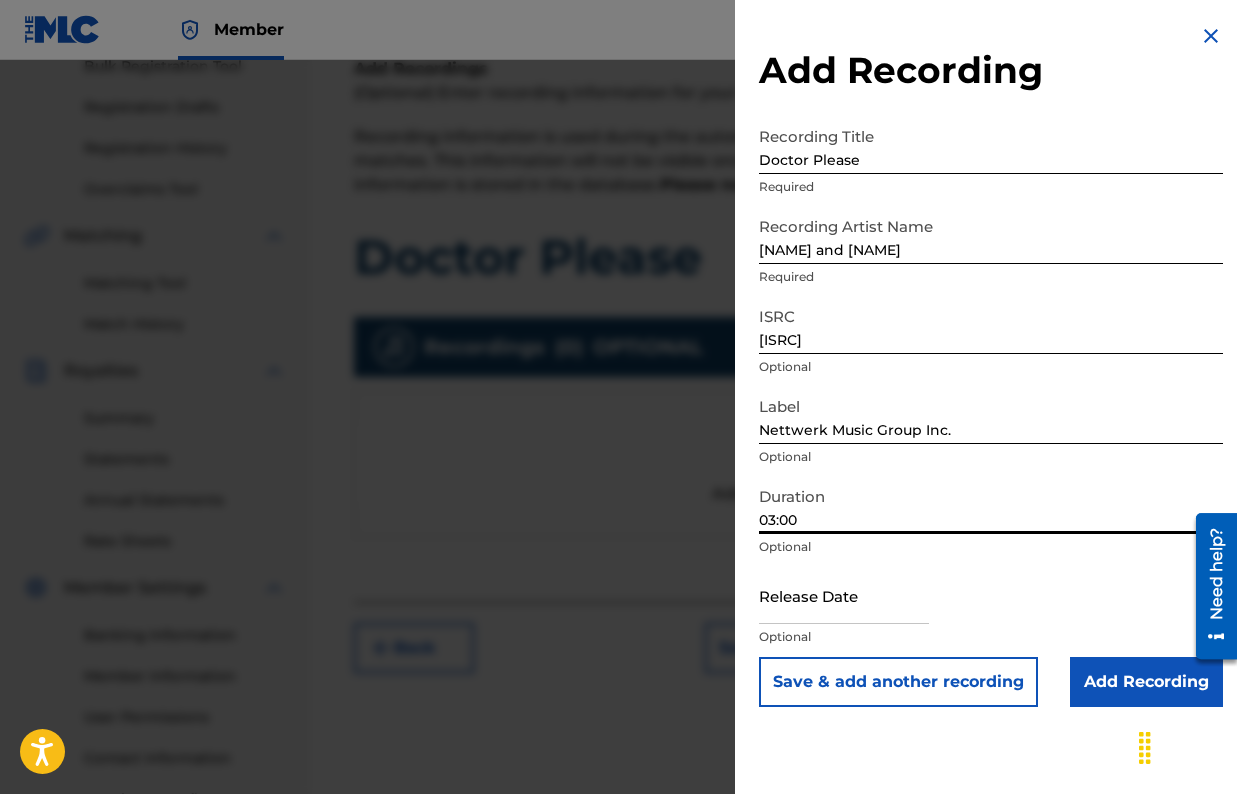 click on "Release Date Optional" at bounding box center [991, 612] 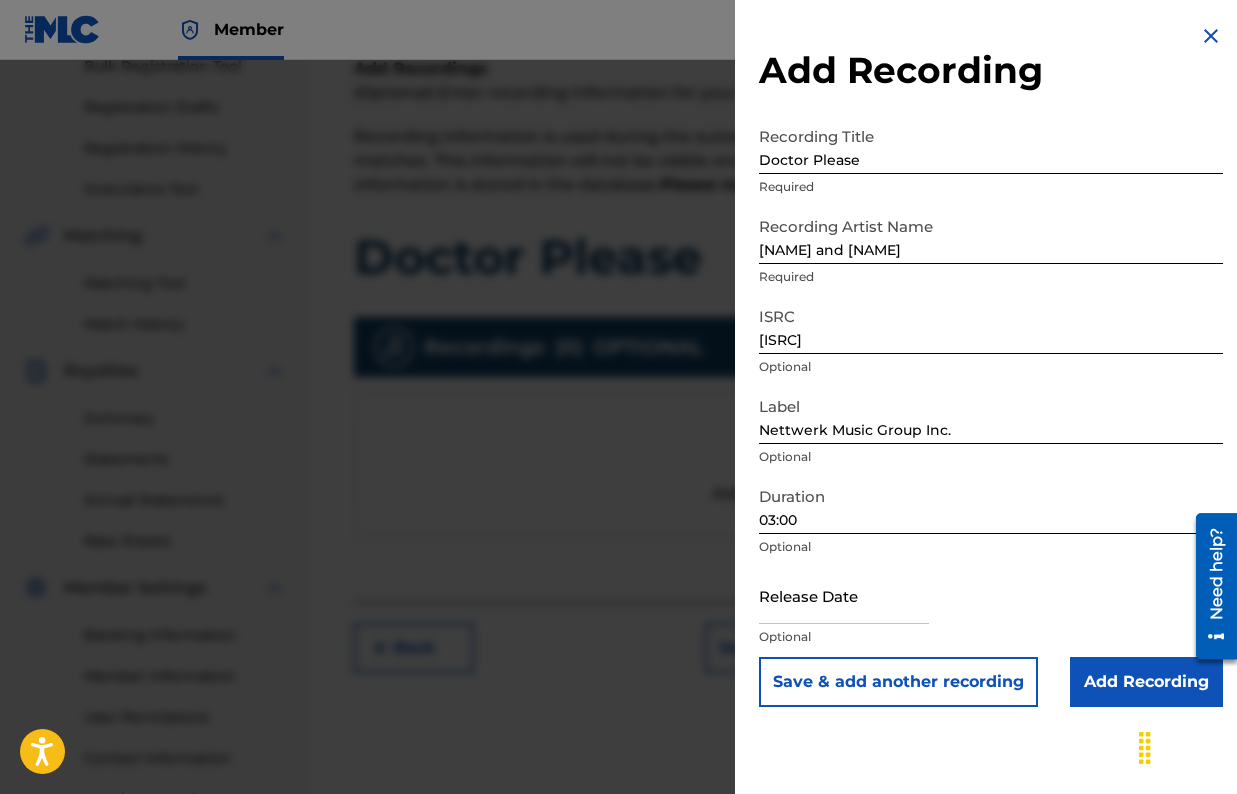 click on "03:00" at bounding box center (991, 505) 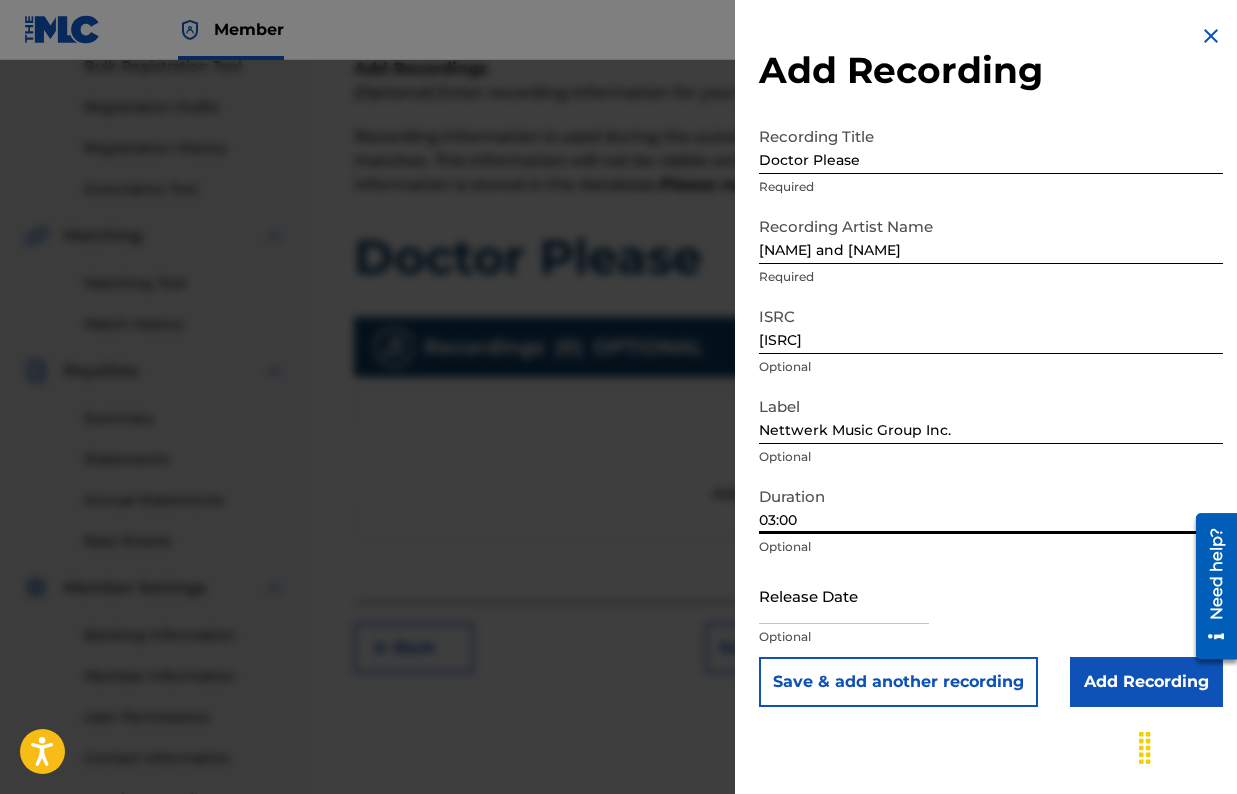 select on "7" 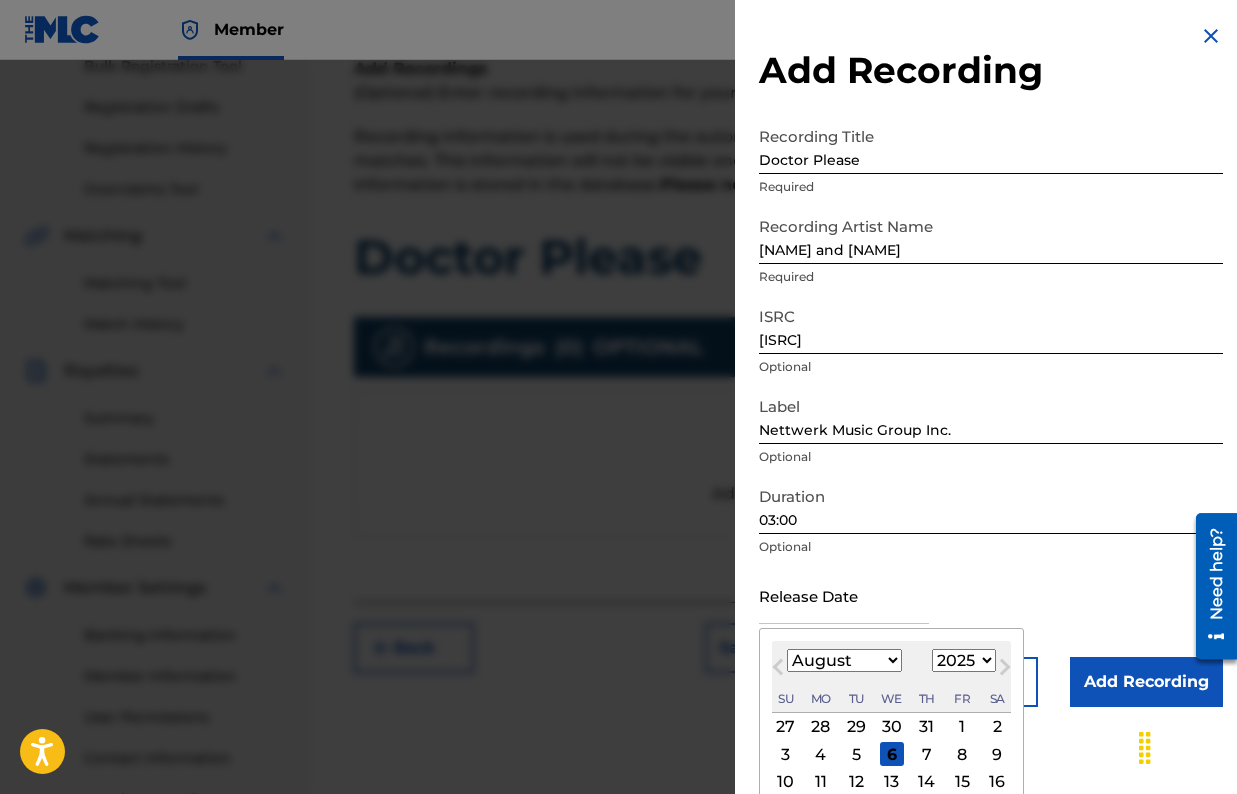 click at bounding box center (844, 595) 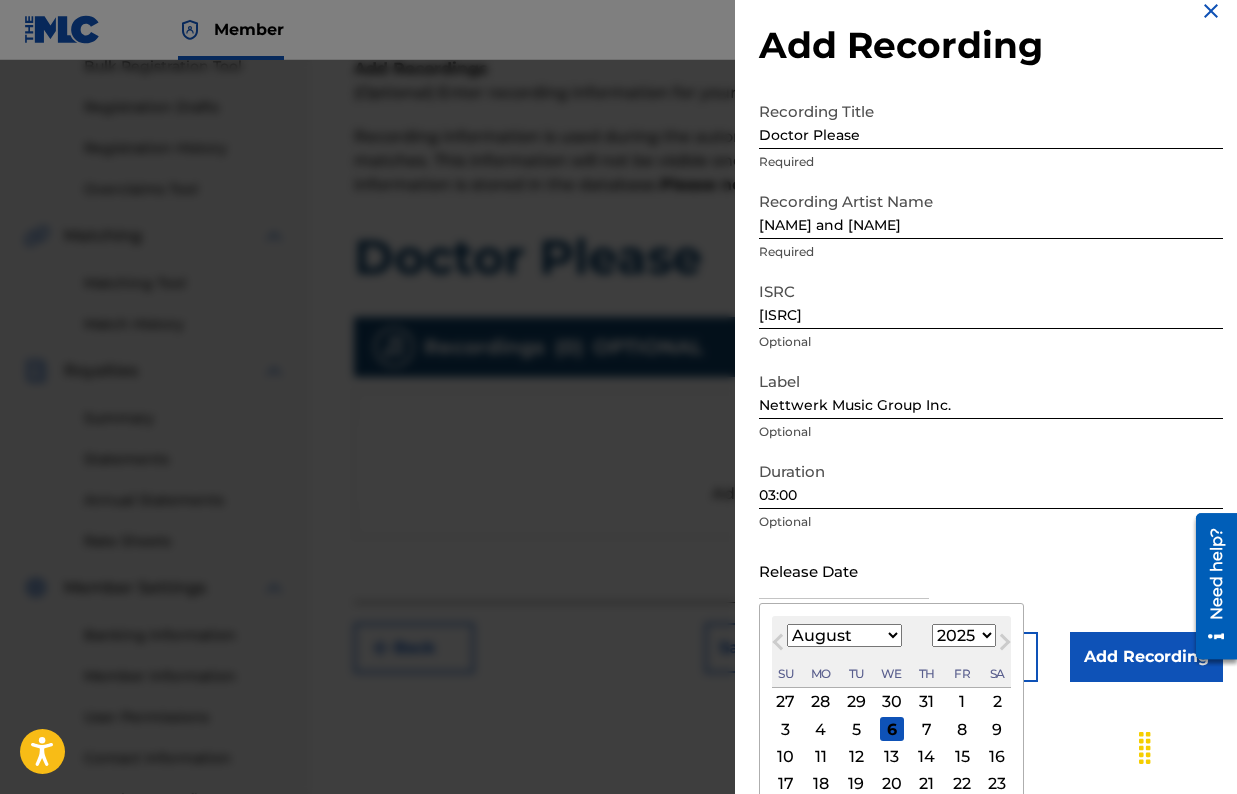 scroll, scrollTop: 124, scrollLeft: 0, axis: vertical 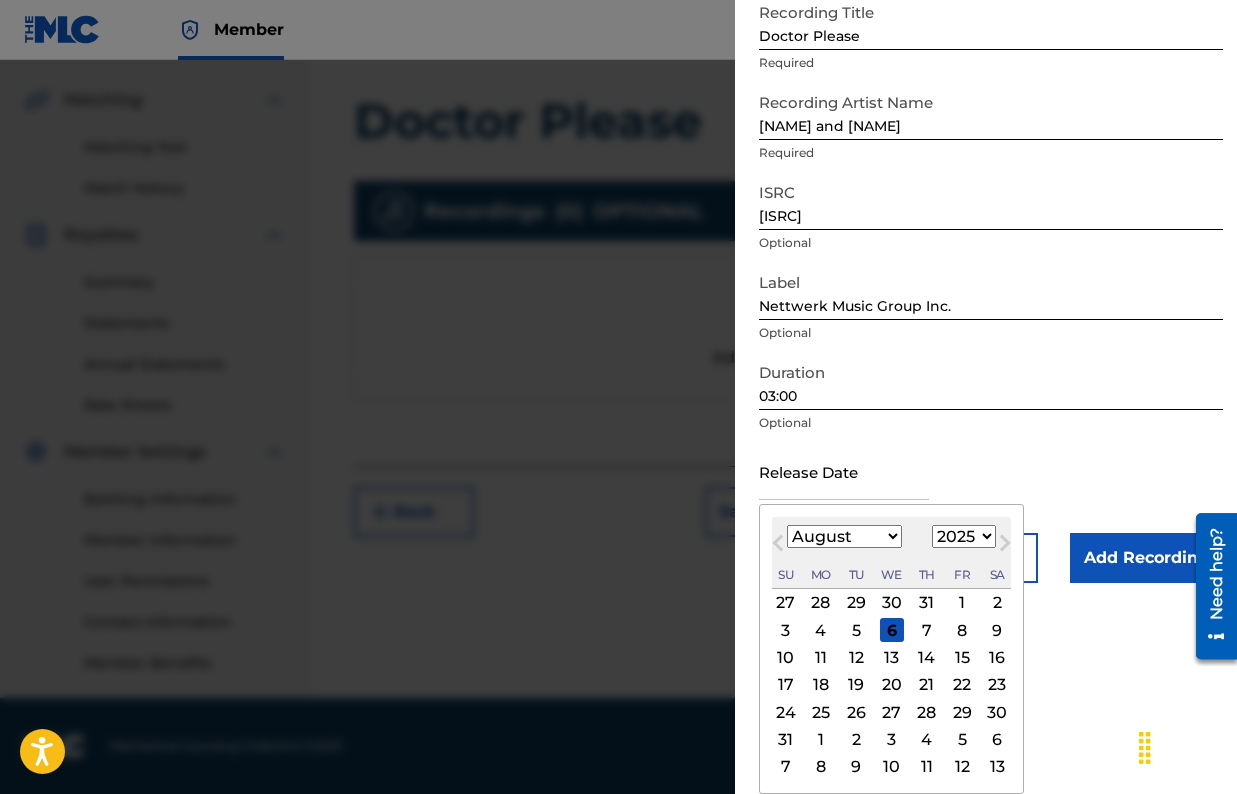click on "January February March April May June July August September October November December" at bounding box center (844, 536) 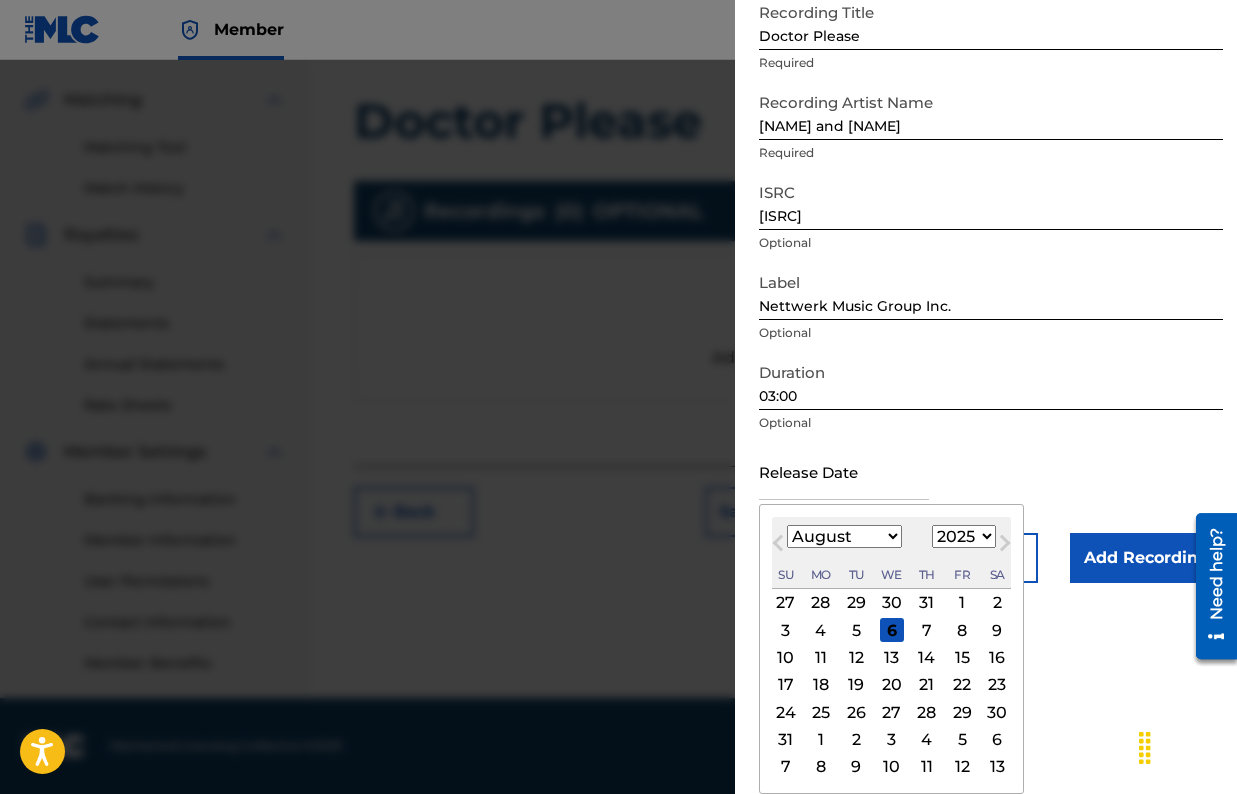 select on "2" 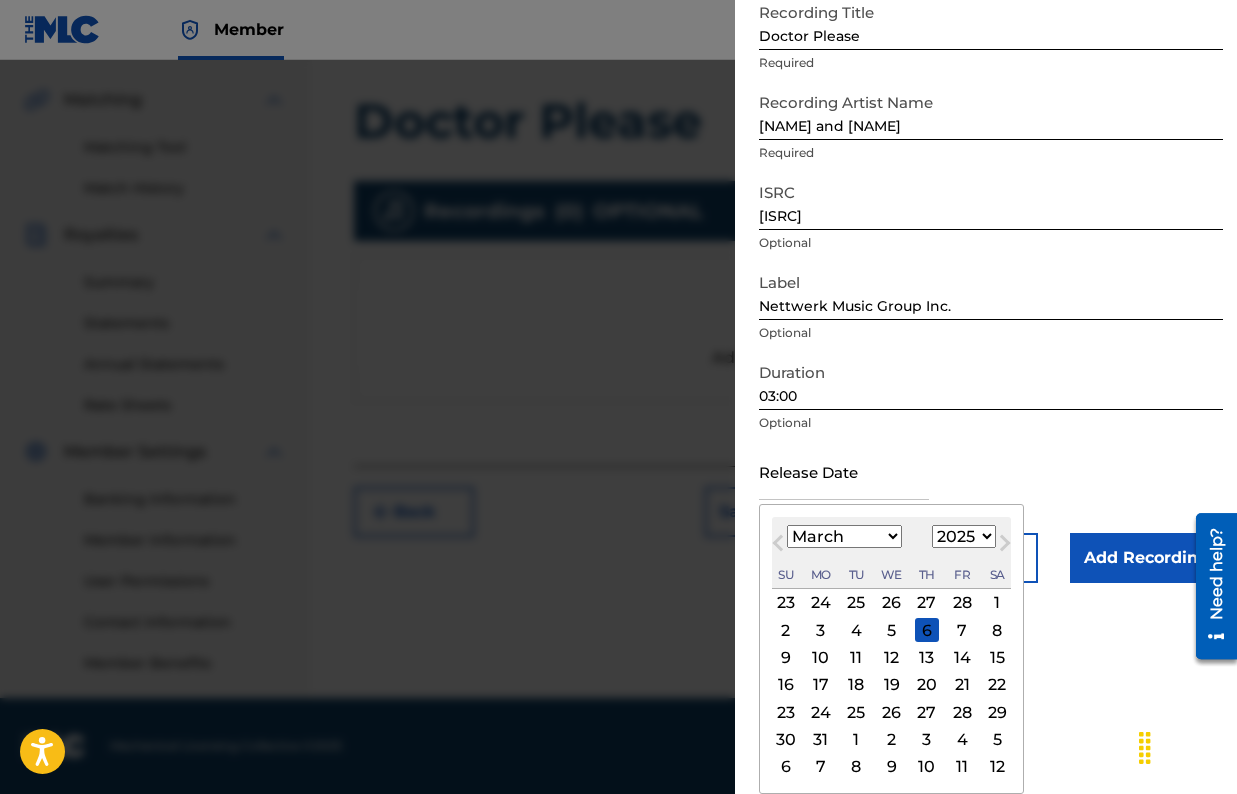 click on "9" at bounding box center [786, 658] 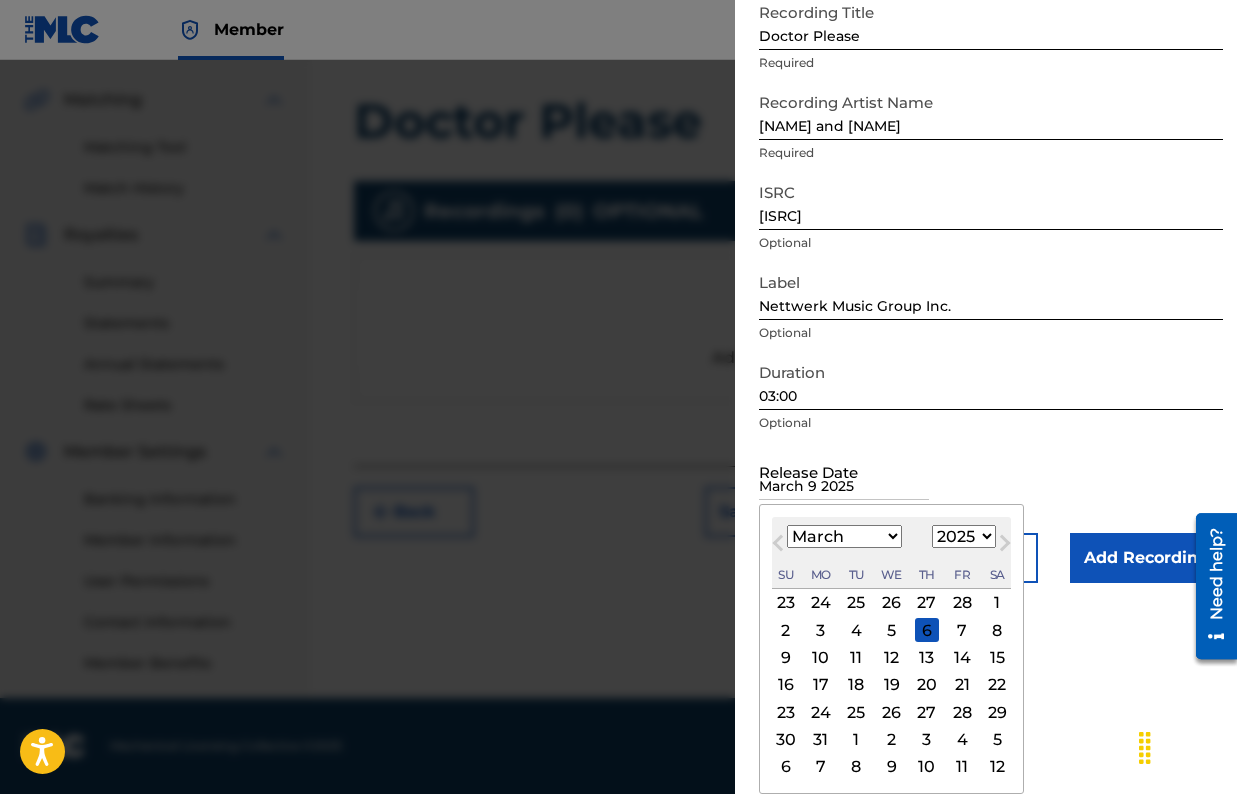 scroll, scrollTop: 0, scrollLeft: 0, axis: both 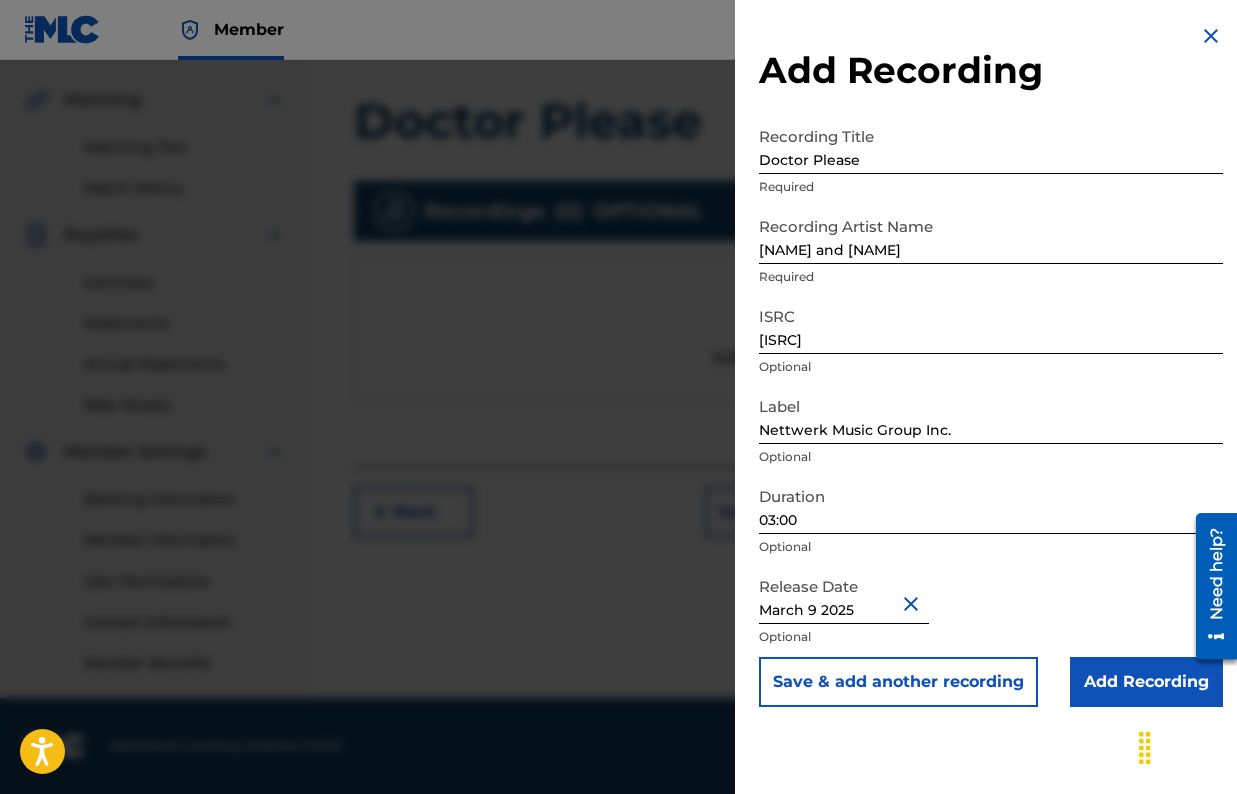 click on "March 9 2025" at bounding box center [844, 595] 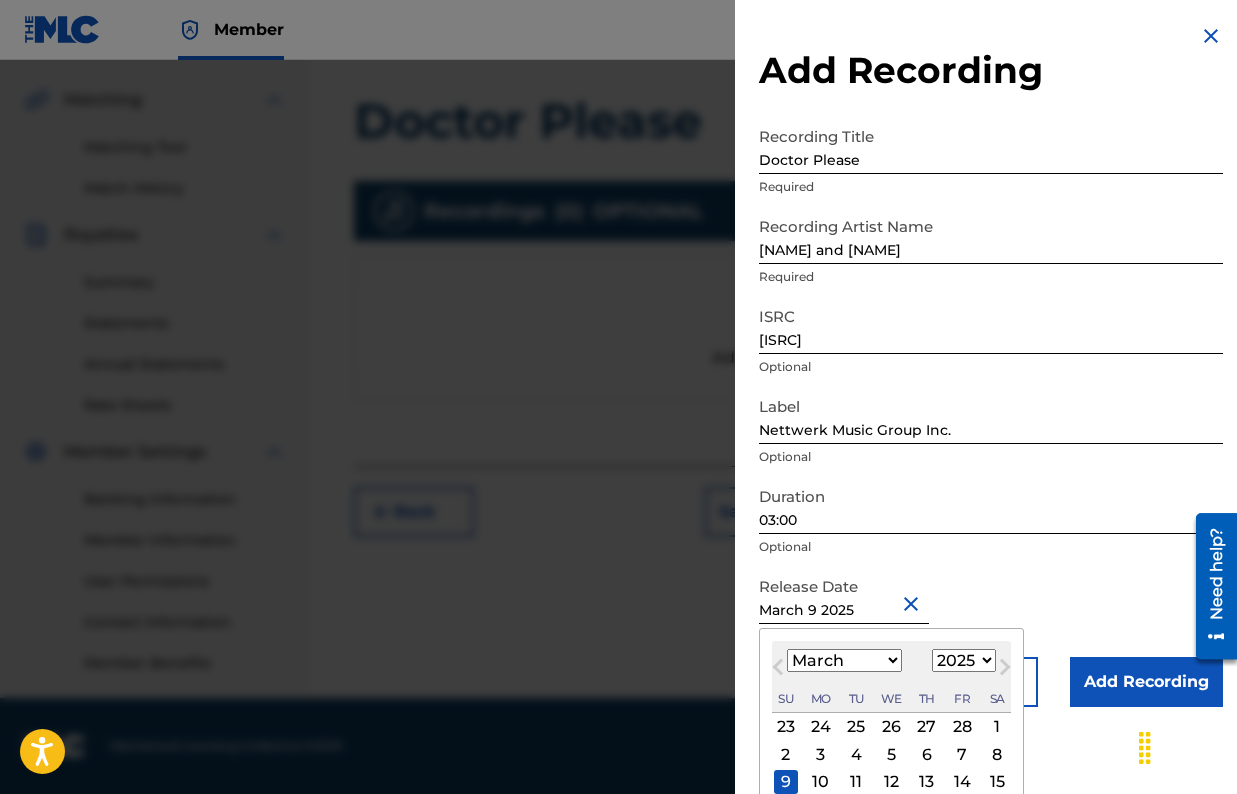 click on "1899 1900 1901 1902 1903 1904 1905 1906 1907 1908 1909 1910 1911 1912 1913 1914 1915 1916 1917 1918 1919 1920 1921 1922 1923 1924 1925 1926 1927 1928 1929 1930 1931 1932 1933 1934 1935 1936 1937 1938 1939 1940 1941 1942 1943 1944 1945 1946 1947 1948 1949 1950 1951 1952 1953 1954 1955 1956 1957 1958 1959 1960 1961 1962 1963 1964 1965 1966 1967 1968 1969 1970 1971 1972 1973 1974 1975 1976 1977 1978 1979 1980 1981 1982 1983 1984 1985 1986 1987 1988 1989 1990 1991 1992 1993 1994 1995 1996 1997 1998 1999 2000 2001 2002 2003 2004 2005 2006 2007 2008 2009 2010 2011 2012 2013 2014 2015 2016 2017 2018 2019 2020 2021 2022 2023 2024 2025 2026 2027 2028 2029 2030 2031 2032 2033 2034 2035 2036 2037 2038 2039 2040 2041 2042 2043 2044 2045 2046 2047 2048 2049 2050 2051 2052 2053 2054 2055 2056 2057 2058 2059 2060 2061 2062 2063 2064 2065 2066 2067 2068 2069 2070 2071 2072 2073 2074 2075 2076 2077 2078 2079 2080 2081 2082 2083 2084 2085 2086 2087 2088 2089 2090 2091 2092 2093 2094 2095 2096 2097 2098 2099 2100" at bounding box center [964, 660] 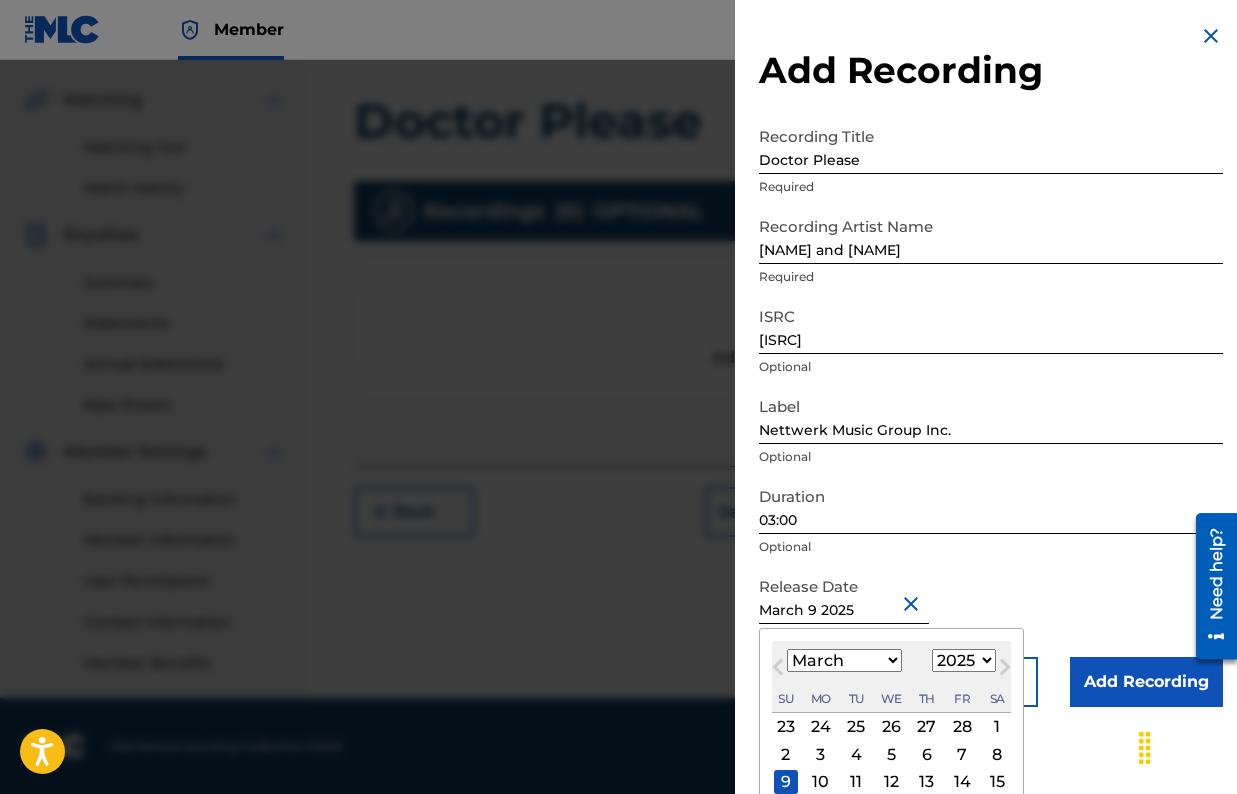 select on "2018" 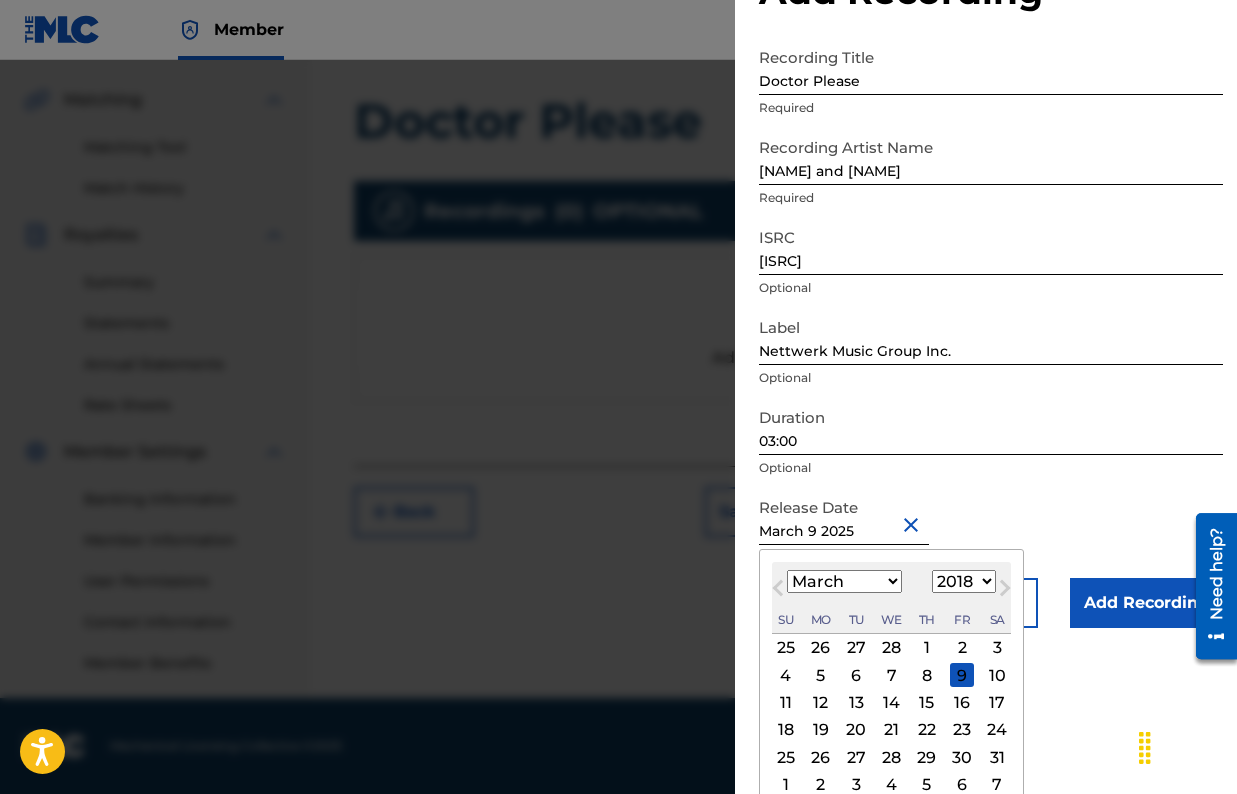 scroll, scrollTop: 67, scrollLeft: 0, axis: vertical 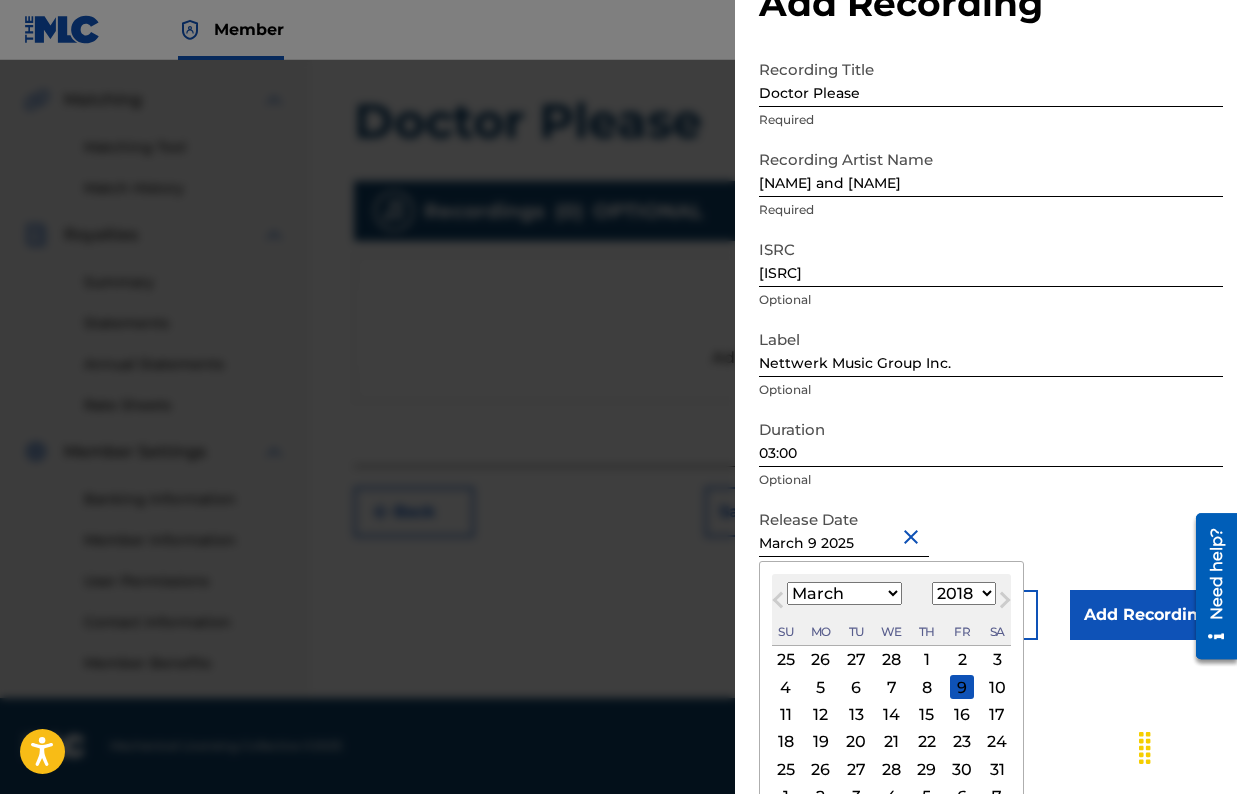 click on "Recording Title Doctor Please Required Recording Artist Name [NAME] And [NAME] Required ISRC CAN111800035 Optional Label [NAME] Music Group Inc. Optional Duration 03:00 Optional Release Date March 9 2025 March 2018 Previous Month Next Month March 2018 January February March April May June July August September October November December 1899 1900 1901 1902 1903 1904 1905 1906 1907 1908 1909 1910 1911 1912 1913 1914 1915 1916 1917 1918 1919 1920 1921 1922 1923 1924 1925 1926 1927 1928 1929 1930 1931 1932 1933 1934 1935 1936 1937 1938 1939 1940 1941 1942 1943 1944 1945 1946 1947 1948 1949 1950 1951 1952 1953 1954 1955 1956 1957 1958 1959 1960 1961 1962 1963 1964 1965 1966 1967 1968 1969 1970 1971 1972 1973 1974 1975 1976 1977 1978 1979 1980 1981 1982 1983 1984 1985 1986 1987 1988 1989 1990 1991 1992 1993 1994 1995 1996 1997 1998 1999 2000 2001 2002 2003 2004 2005 2006 2007 2008 2009 2010 2011 2012 2013 2014 2015 2016 2017 2018 2019 2020 2021 2022 2023 2024 2025 2026 2027 2028 2029 2030 2031 2032 2033 2034 2035 2036" at bounding box center (991, 345) 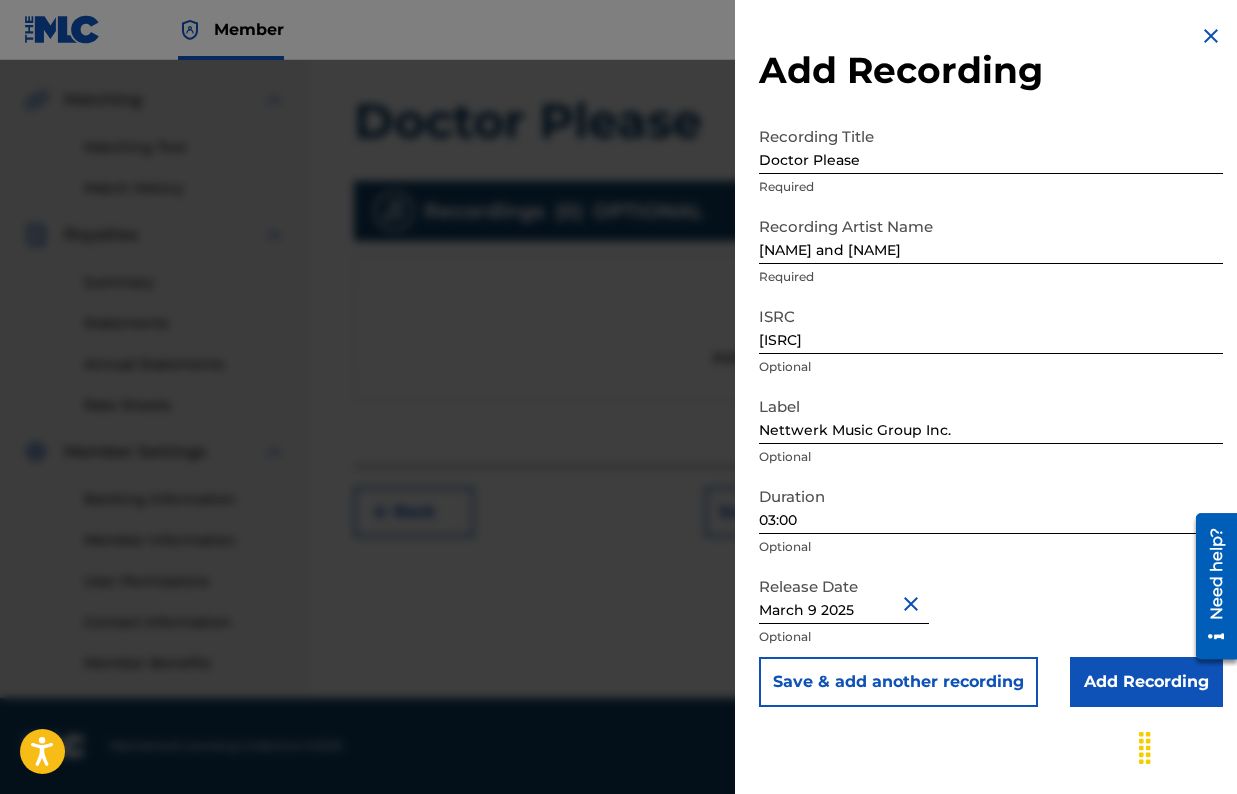 click on "March 9 2025" at bounding box center [844, 595] 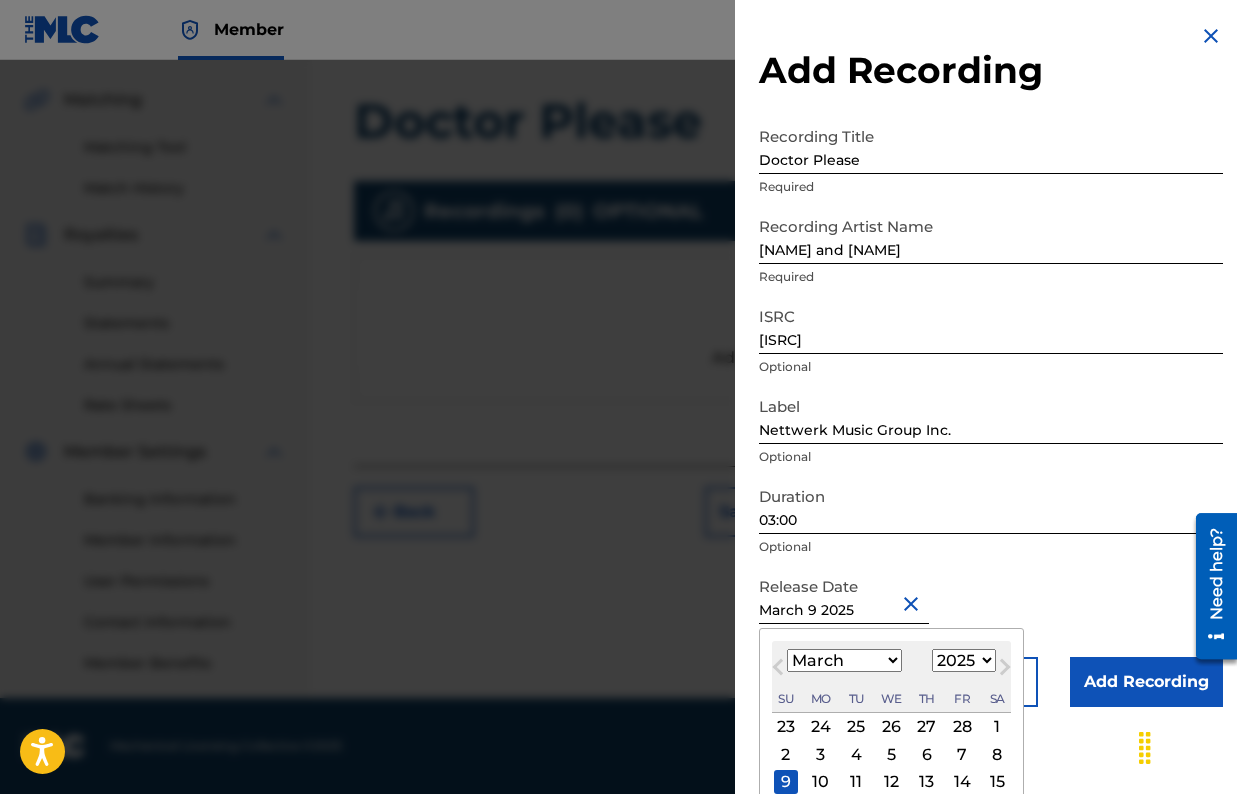 click on "1899 1900 1901 1902 1903 1904 1905 1906 1907 1908 1909 1910 1911 1912 1913 1914 1915 1916 1917 1918 1919 1920 1921 1922 1923 1924 1925 1926 1927 1928 1929 1930 1931 1932 1933 1934 1935 1936 1937 1938 1939 1940 1941 1942 1943 1944 1945 1946 1947 1948 1949 1950 1951 1952 1953 1954 1955 1956 1957 1958 1959 1960 1961 1962 1963 1964 1965 1966 1967 1968 1969 1970 1971 1972 1973 1974 1975 1976 1977 1978 1979 1980 1981 1982 1983 1984 1985 1986 1987 1988 1989 1990 1991 1992 1993 1994 1995 1996 1997 1998 1999 2000 2001 2002 2003 2004 2005 2006 2007 2008 2009 2010 2011 2012 2013 2014 2015 2016 2017 2018 2019 2020 2021 2022 2023 2024 2025 2026 2027 2028 2029 2030 2031 2032 2033 2034 2035 2036 2037 2038 2039 2040 2041 2042 2043 2044 2045 2046 2047 2048 2049 2050 2051 2052 2053 2054 2055 2056 2057 2058 2059 2060 2061 2062 2063 2064 2065 2066 2067 2068 2069 2070 2071 2072 2073 2074 2075 2076 2077 2078 2079 2080 2081 2082 2083 2084 2085 2086 2087 2088 2089 2090 2091 2092 2093 2094 2095 2096 2097 2098 2099 2100" at bounding box center [964, 660] 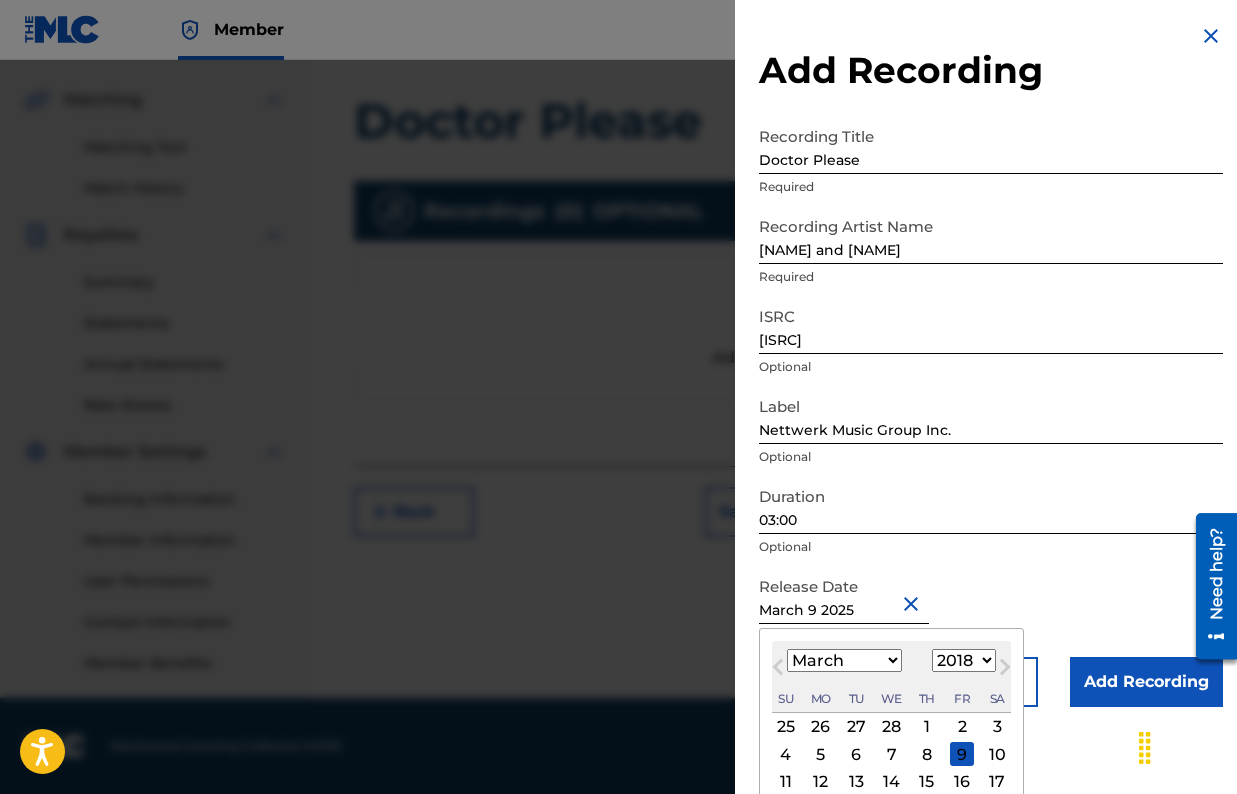 scroll, scrollTop: 96, scrollLeft: 0, axis: vertical 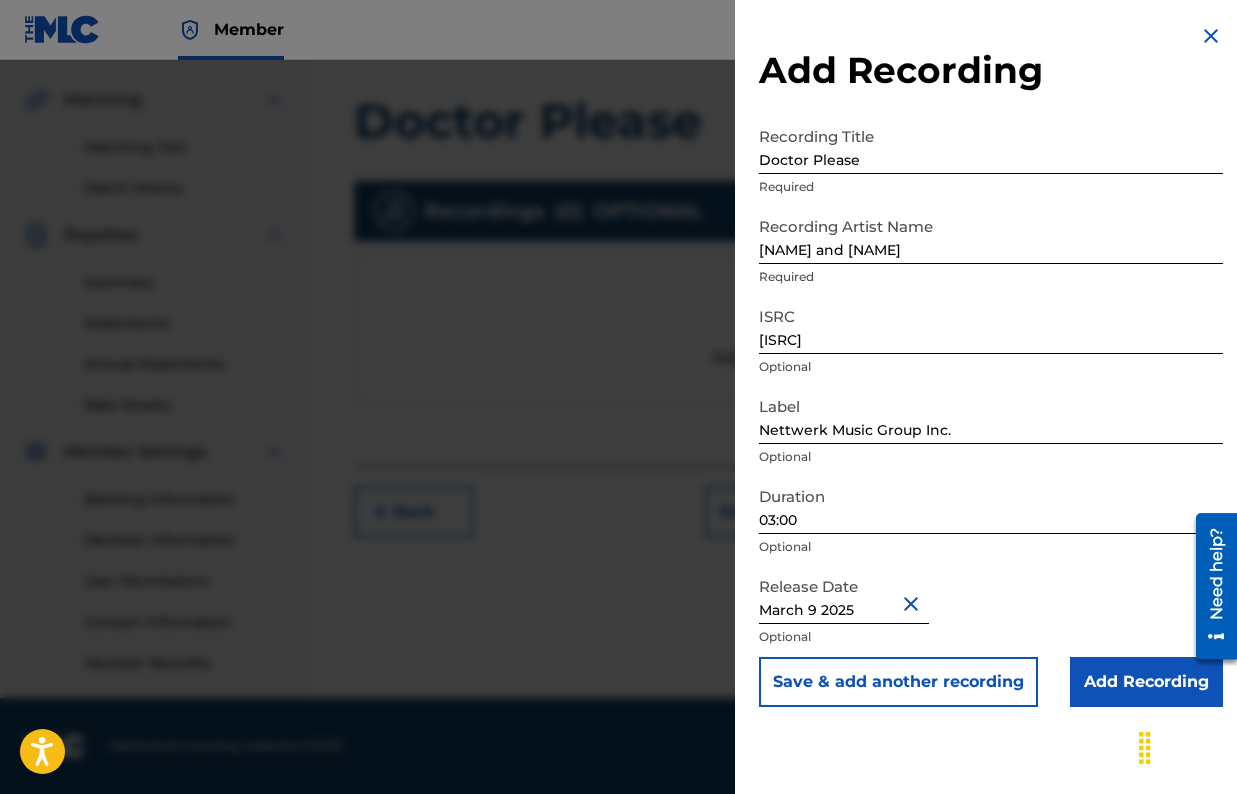 select on "2" 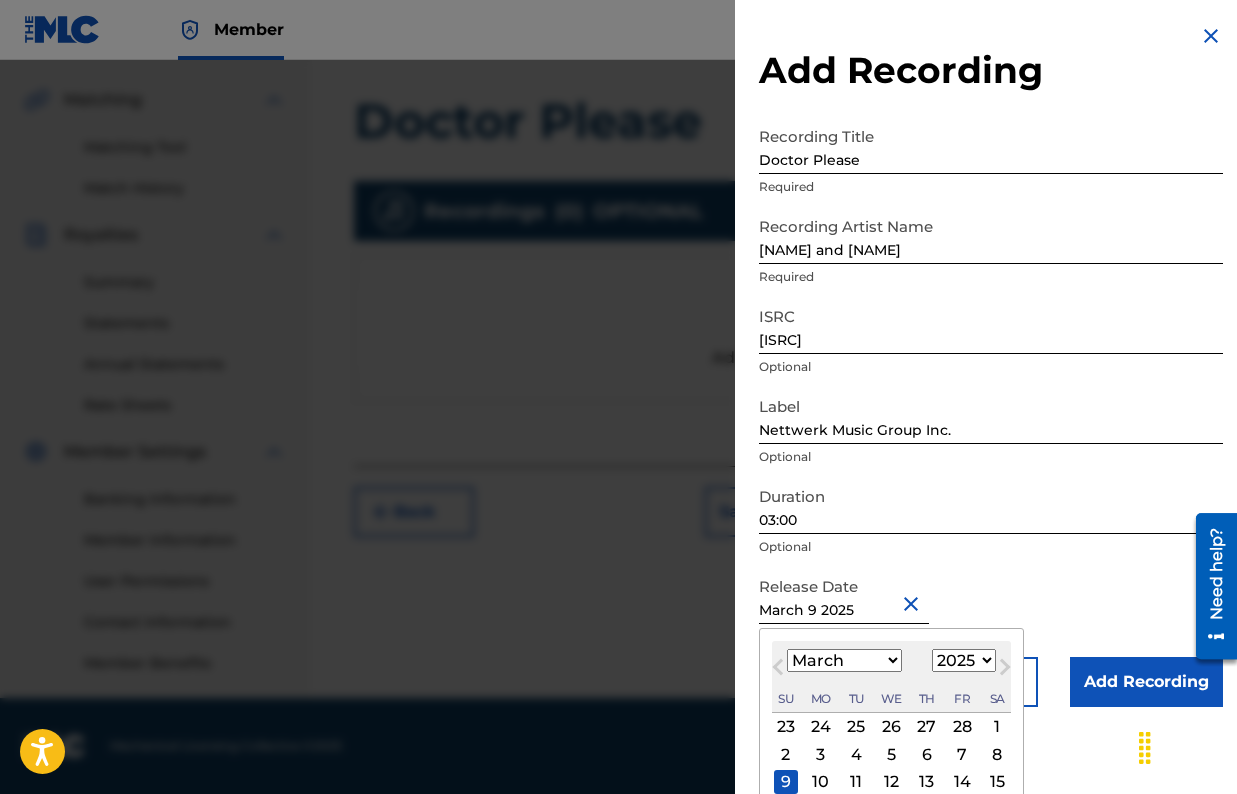 click on "March 9 2025" at bounding box center [844, 595] 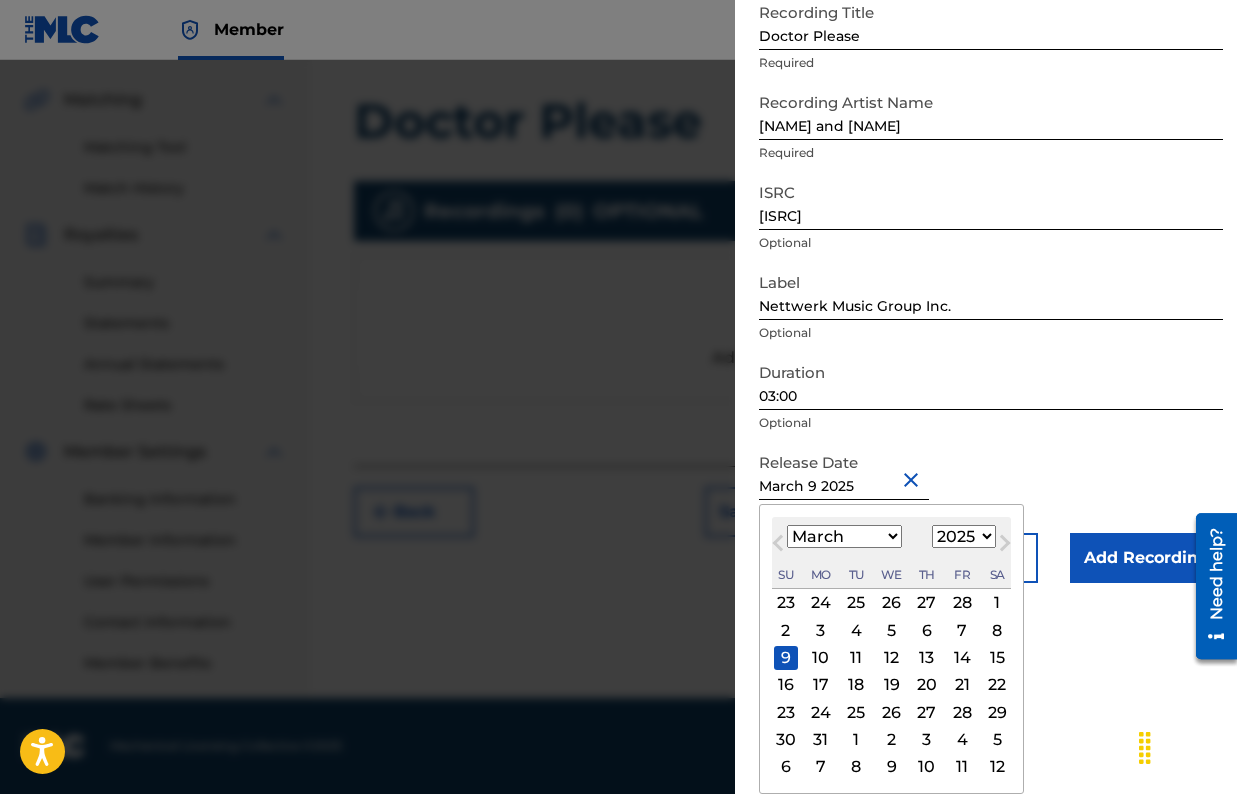 click on "1899 1900 1901 1902 1903 1904 1905 1906 1907 1908 1909 1910 1911 1912 1913 1914 1915 1916 1917 1918 1919 1920 1921 1922 1923 1924 1925 1926 1927 1928 1929 1930 1931 1932 1933 1934 1935 1936 1937 1938 1939 1940 1941 1942 1943 1944 1945 1946 1947 1948 1949 1950 1951 1952 1953 1954 1955 1956 1957 1958 1959 1960 1961 1962 1963 1964 1965 1966 1967 1968 1969 1970 1971 1972 1973 1974 1975 1976 1977 1978 1979 1980 1981 1982 1983 1984 1985 1986 1987 1988 1989 1990 1991 1992 1993 1994 1995 1996 1997 1998 1999 2000 2001 2002 2003 2004 2005 2006 2007 2008 2009 2010 2011 2012 2013 2014 2015 2016 2017 2018 2019 2020 2021 2022 2023 2024 2025 2026 2027 2028 2029 2030 2031 2032 2033 2034 2035 2036 2037 2038 2039 2040 2041 2042 2043 2044 2045 2046 2047 2048 2049 2050 2051 2052 2053 2054 2055 2056 2057 2058 2059 2060 2061 2062 2063 2064 2065 2066 2067 2068 2069 2070 2071 2072 2073 2074 2075 2076 2077 2078 2079 2080 2081 2082 2083 2084 2085 2086 2087 2088 2089 2090 2091 2092 2093 2094 2095 2096 2097 2098 2099 2100" at bounding box center [964, 536] 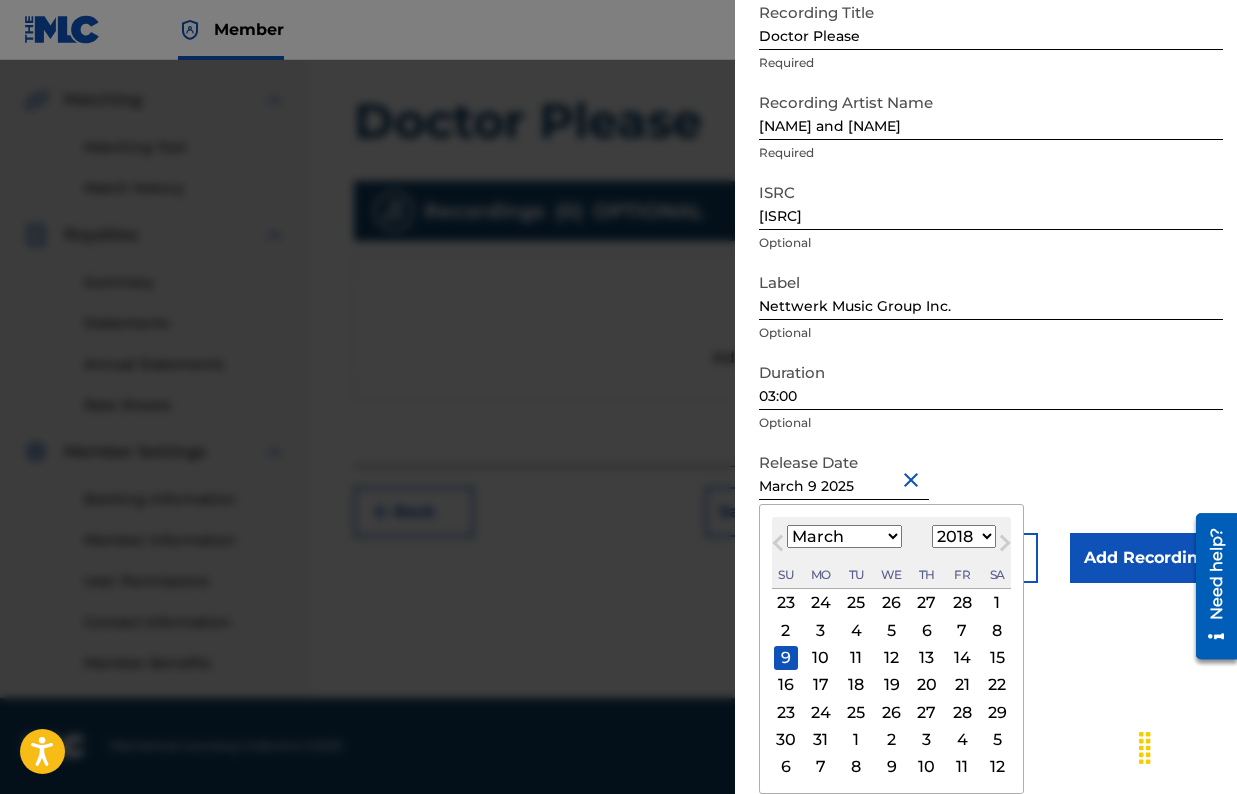 scroll, scrollTop: 96, scrollLeft: 0, axis: vertical 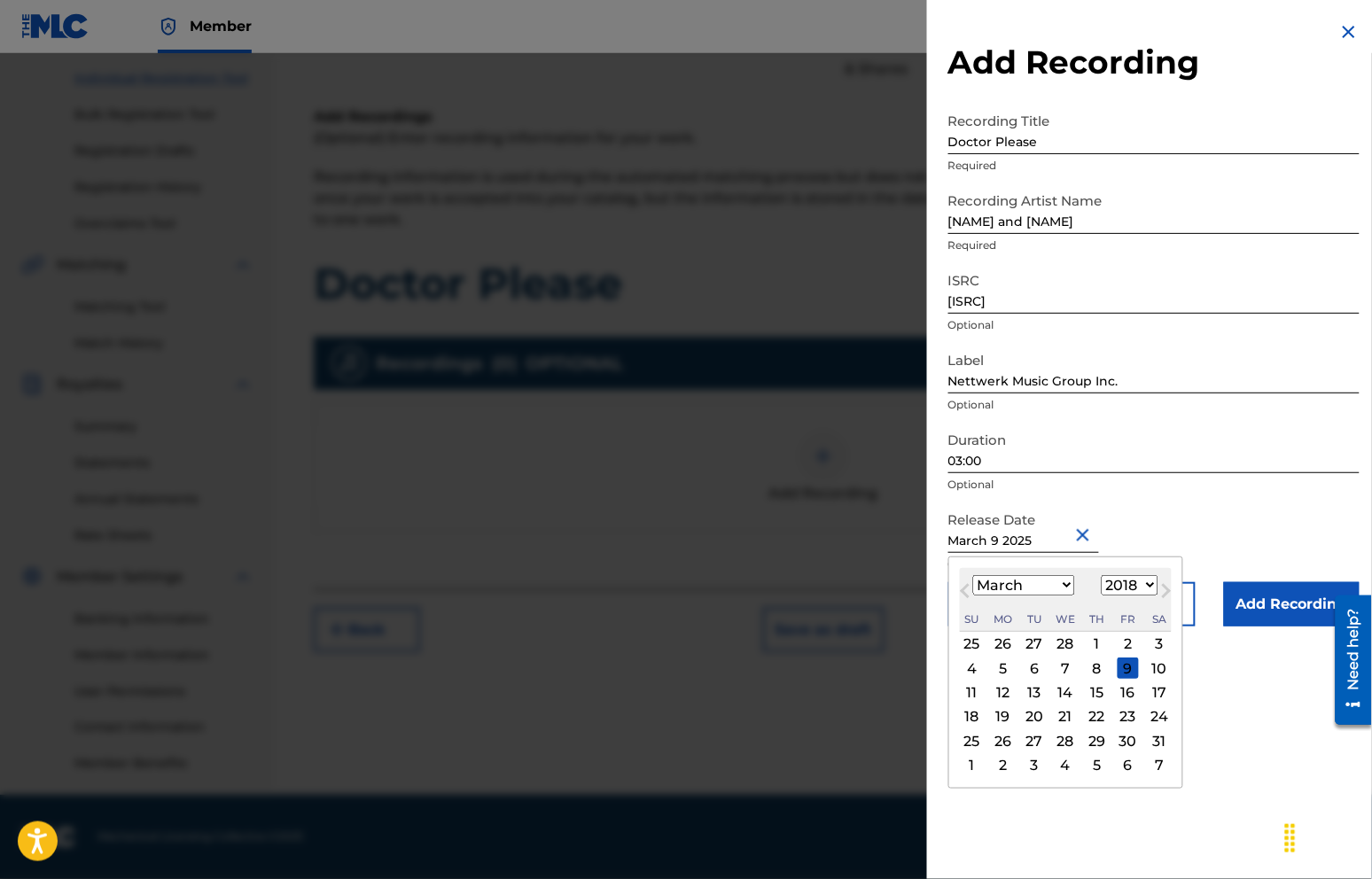 click on "9" at bounding box center (1128, 668) 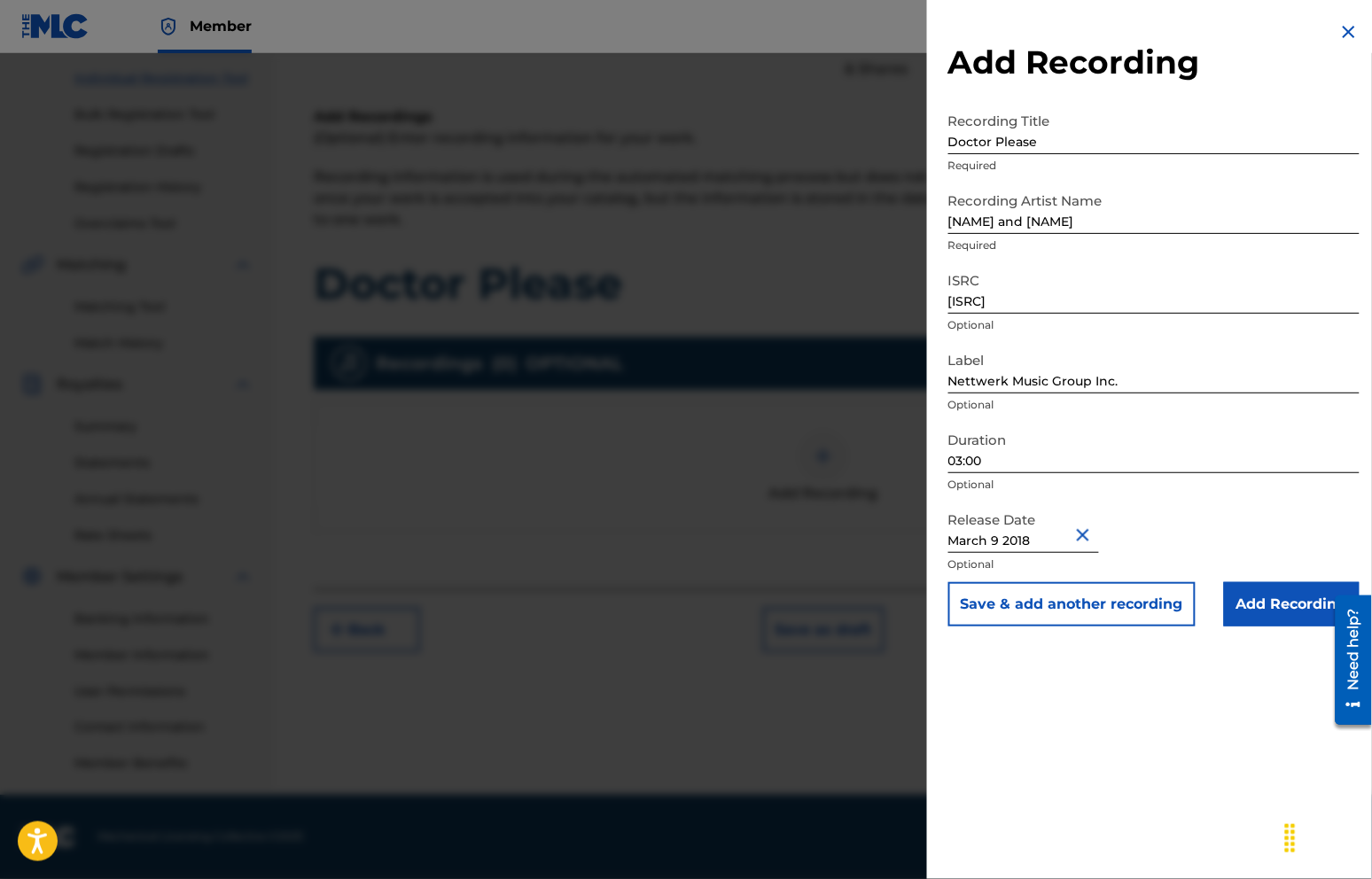 click on "Add Recording" at bounding box center (1291, 604) 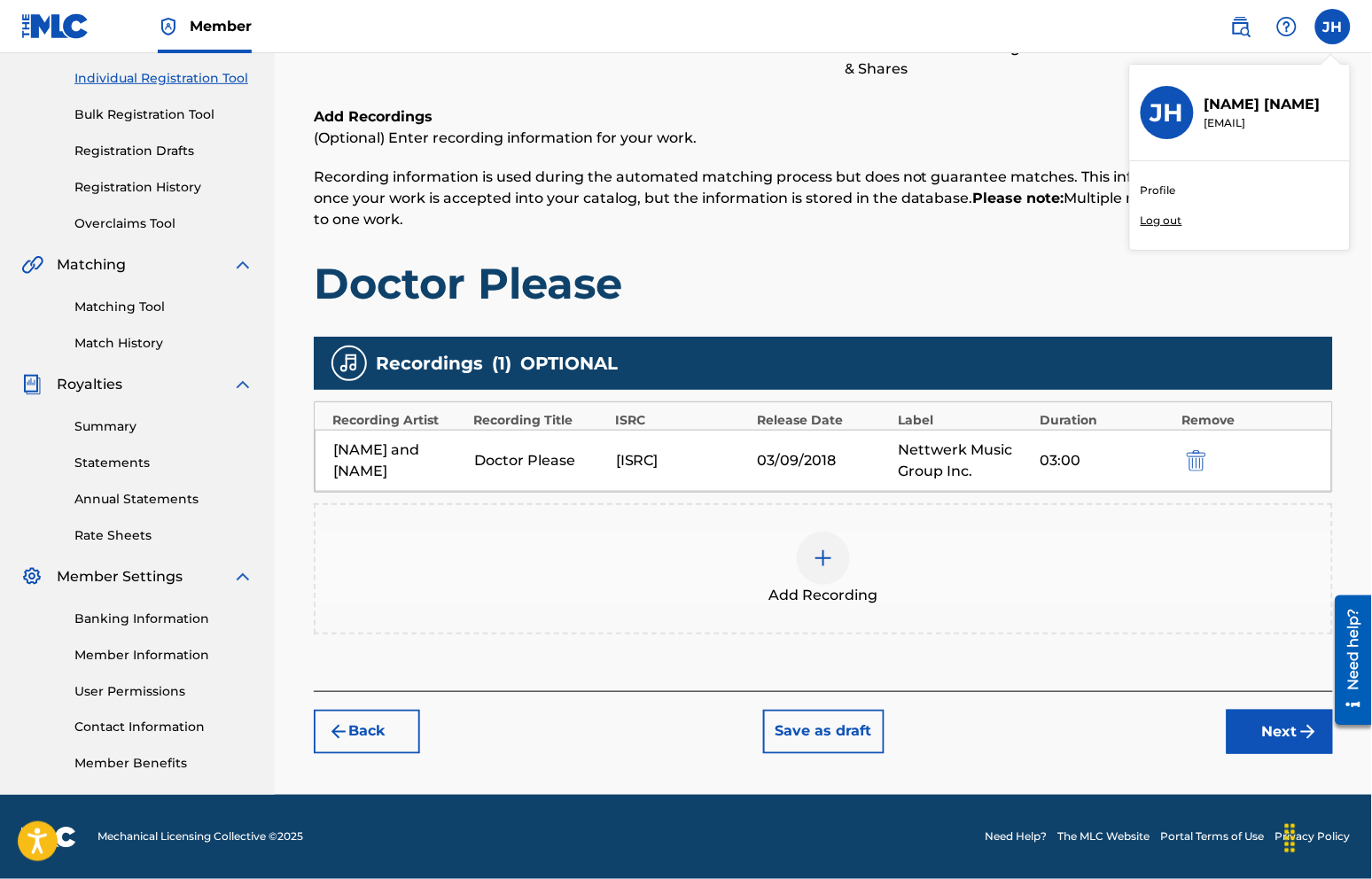 click on "Next" at bounding box center [1280, 732] 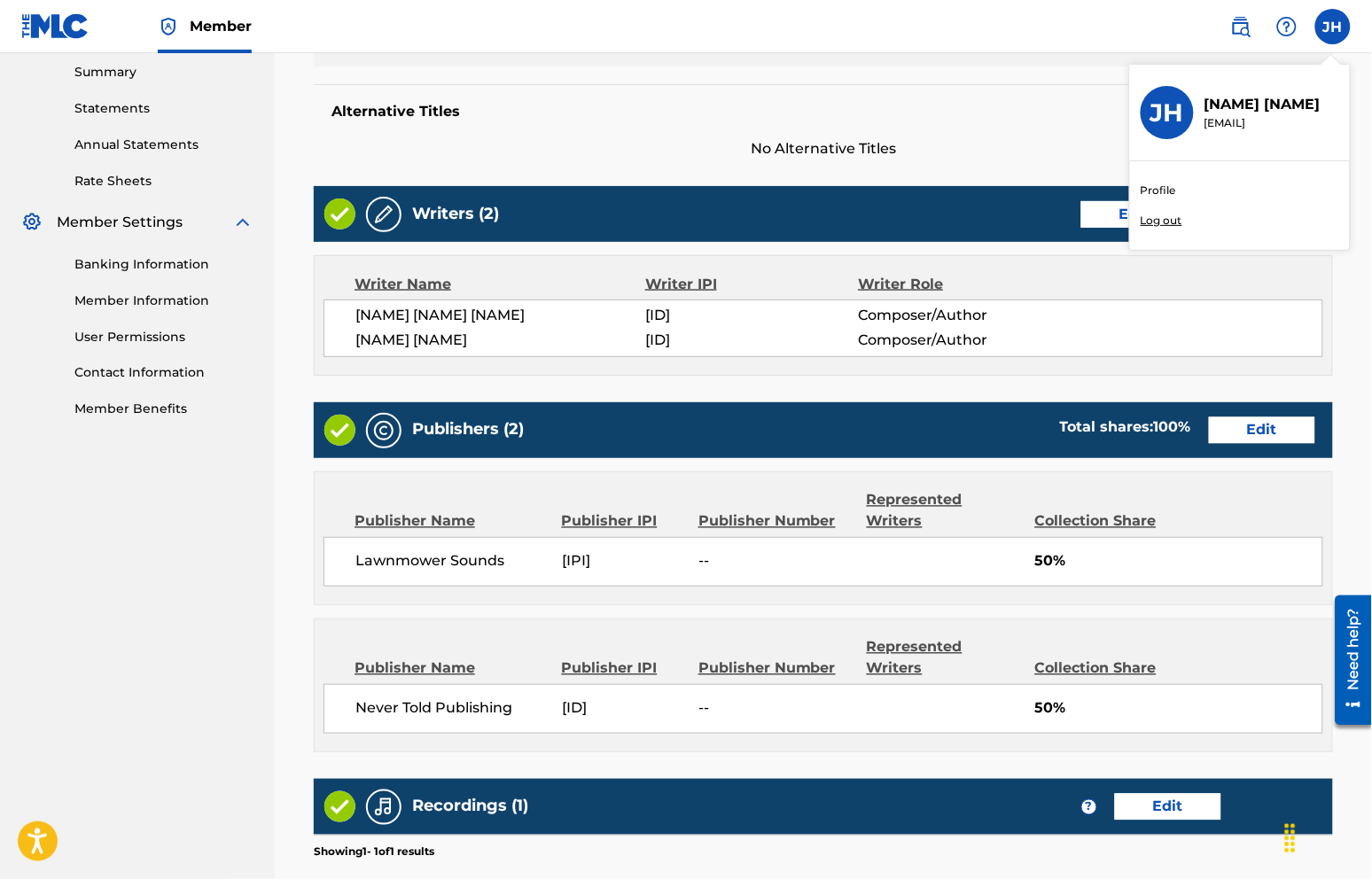 scroll, scrollTop: 511, scrollLeft: 0, axis: vertical 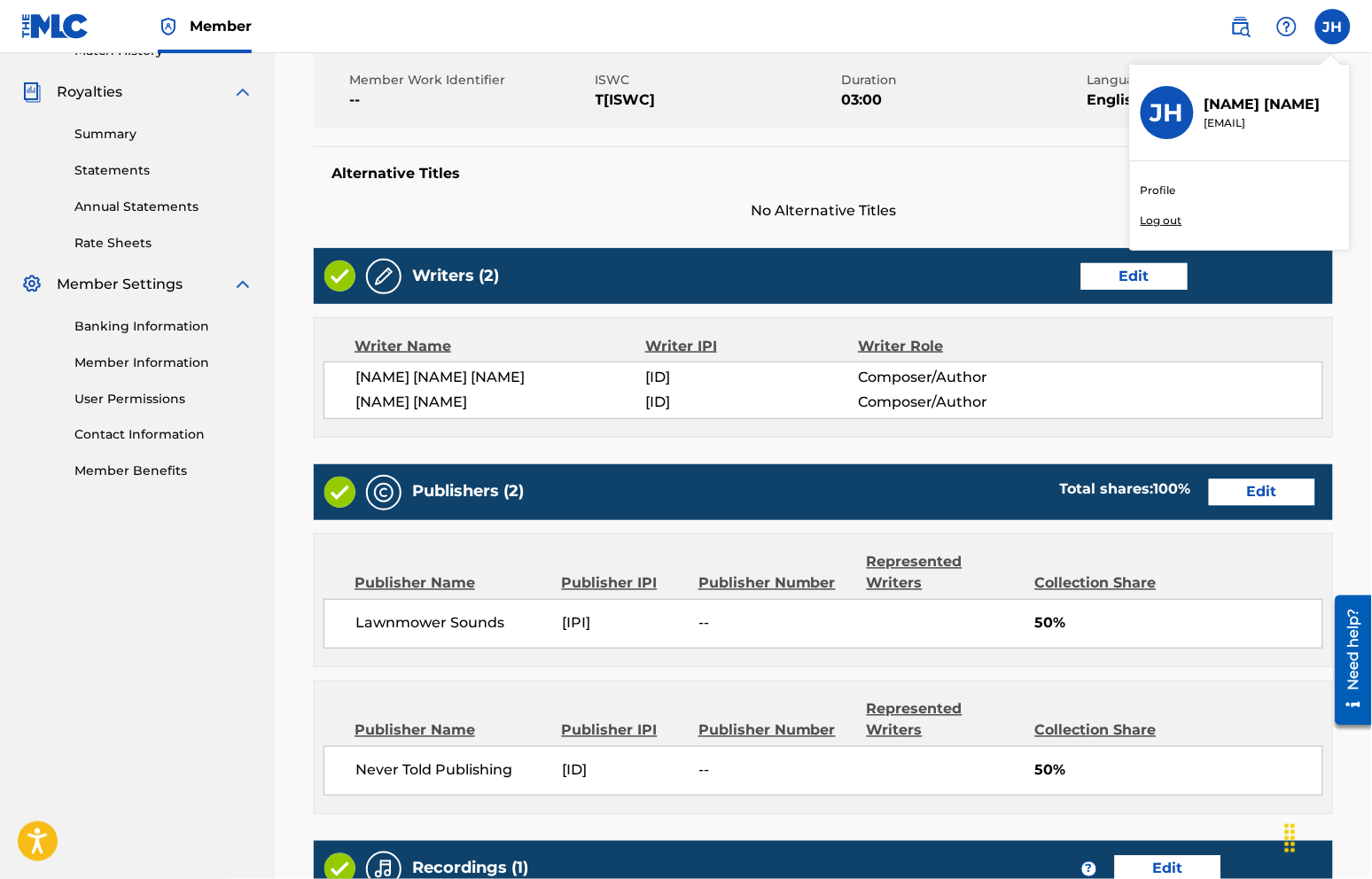 click on "Edit" at bounding box center (1134, 276) 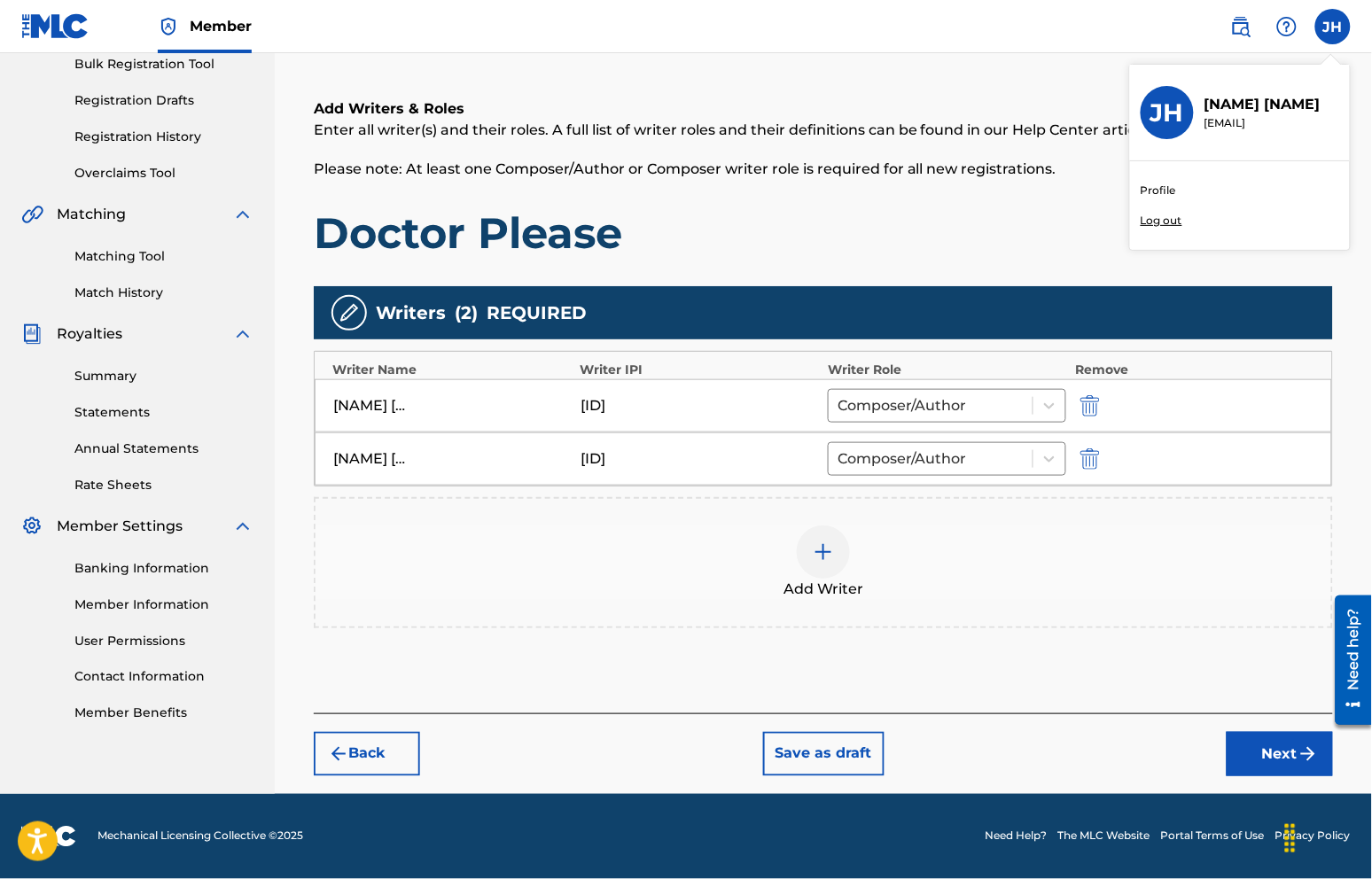 click on "Back" at bounding box center [367, 754] 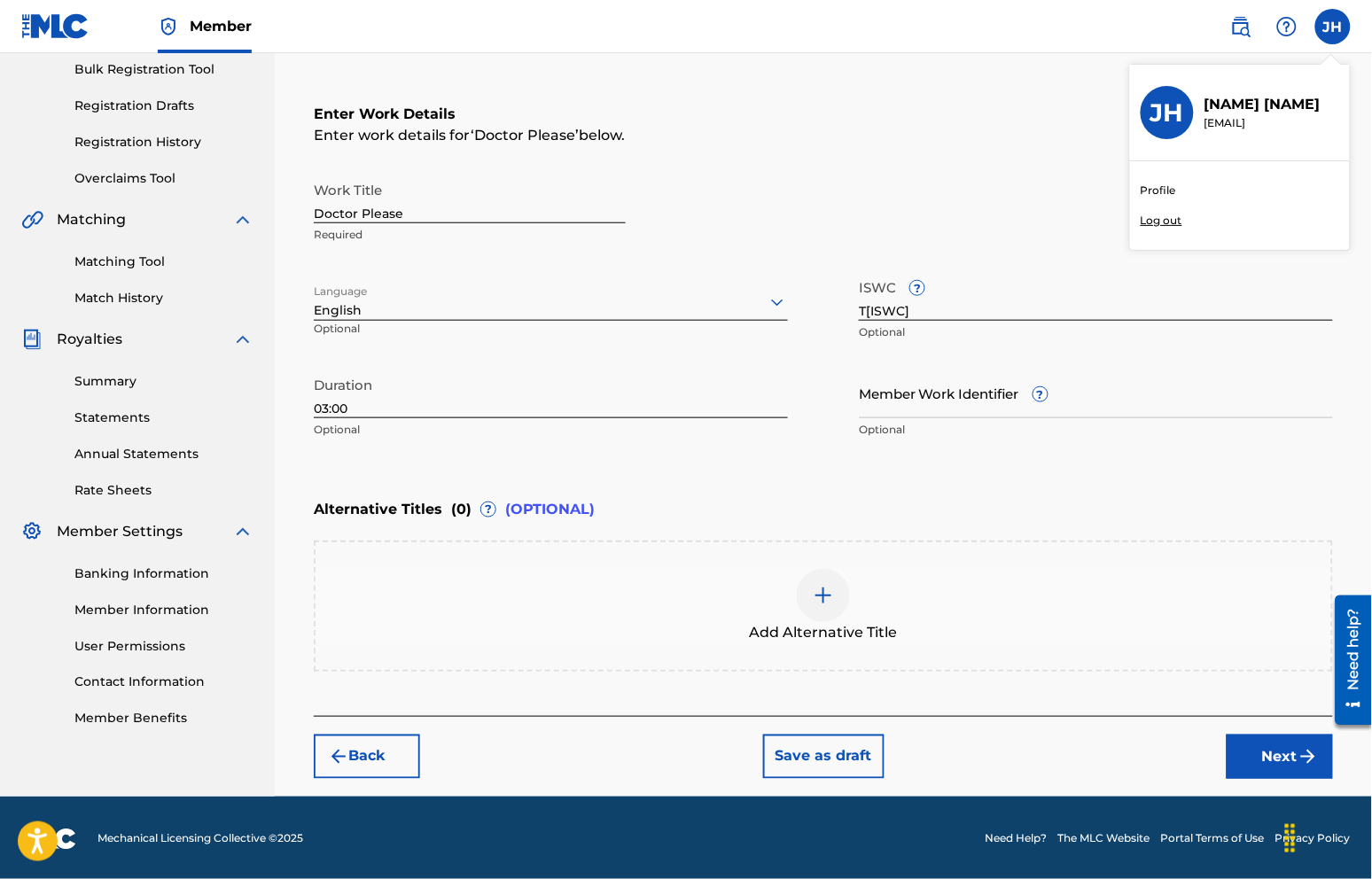 scroll, scrollTop: 0, scrollLeft: 0, axis: both 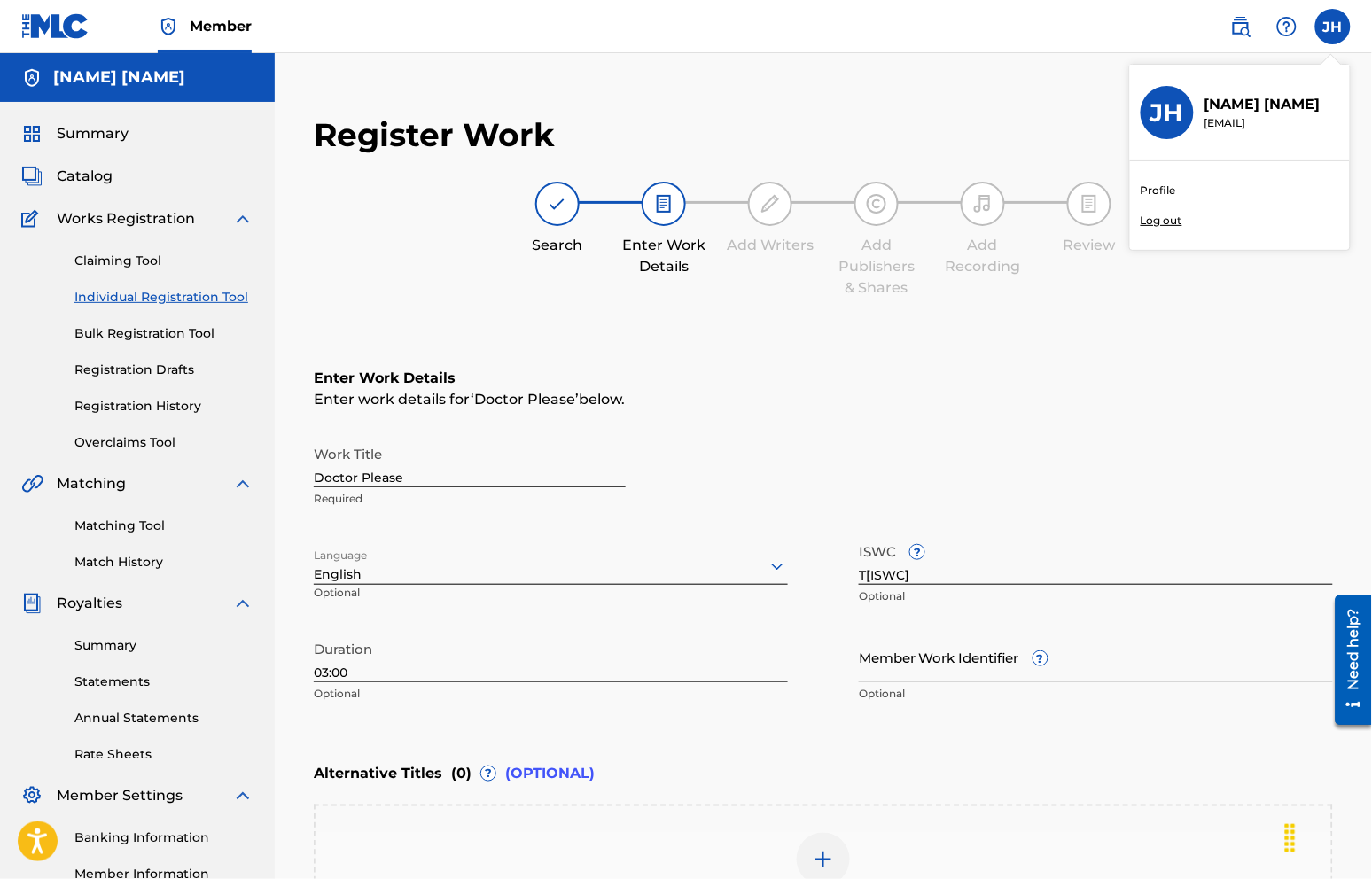click at bounding box center (983, 204) 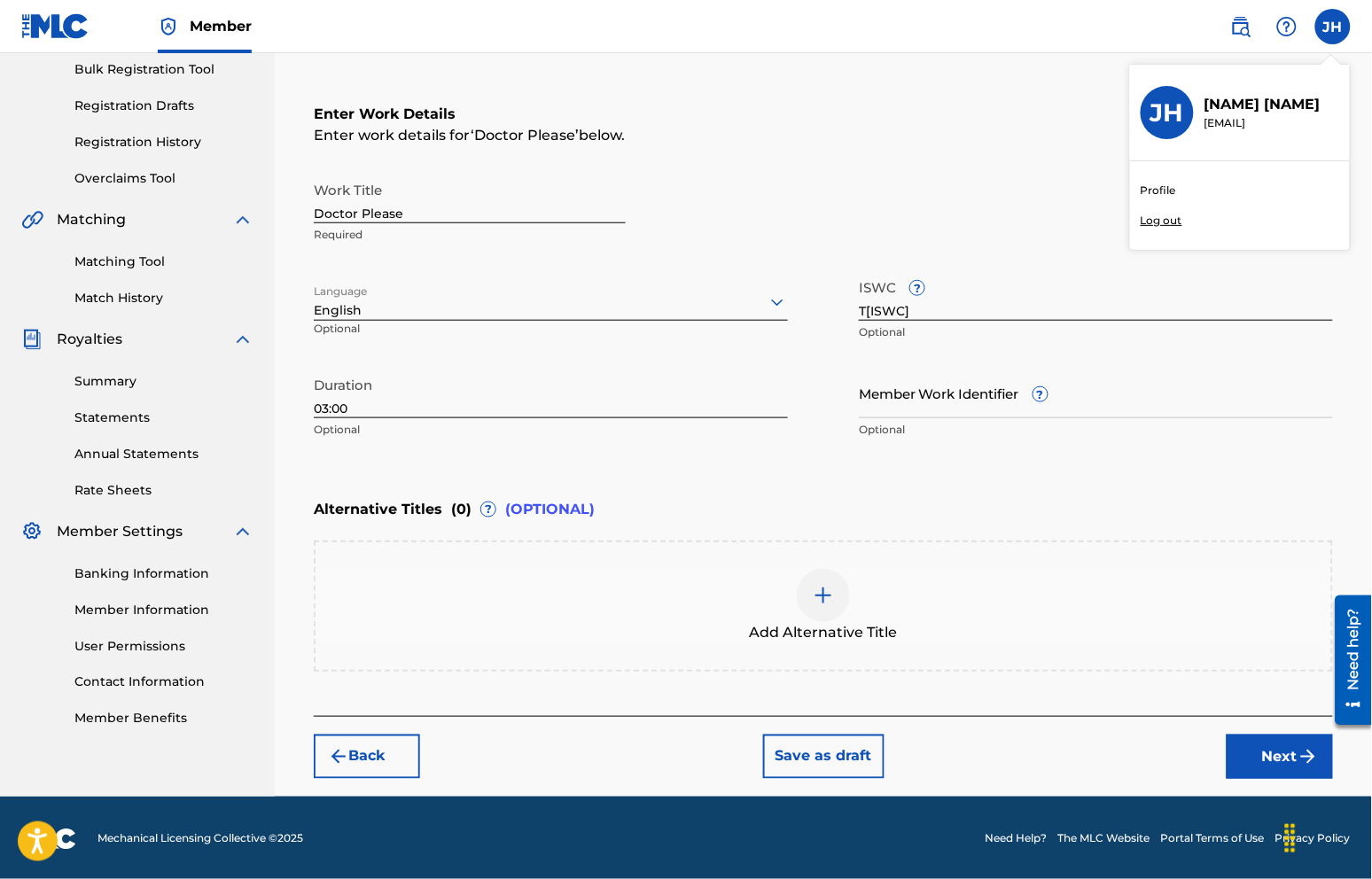click on "Next" at bounding box center [1280, 757] 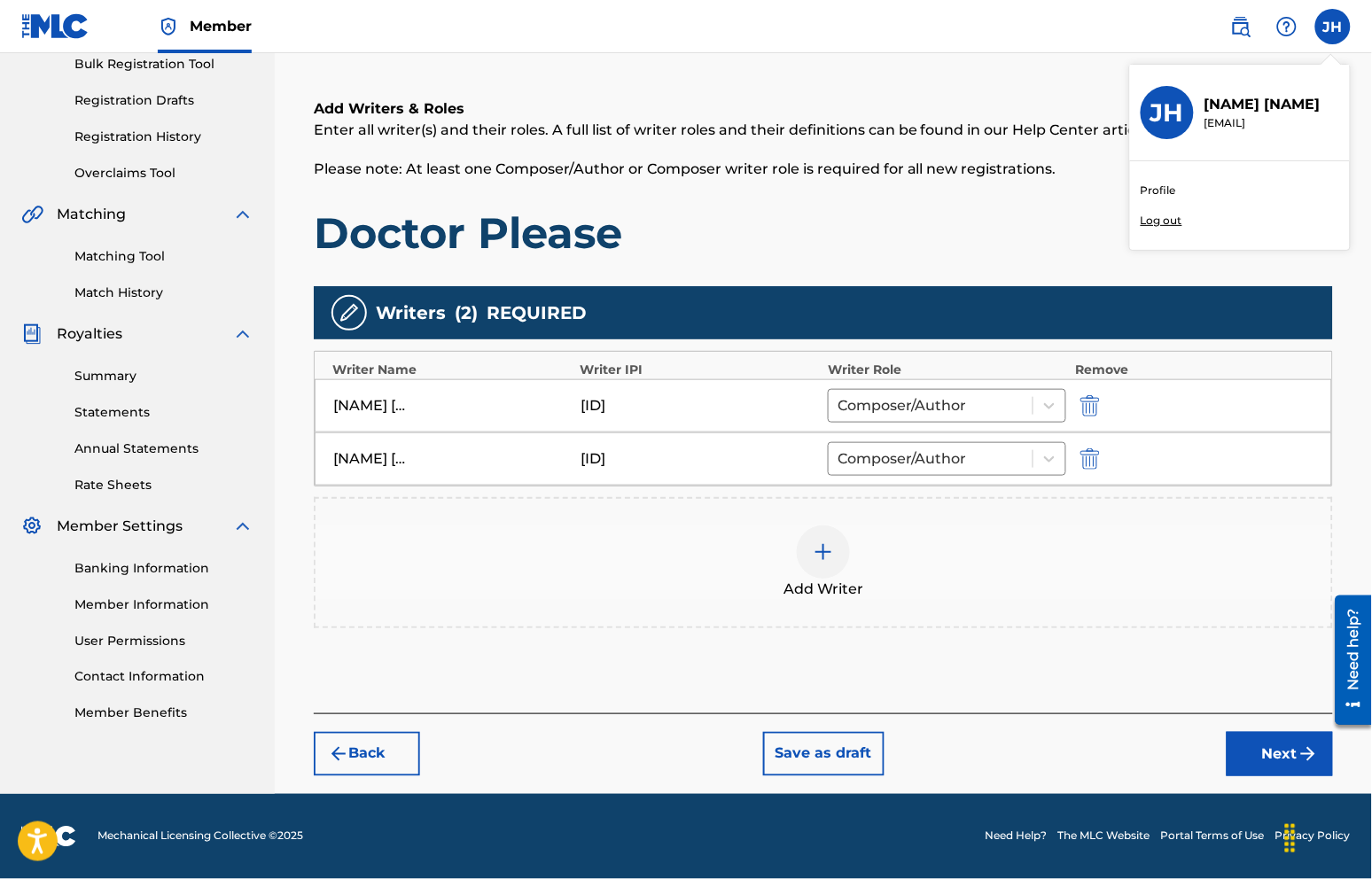 click on "Next" at bounding box center (1280, 754) 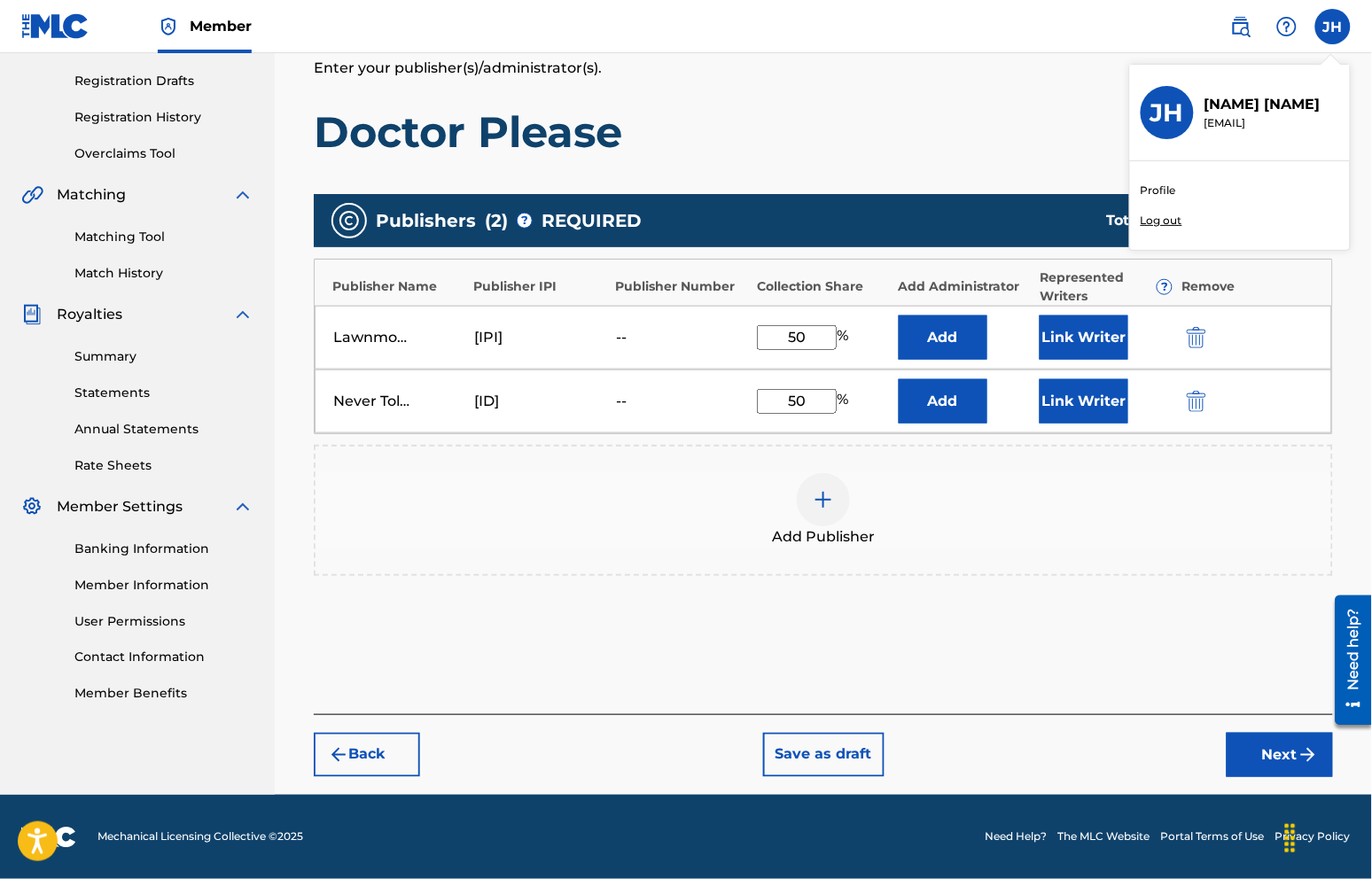 click on "Next" at bounding box center [1280, 755] 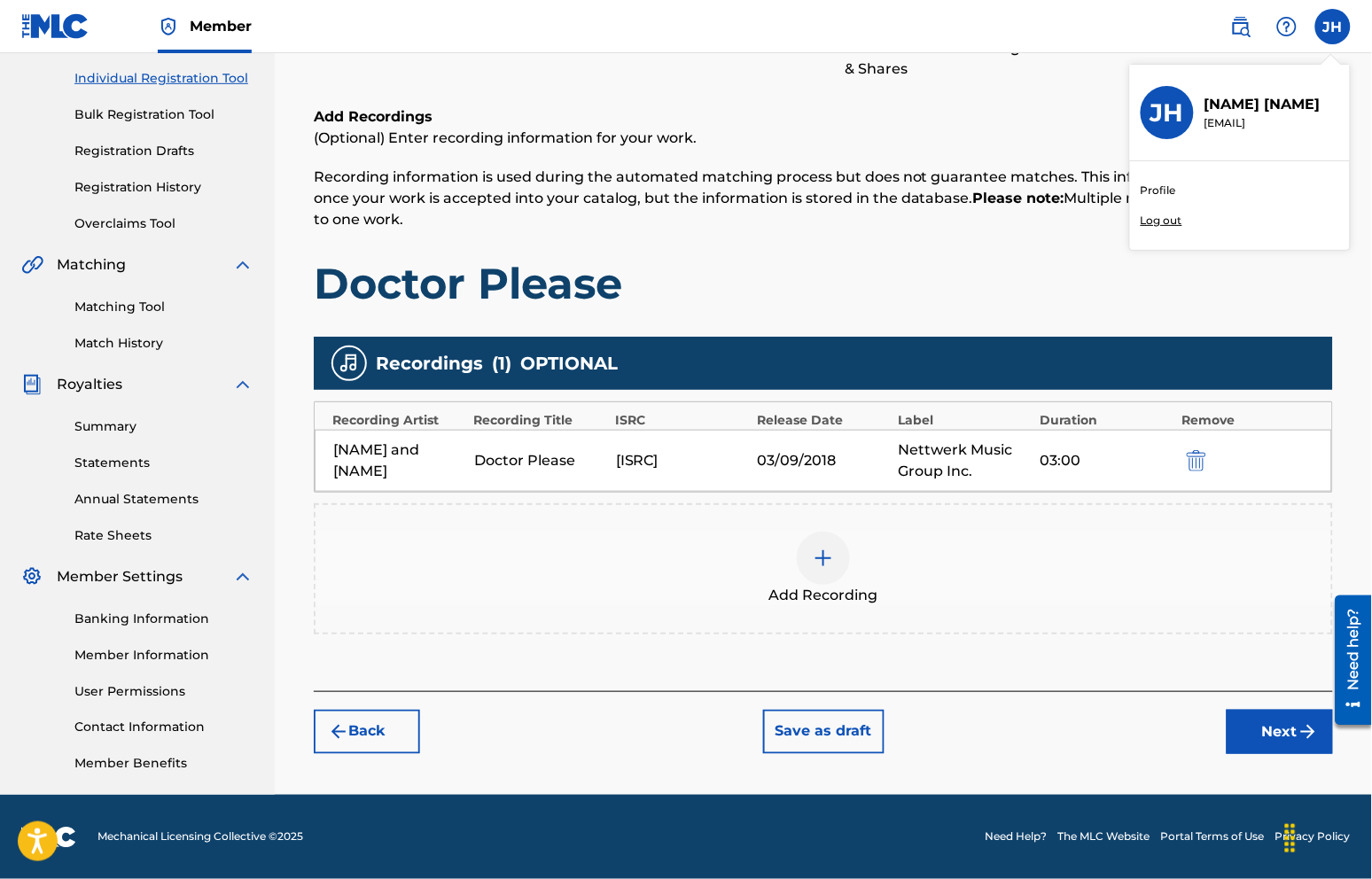 click on "Next" at bounding box center (1280, 732) 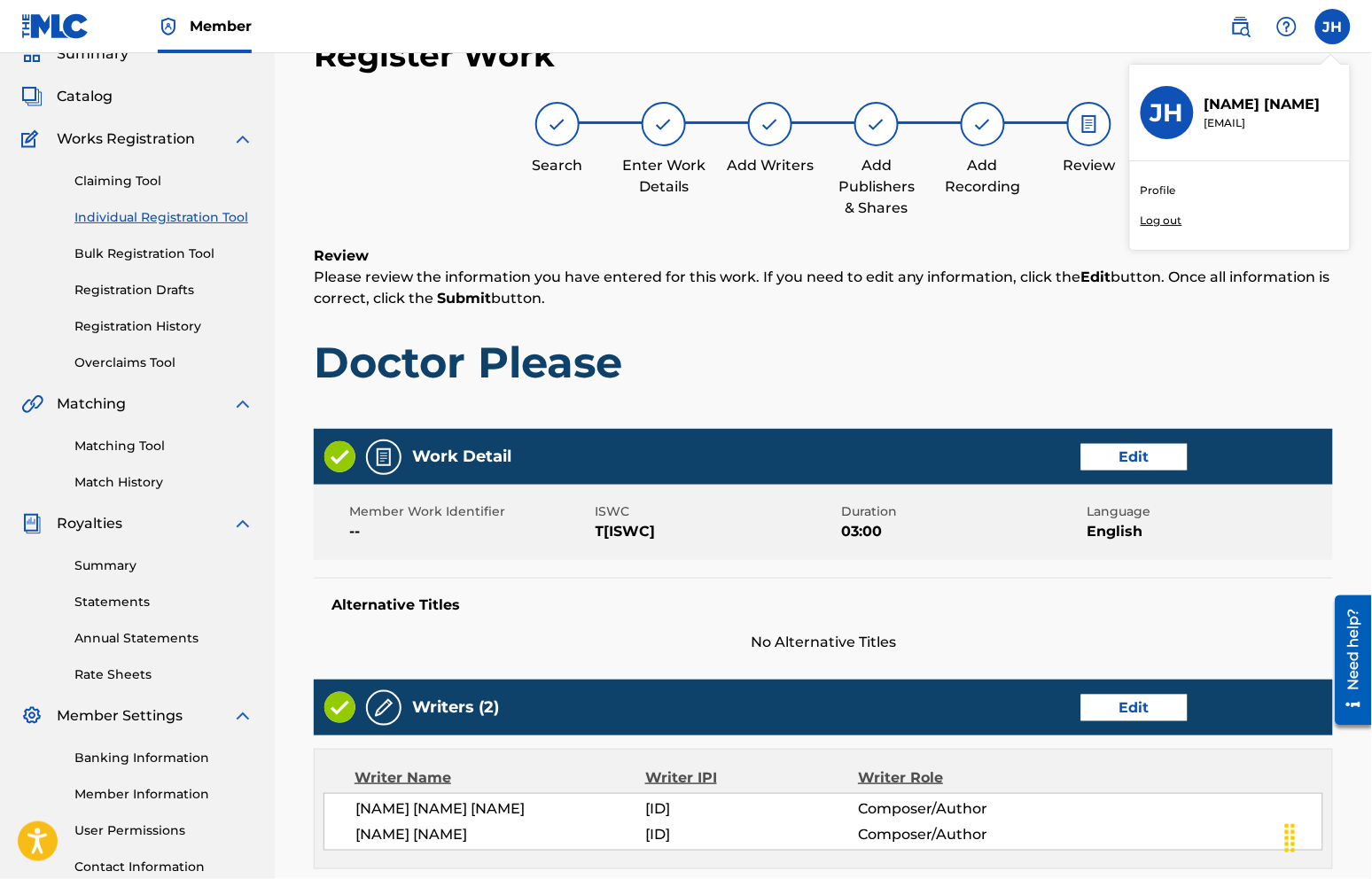 scroll, scrollTop: 796, scrollLeft: 0, axis: vertical 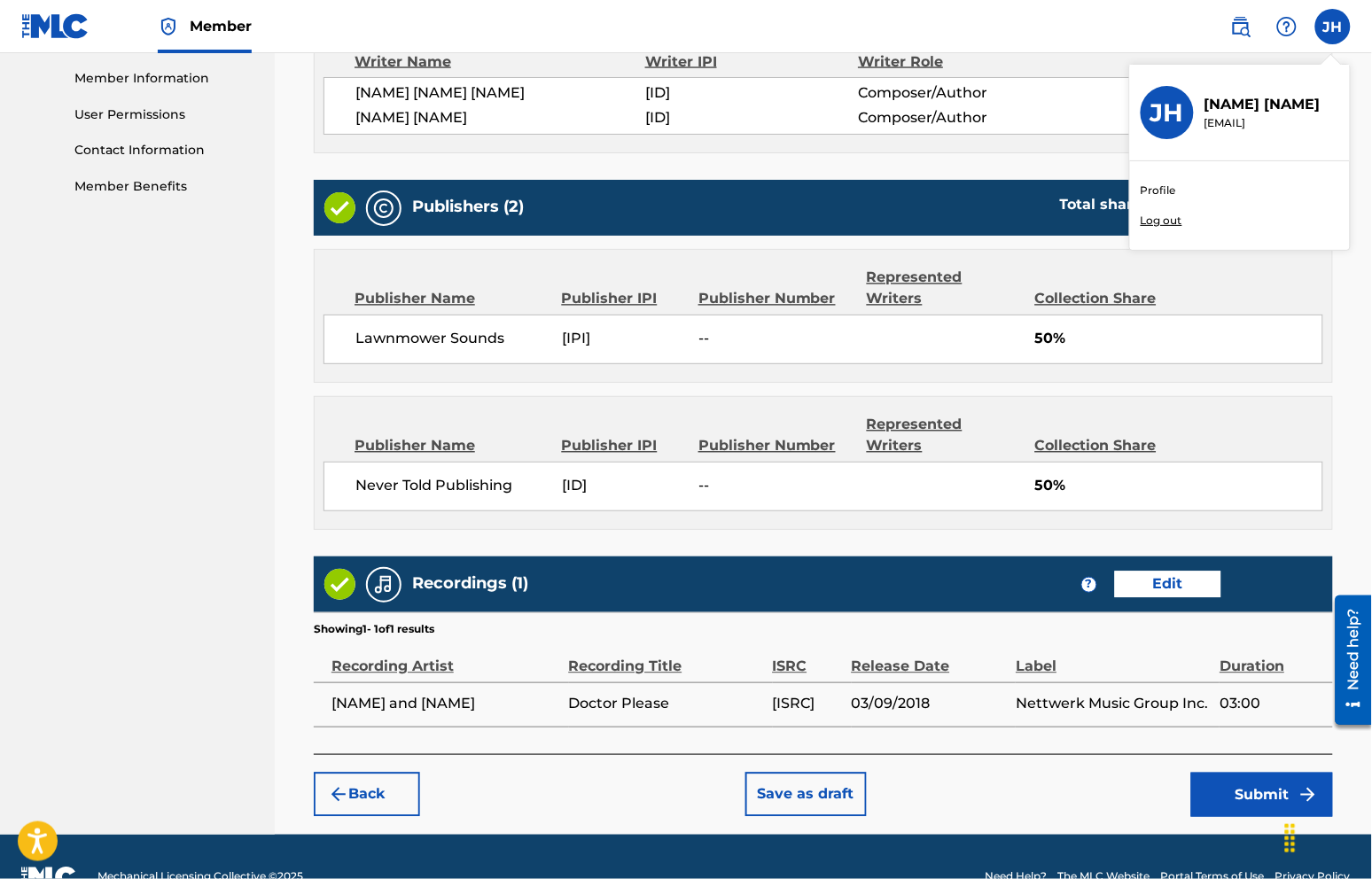 click on "Submit" at bounding box center (1262, 795) 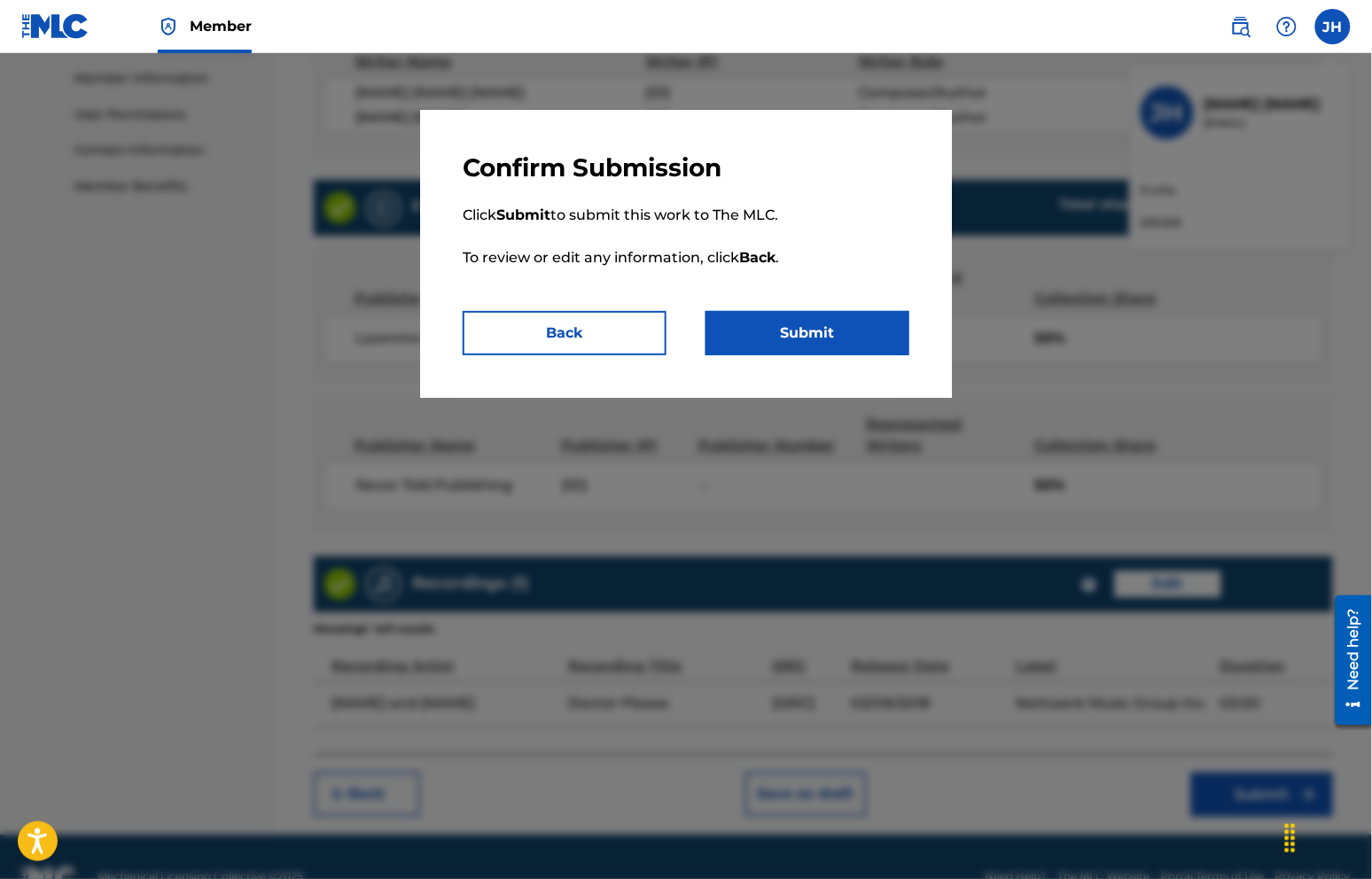 click on "Back" at bounding box center (565, 333) 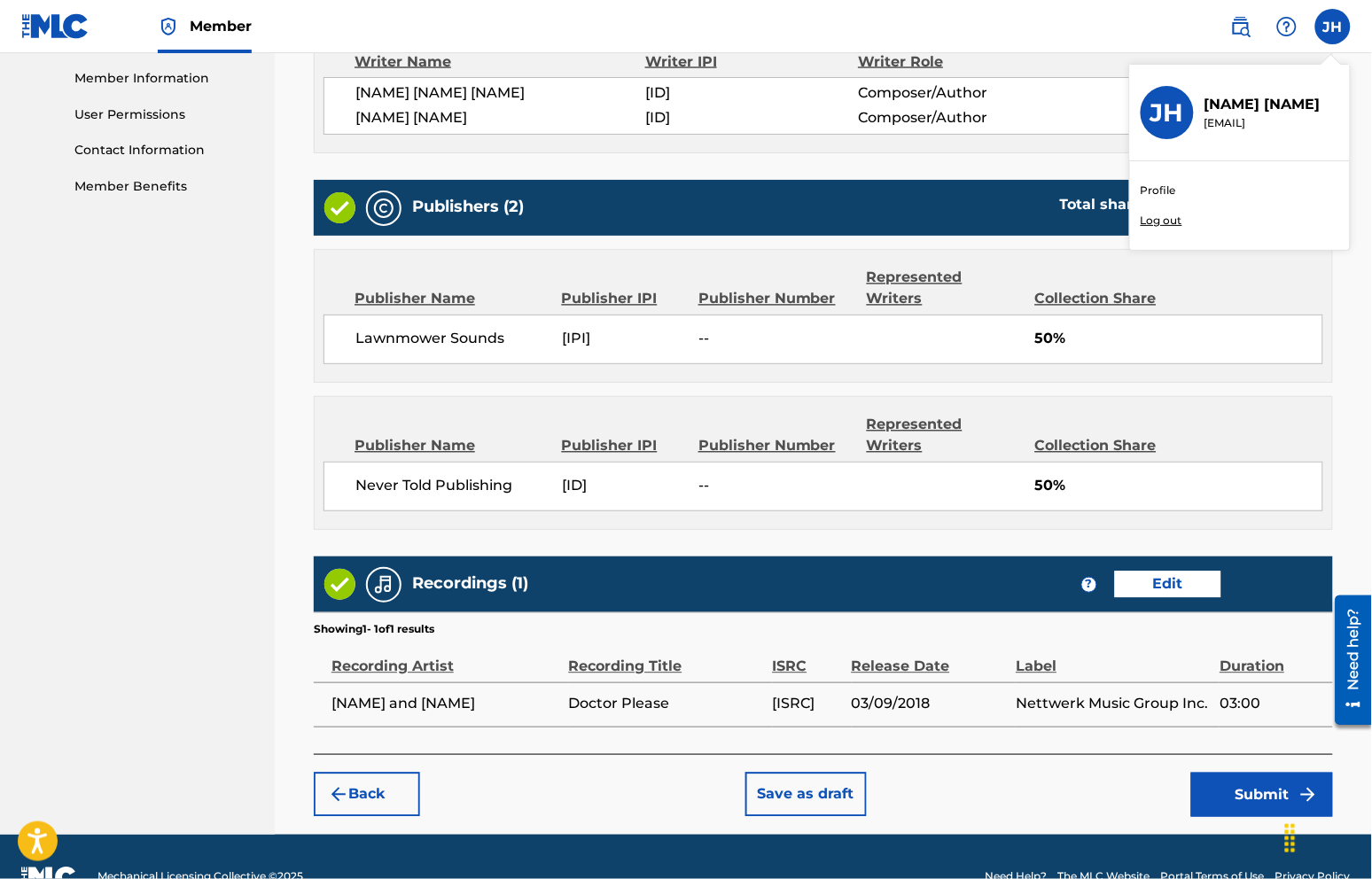 click on "Submit" at bounding box center [1262, 795] 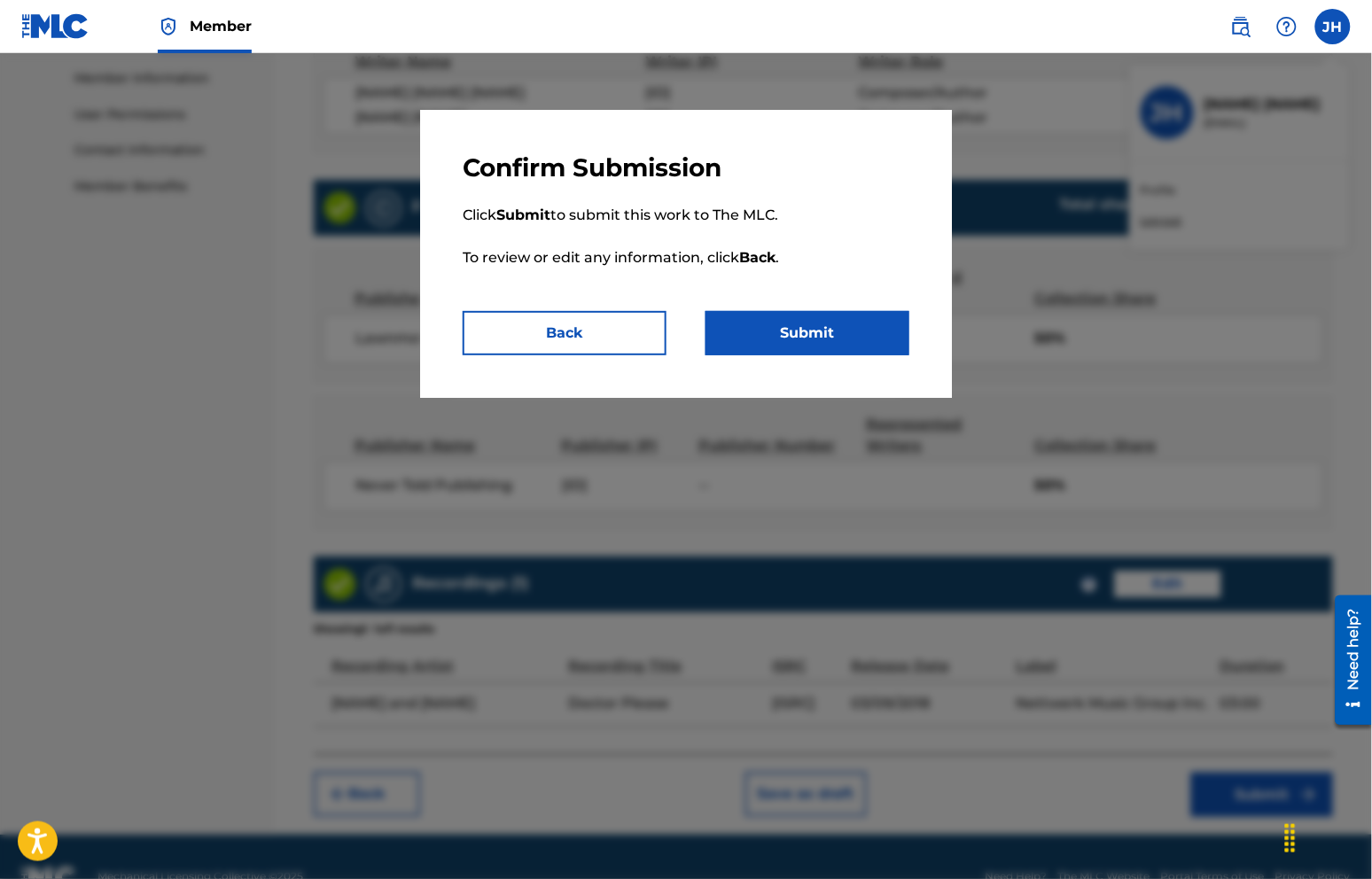 click on "Submit" at bounding box center [807, 333] 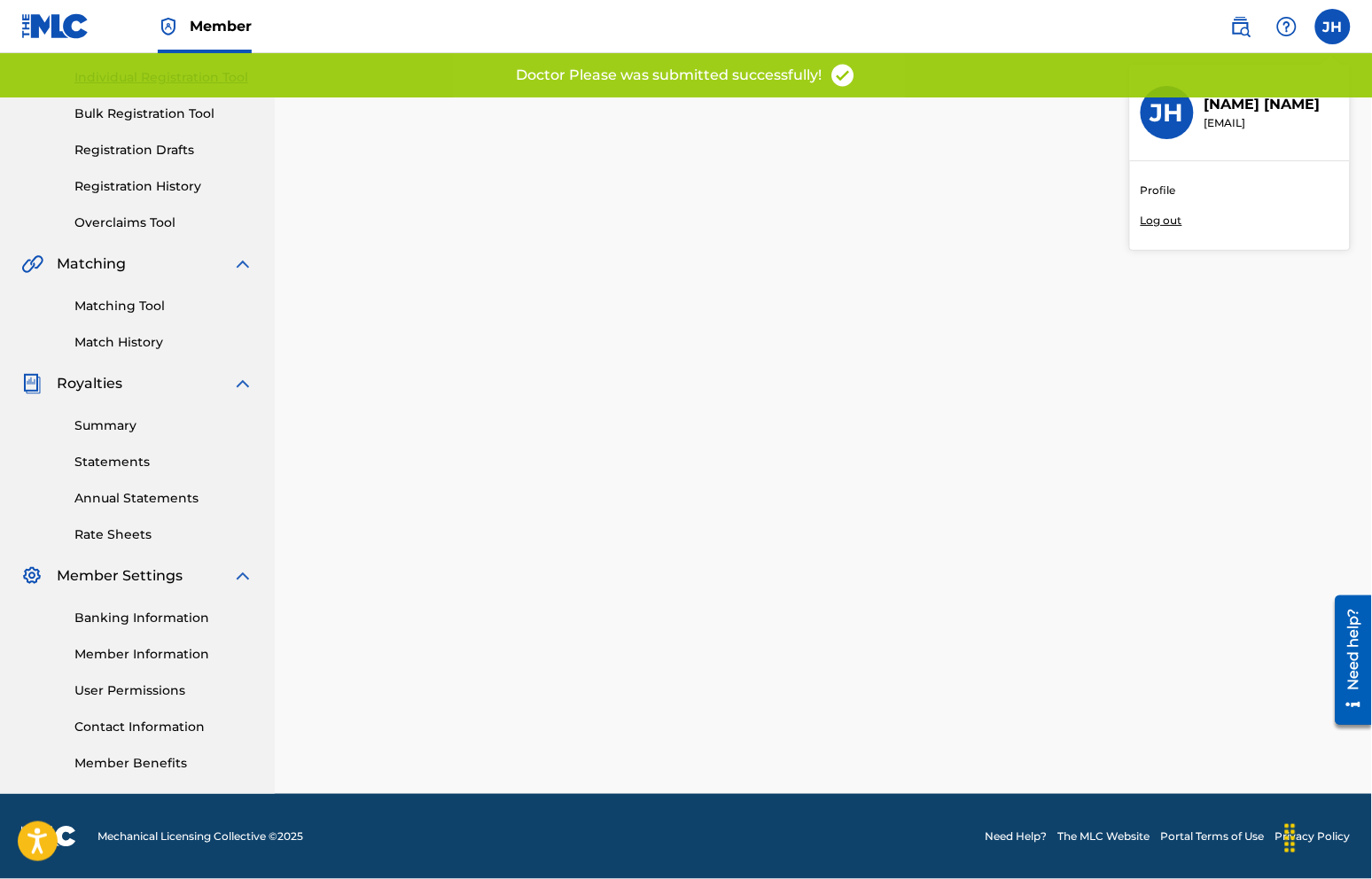 scroll, scrollTop: 0, scrollLeft: 0, axis: both 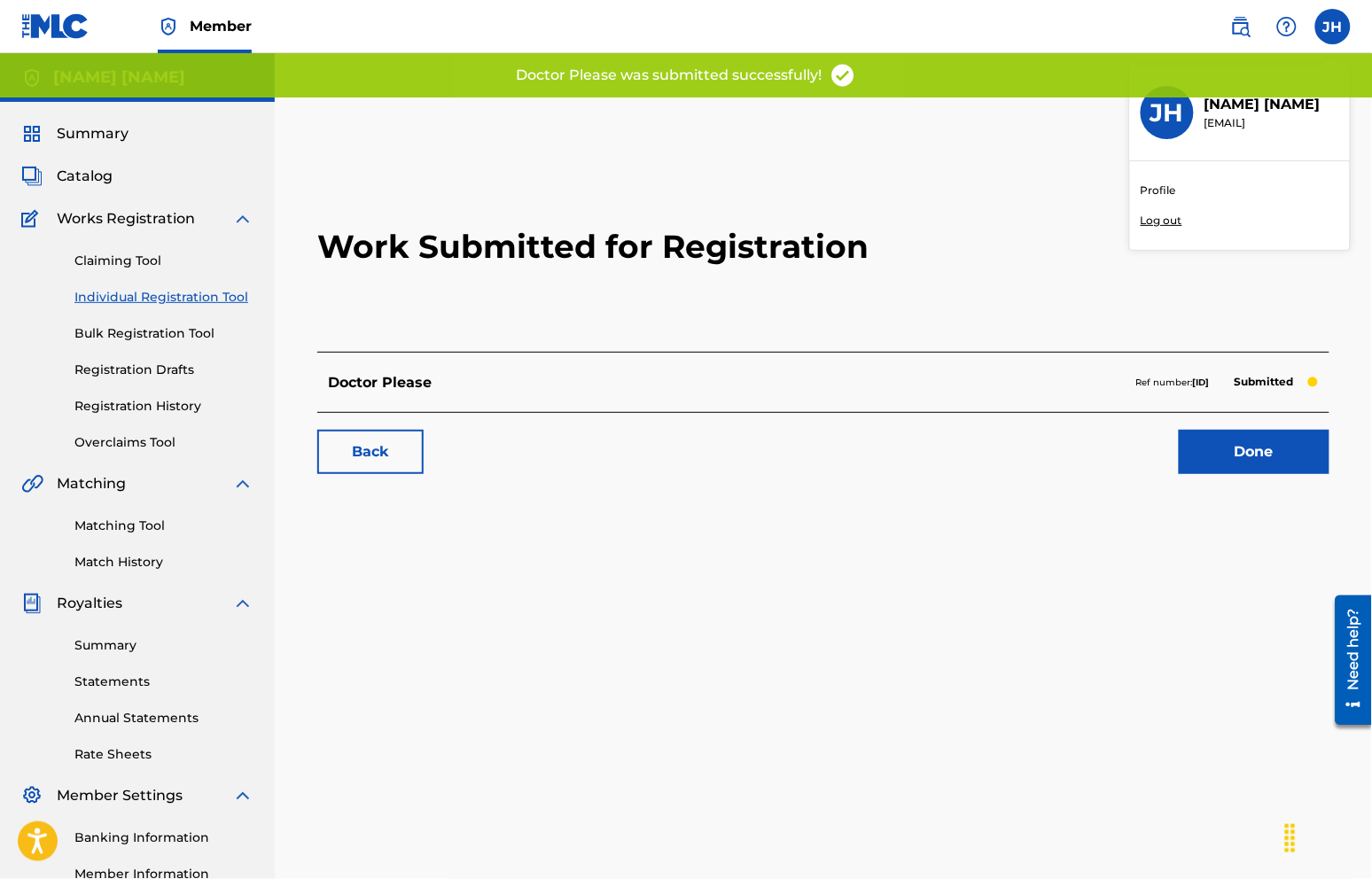 click on "Work Submitted for Registration Doctor Please Ref number: [ID] Submitted Back Done" at bounding box center [823, 556] 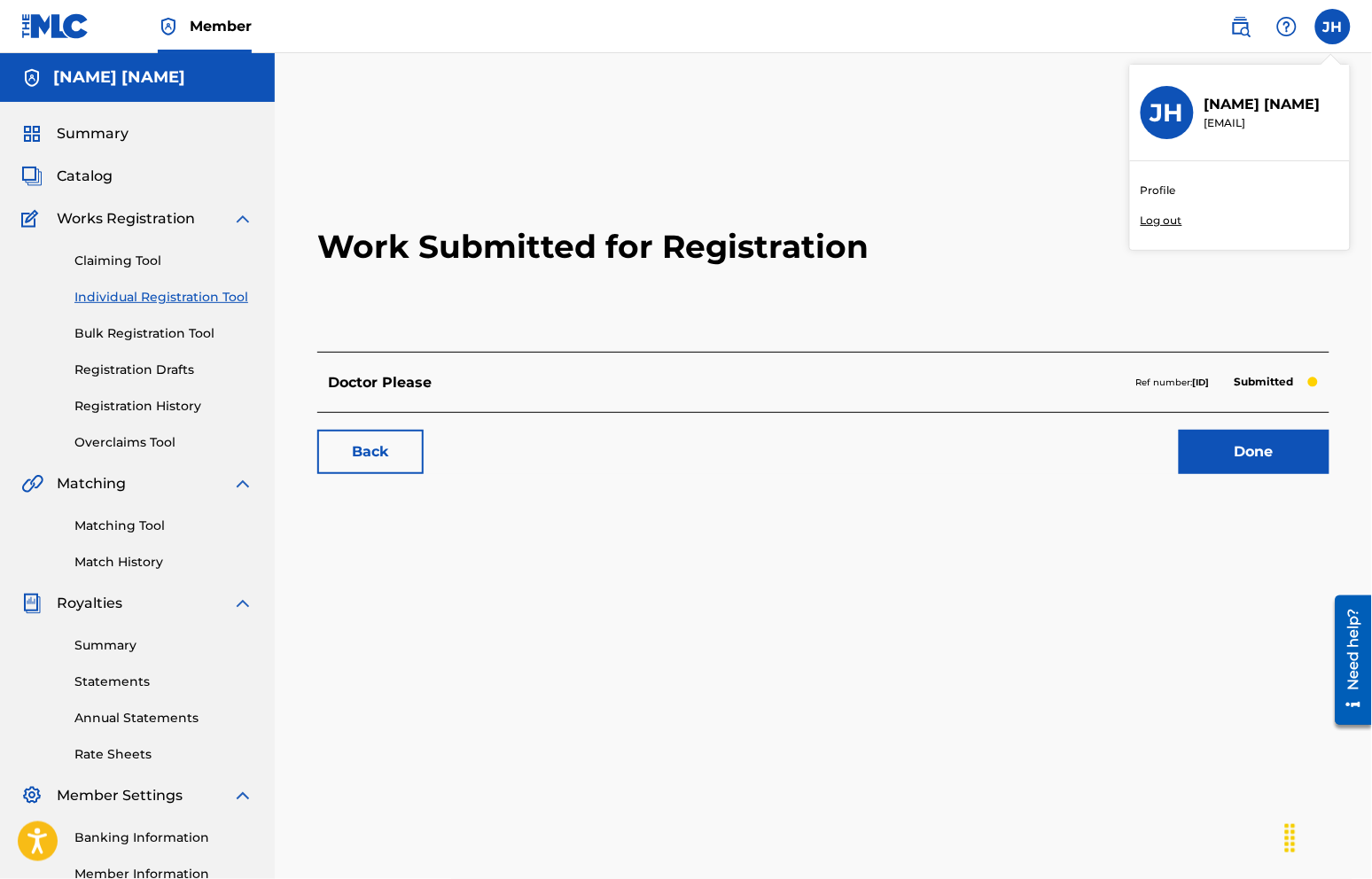 click on "Work Submitted for Registration Doctor Please Ref number: [ID] Submitted Back Done" at bounding box center (823, 556) 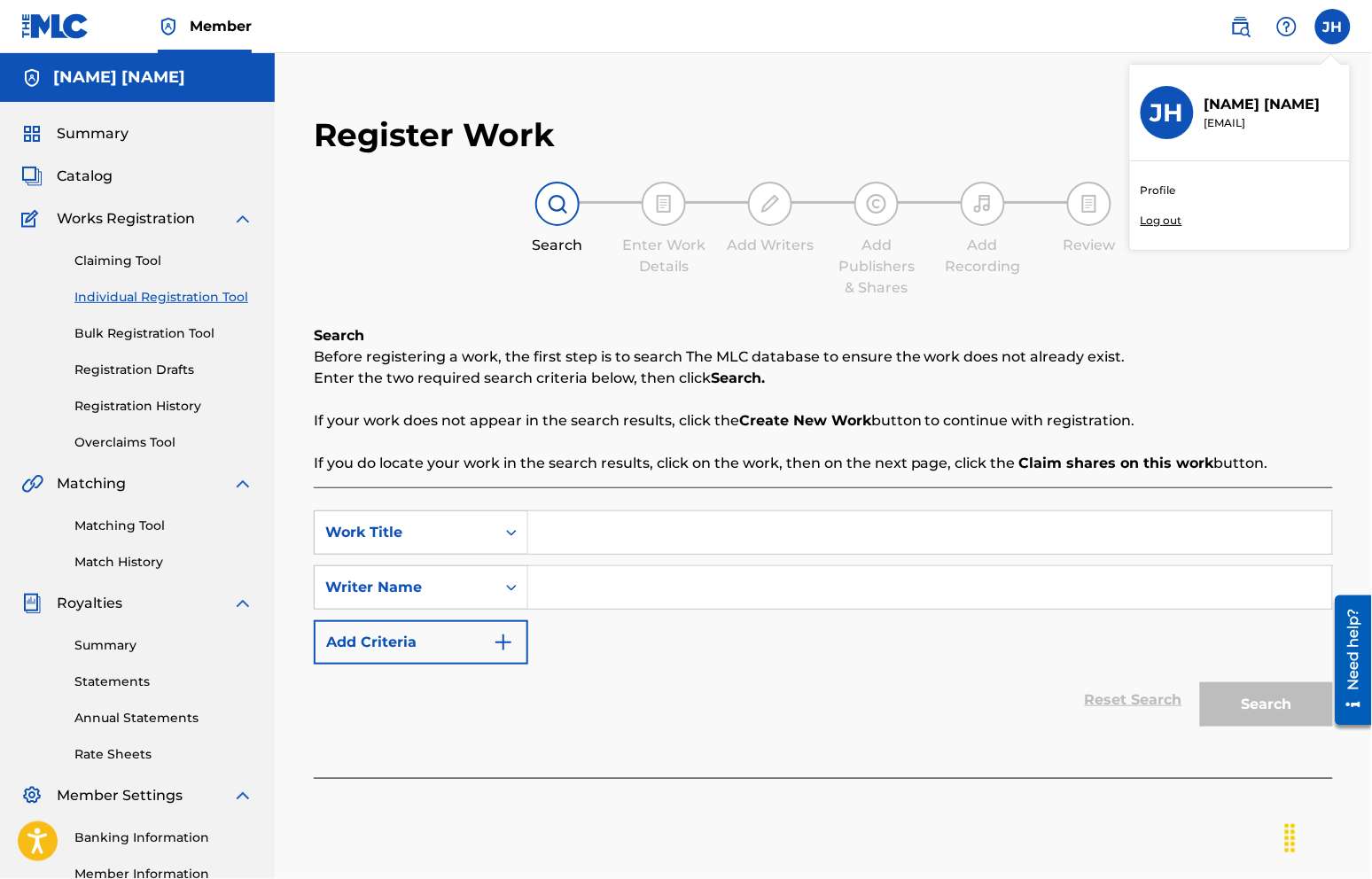 click at bounding box center [930, 533] 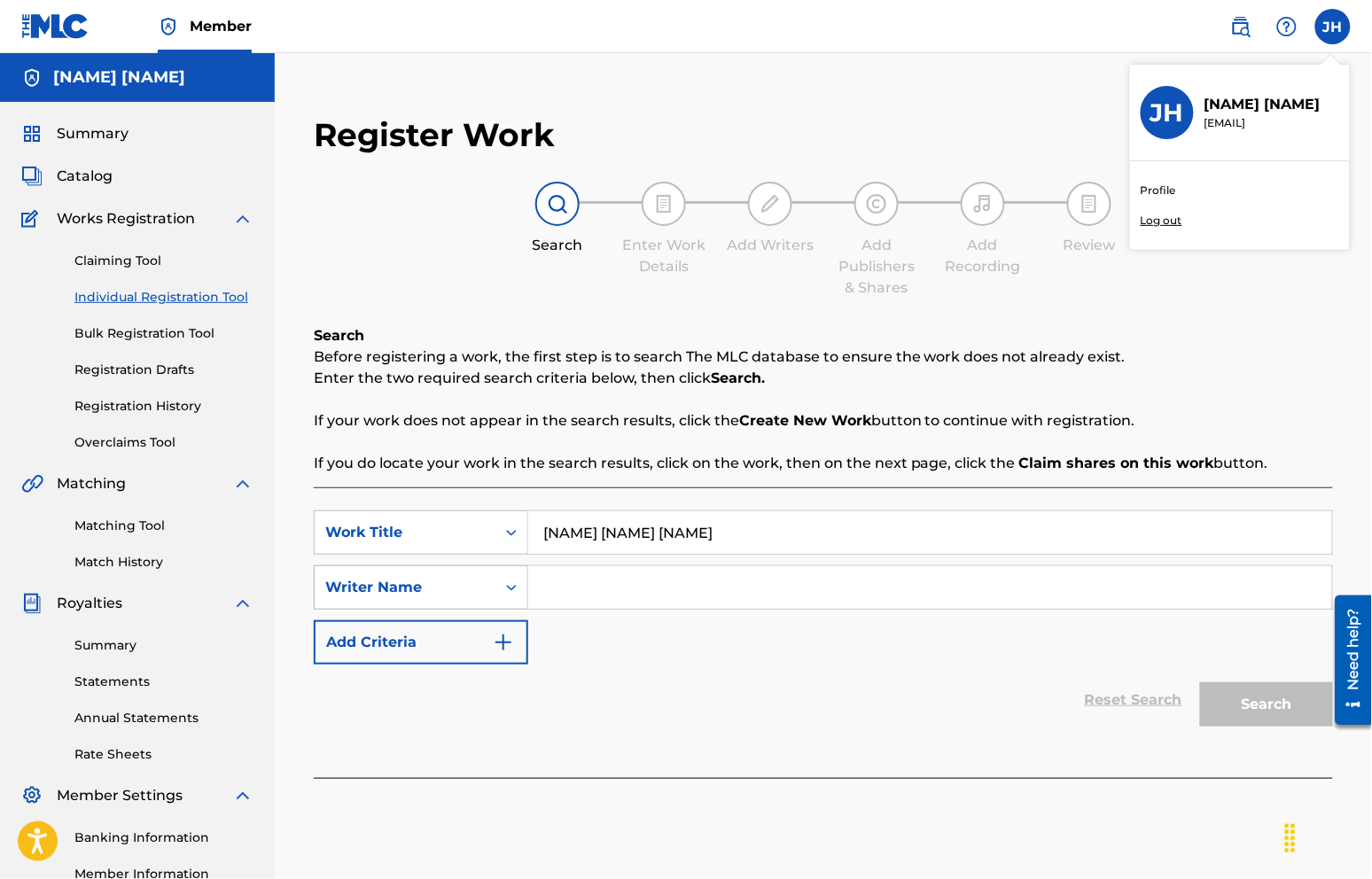 type on "[NAME] [NAME] [NAME]" 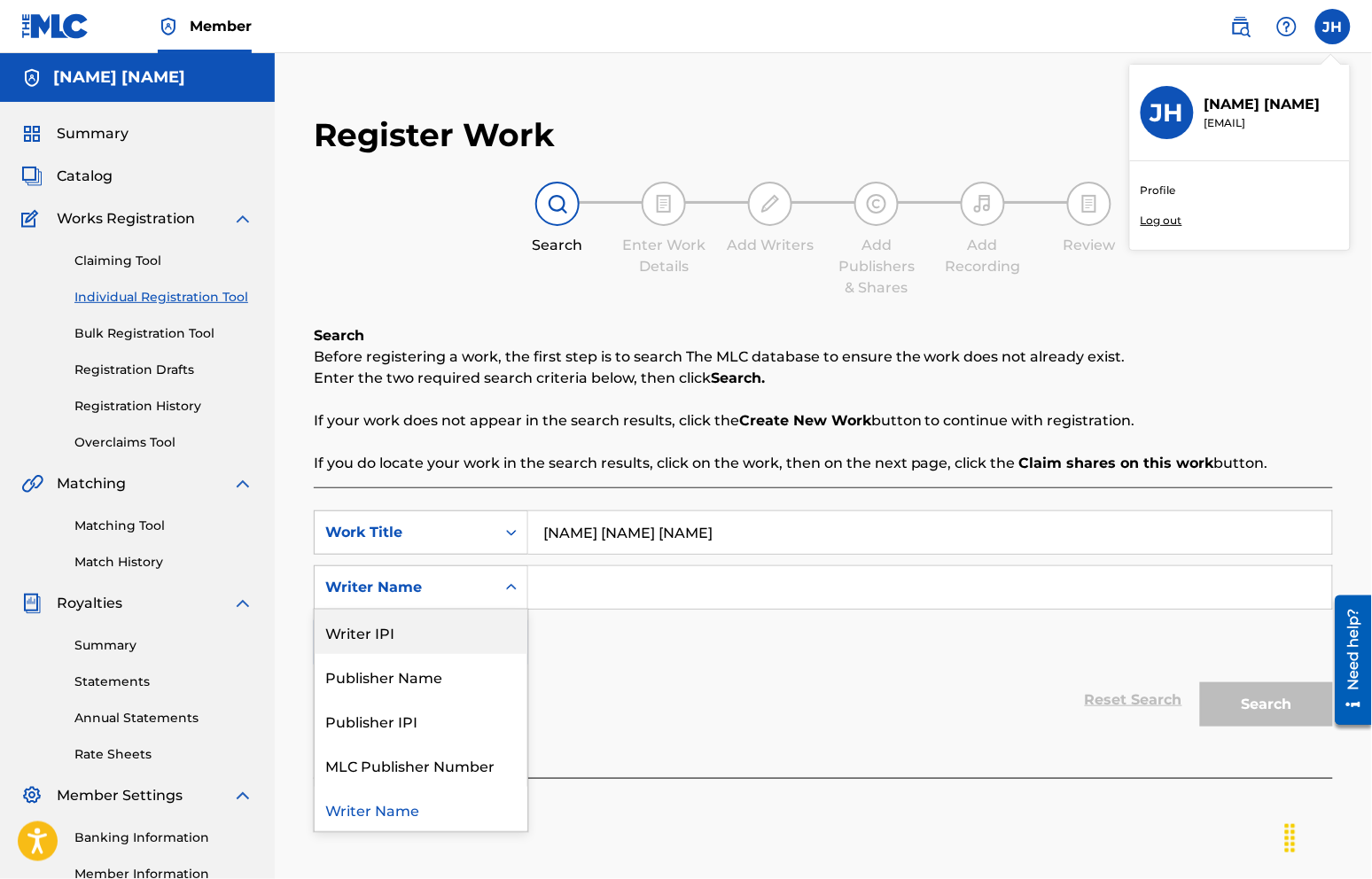 click at bounding box center (930, 587) 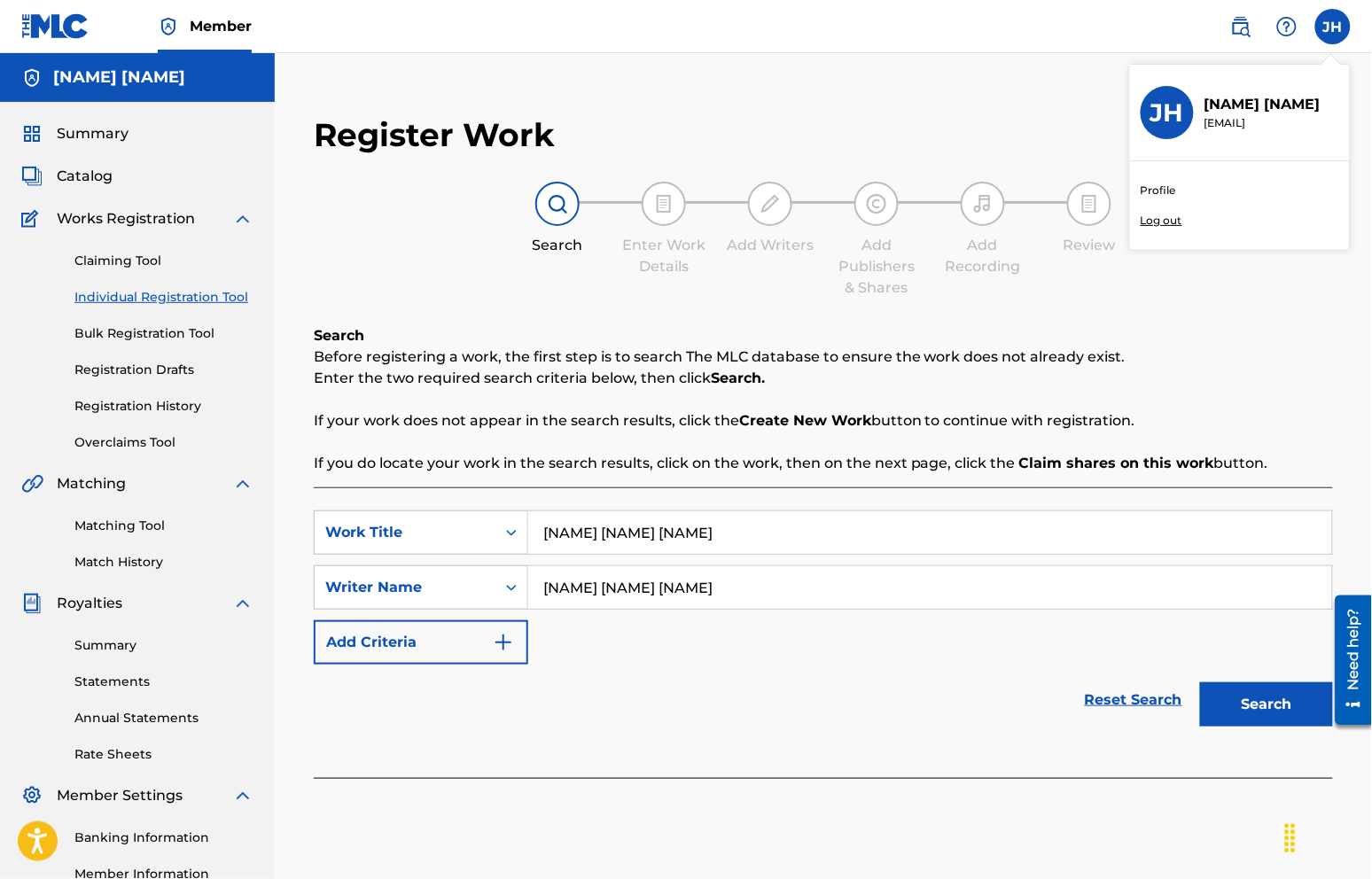 type on "[NAME] [NAME] [NAME]" 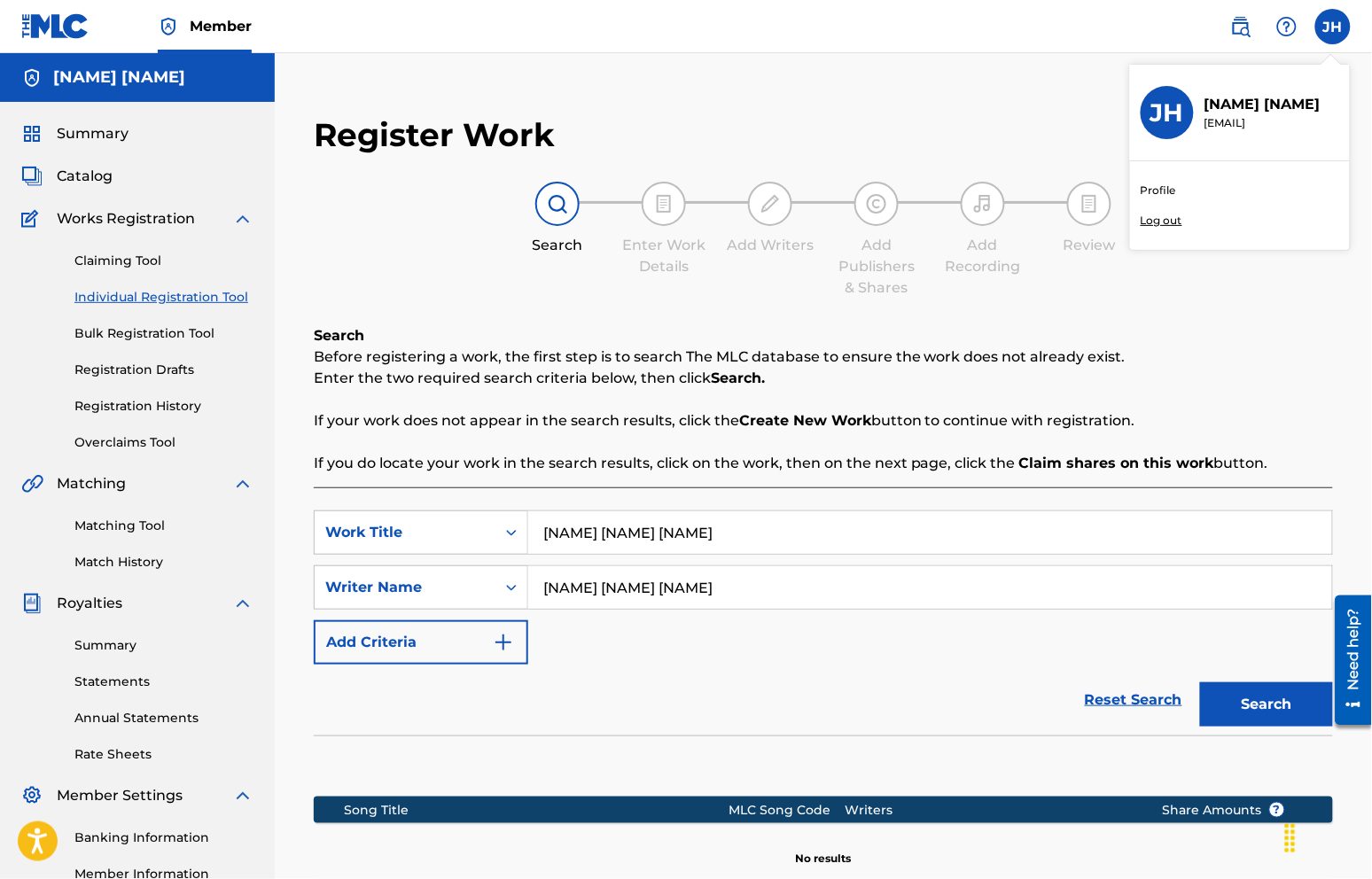 scroll, scrollTop: 223, scrollLeft: 0, axis: vertical 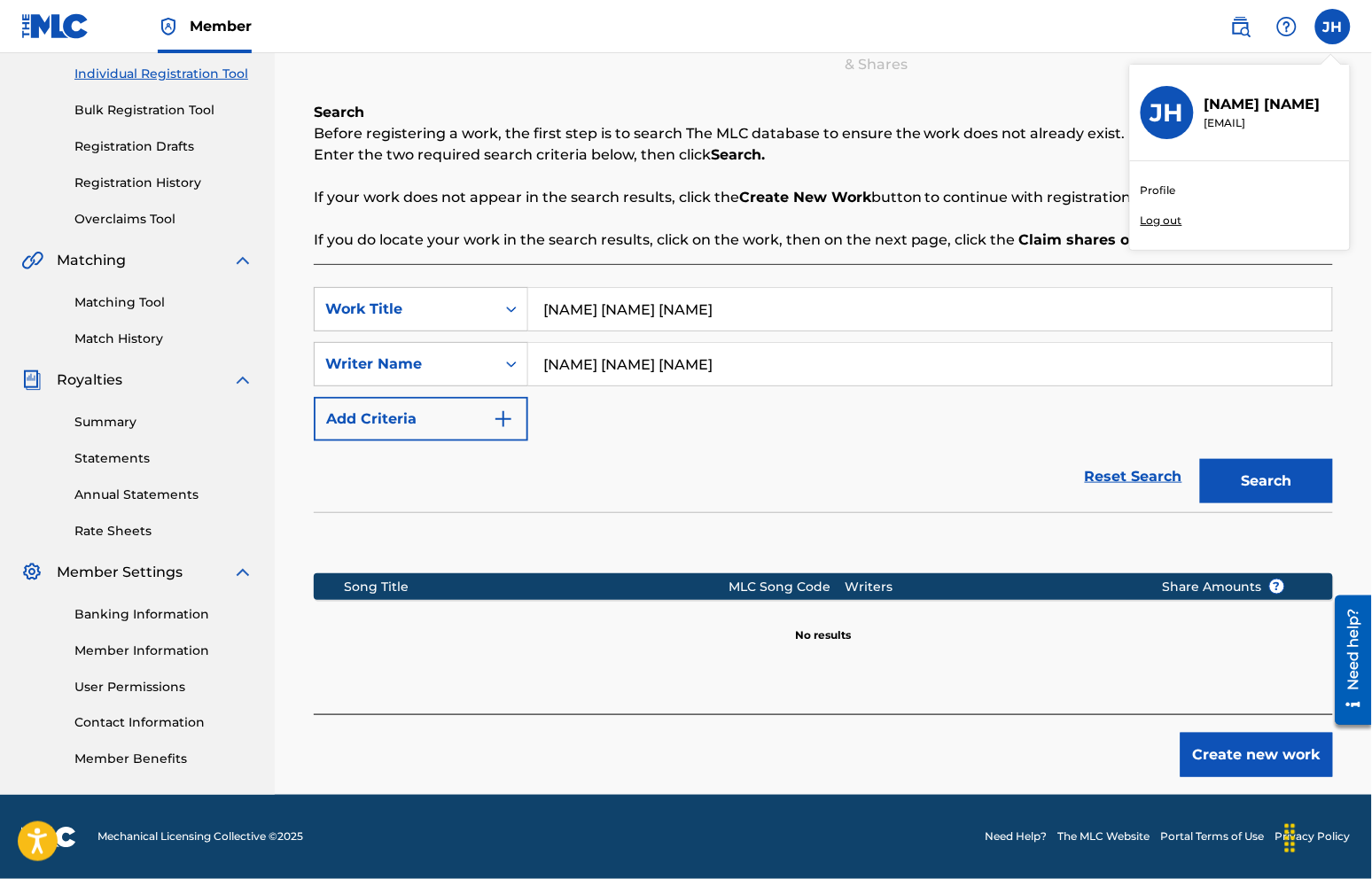 click on "Create new work" at bounding box center [1257, 755] 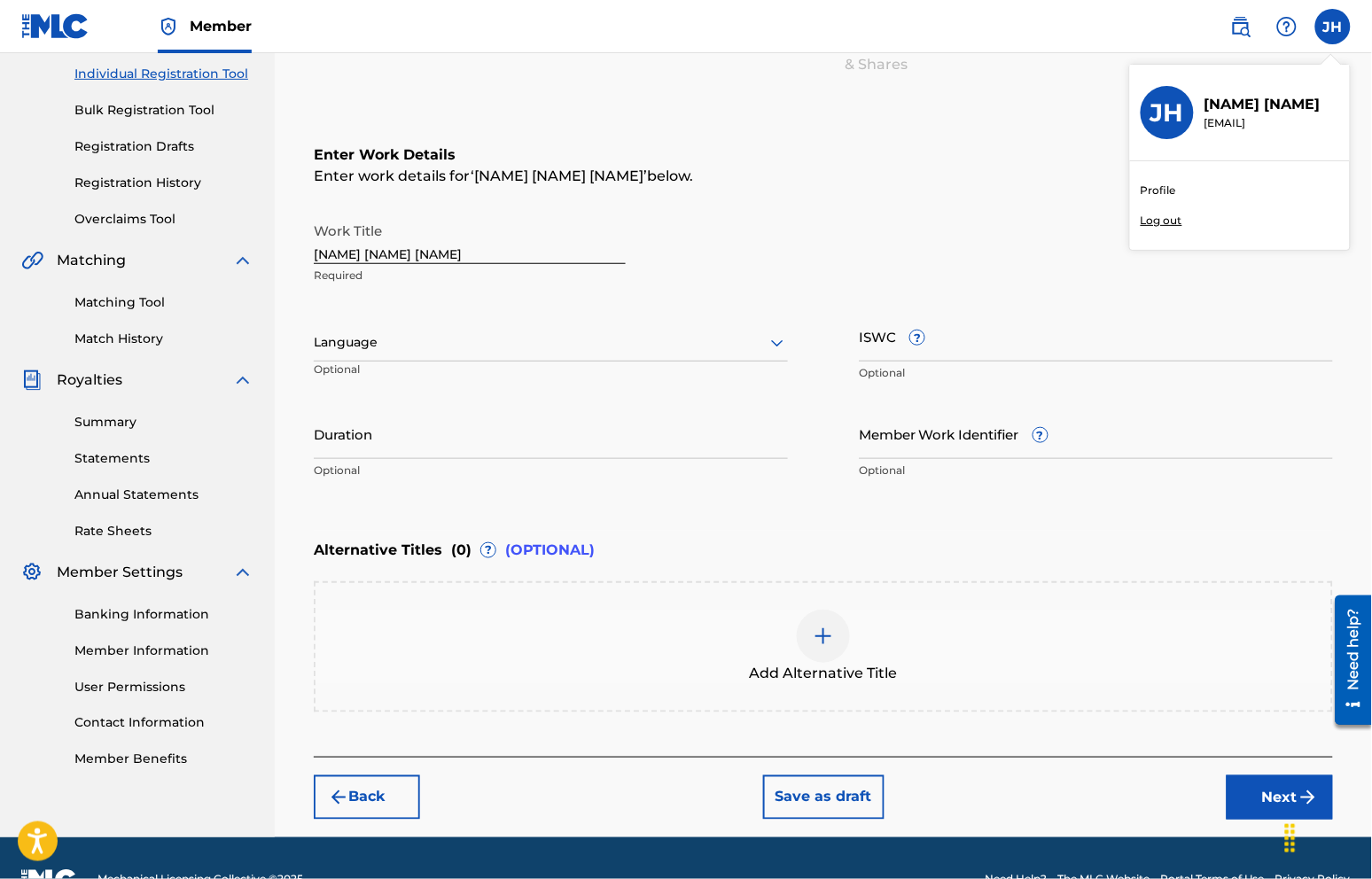 click at bounding box center [550, 342] 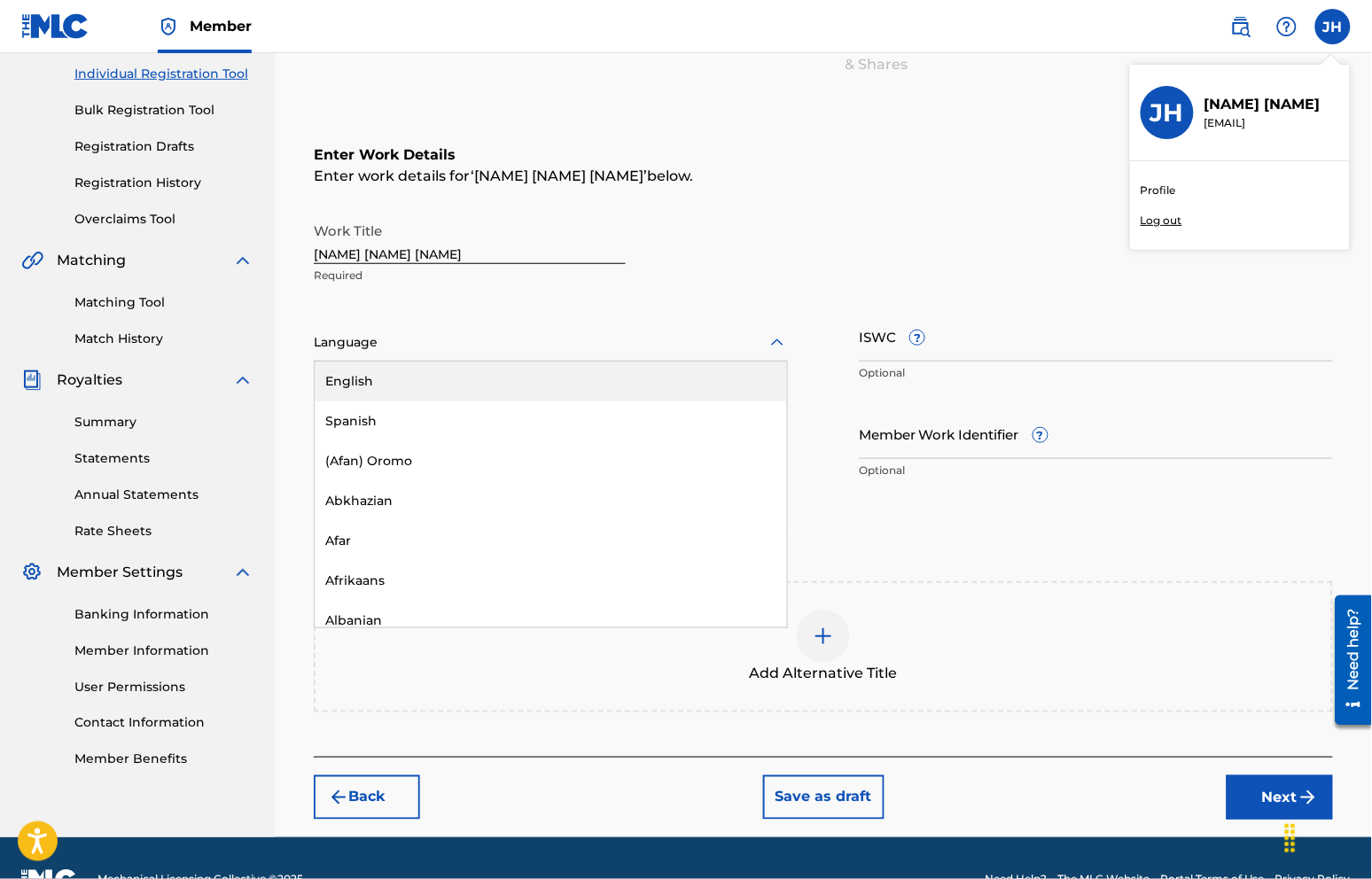 click on "English" at bounding box center (550, 381) 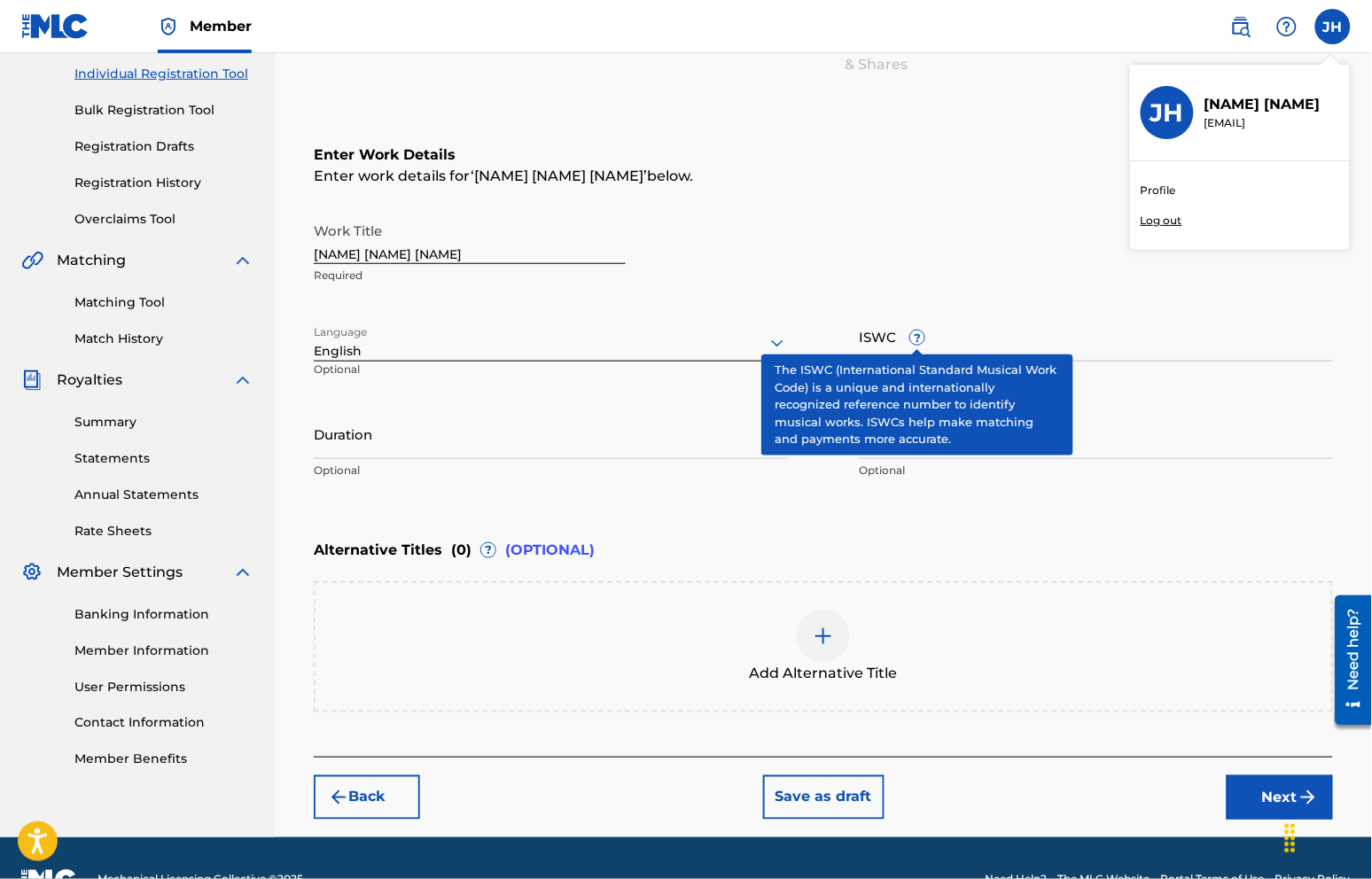 click on "?" at bounding box center (917, 338) 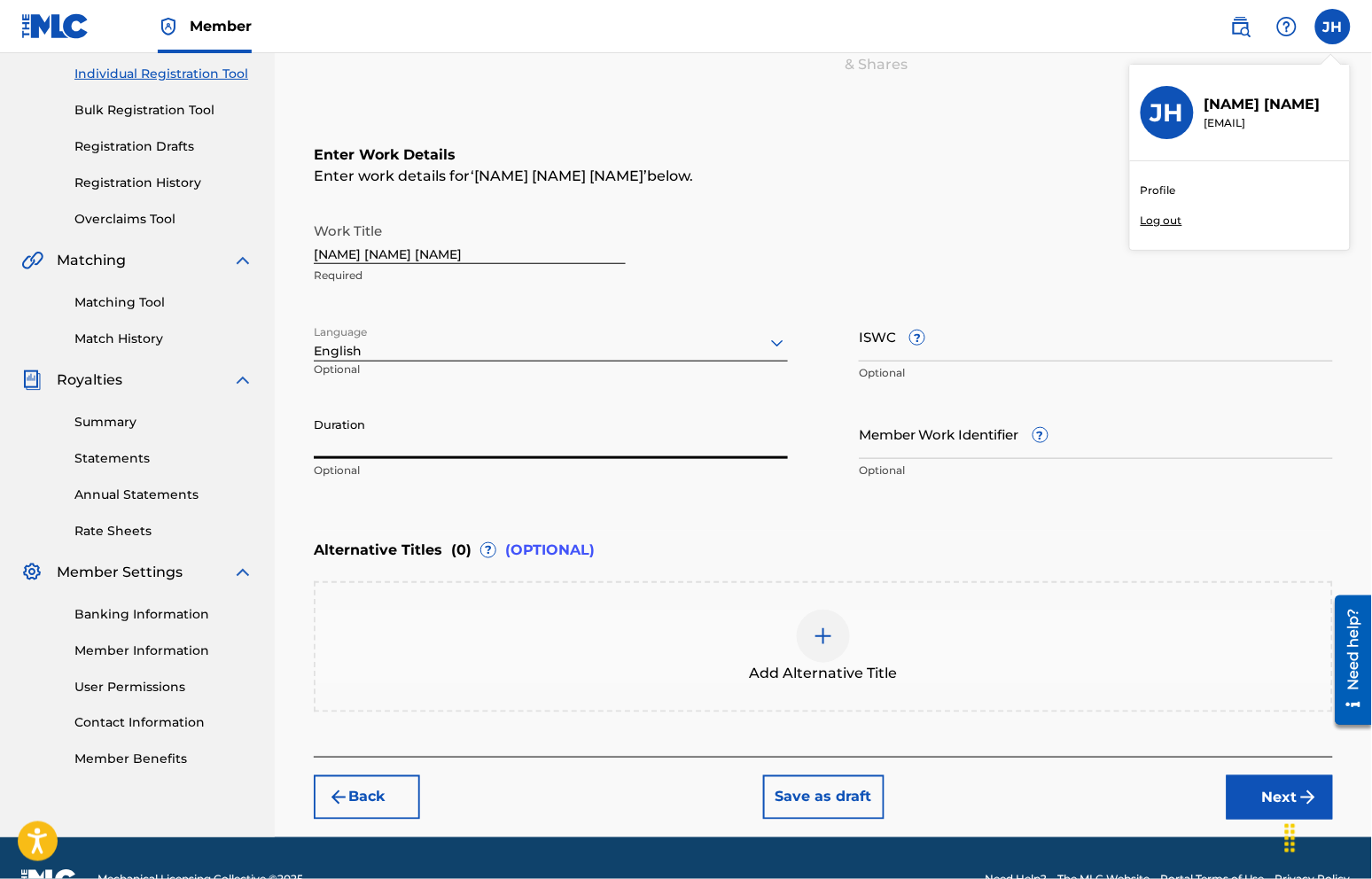 click on "Duration" at bounding box center (550, 433) 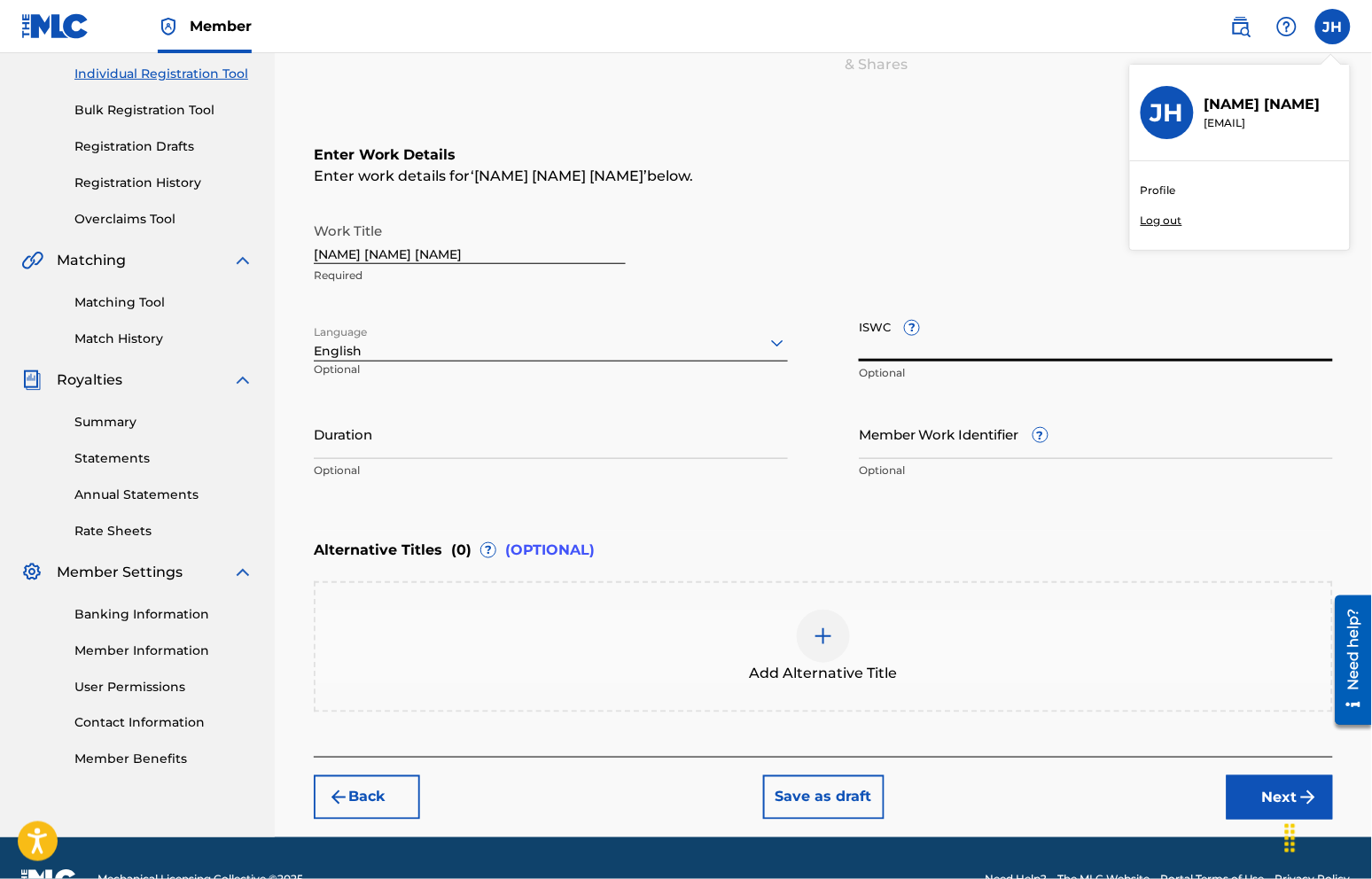 click on "ISWC   ?" at bounding box center (1095, 336) 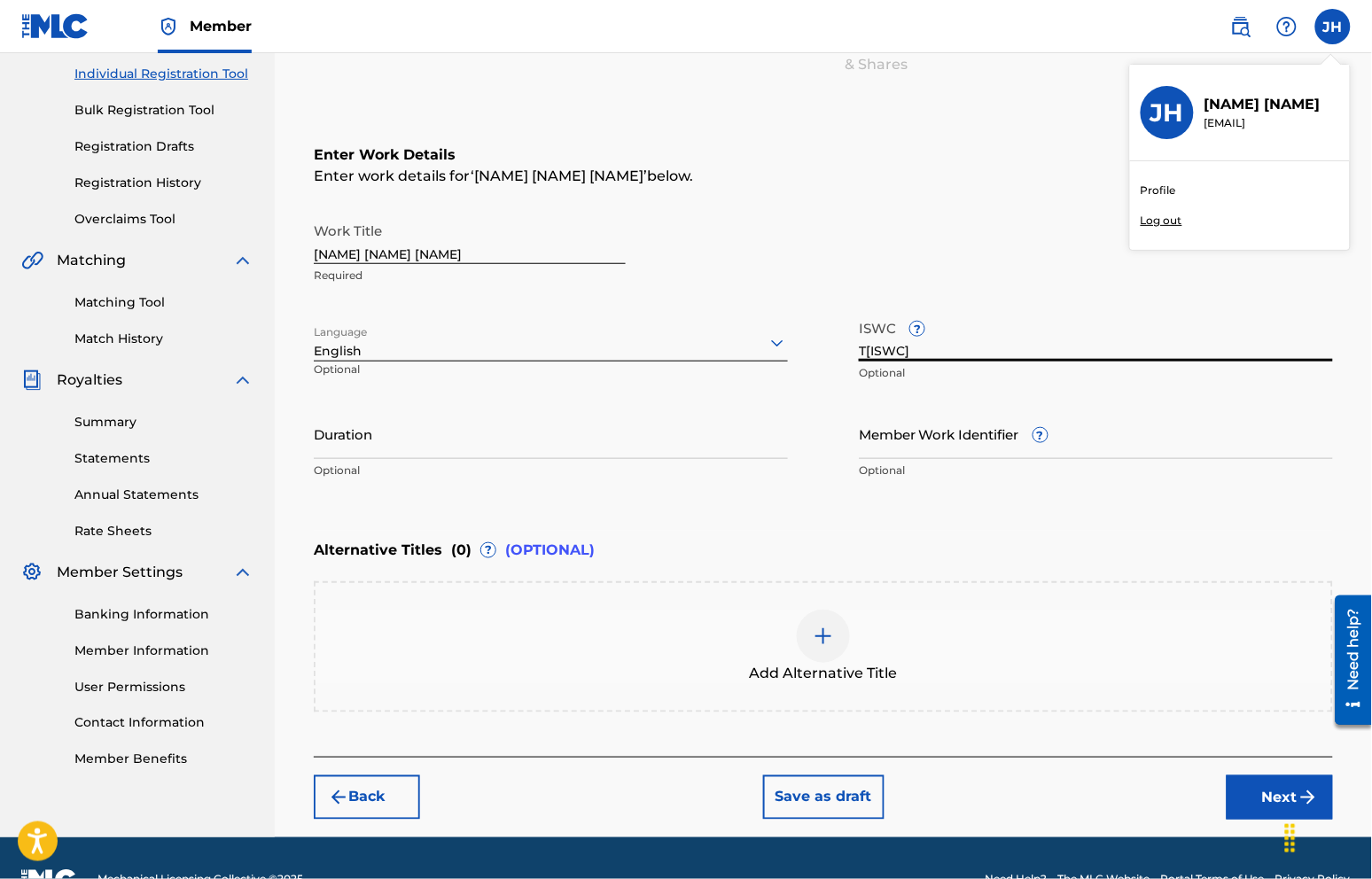 type on "T[ISWC]" 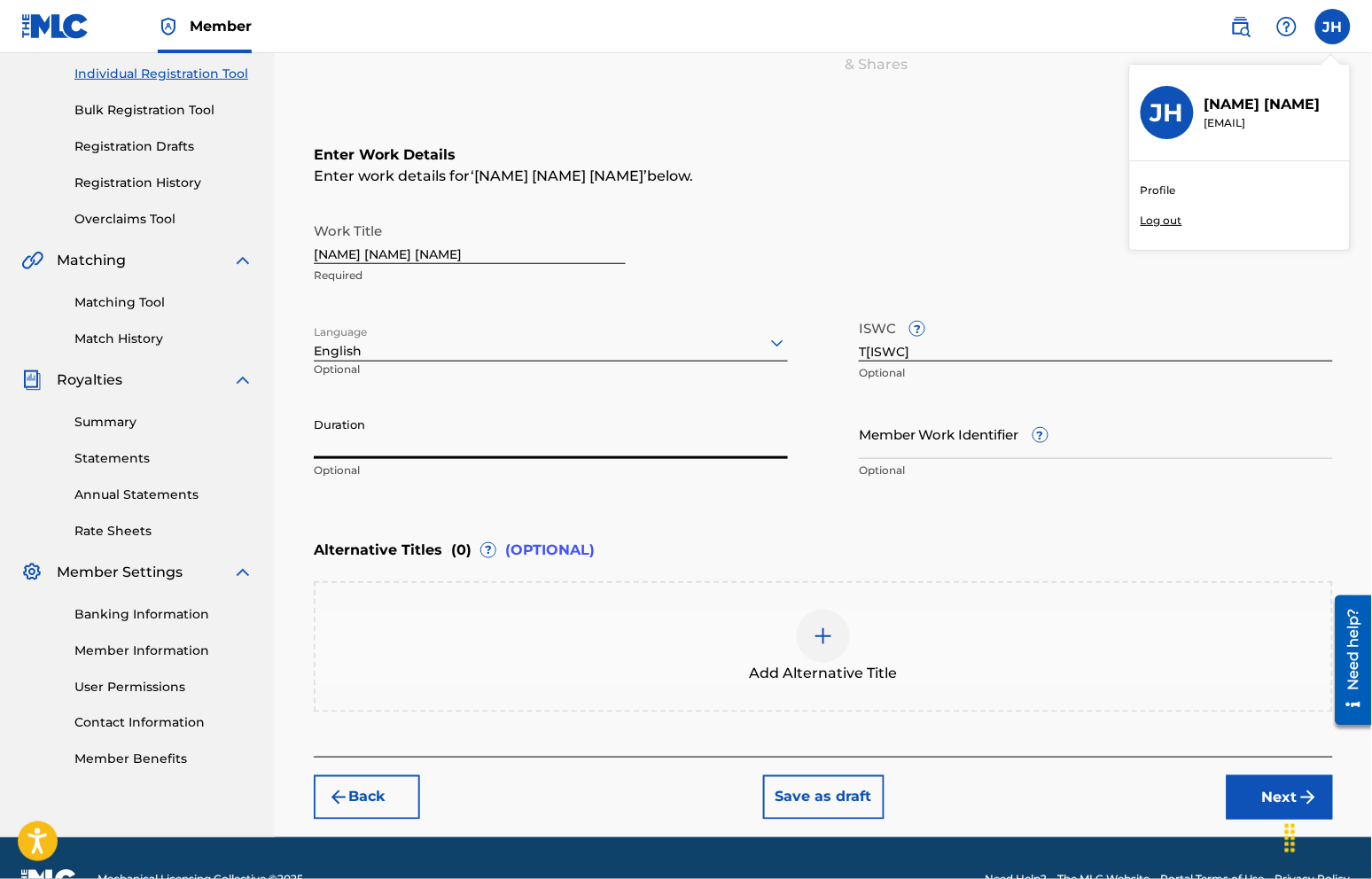 click on "Duration" at bounding box center (550, 433) 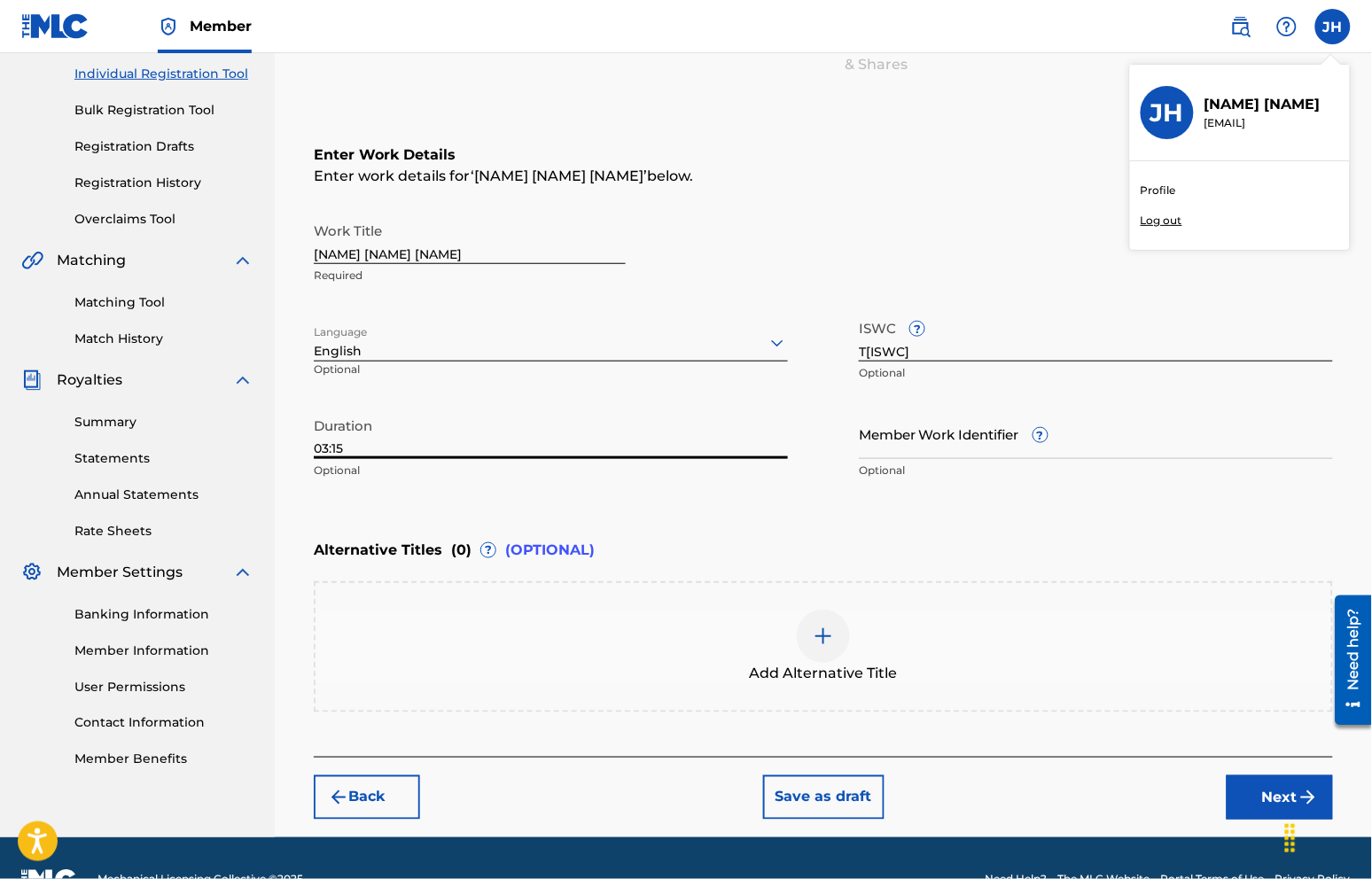 type on "03:15" 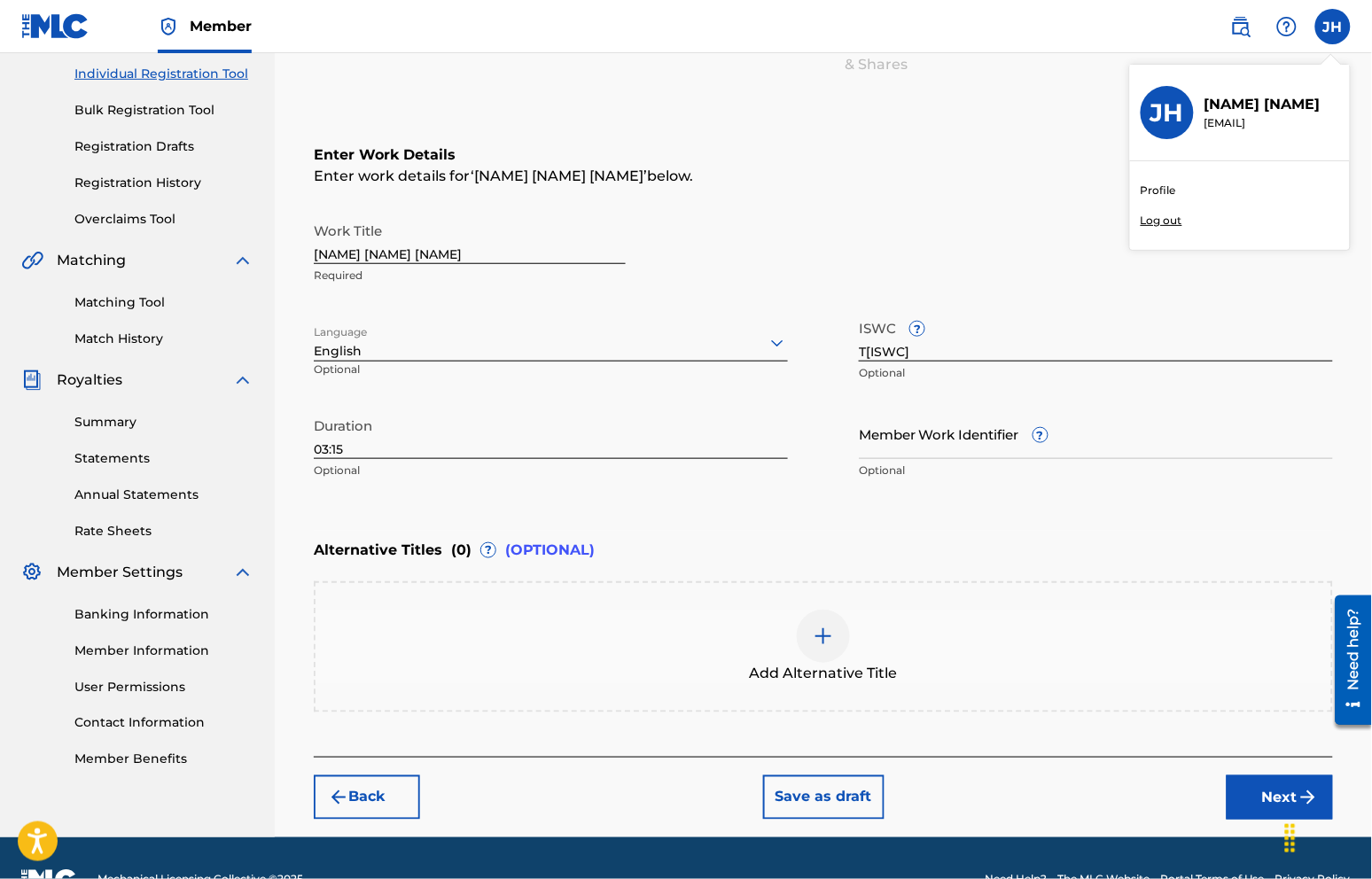 click on "Add Alternative Title" at bounding box center (823, 647) 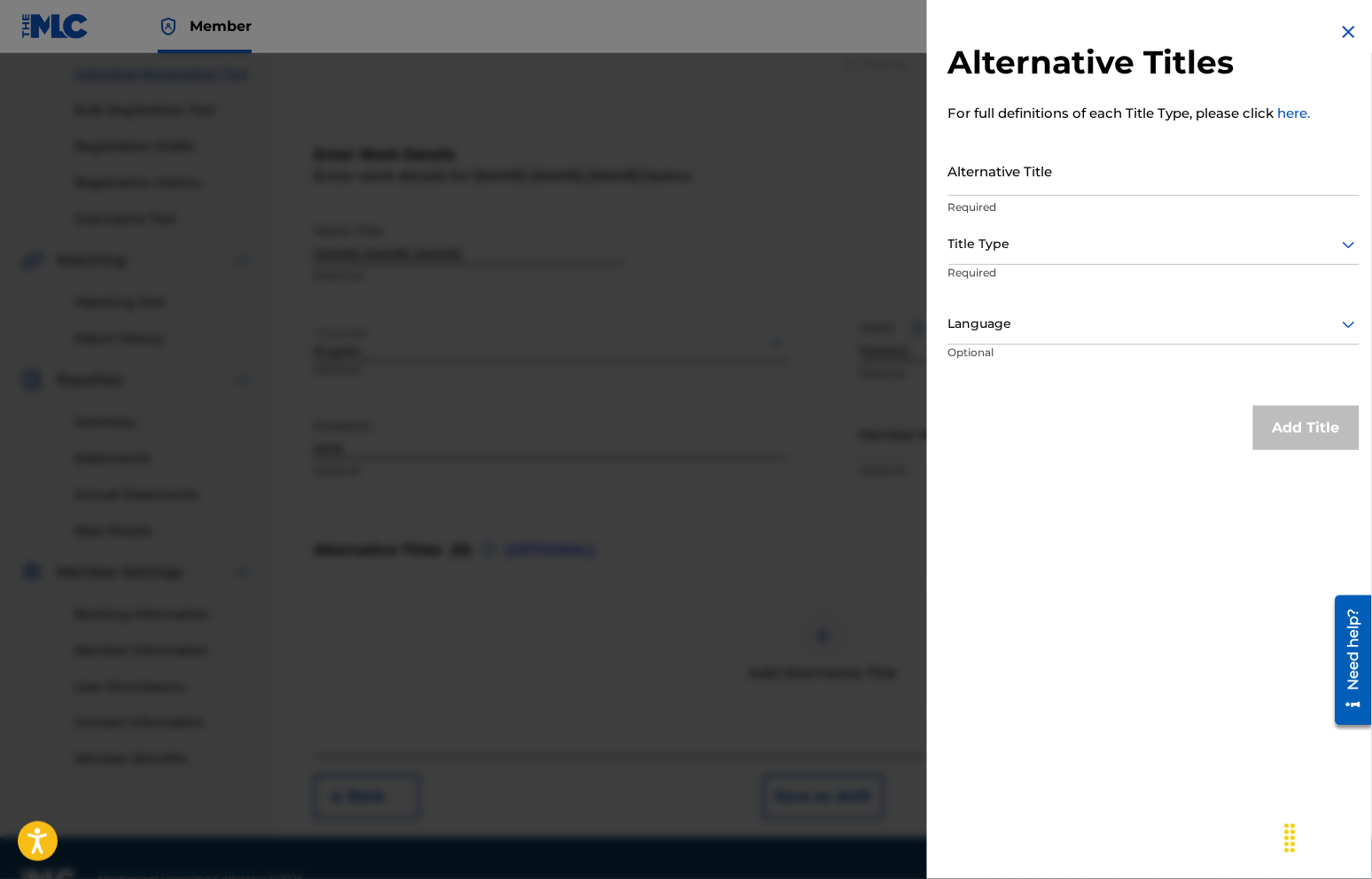 click at bounding box center [686, 493] 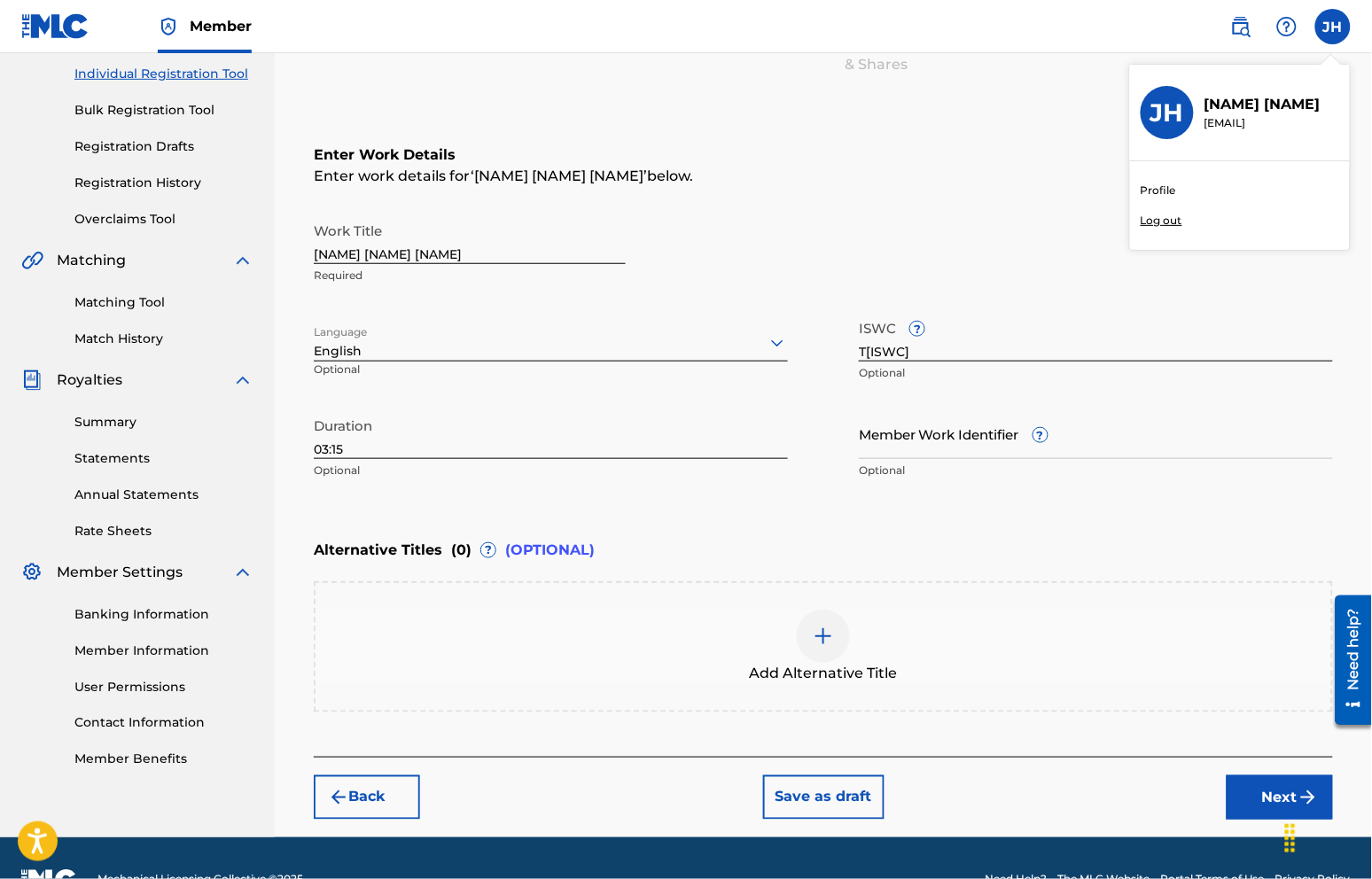 click on "Next" at bounding box center (1280, 797) 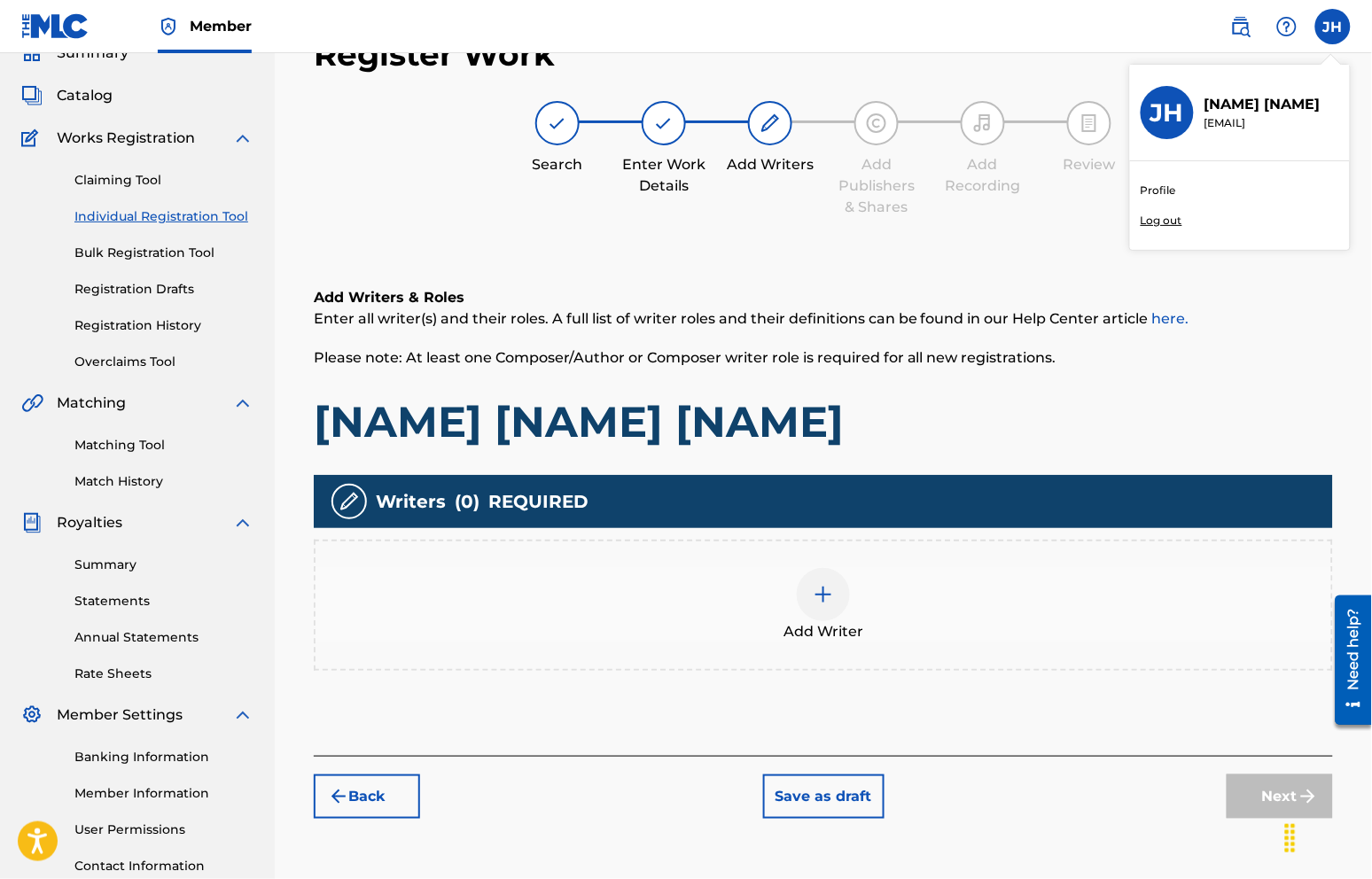 scroll, scrollTop: 80, scrollLeft: 0, axis: vertical 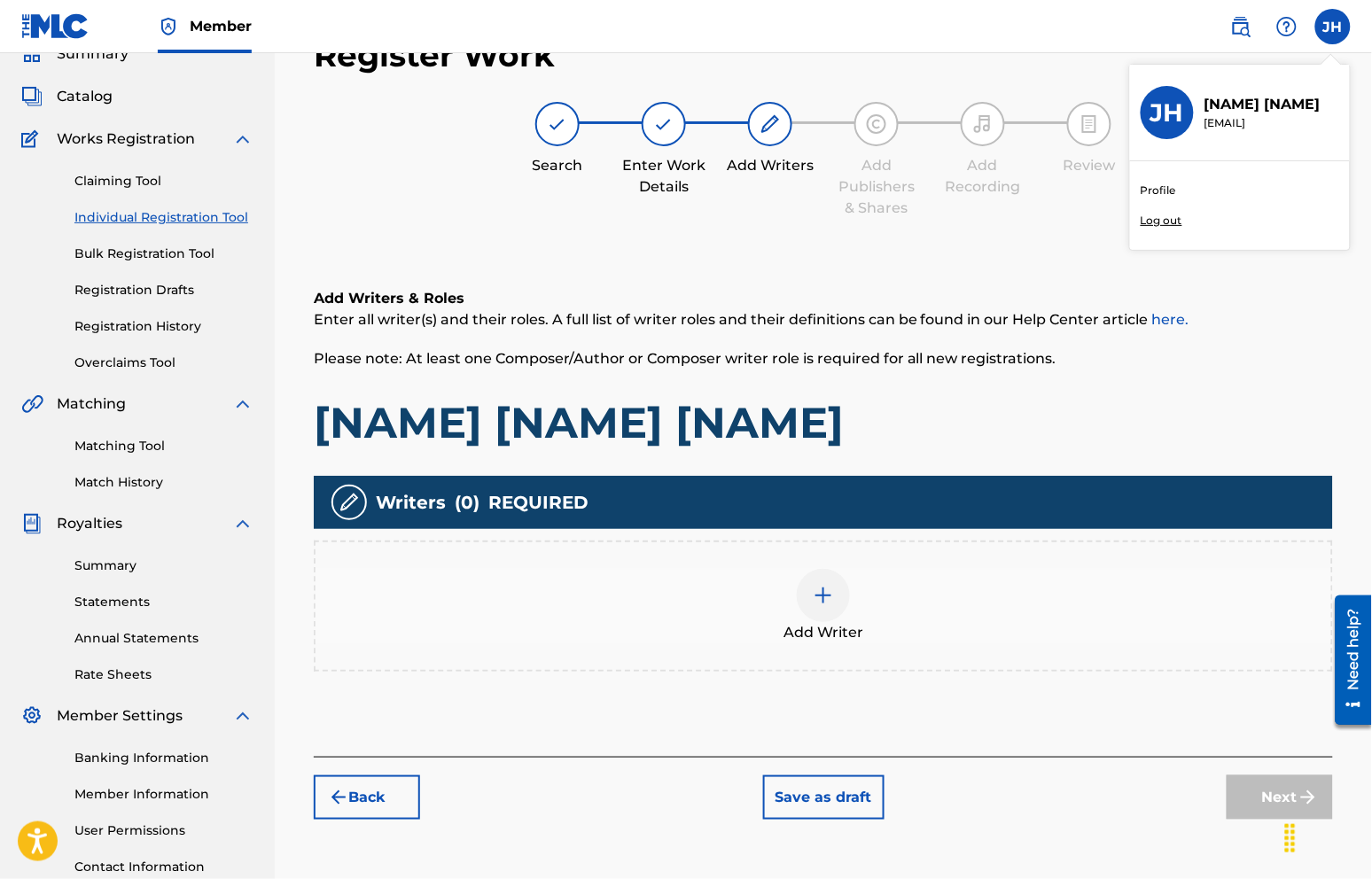 click at bounding box center [823, 595] 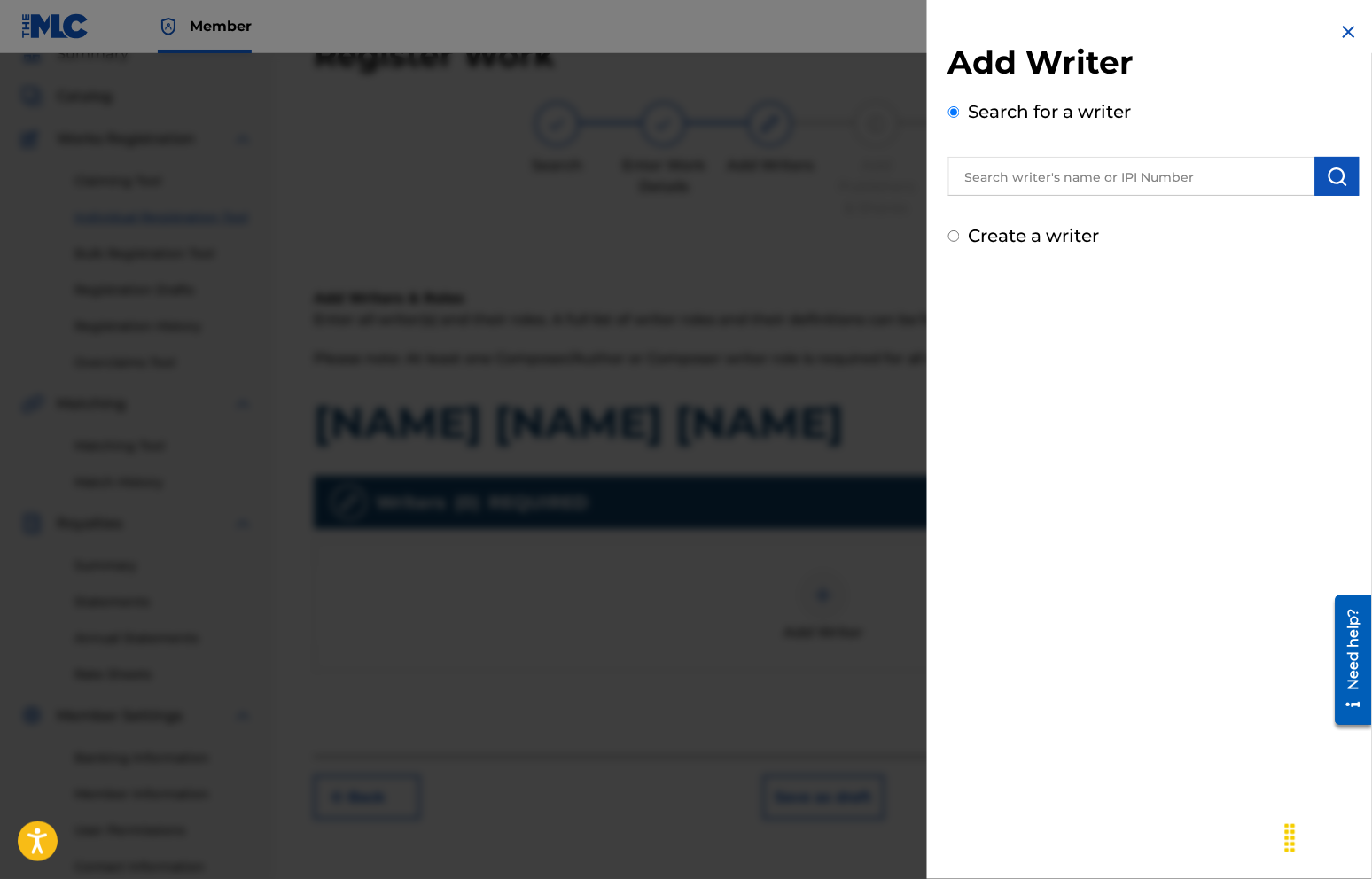 click at bounding box center [1132, 176] 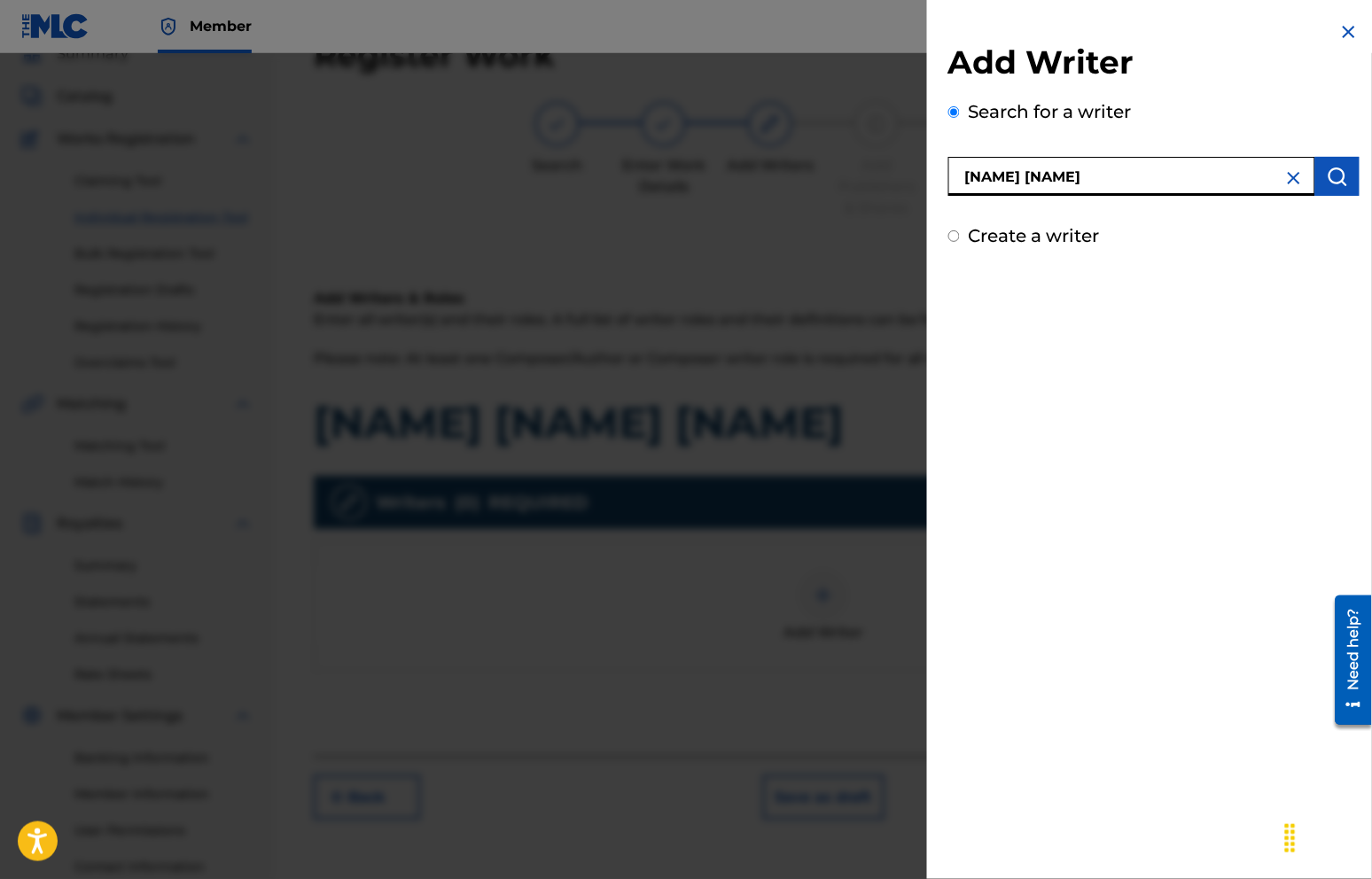 type on "[NAME] [NAME]" 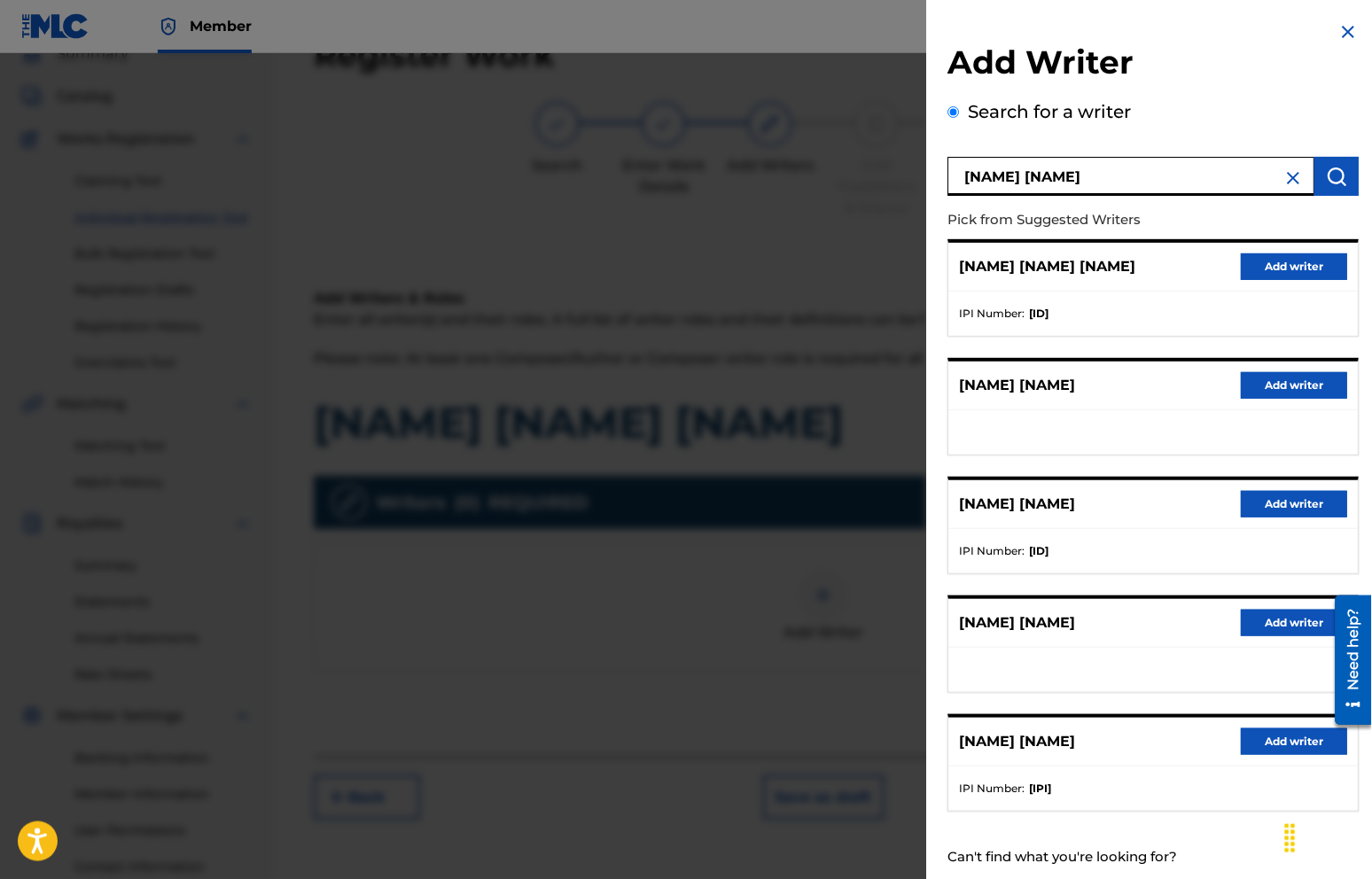 click on "Add writer" at bounding box center (1295, 267) 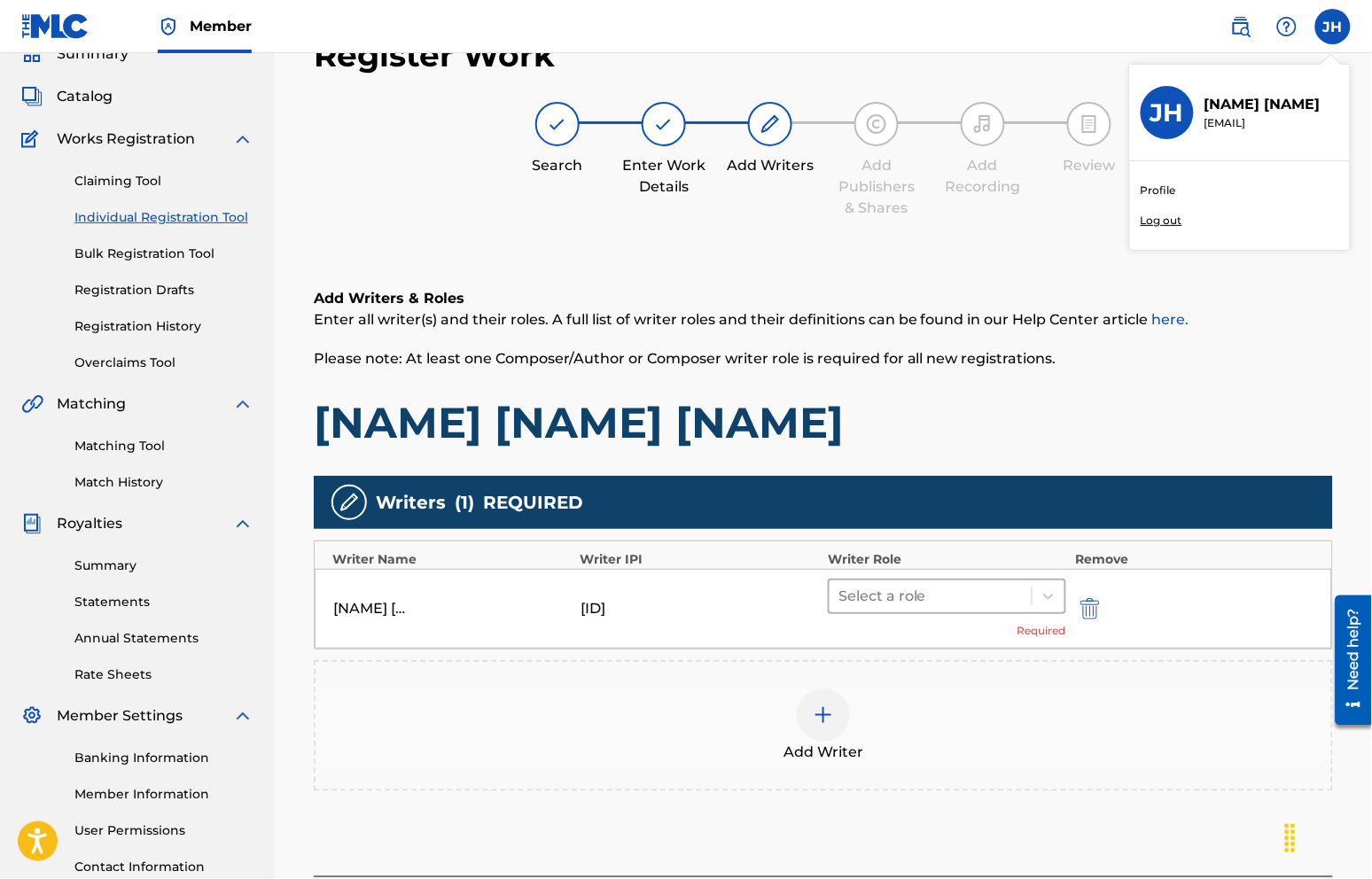 click at bounding box center (931, 596) 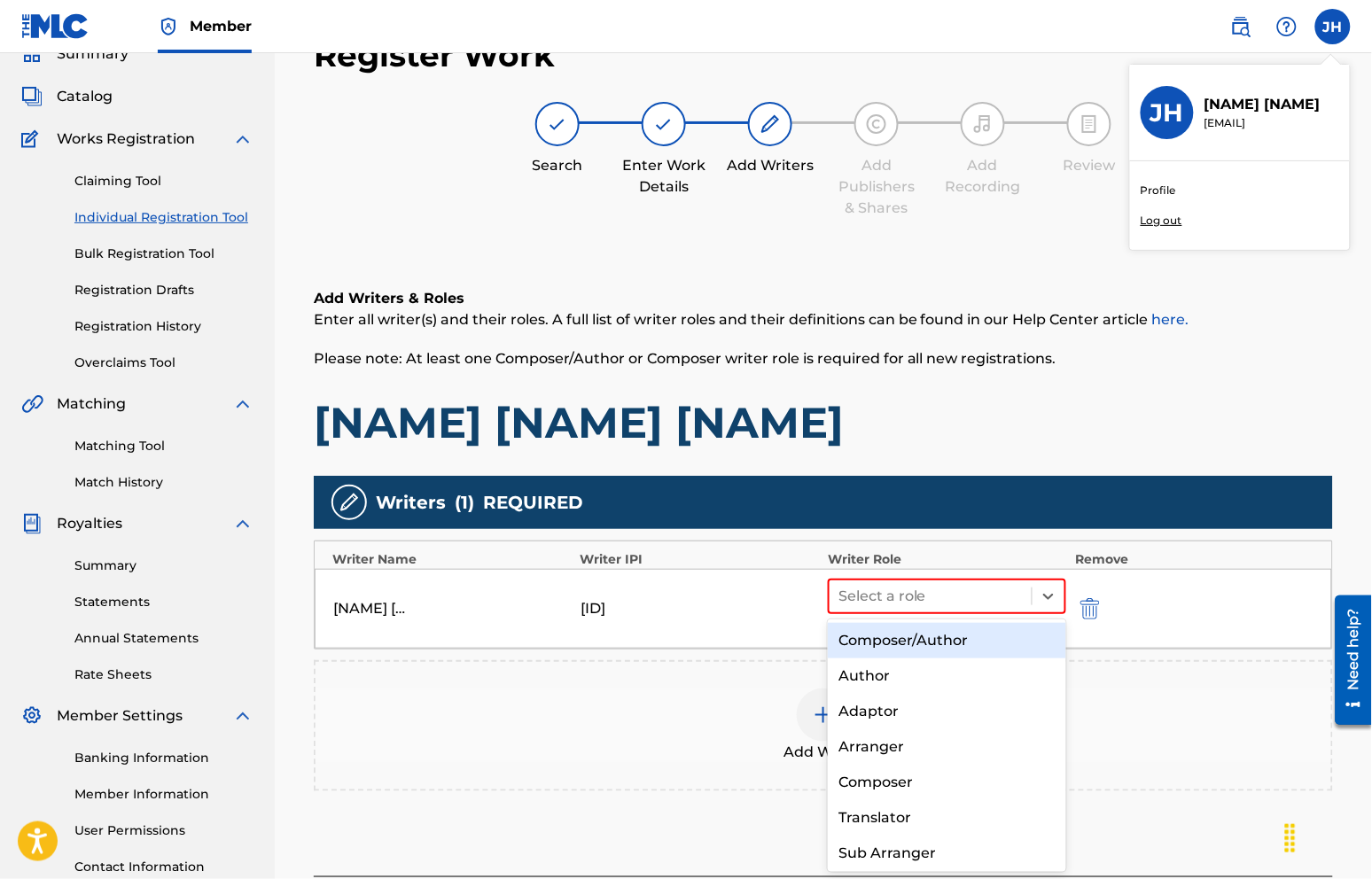 click on "Composer/Author" at bounding box center [947, 641] 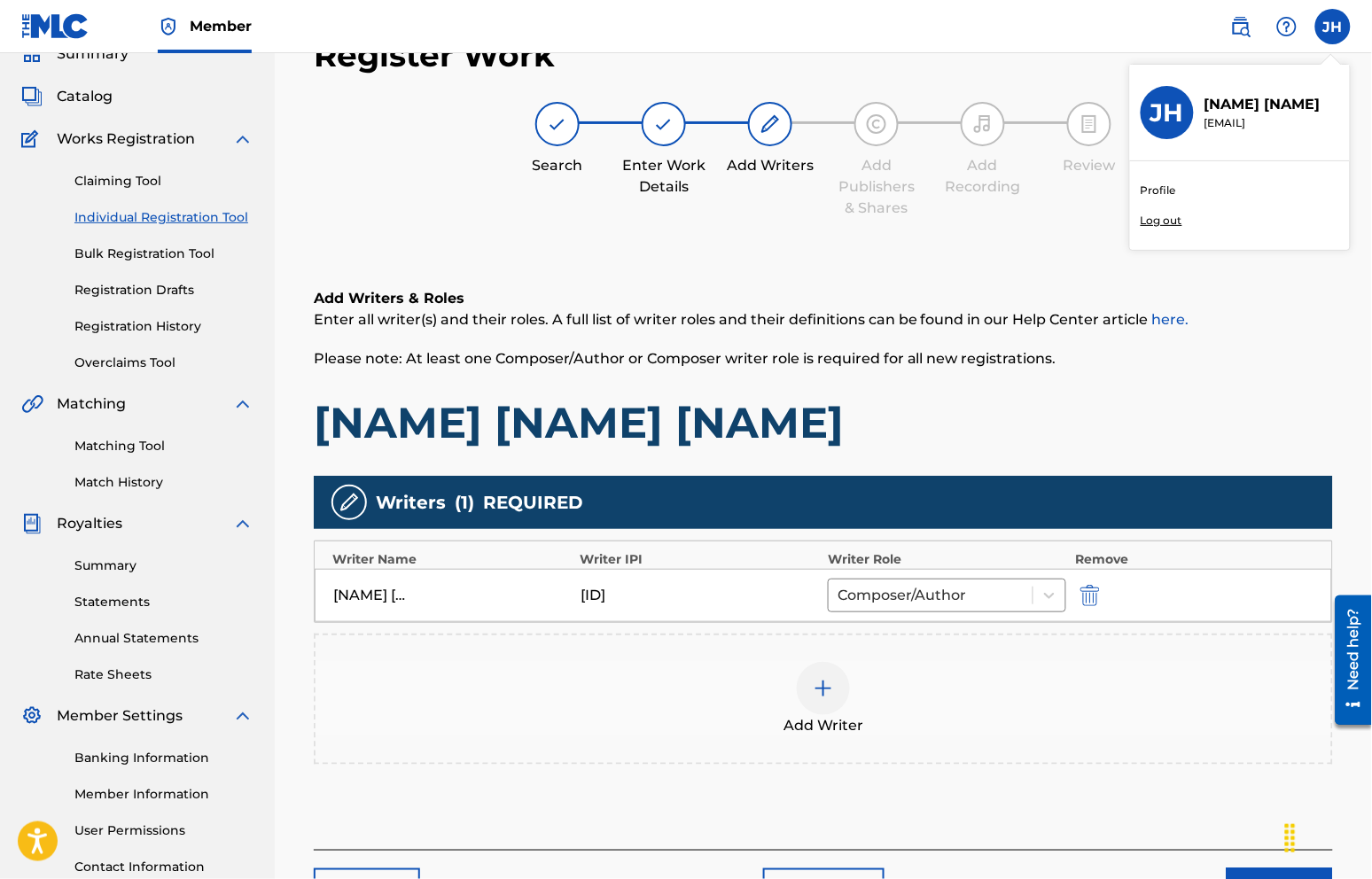 click on "Add Writer" at bounding box center [823, 699] 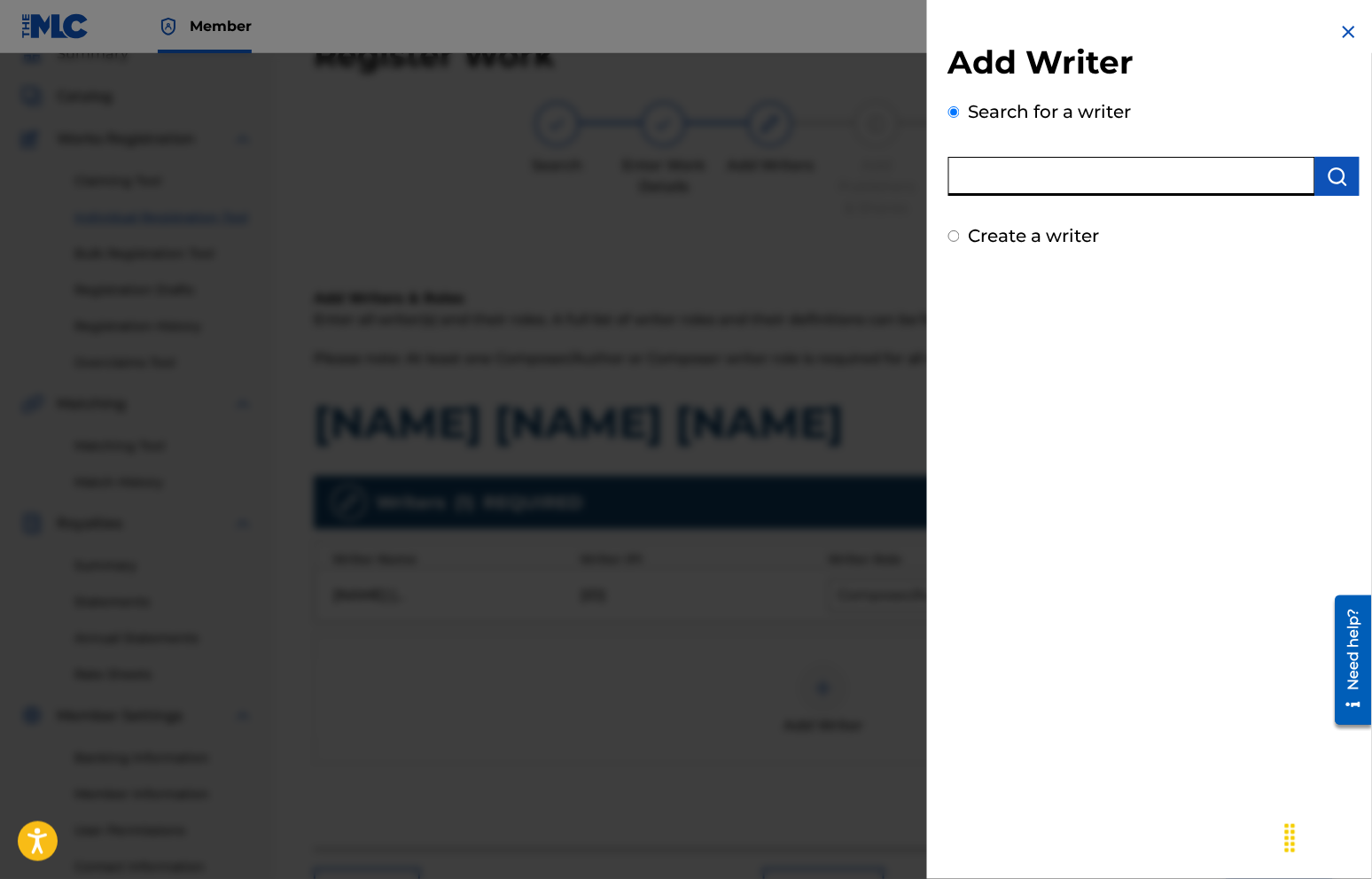 click at bounding box center (1132, 176) 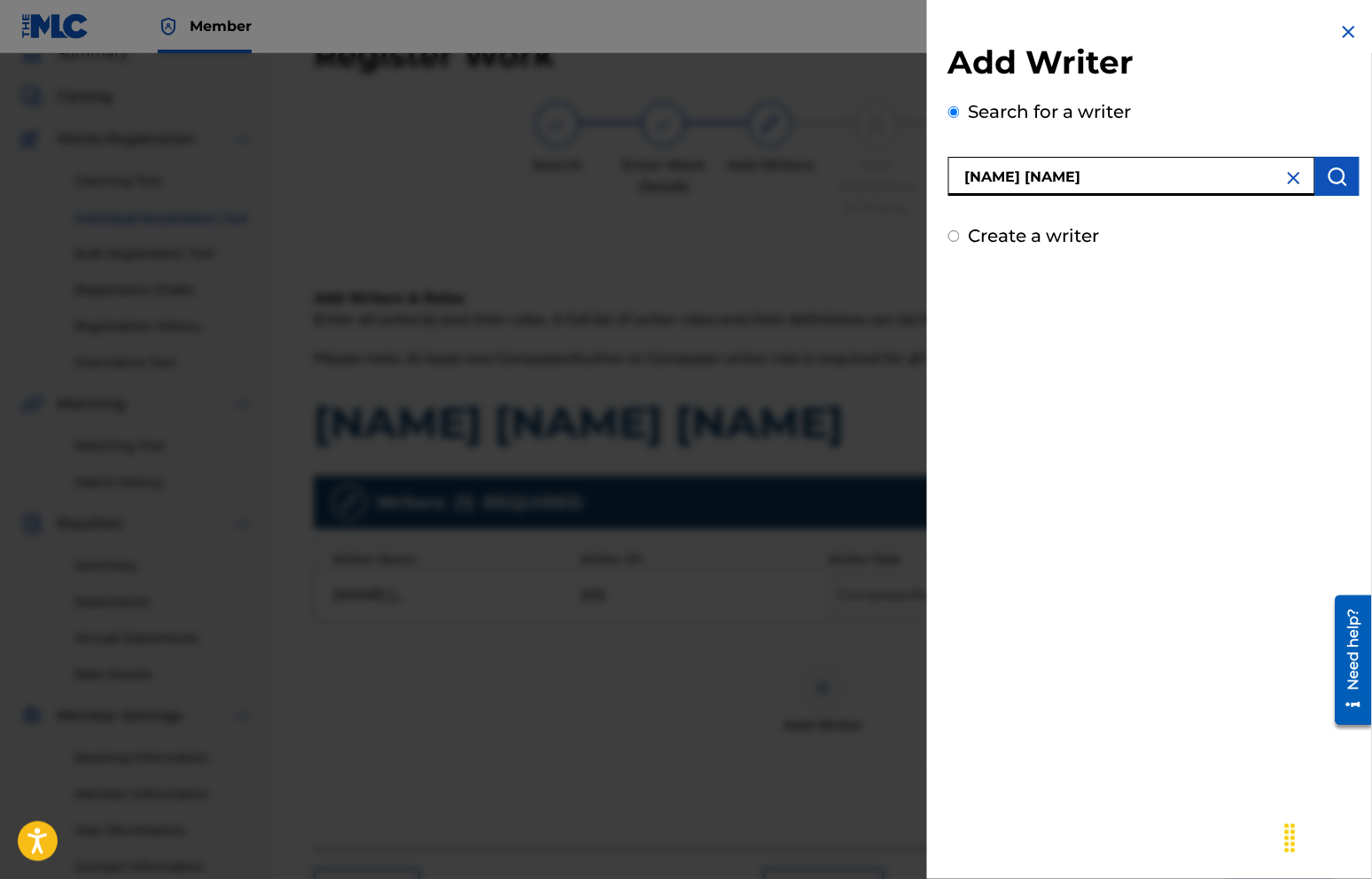 type on "[NAME] [NAME]" 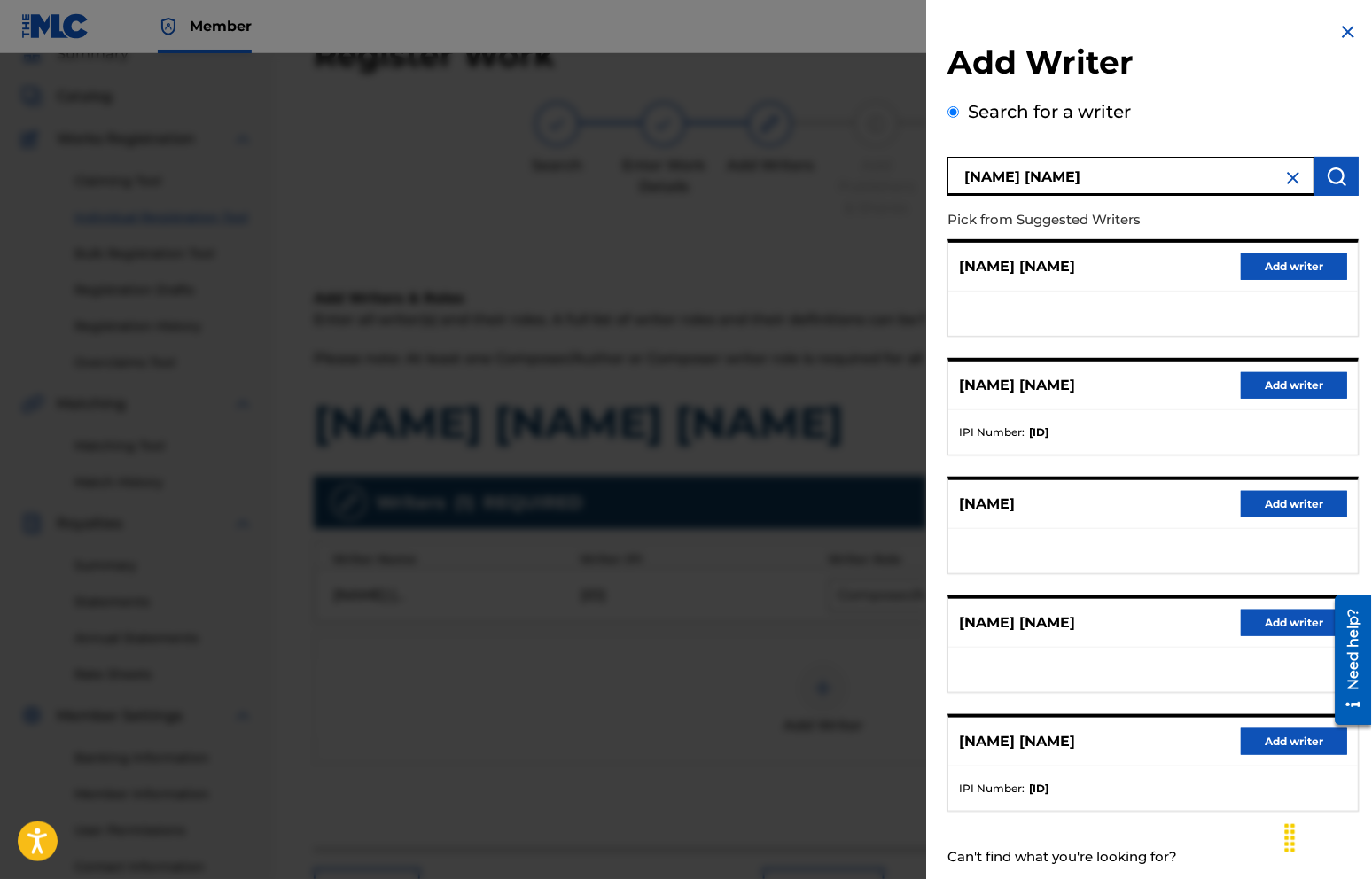click on "Add writer" at bounding box center (1295, 385) 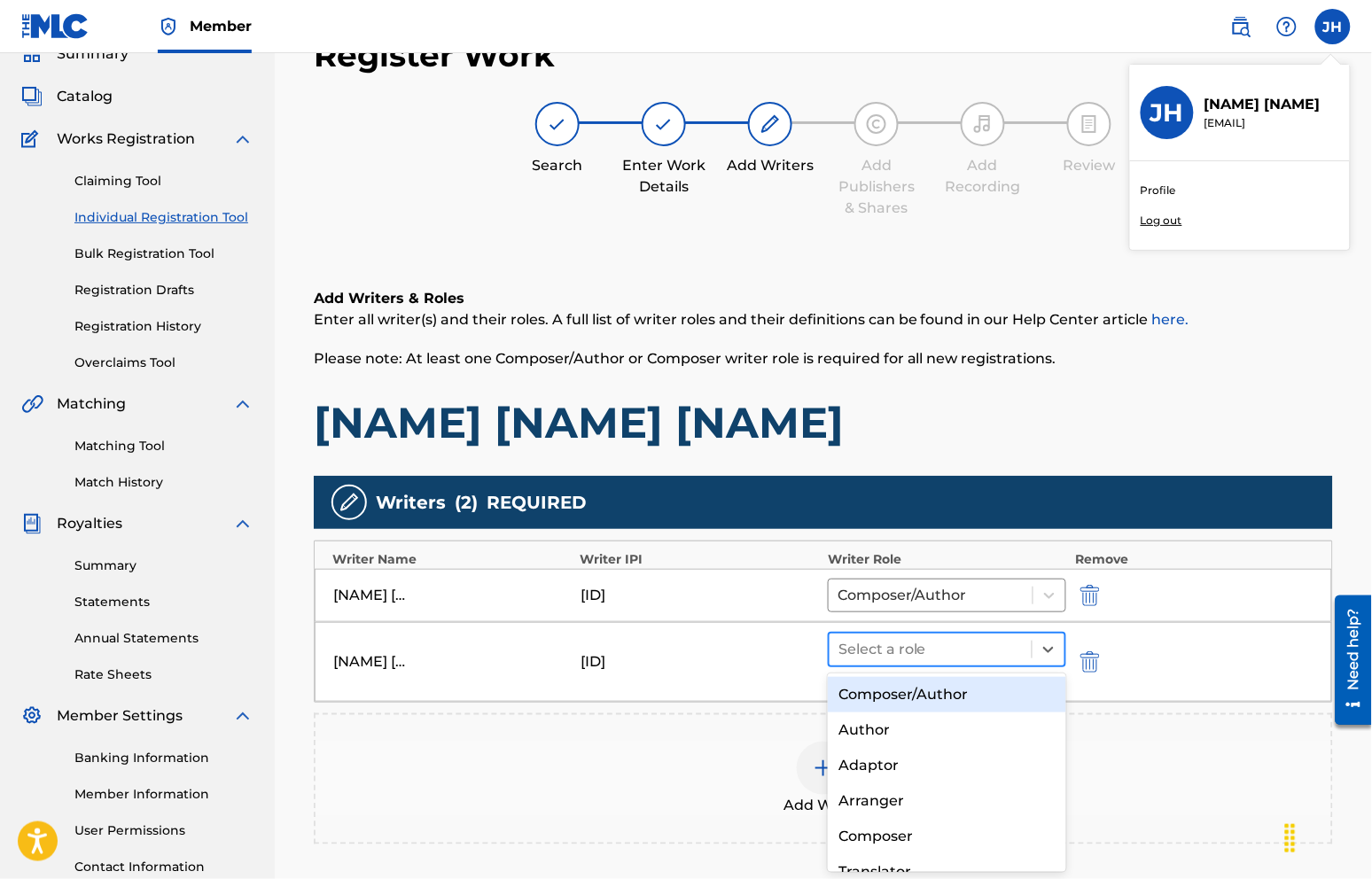 click at bounding box center [931, 650] 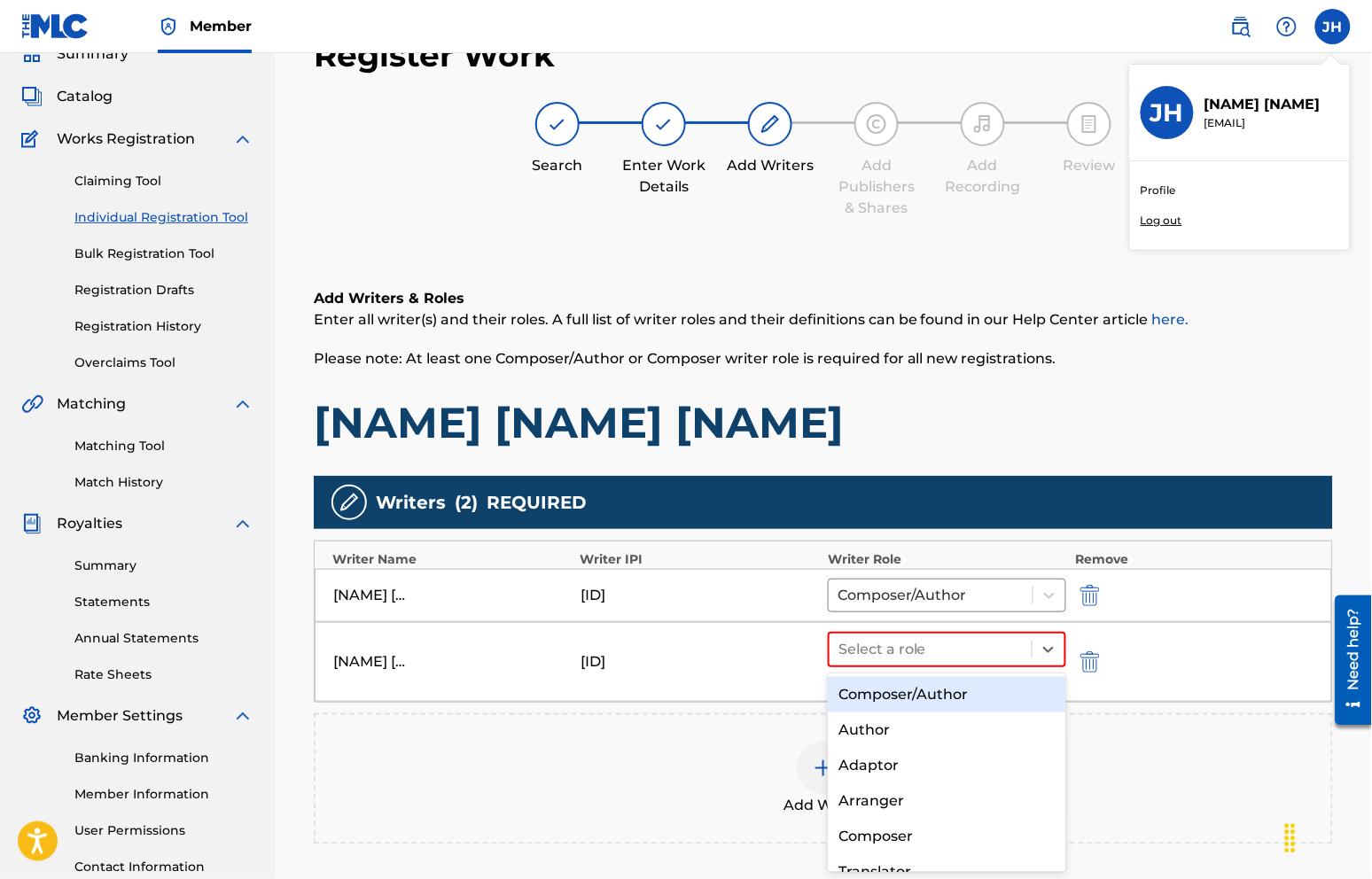 click on "Composer/Author" at bounding box center [947, 695] 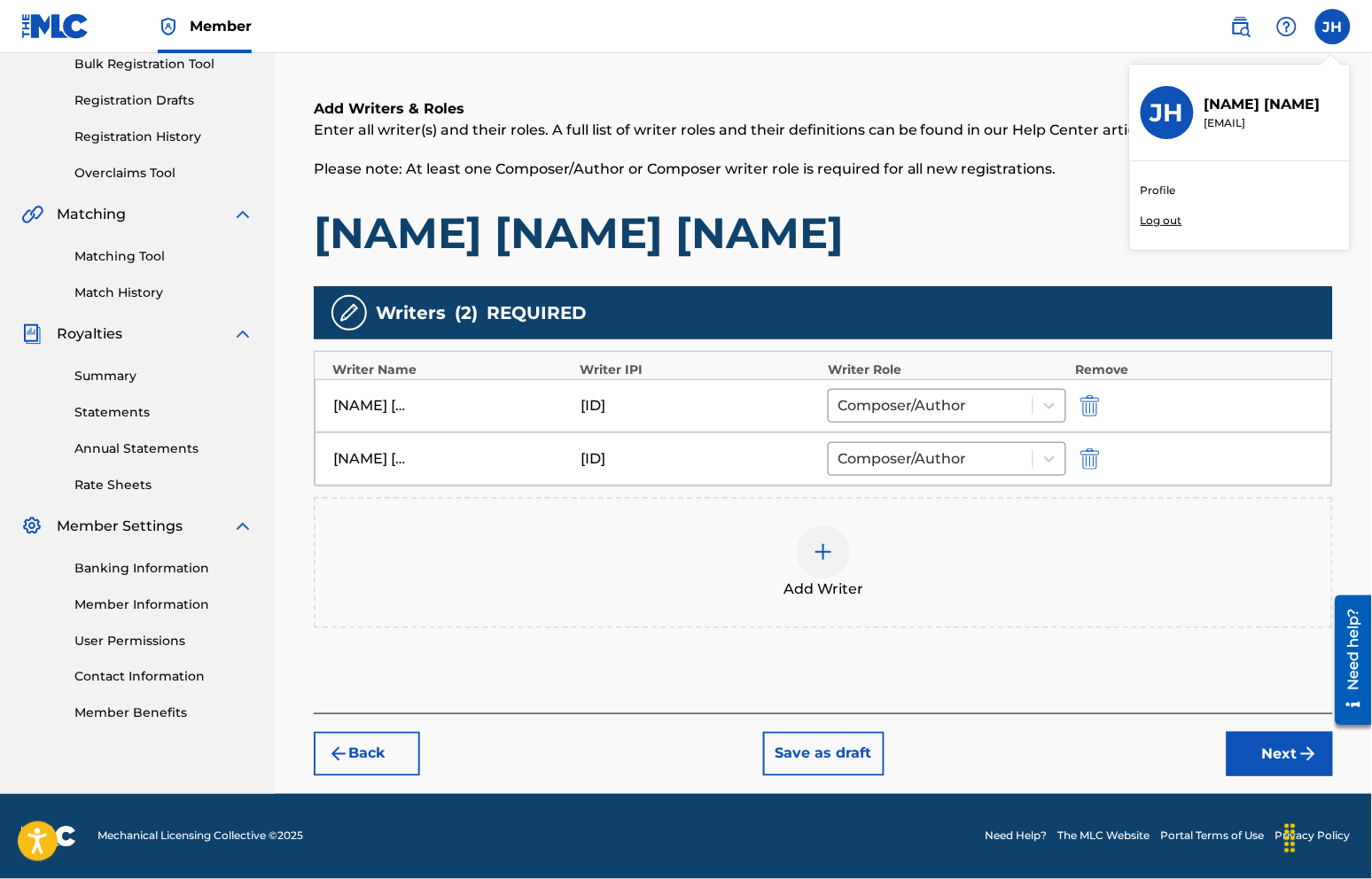 click on "Next" at bounding box center (1280, 754) 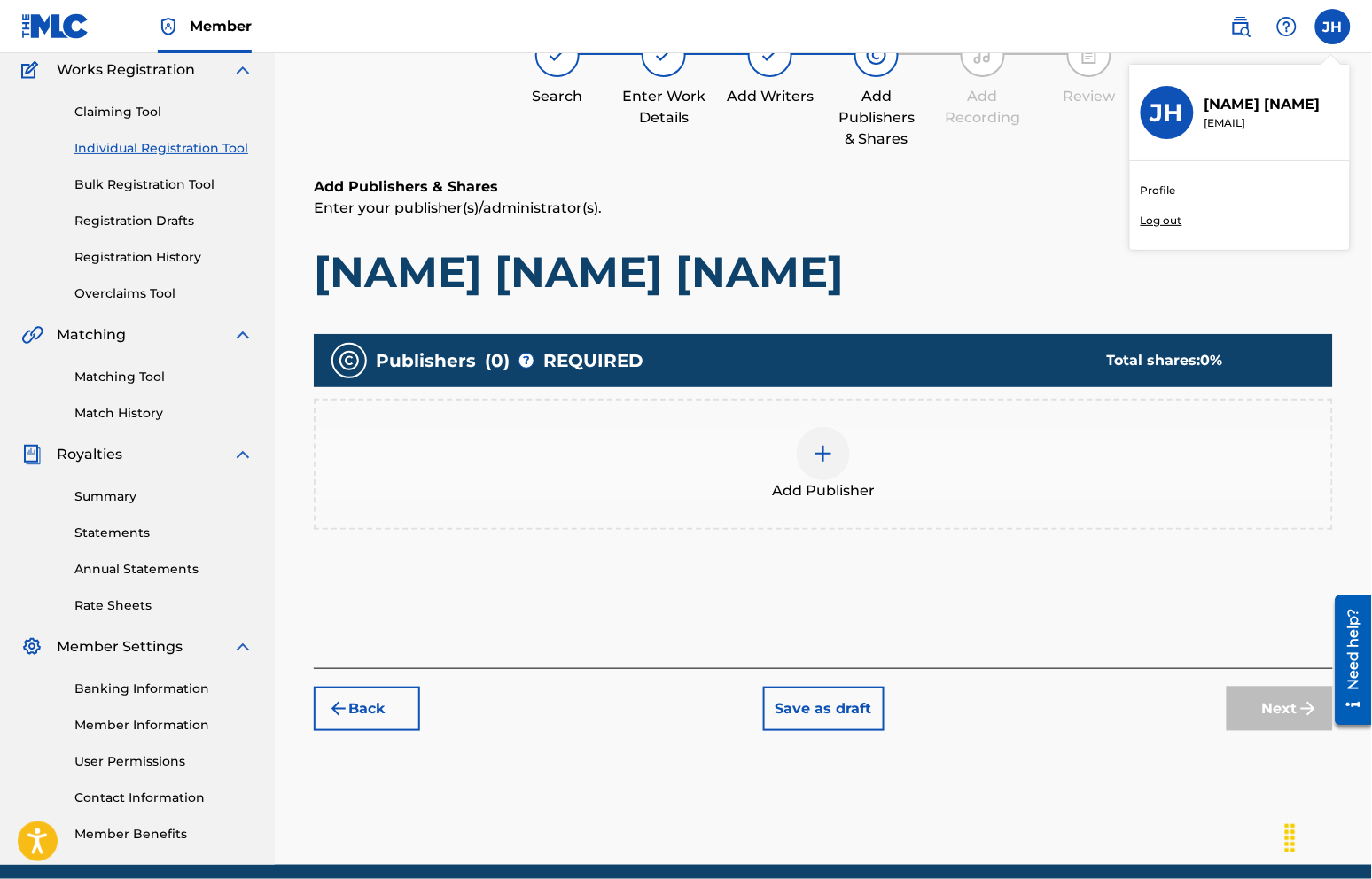 scroll, scrollTop: 80, scrollLeft: 0, axis: vertical 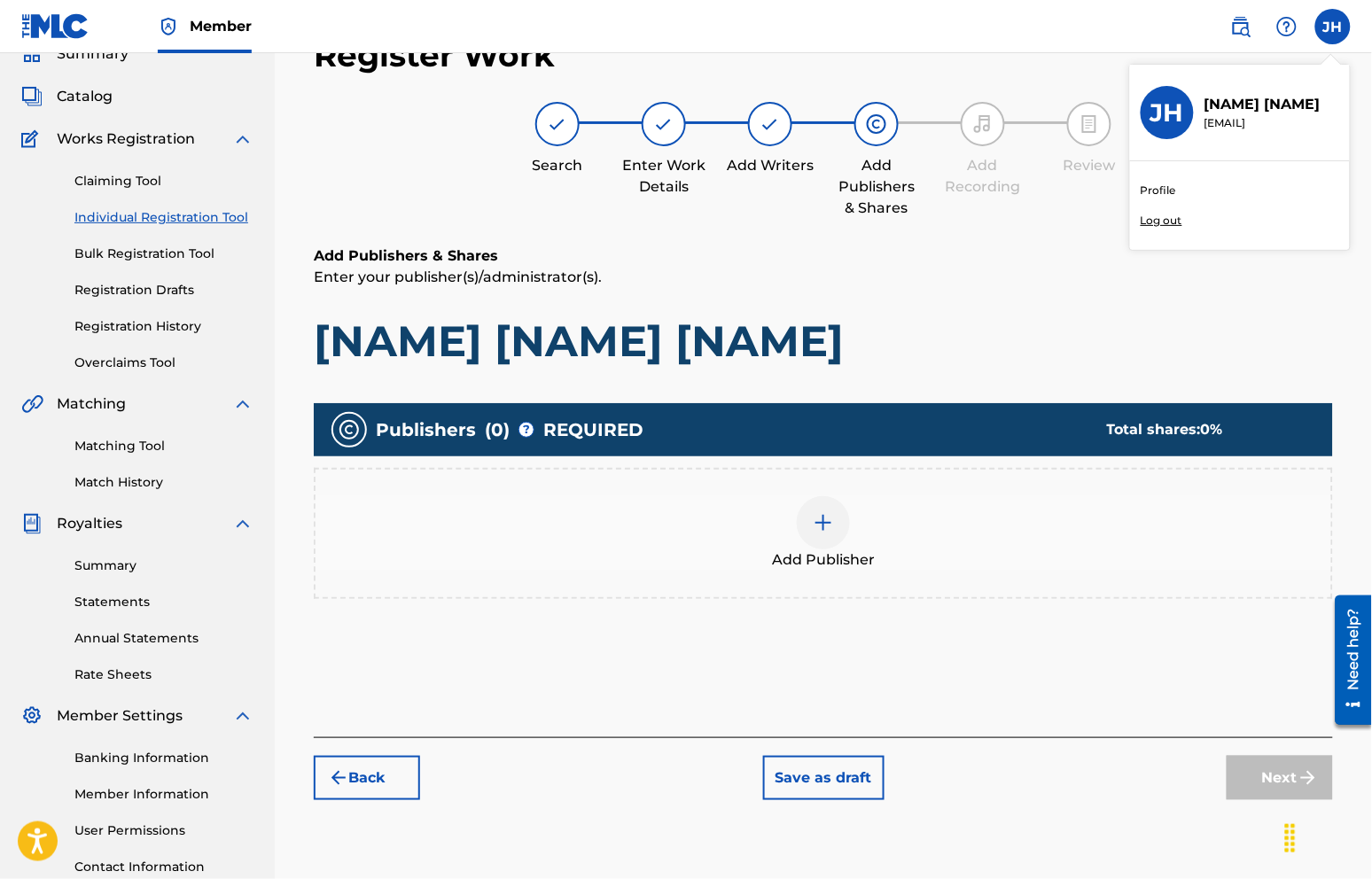 click at bounding box center [823, 523] 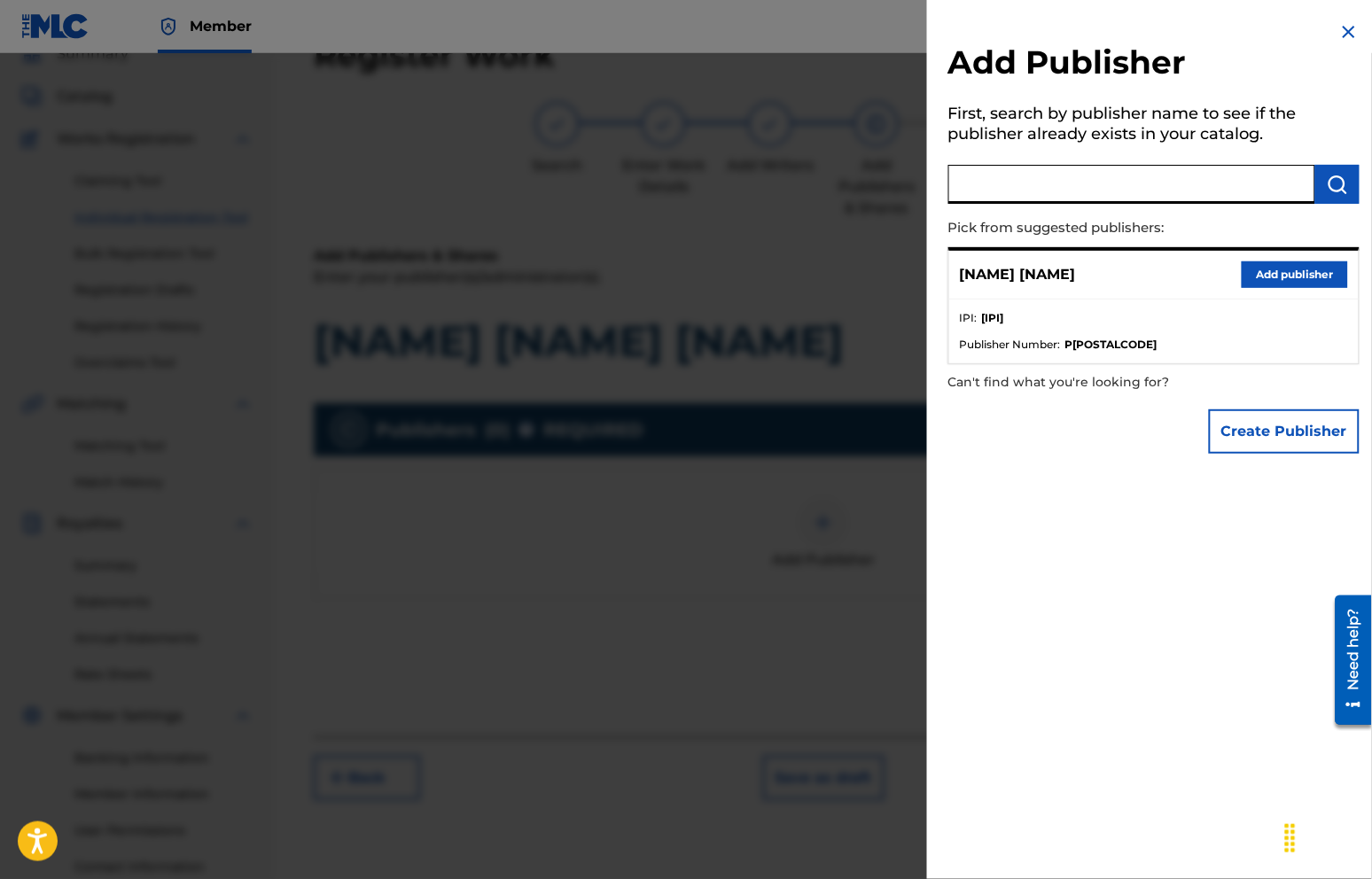 click at bounding box center (1132, 184) 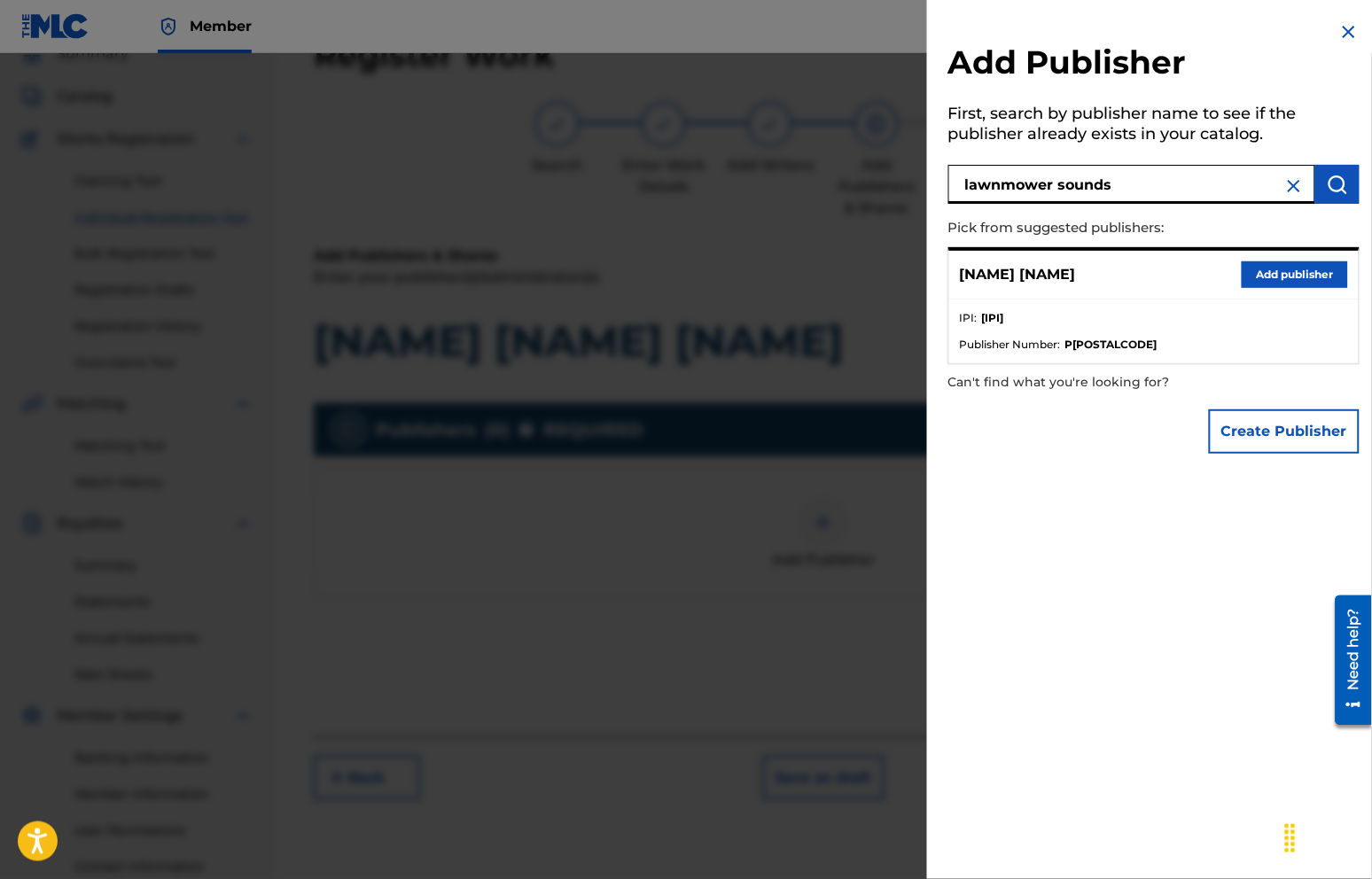 type on "lawnmower sounds" 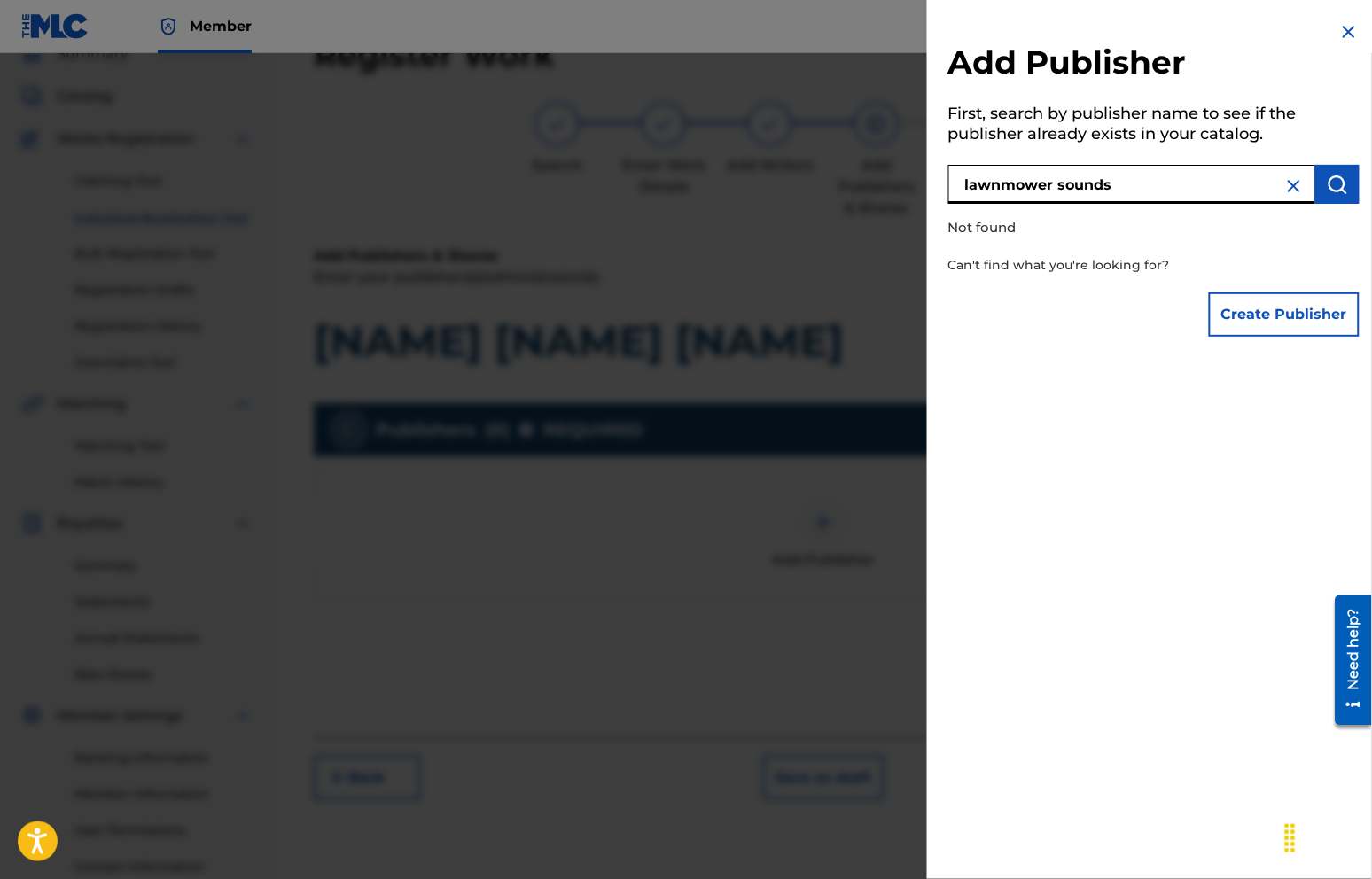 click on "lawnmower sounds" at bounding box center (1132, 184) 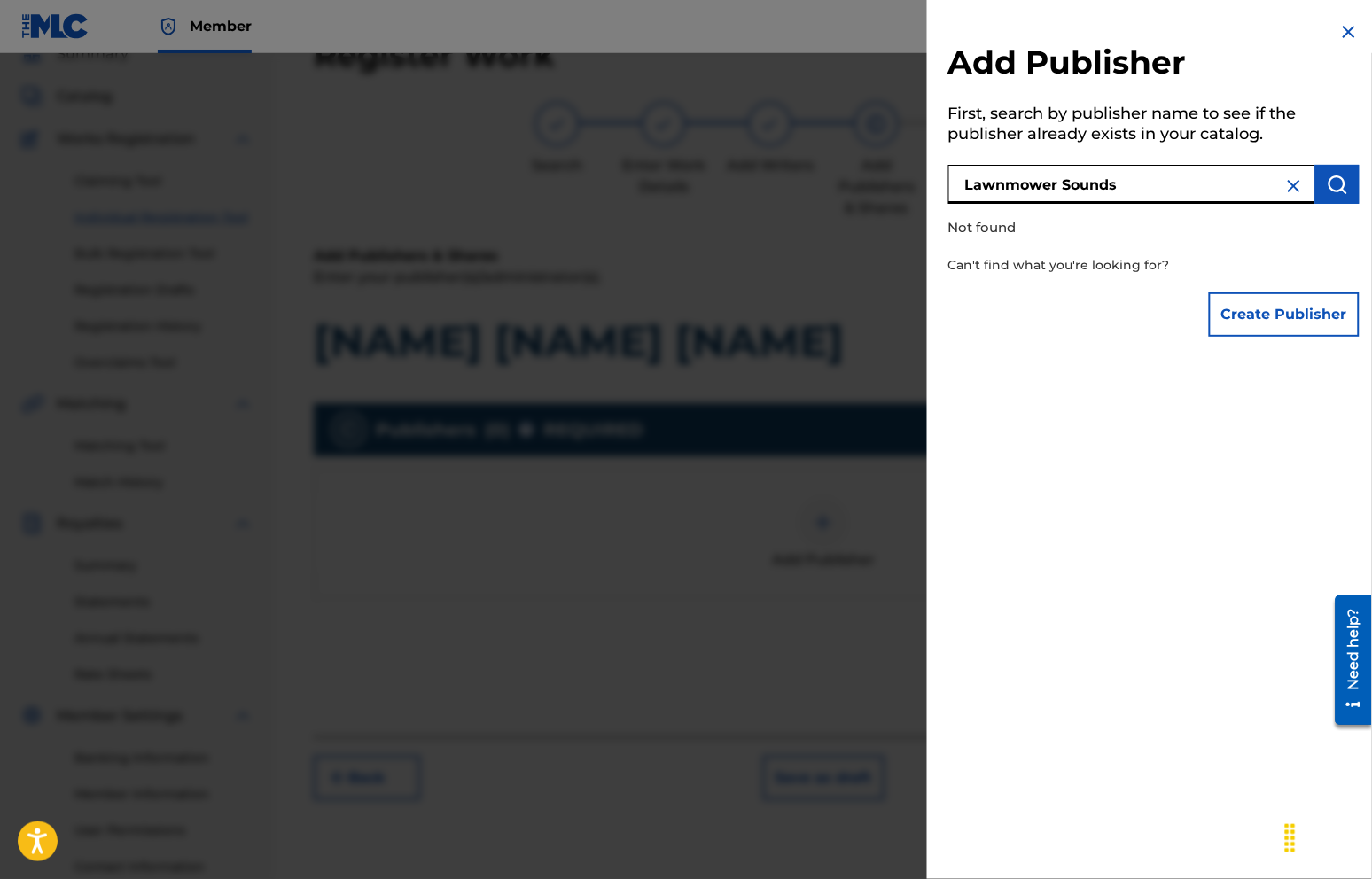 type on "Lawnmower Sounds" 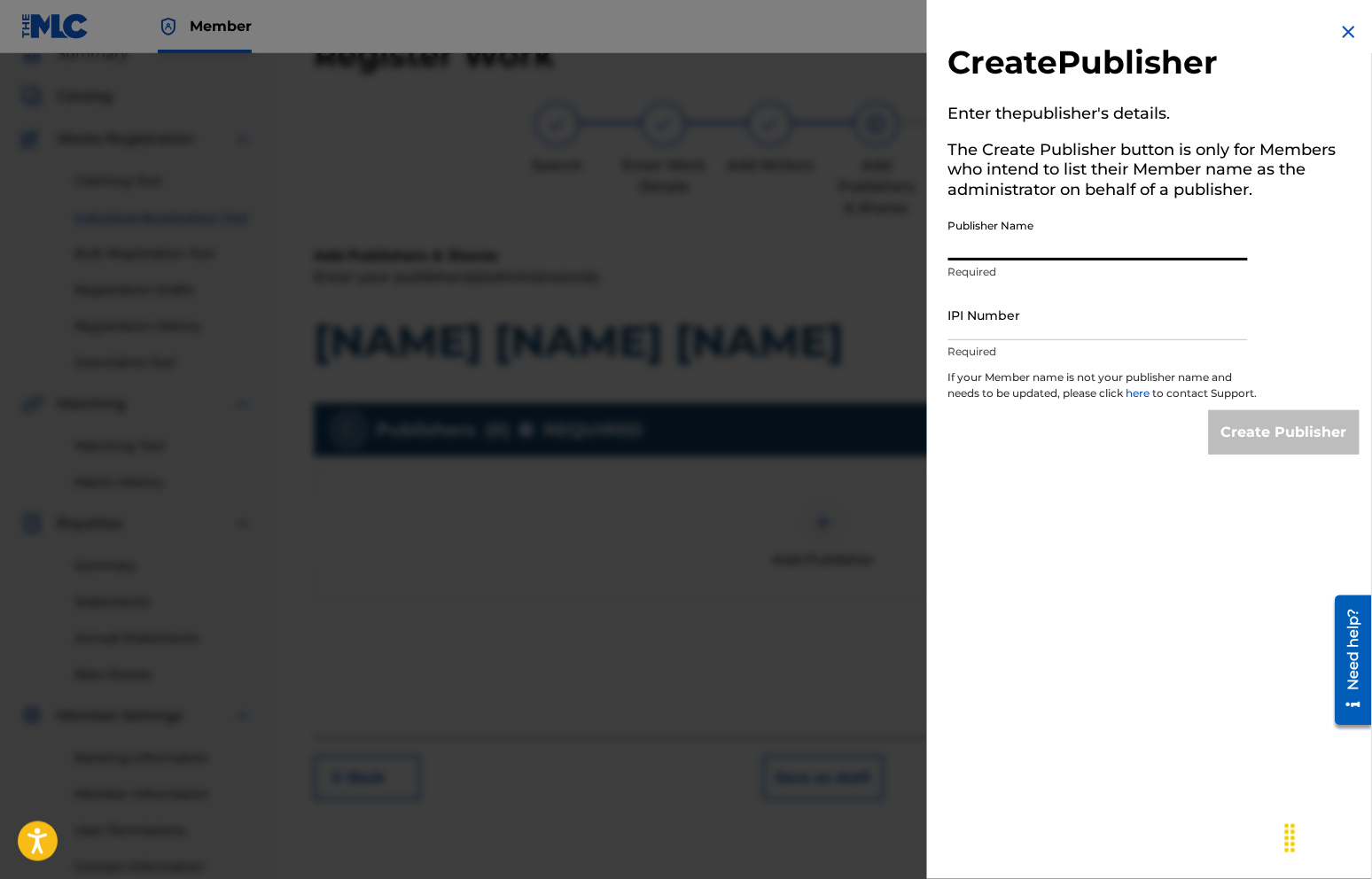 drag, startPoint x: 1040, startPoint y: 254, endPoint x: 1042, endPoint y: 244, distance: 10.198039 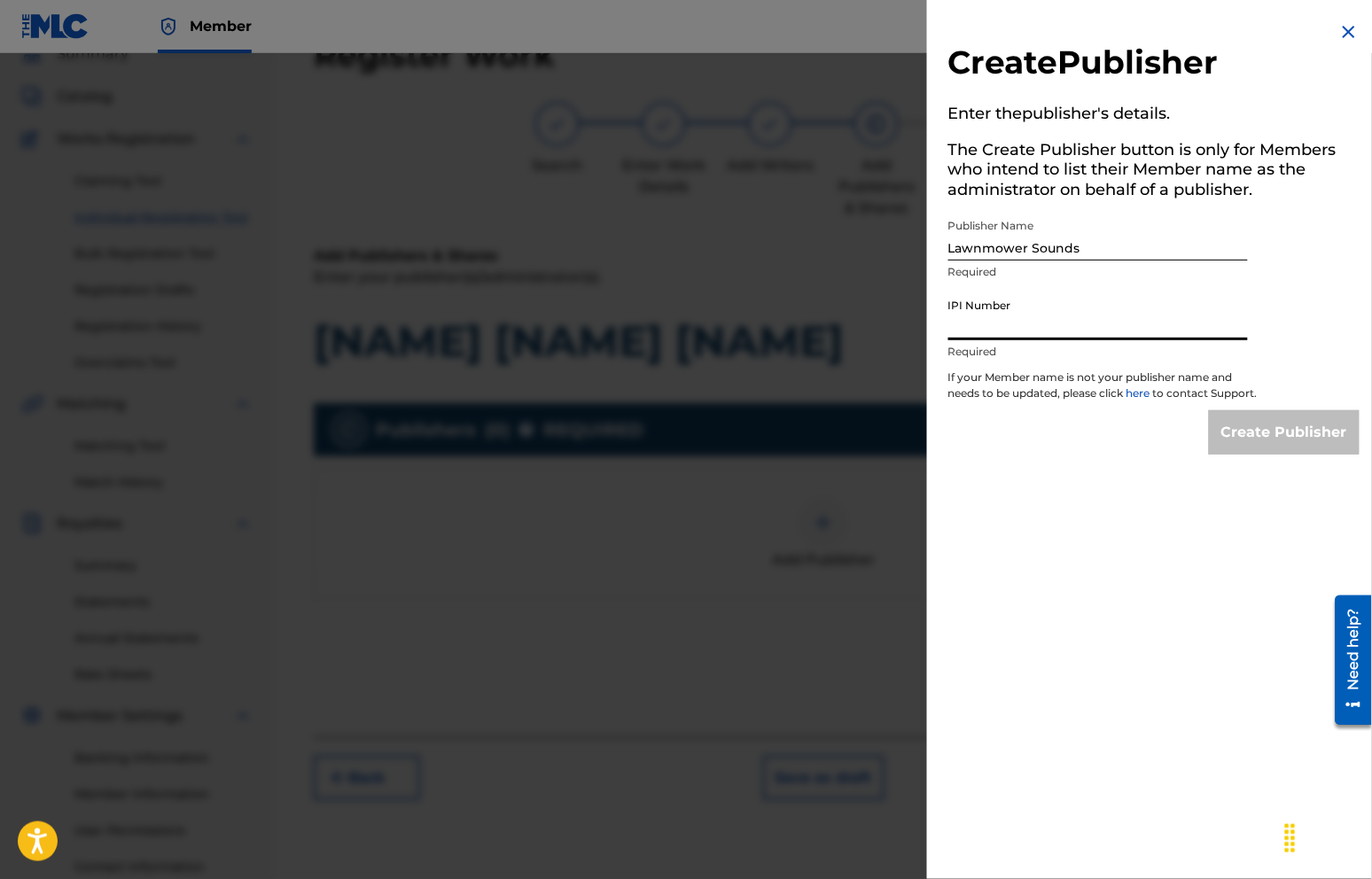 click on "IPI Number" at bounding box center (1098, 315) 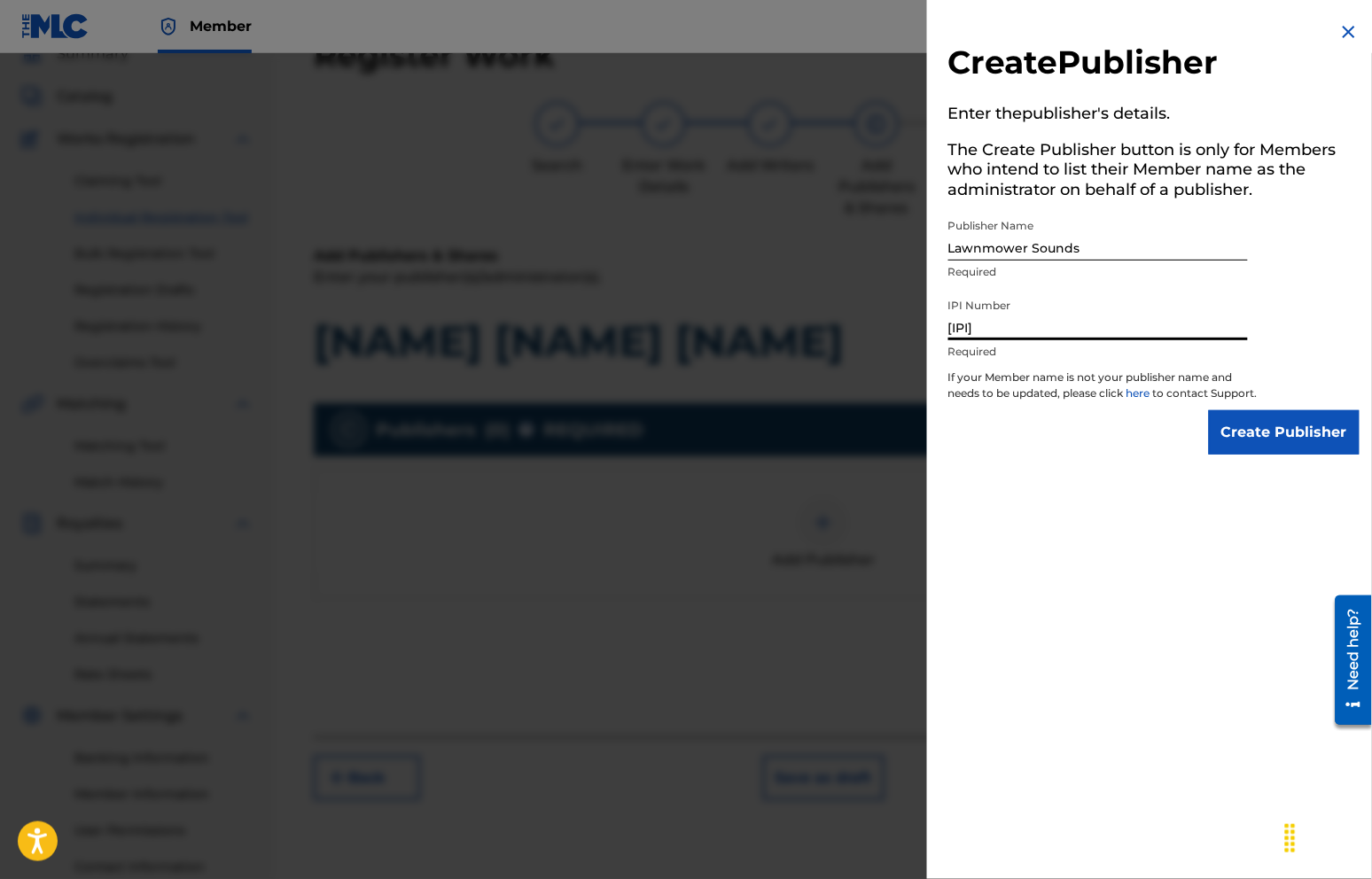 type on "[IPI]" 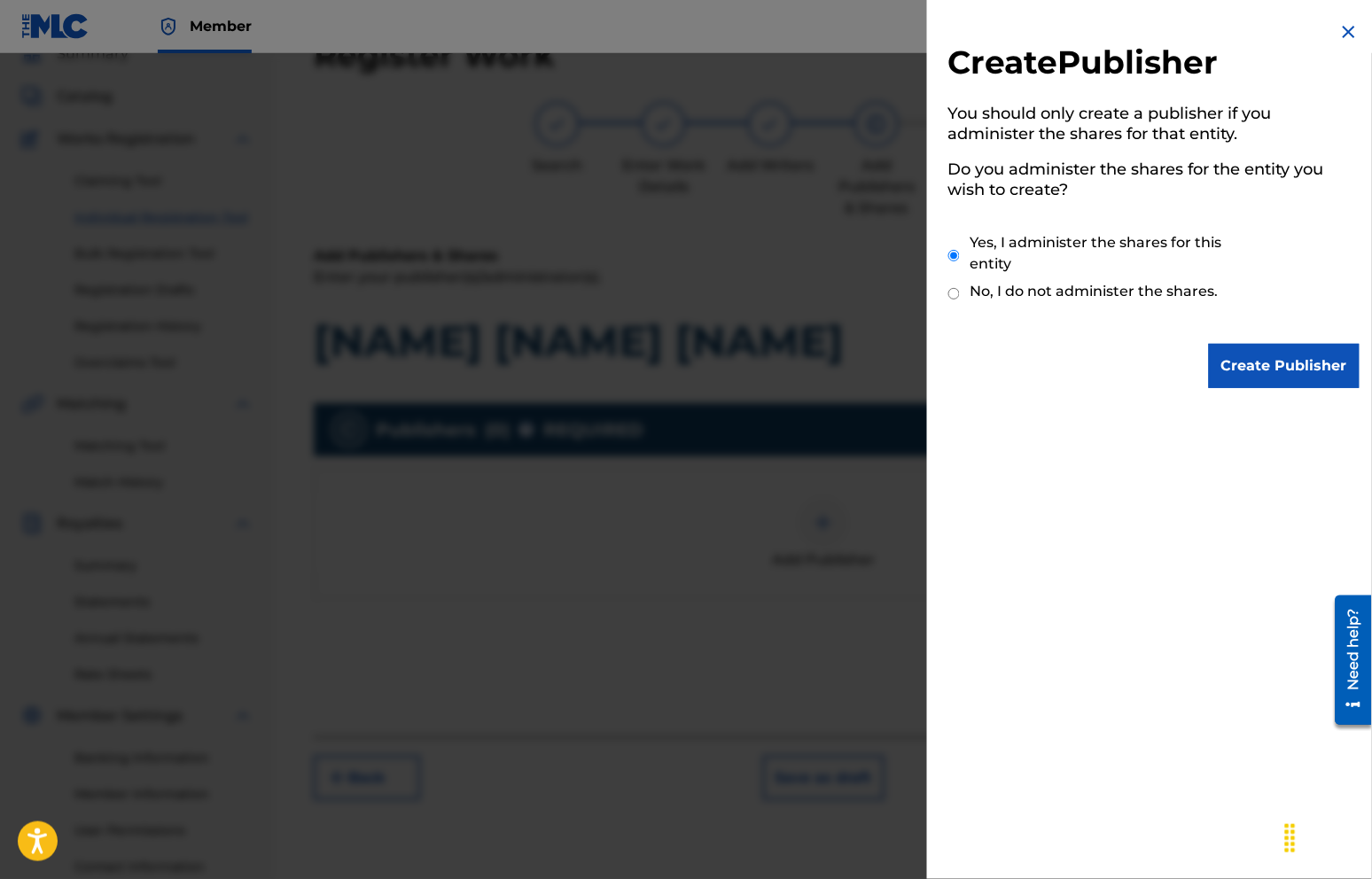 click on "Create Publisher" at bounding box center (1284, 366) 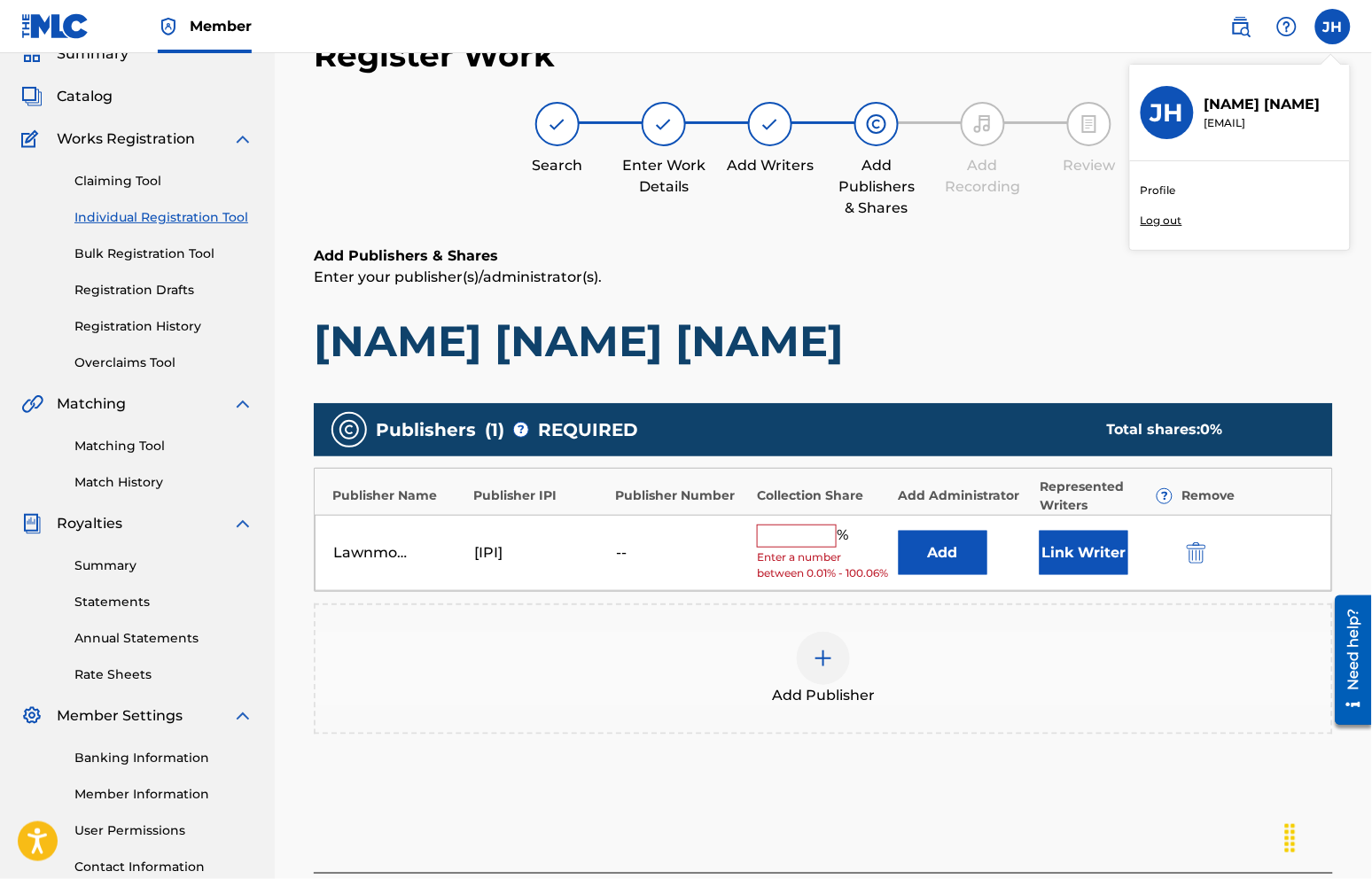 click at bounding box center (797, 536) 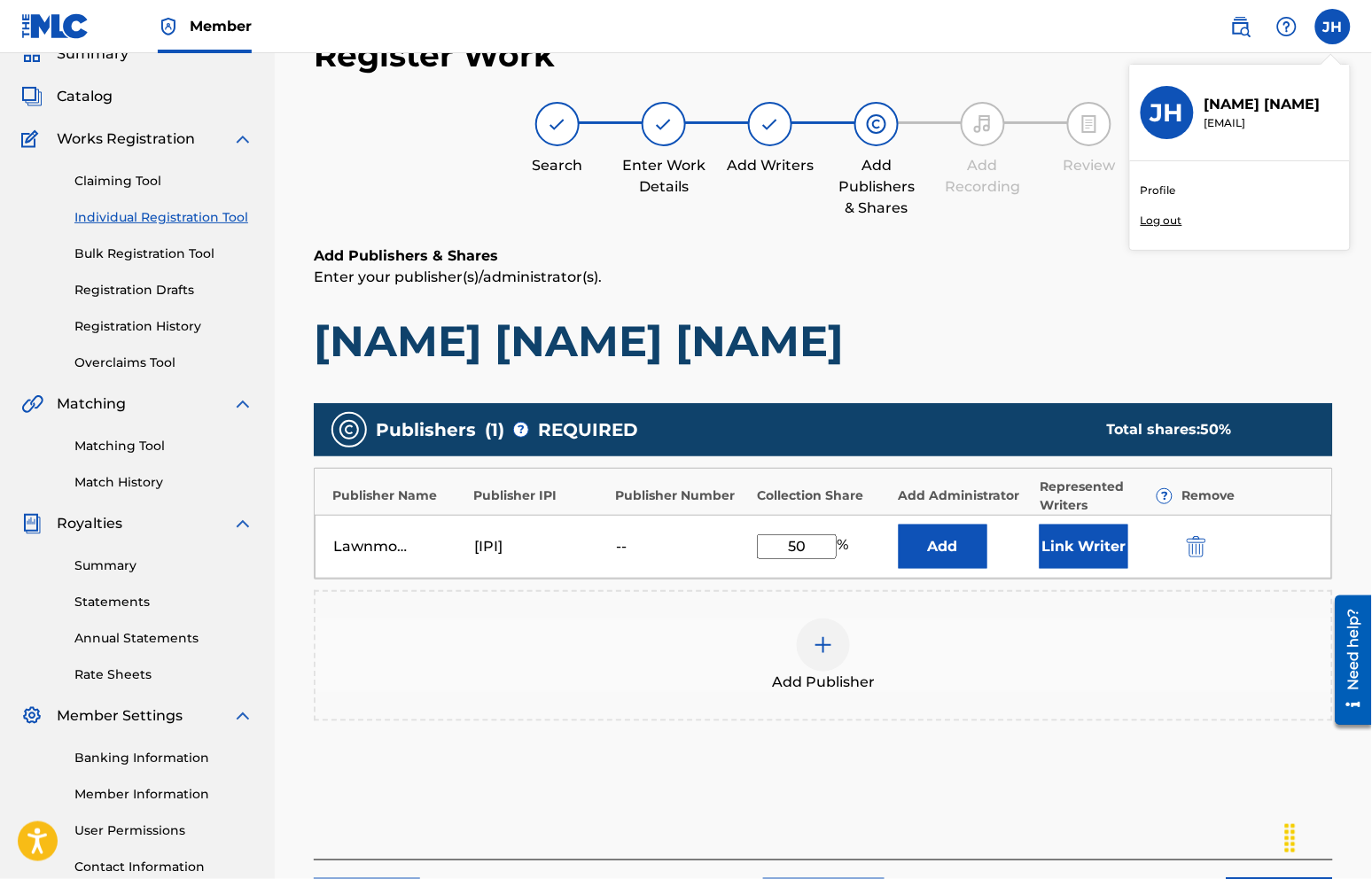 click at bounding box center (823, 645) 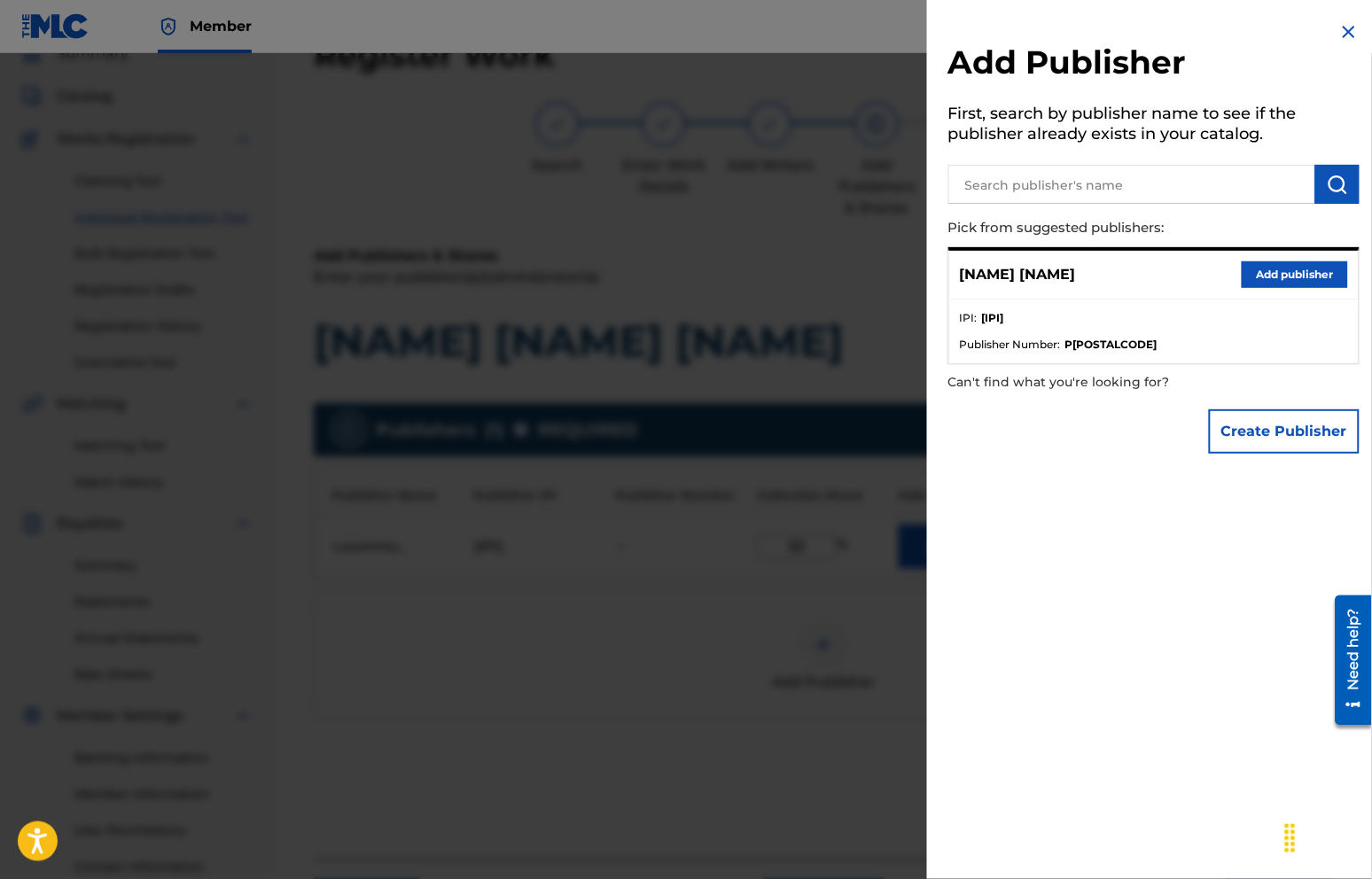 click at bounding box center [1132, 184] 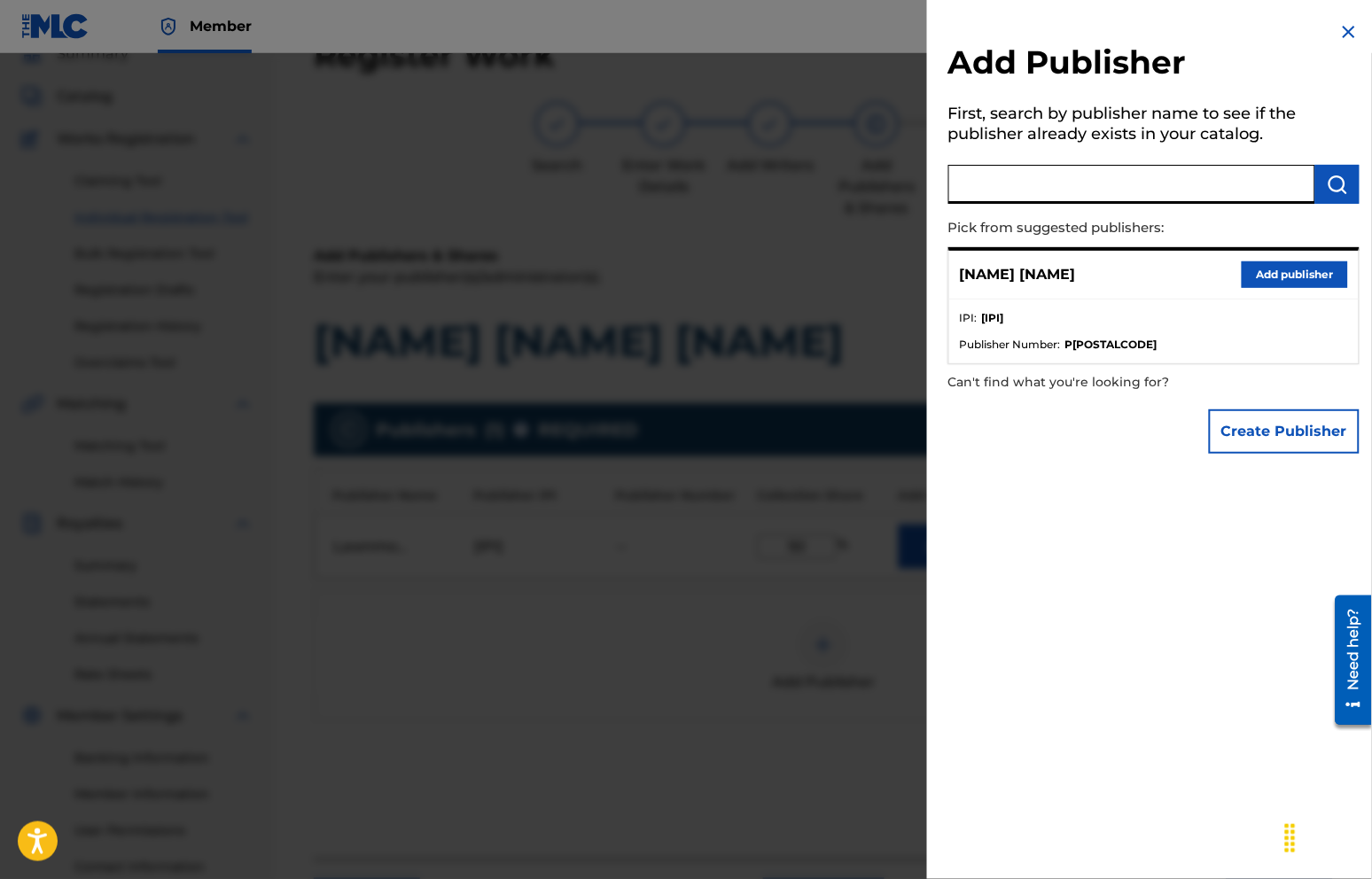 scroll, scrollTop: 0, scrollLeft: 0, axis: both 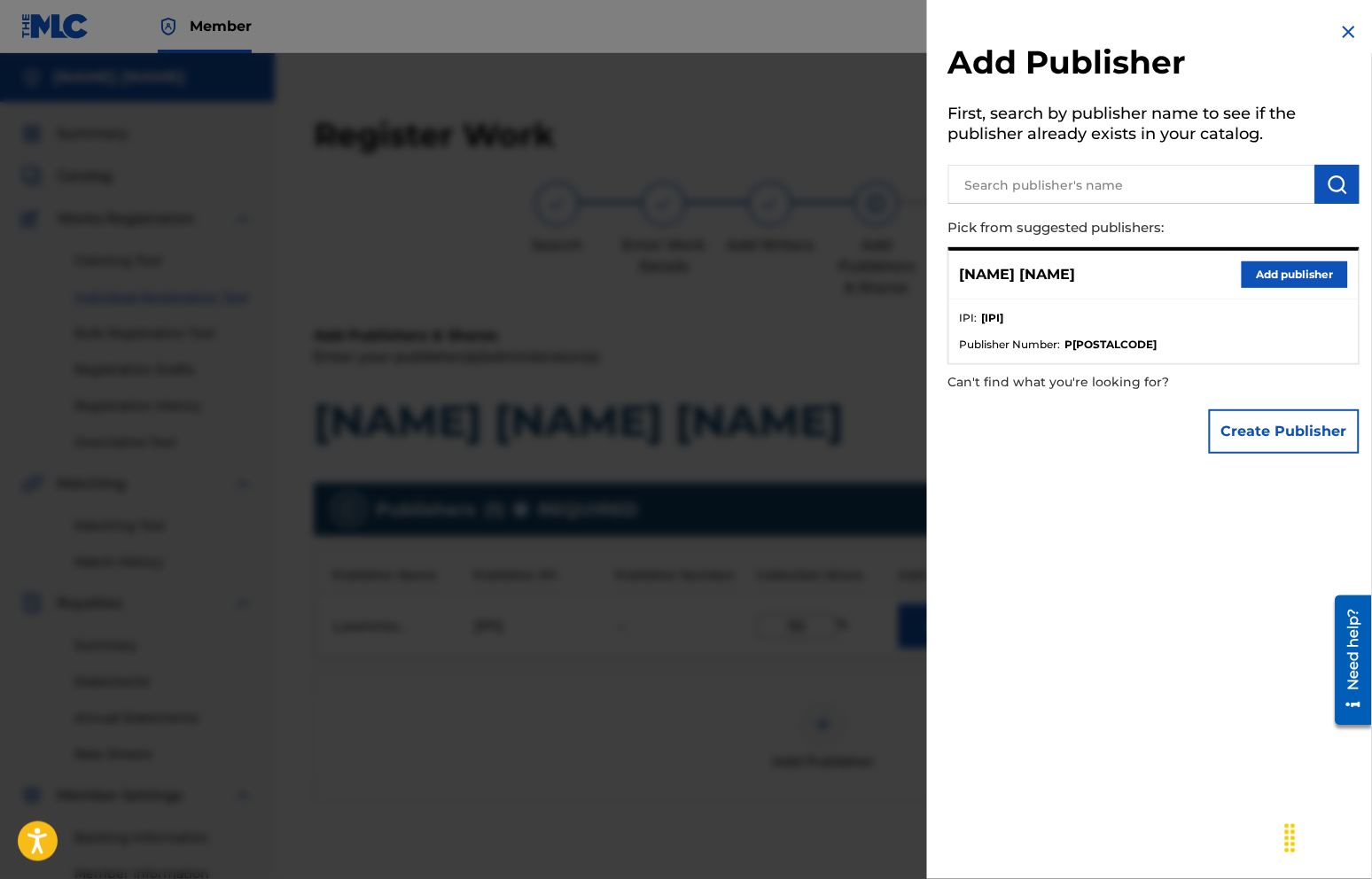 click on "Create Publisher" at bounding box center [1284, 432] 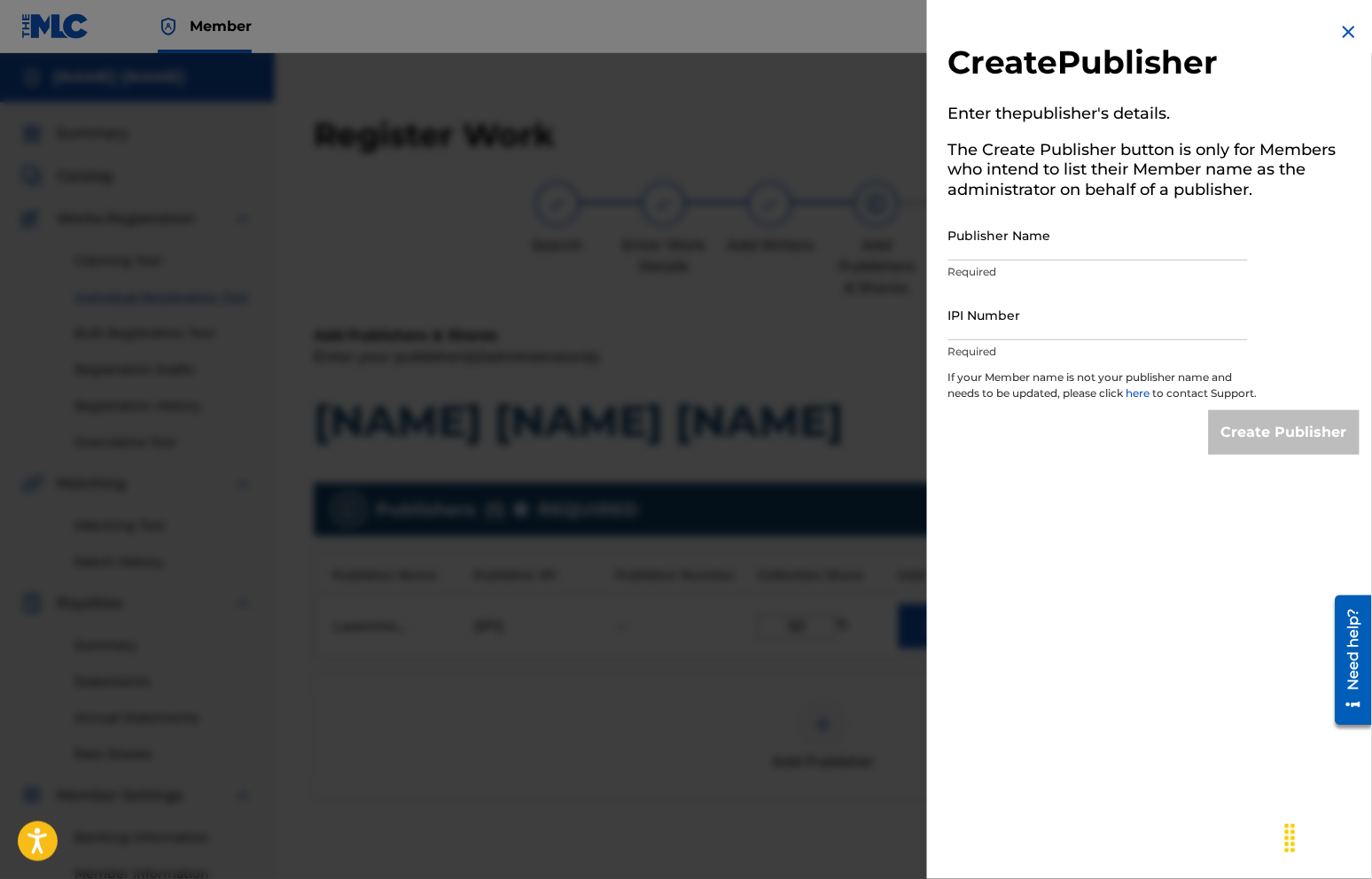 click on "Publisher Name" at bounding box center [1098, 235] 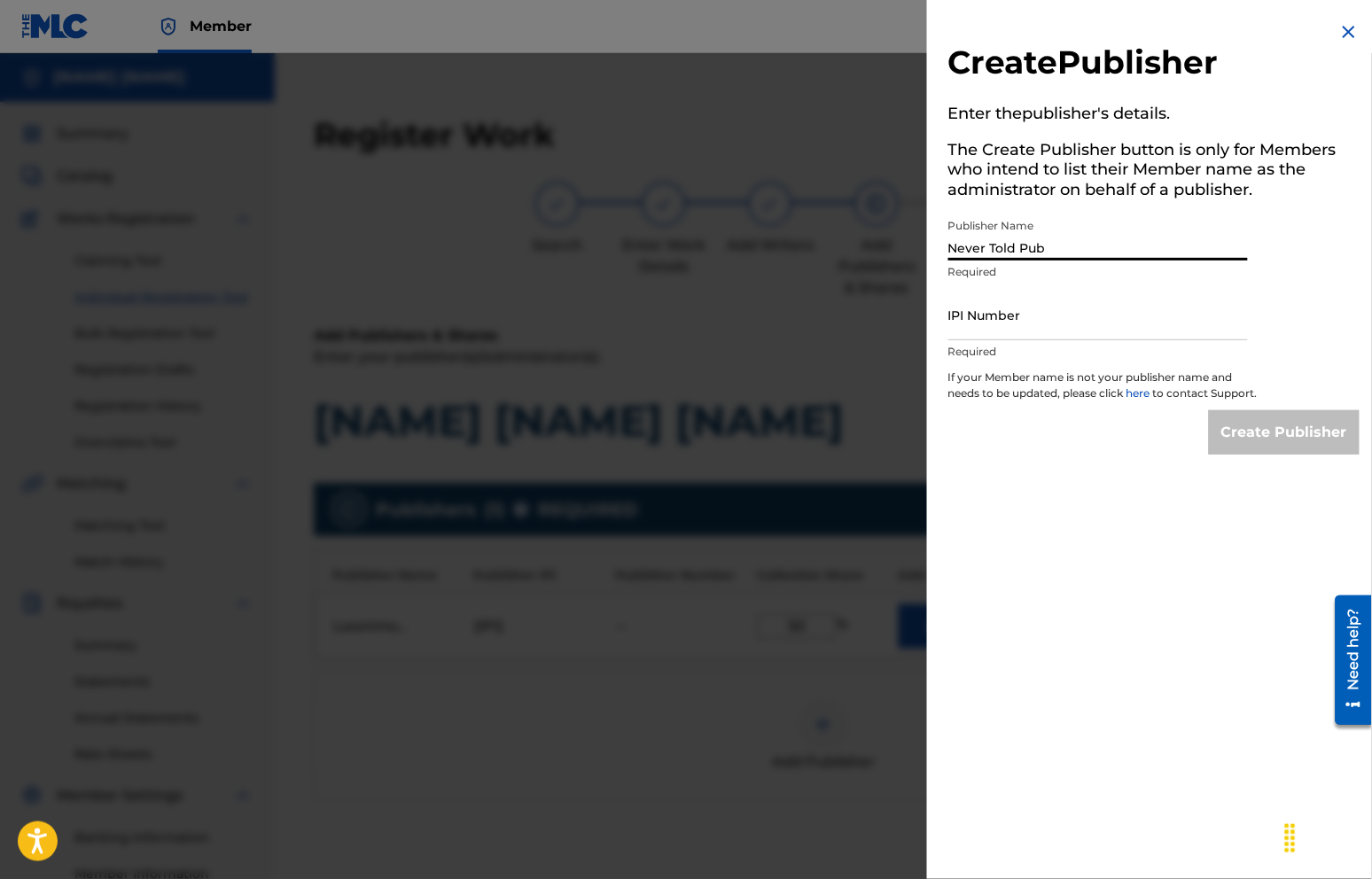 type on "Never Told Publishing" 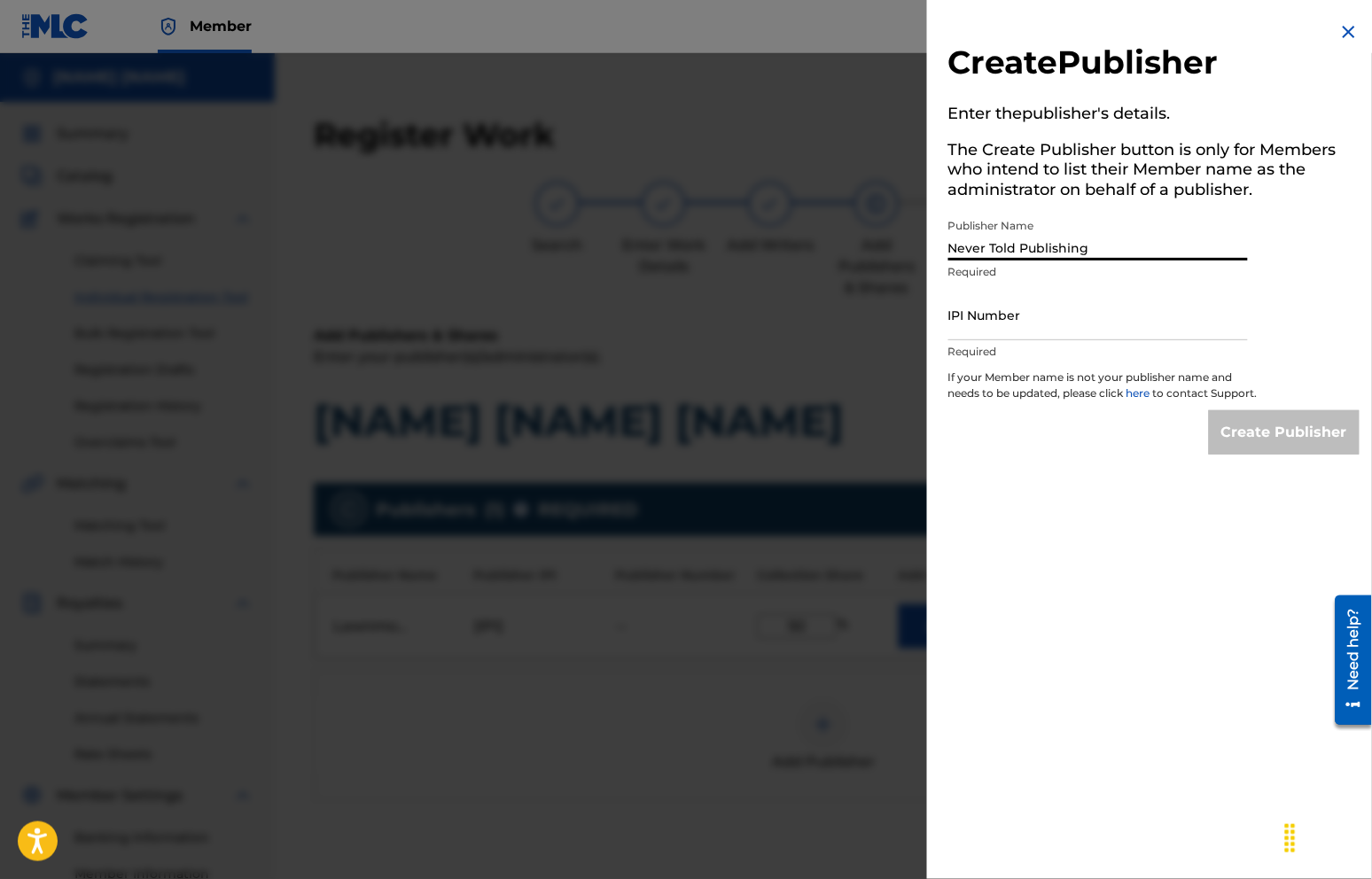 click on "IPI Number" at bounding box center (1098, 315) 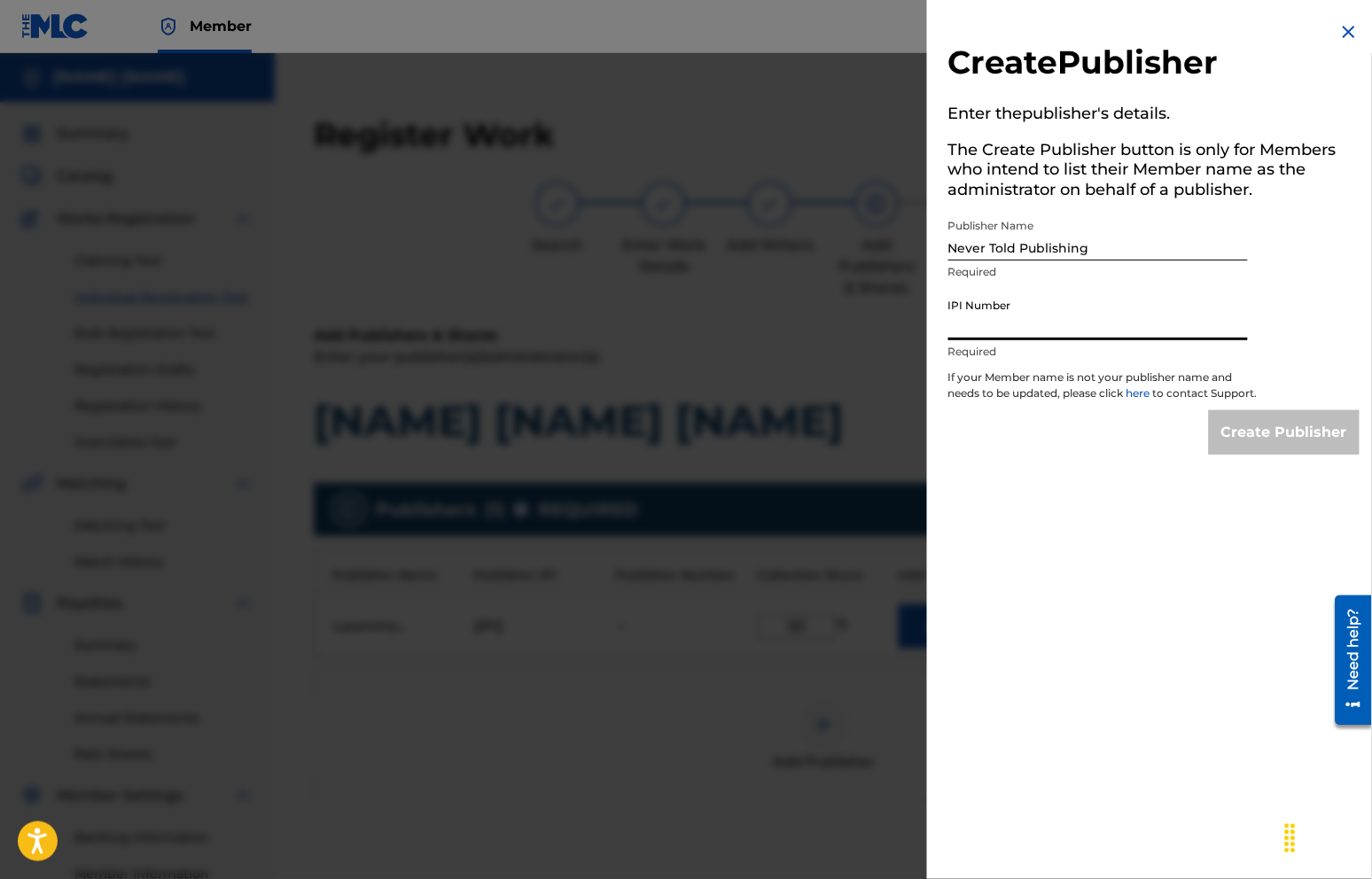 paste on "[ID]" 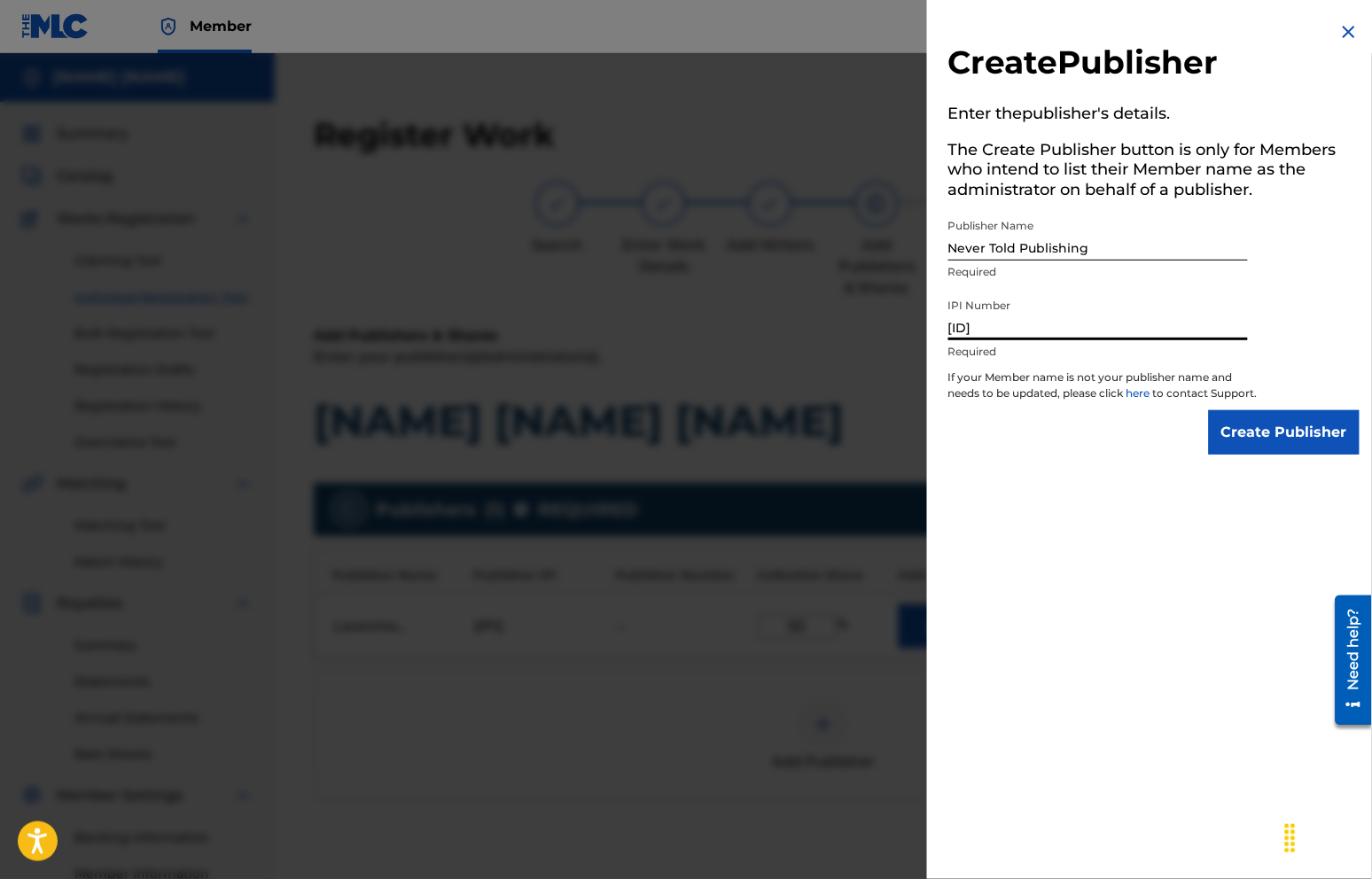 type on "[ID]" 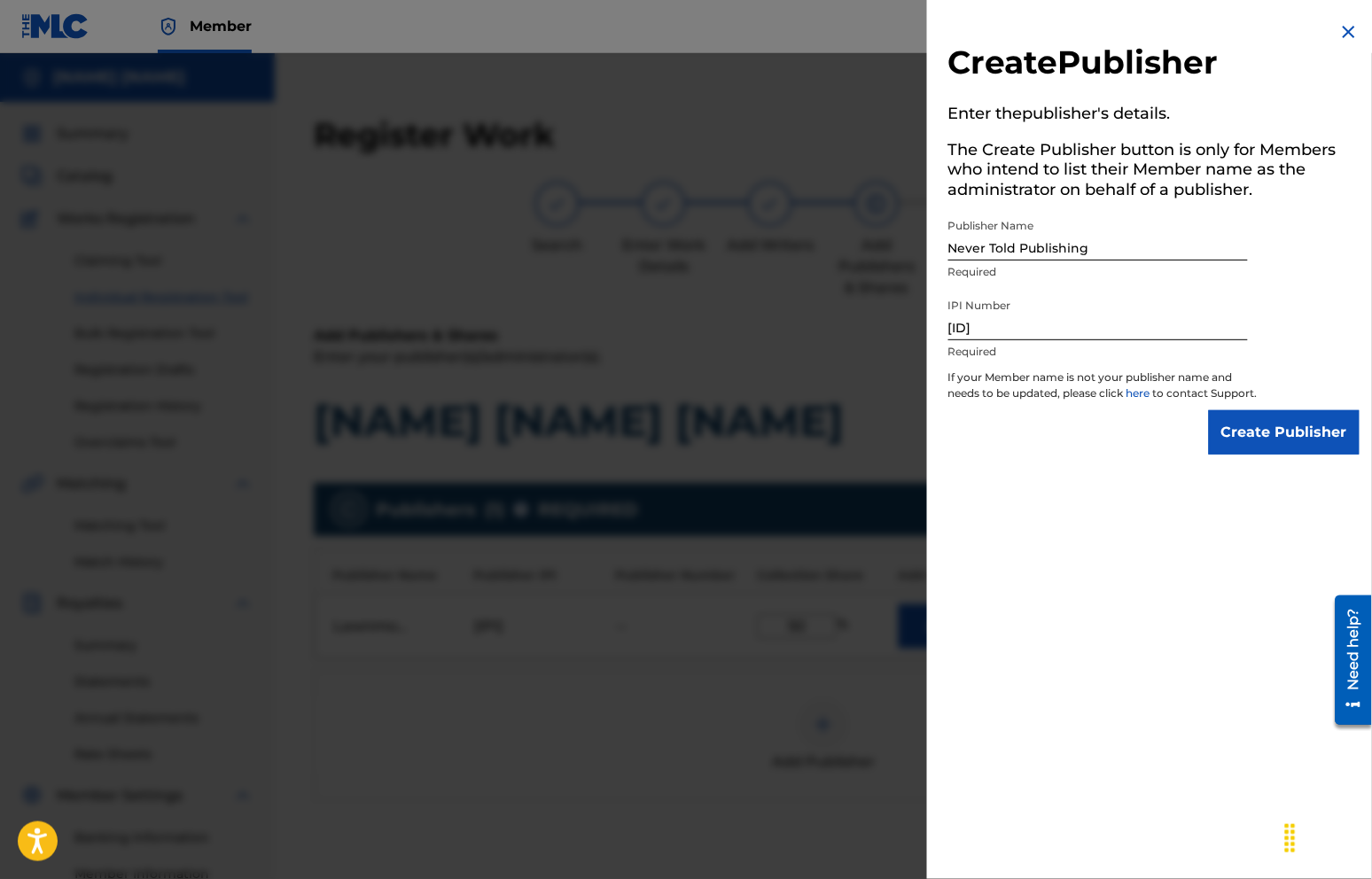 click on "Create Publisher" at bounding box center [1284, 432] 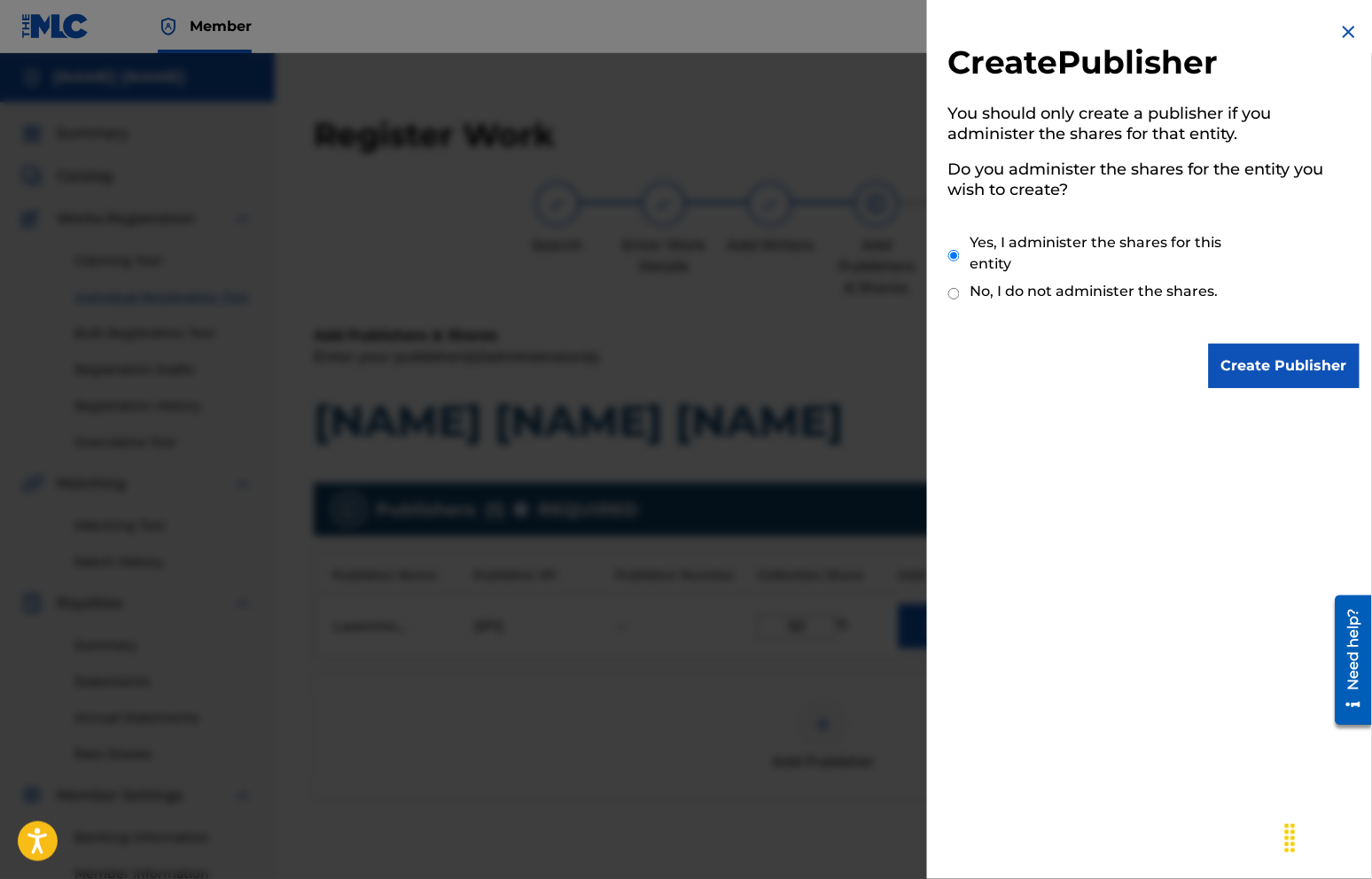 click on "Create Publisher" at bounding box center (1284, 366) 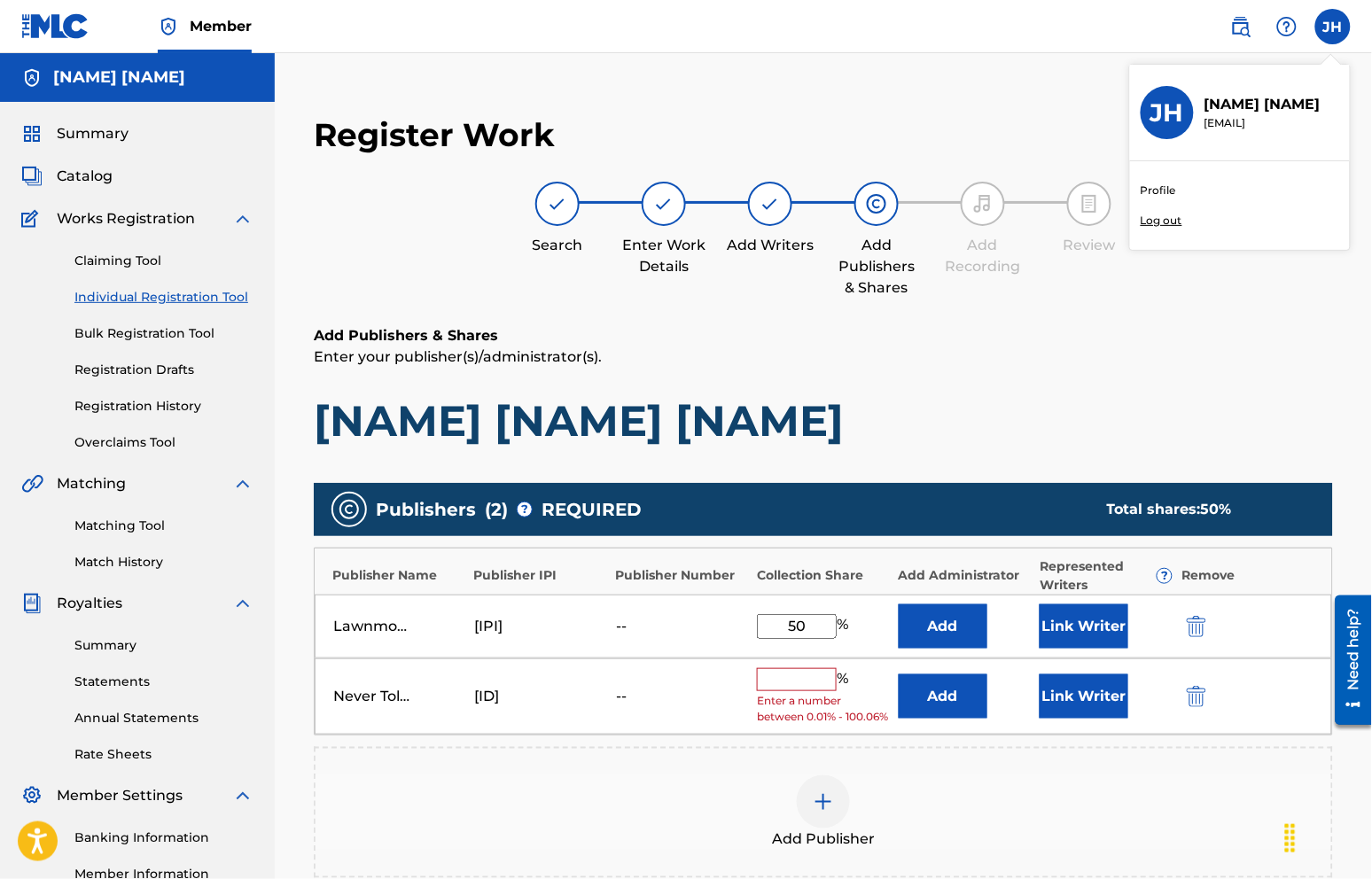 click at bounding box center (797, 680) 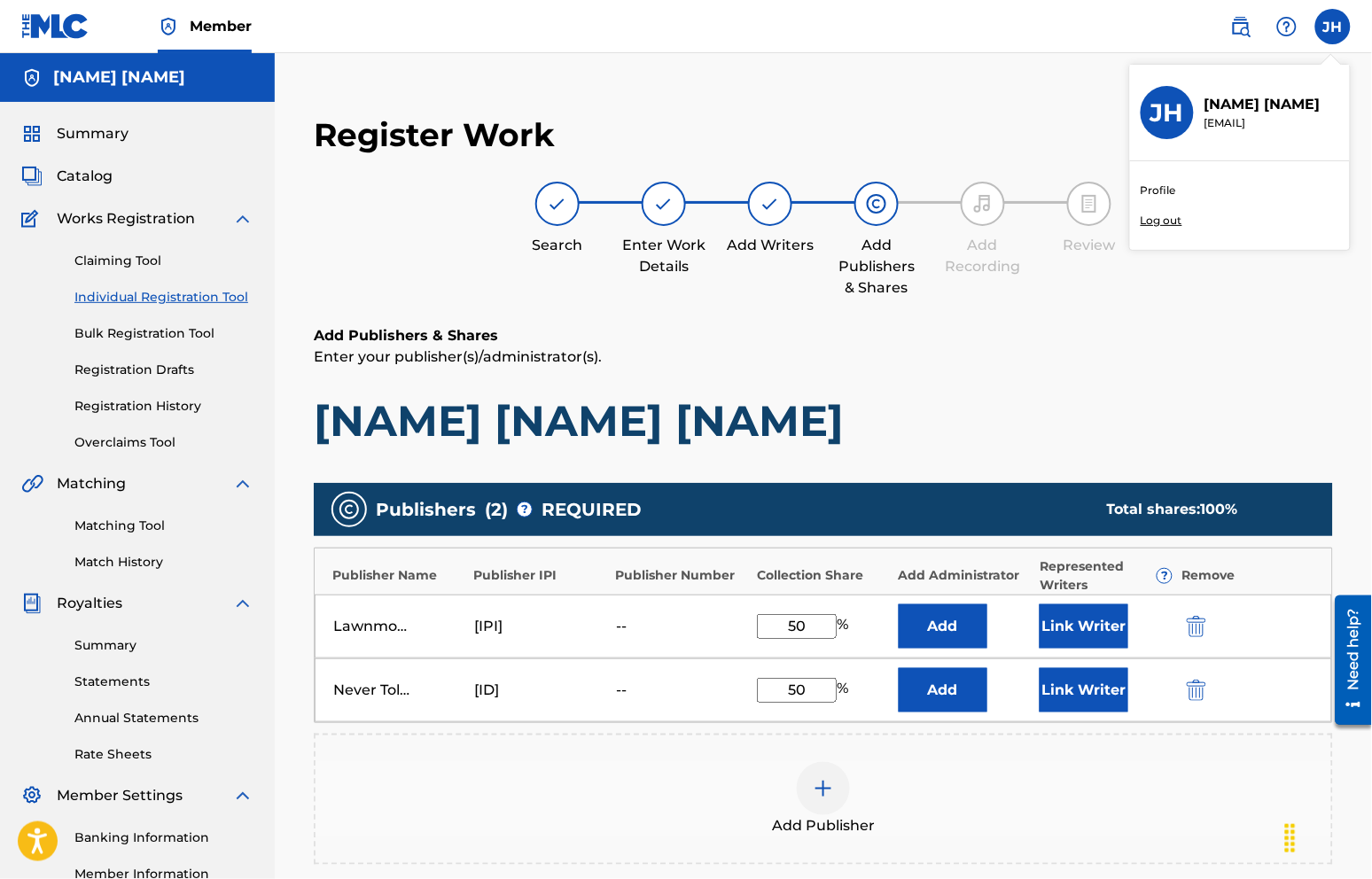 scroll, scrollTop: 28, scrollLeft: 0, axis: vertical 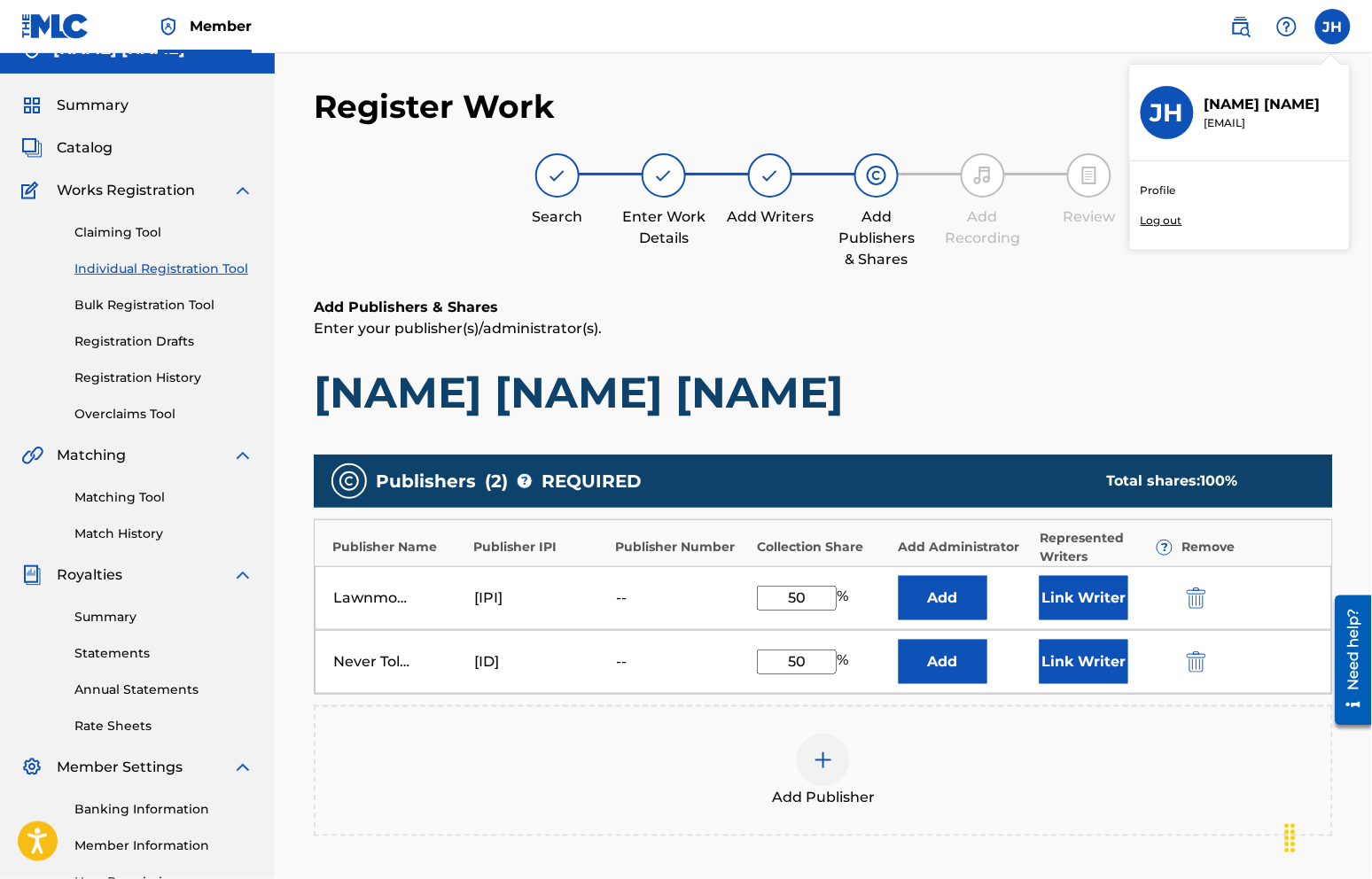 type on "50" 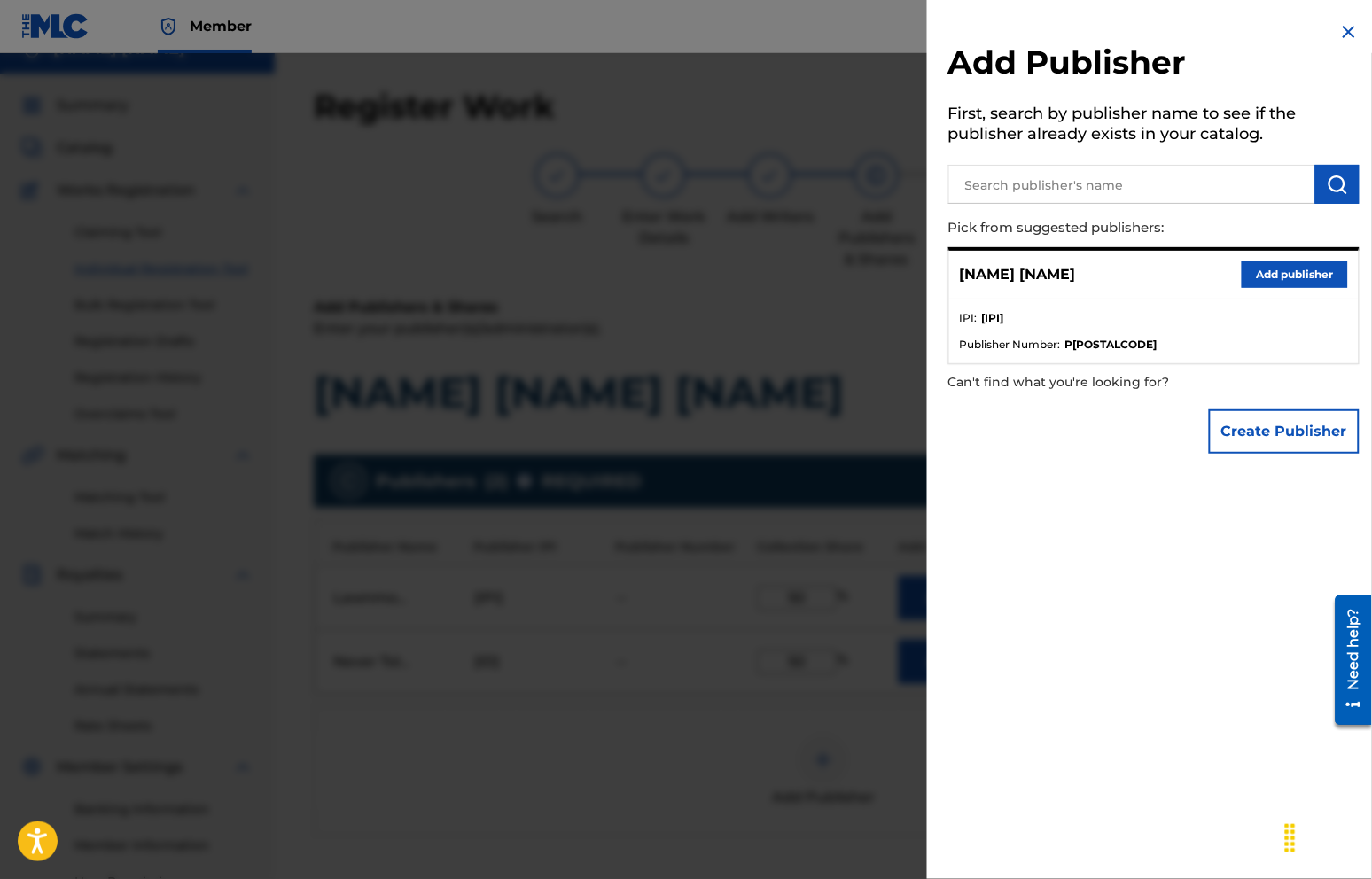 click at bounding box center (686, 493) 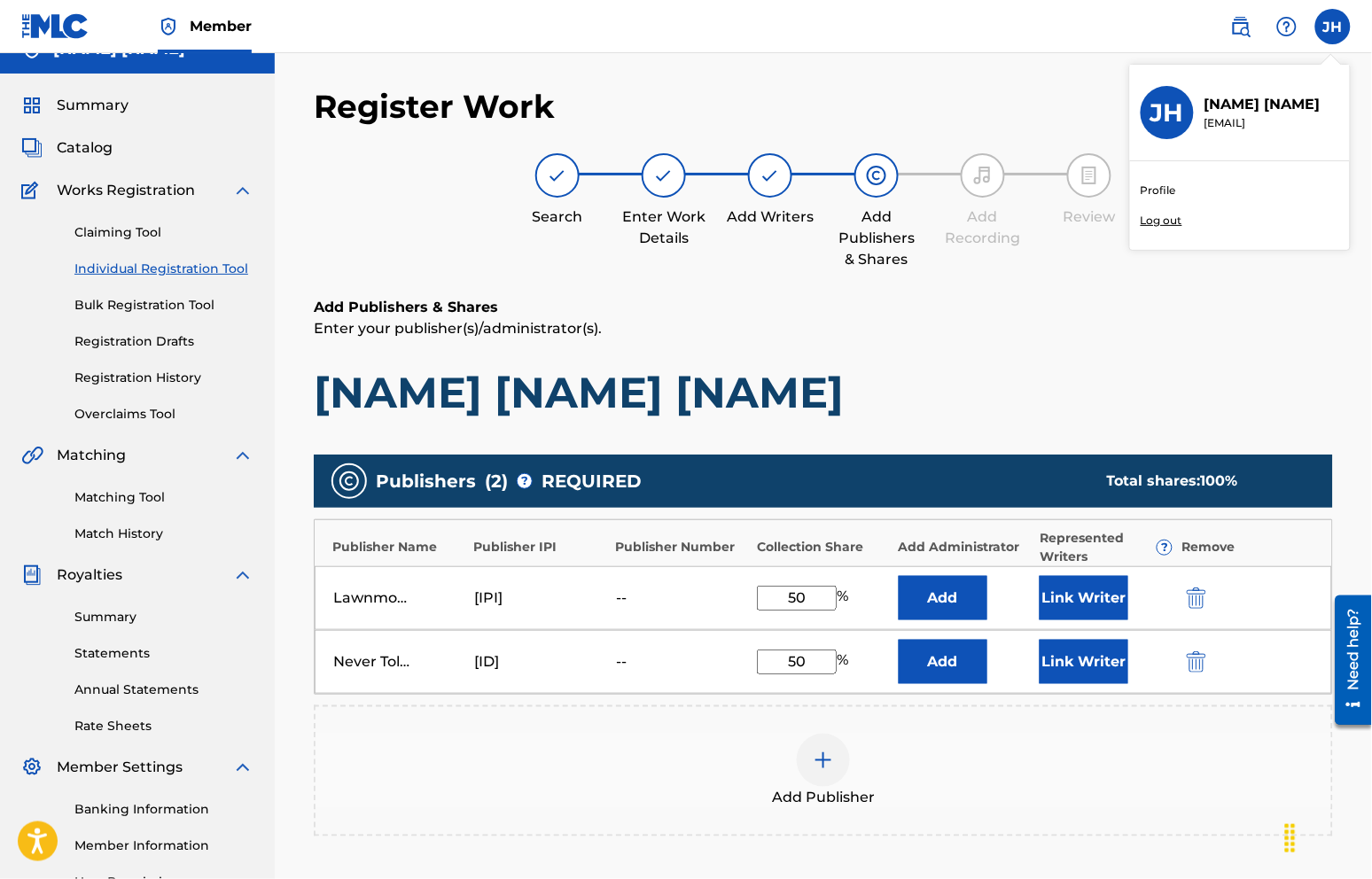 scroll, scrollTop: 289, scrollLeft: 0, axis: vertical 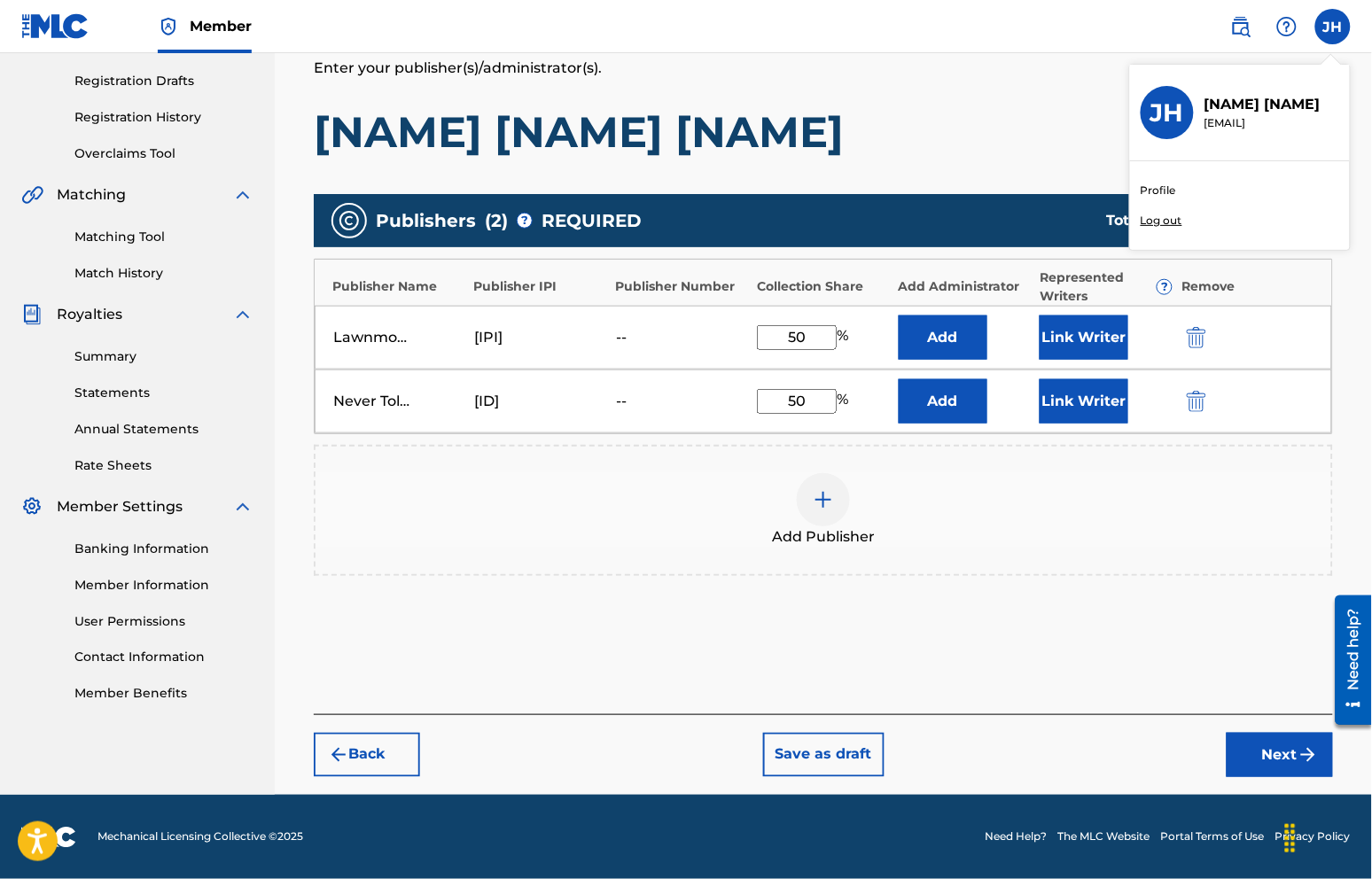 click on "Next" at bounding box center [1280, 755] 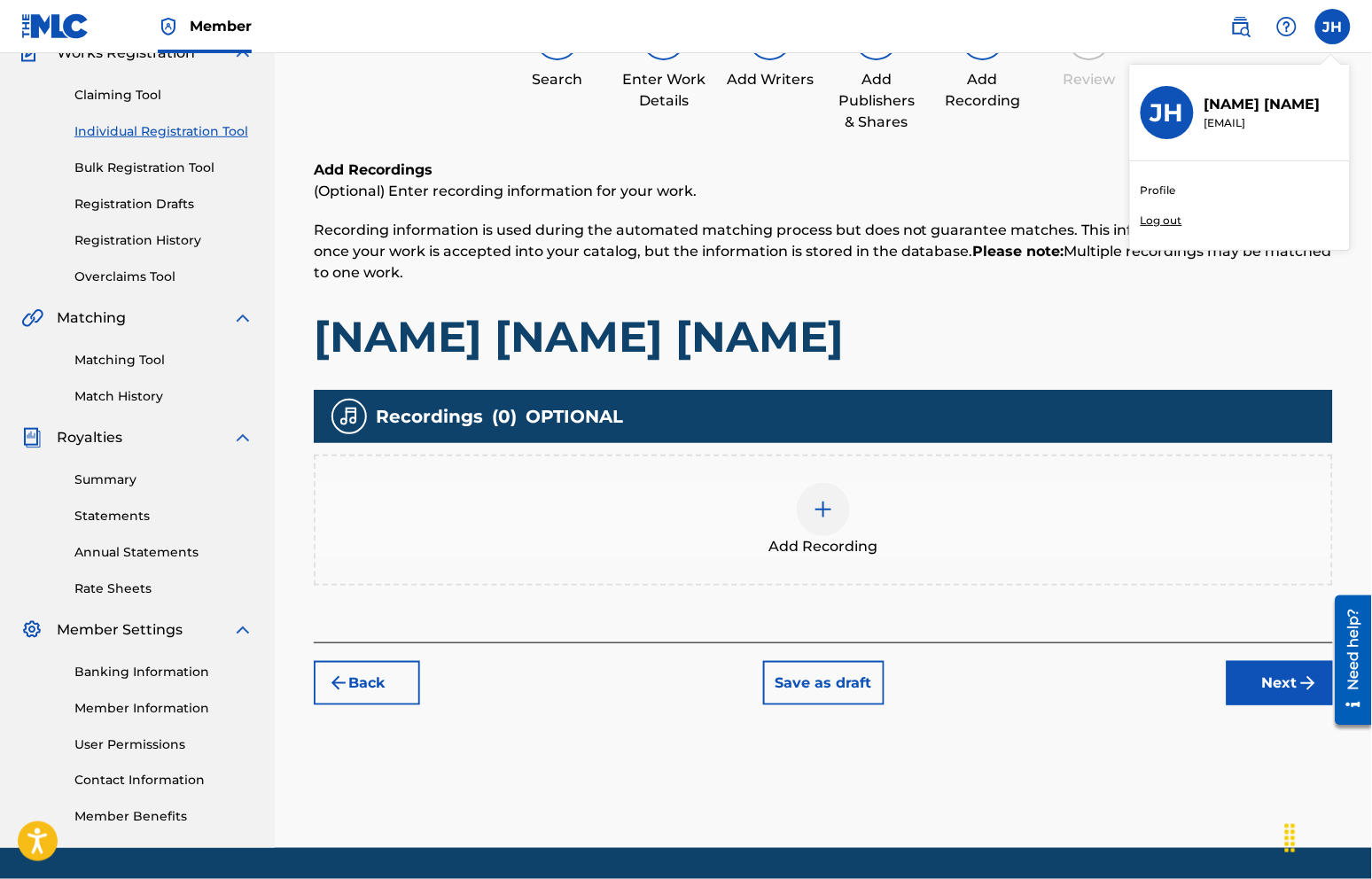 scroll, scrollTop: 80, scrollLeft: 0, axis: vertical 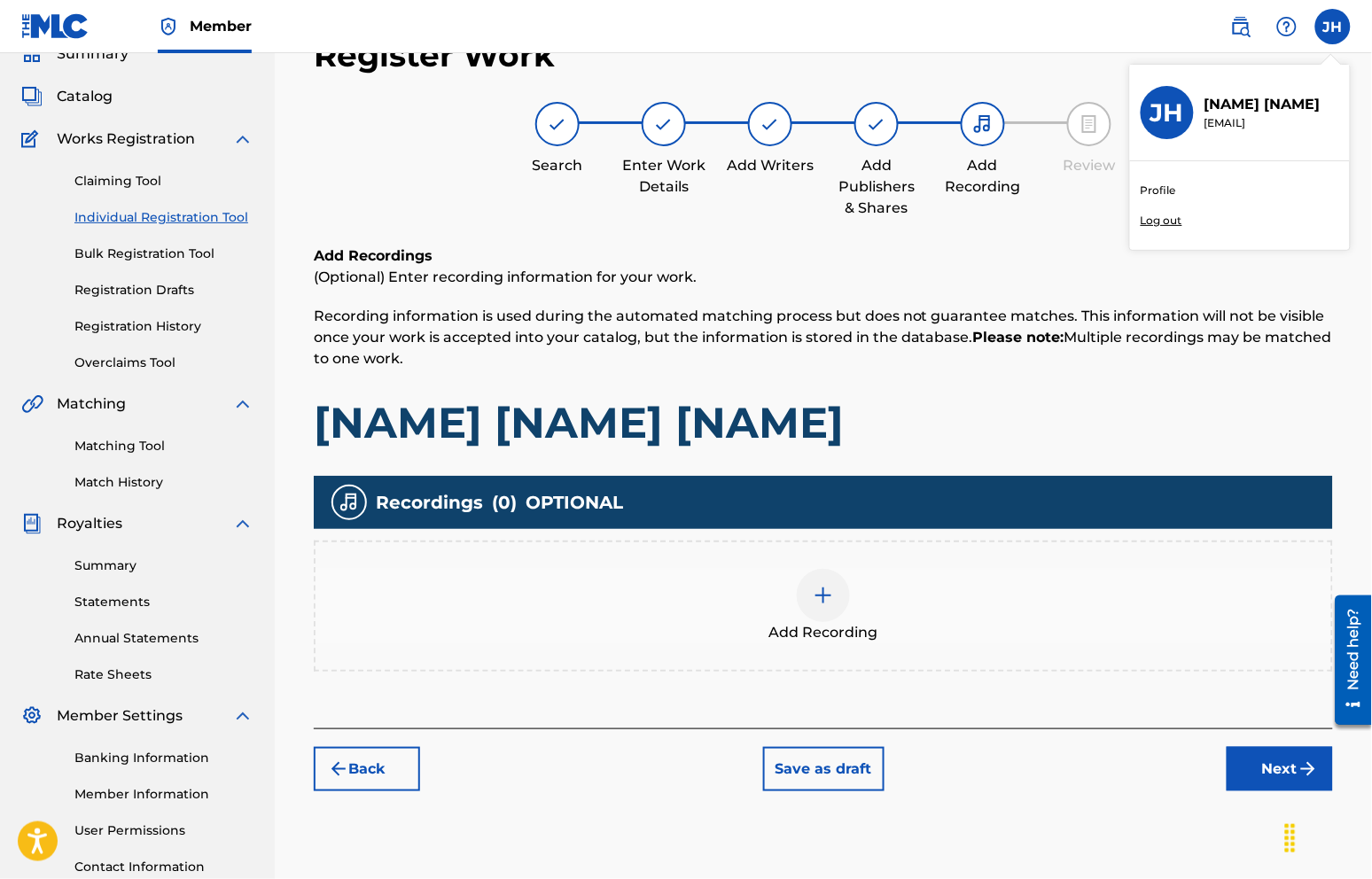 click at bounding box center (823, 595) 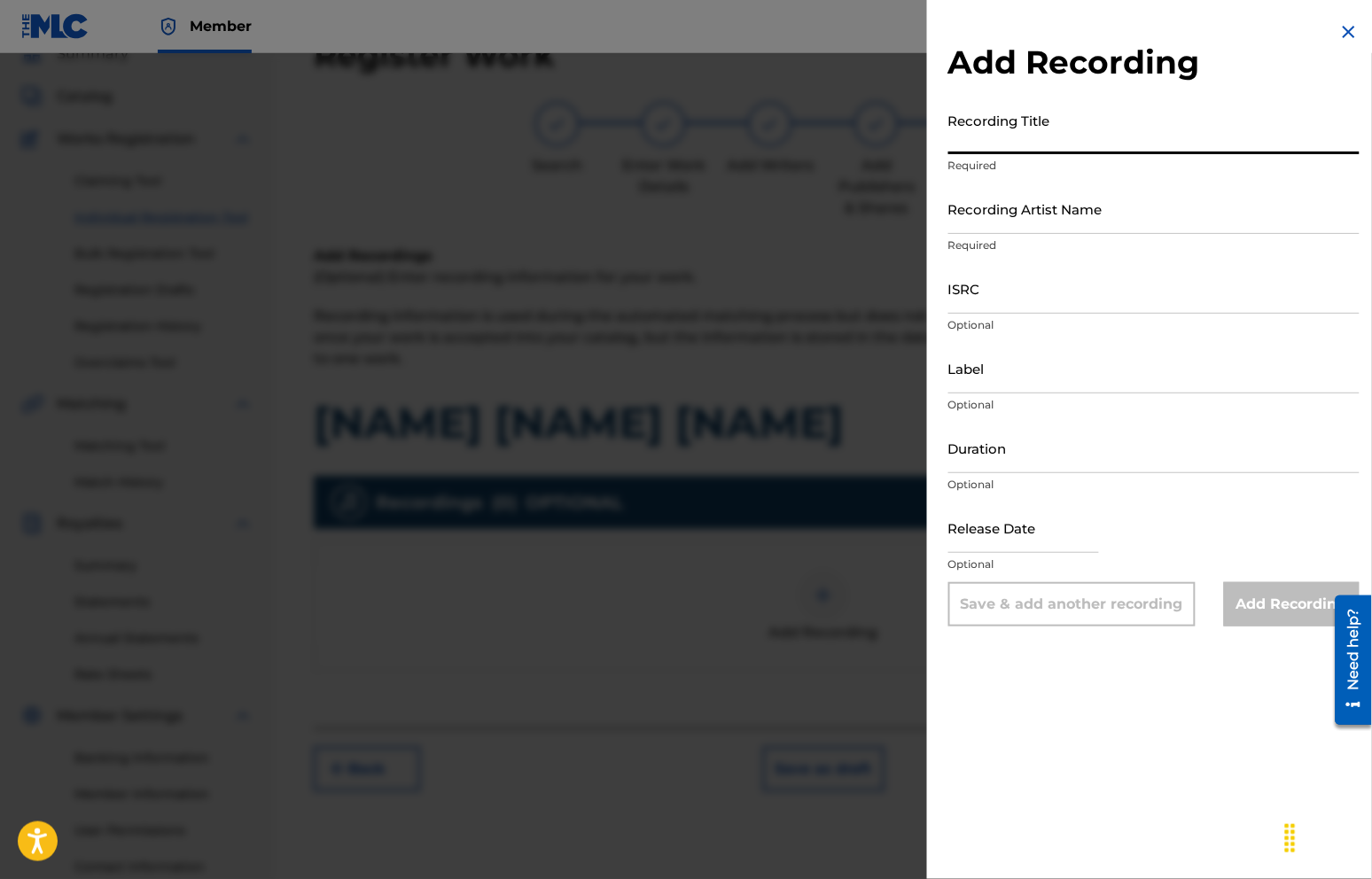 click on "Recording Title" at bounding box center [1154, 128] 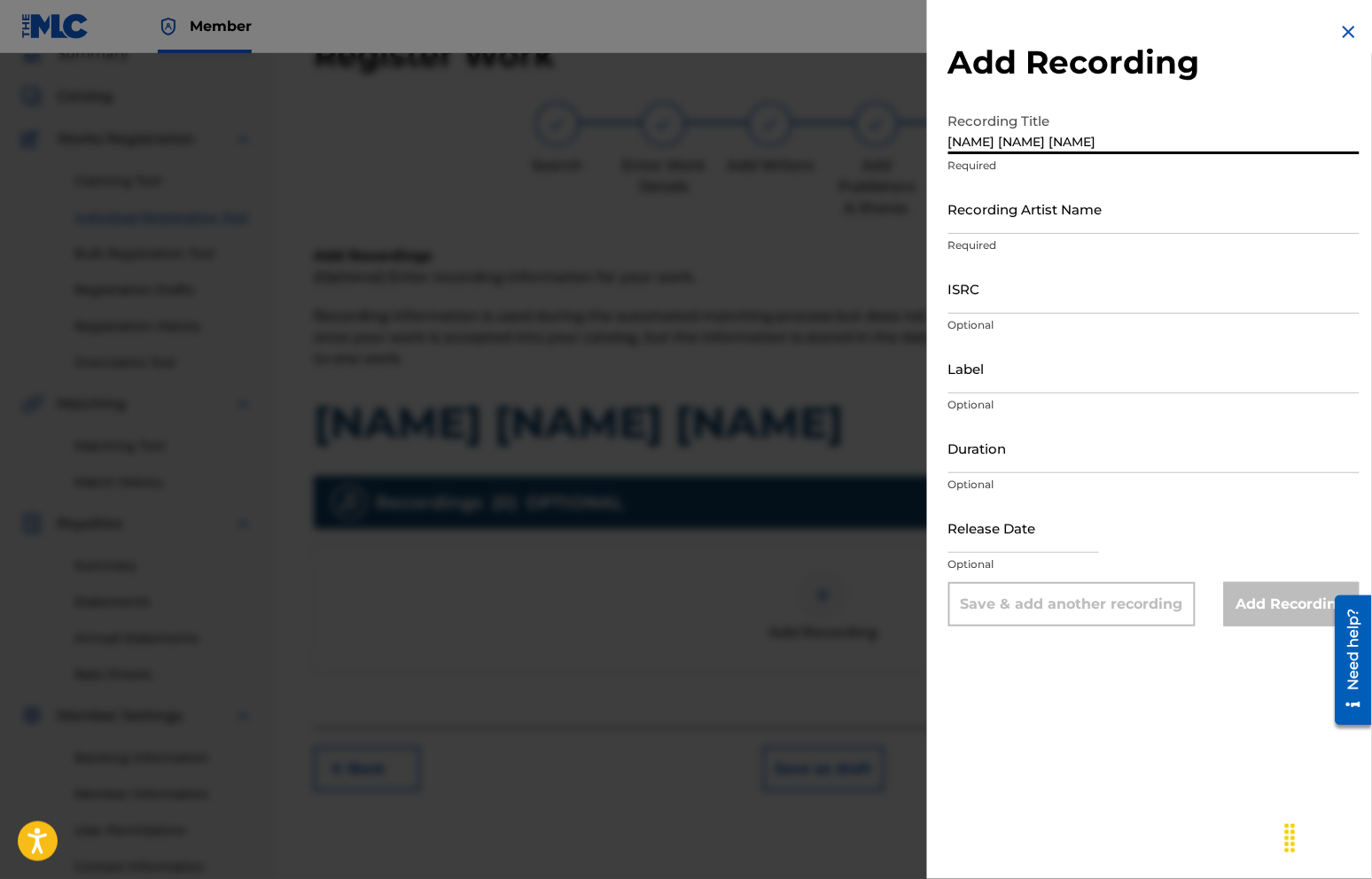 type on "[NAME] [NAME] [NAME]" 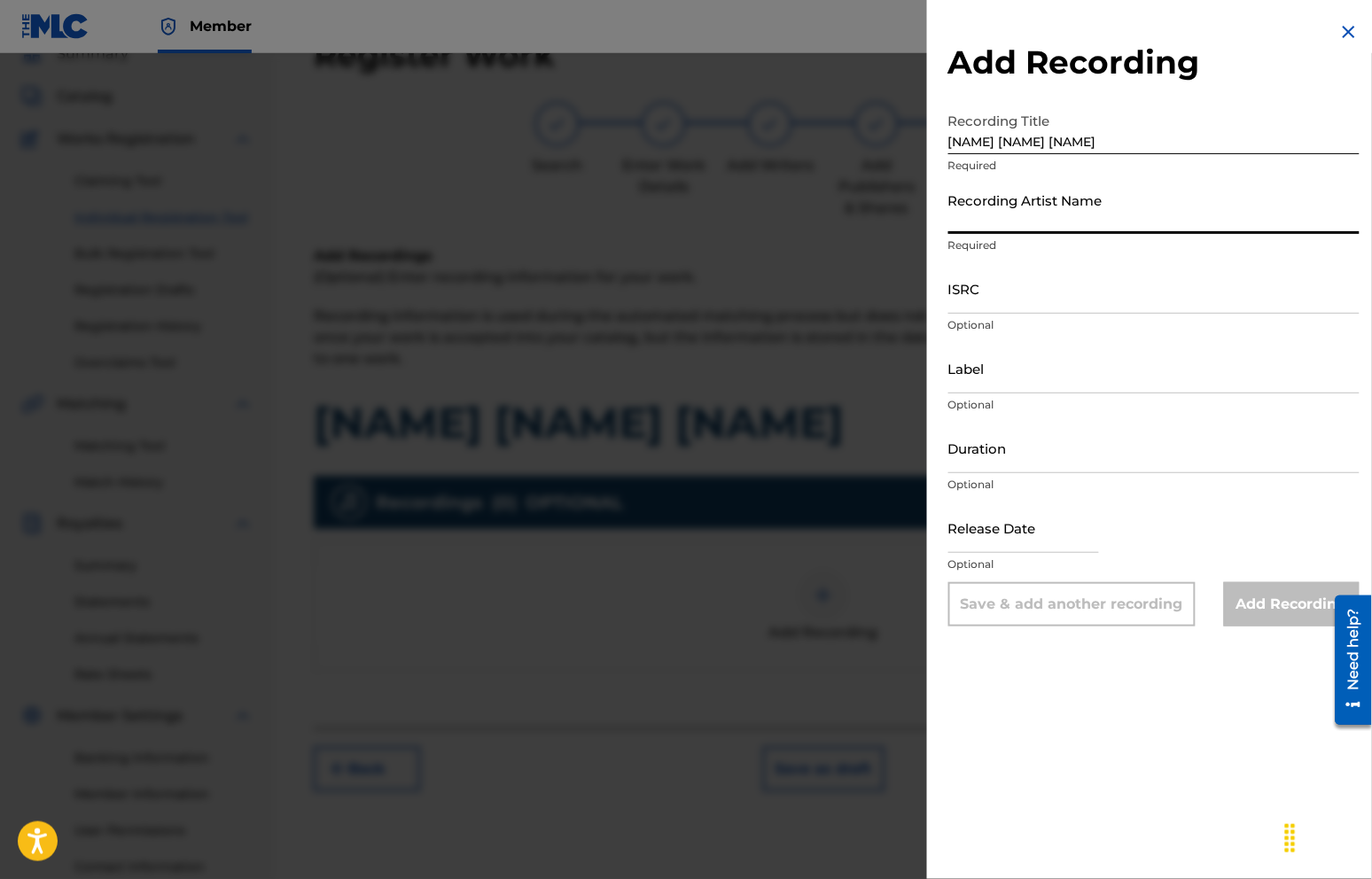 type on "[NAME] and [NAME]" 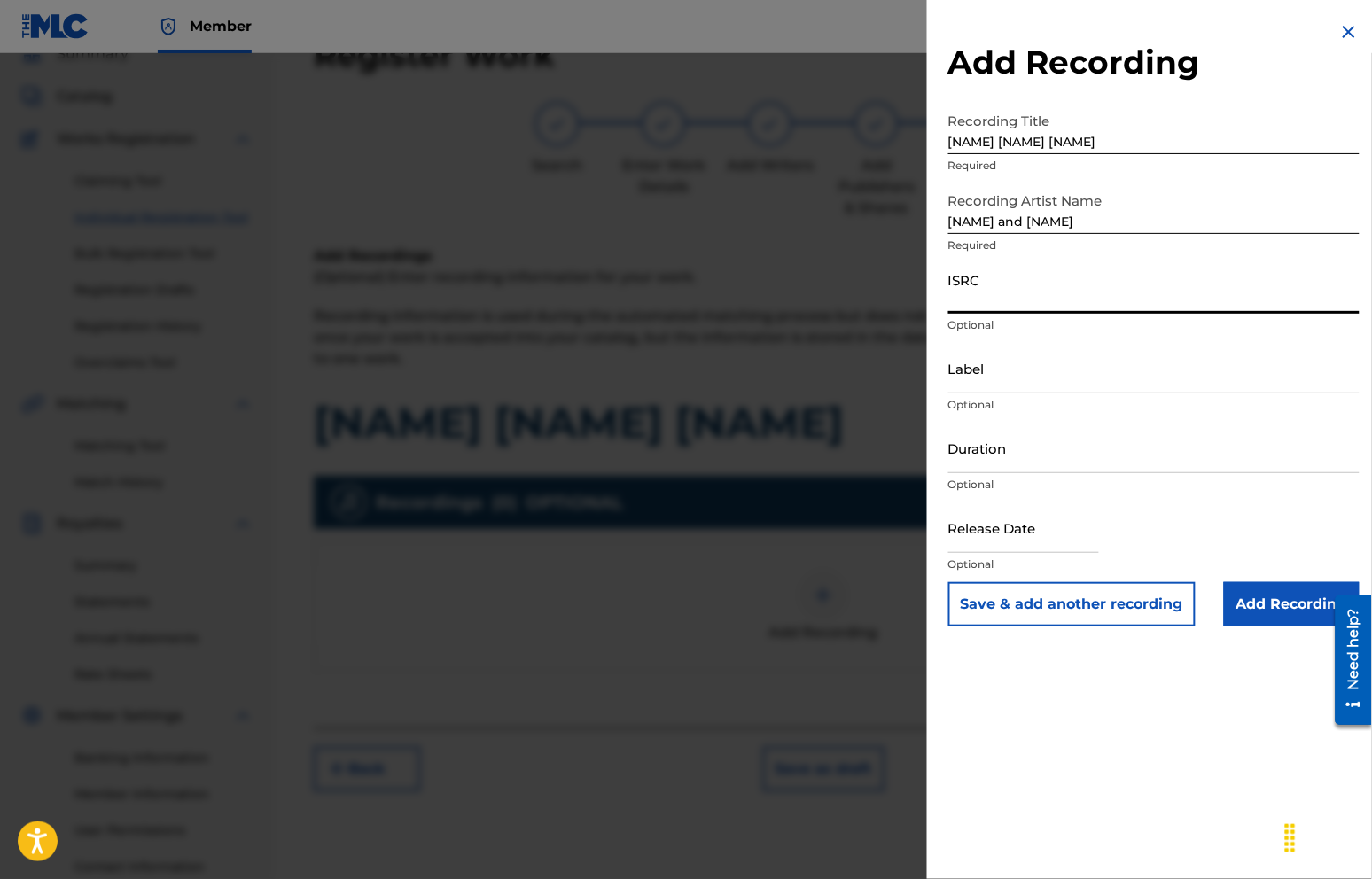 click on "ISRC" at bounding box center [1154, 288] 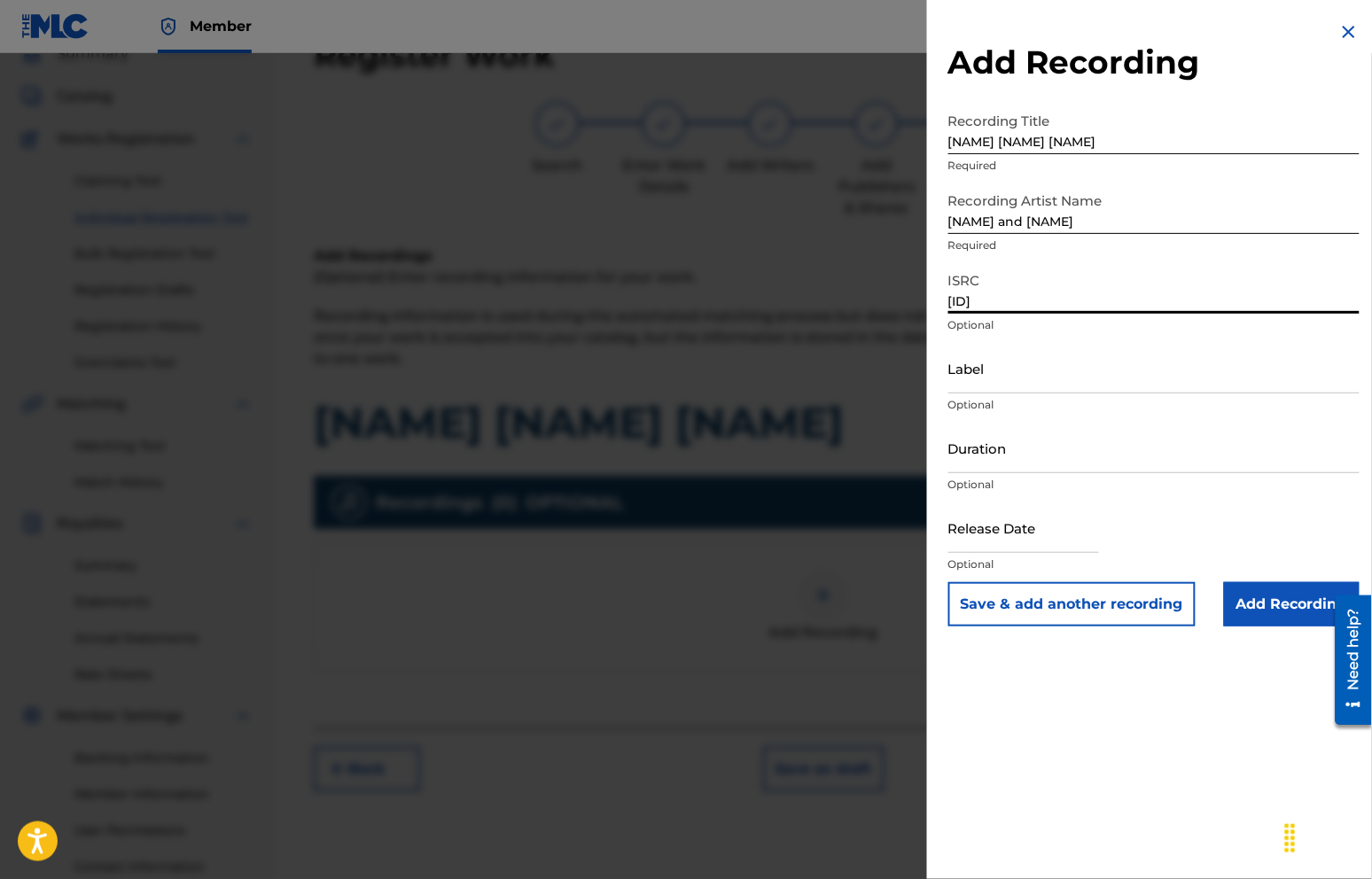 type on "[ID]" 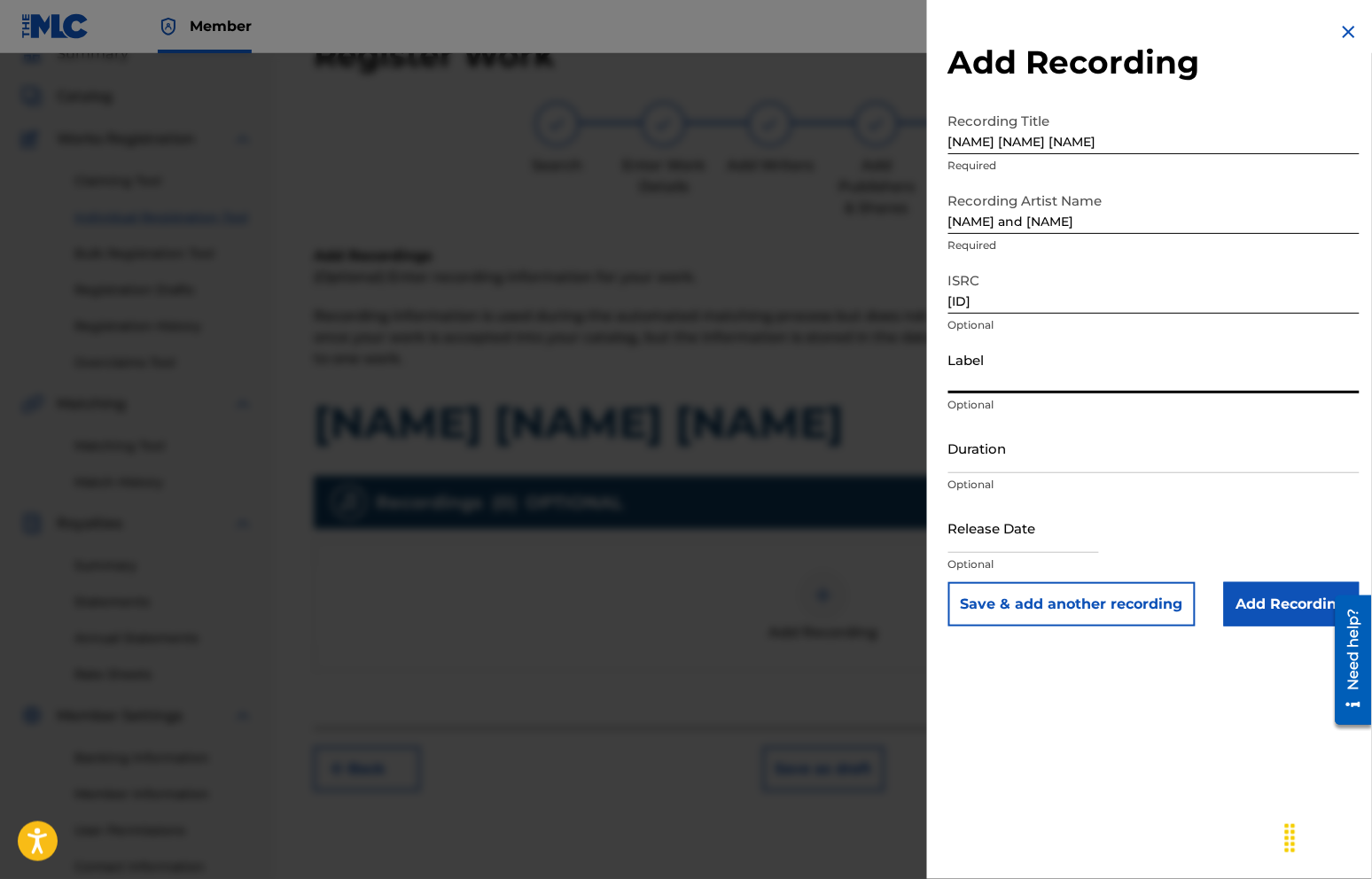 click on "Label" at bounding box center [1154, 368] 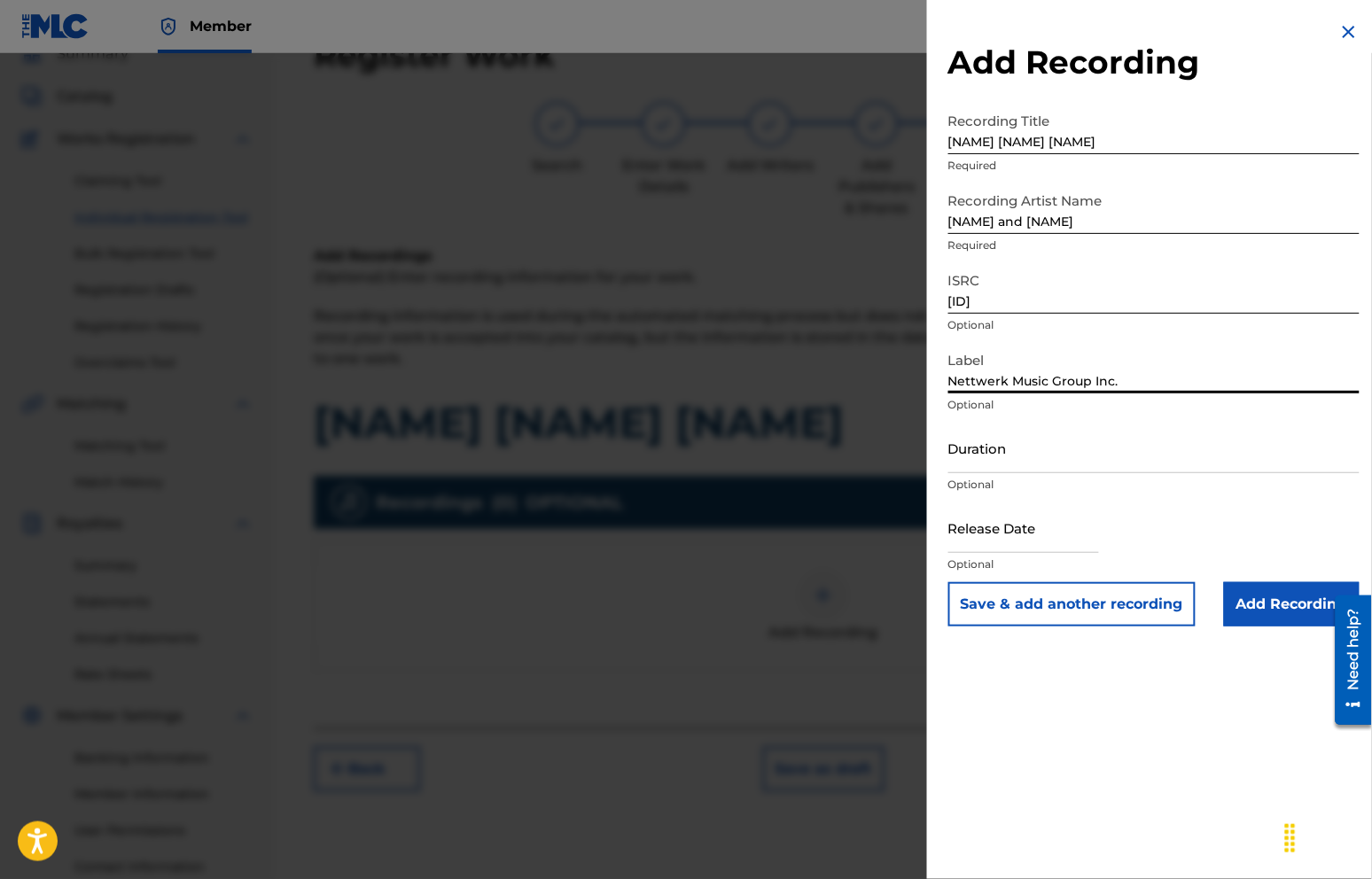 click on "Duration" at bounding box center (1154, 447) 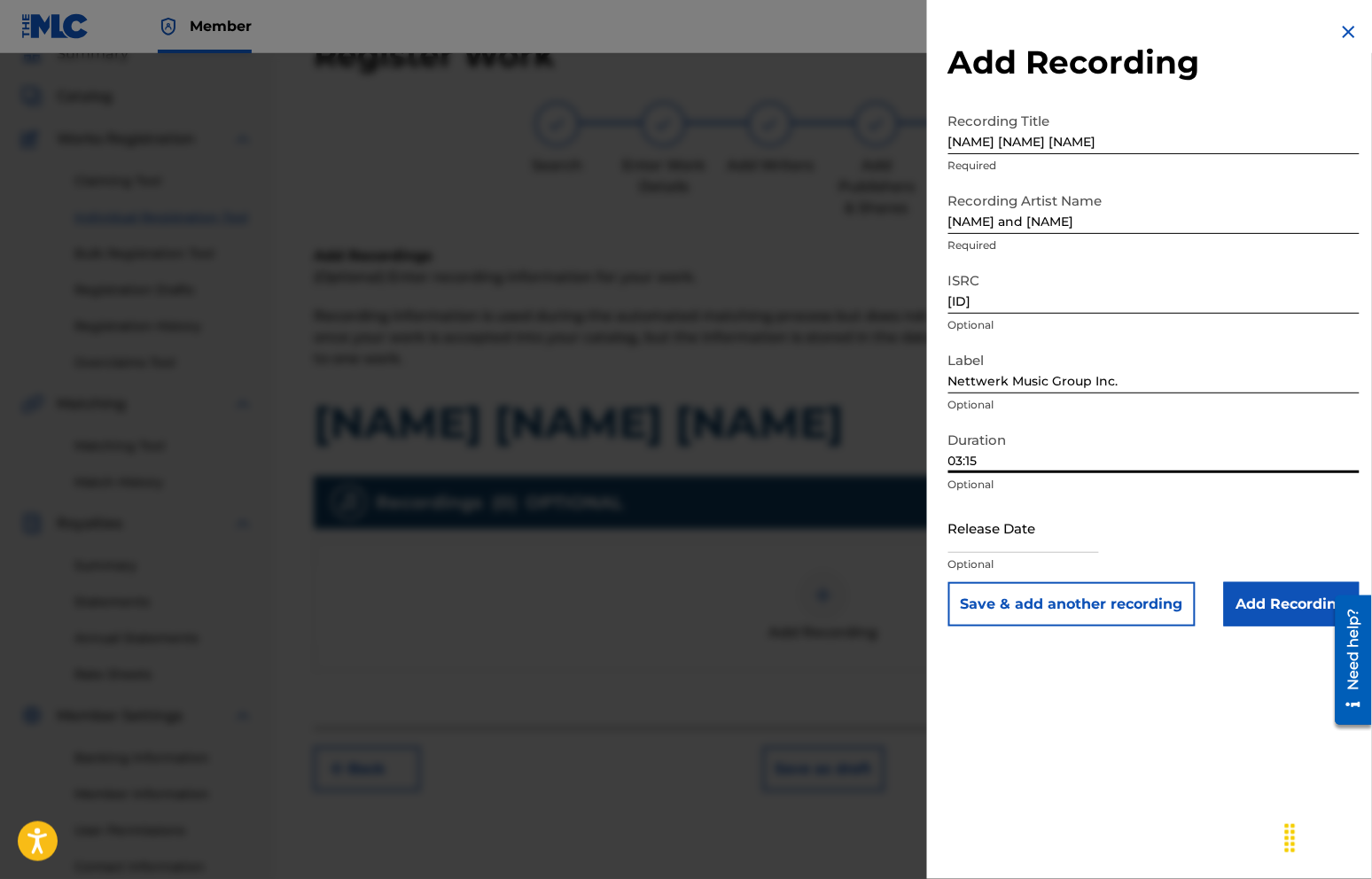 type on "03:15" 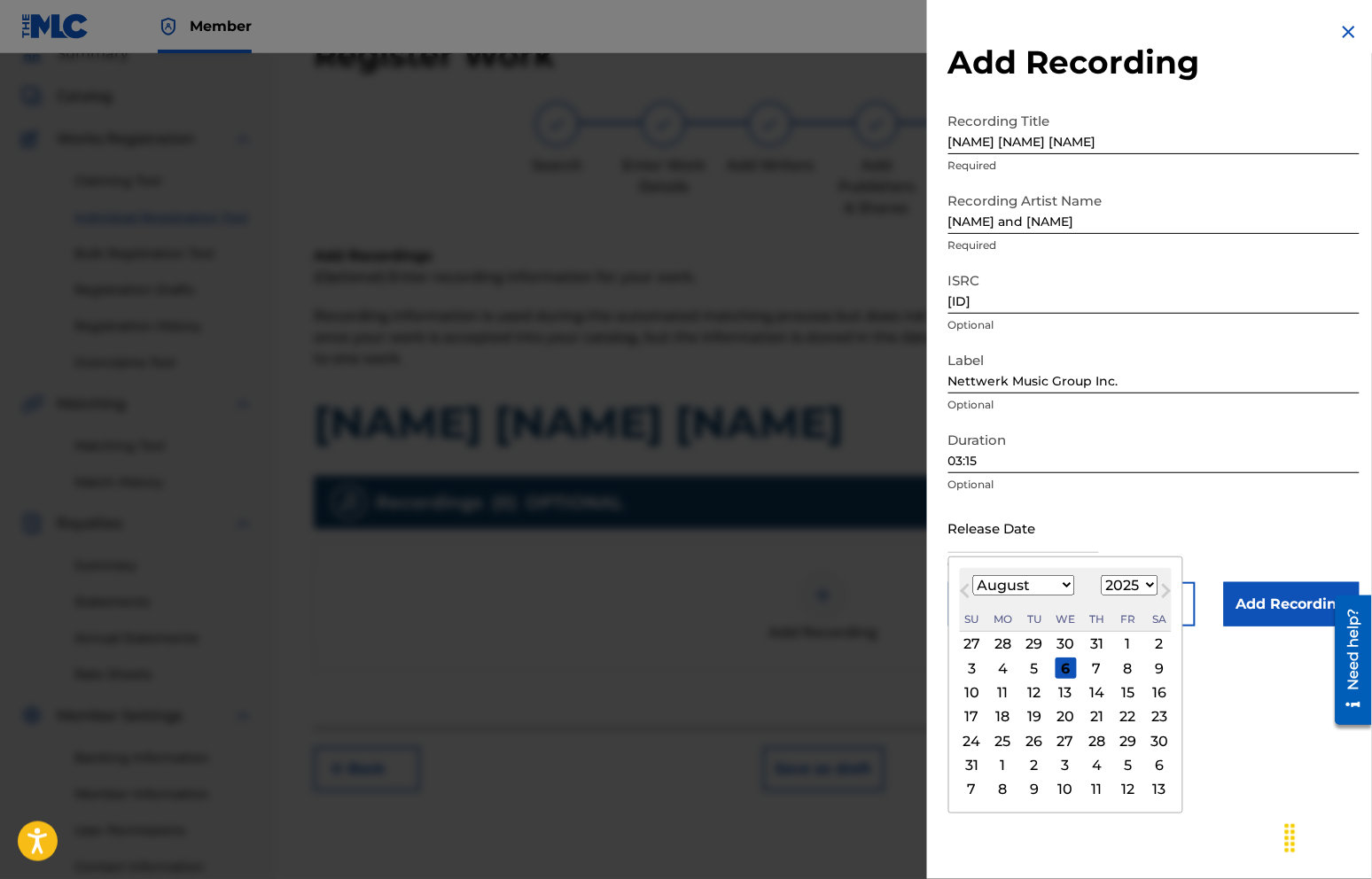 click on "January February March April May June July August September October November December" at bounding box center (1024, 585) 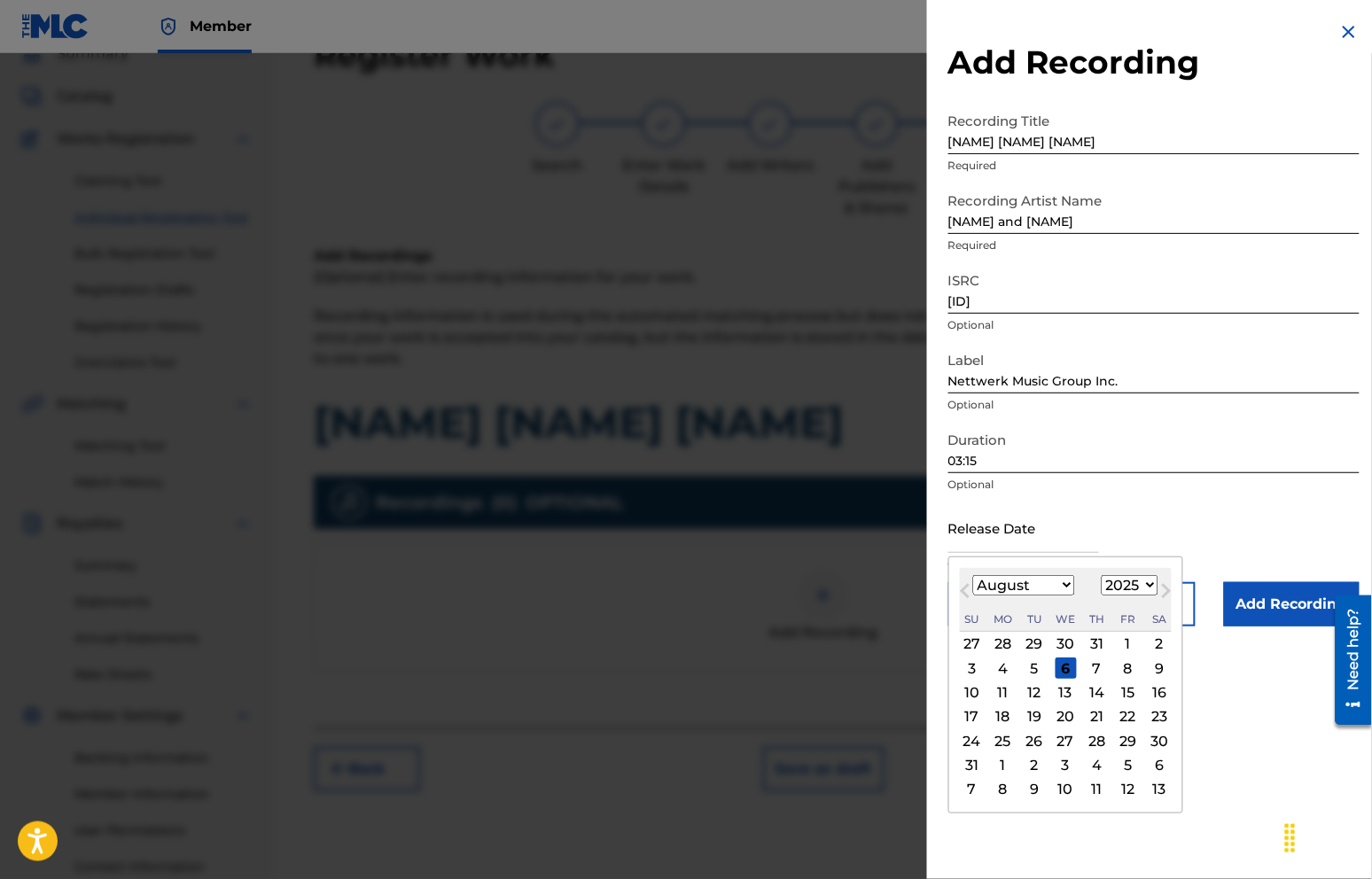 select on "9" 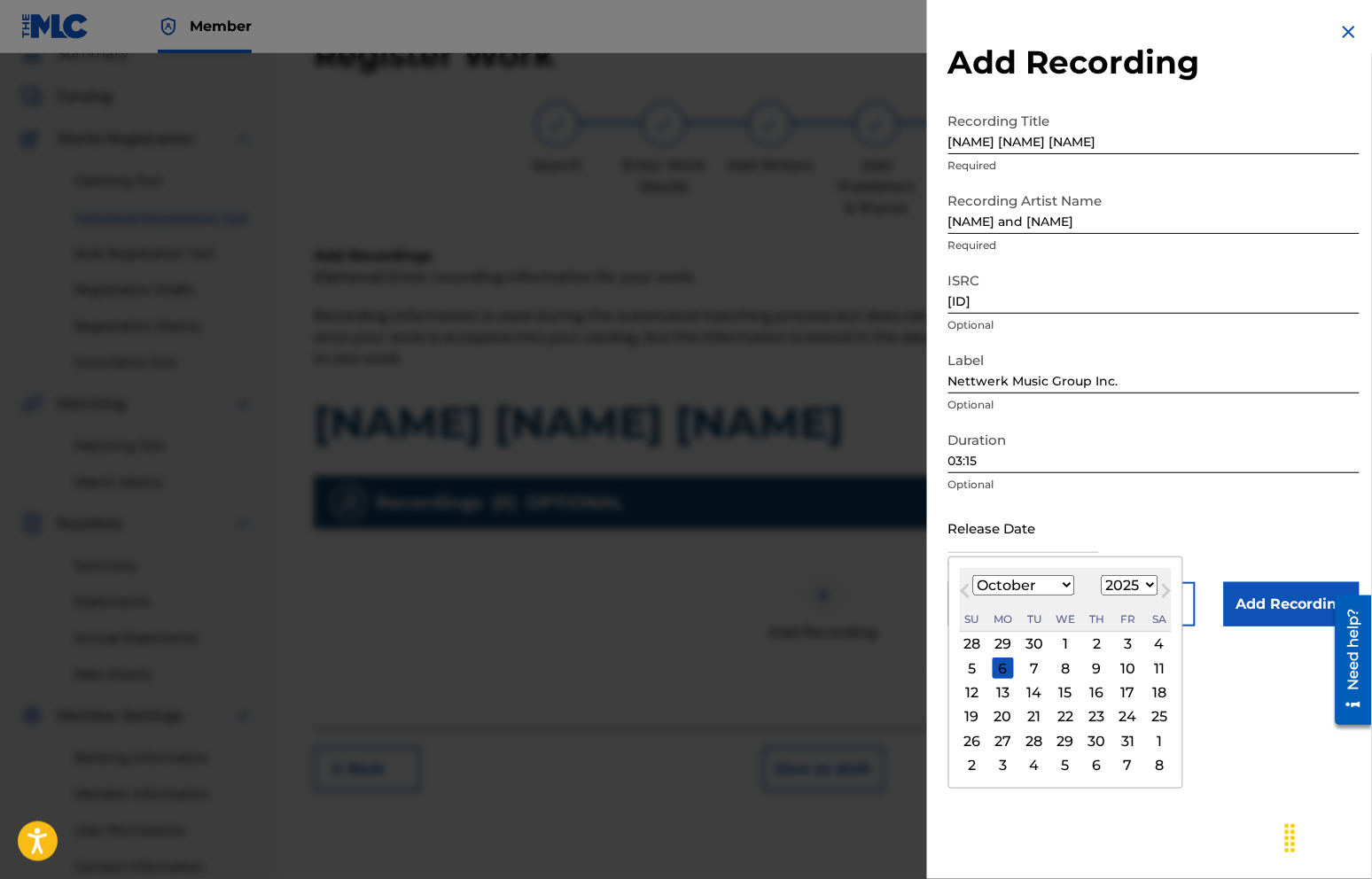 click on "6" at bounding box center [1003, 668] 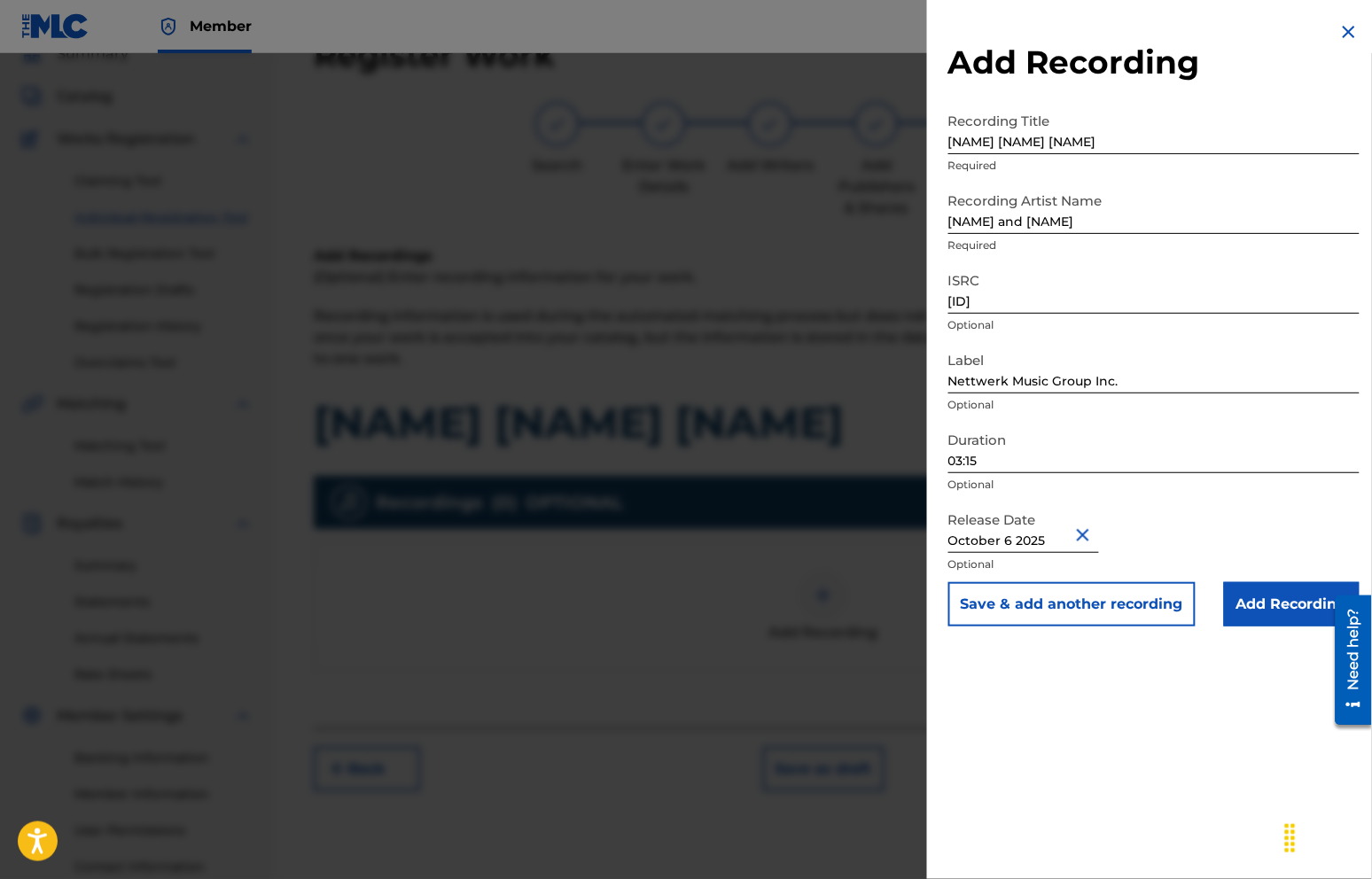 click on "October 6 2025" at bounding box center (1024, 527) 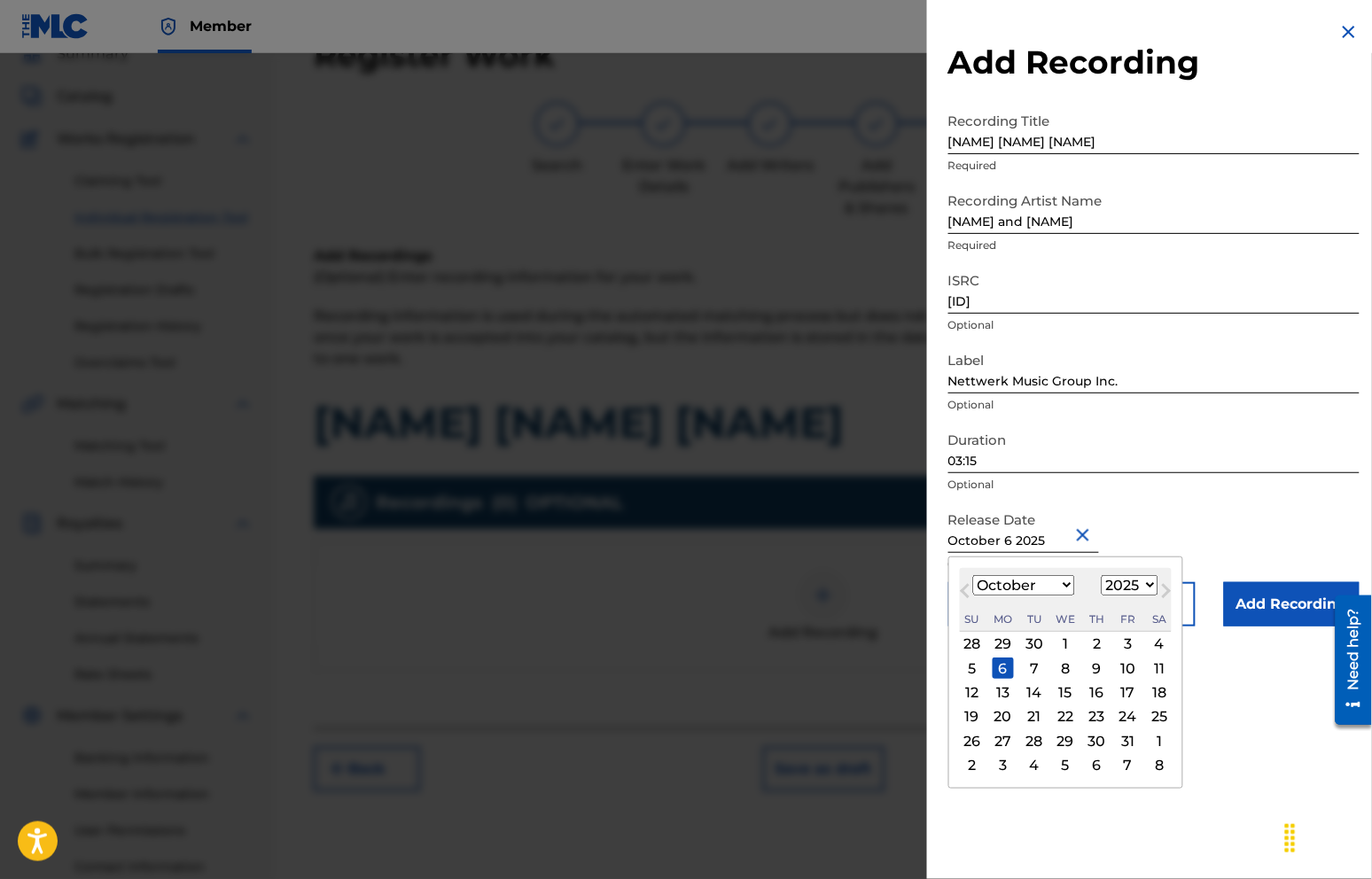 click on "1899 1900 1901 1902 1903 1904 1905 1906 1907 1908 1909 1910 1911 1912 1913 1914 1915 1916 1917 1918 1919 1920 1921 1922 1923 1924 1925 1926 1927 1928 1929 1930 1931 1932 1933 1934 1935 1936 1937 1938 1939 1940 1941 1942 1943 1944 1945 1946 1947 1948 1949 1950 1951 1952 1953 1954 1955 1956 1957 1958 1959 1960 1961 1962 1963 1964 1965 1966 1967 1968 1969 1970 1971 1972 1973 1974 1975 1976 1977 1978 1979 1980 1981 1982 1983 1984 1985 1986 1987 1988 1989 1990 1991 1992 1993 1994 1995 1996 1997 1998 1999 2000 2001 2002 2003 2004 2005 2006 2007 2008 2009 2010 2011 2012 2013 2014 2015 2016 2017 2018 2019 2020 2021 2022 2023 2024 2025 2026 2027 2028 2029 2030 2031 2032 2033 2034 2035 2036 2037 2038 2039 2040 2041 2042 2043 2044 2045 2046 2047 2048 2049 2050 2051 2052 2053 2054 2055 2056 2057 2058 2059 2060 2061 2062 2063 2064 2065 2066 2067 2068 2069 2070 2071 2072 2073 2074 2075 2076 2077 2078 2079 2080 2081 2082 2083 2084 2085 2086 2087 2088 2089 2090 2091 2092 2093 2094 2095 2096 2097 2098 2099 2100" at bounding box center (1130, 585) 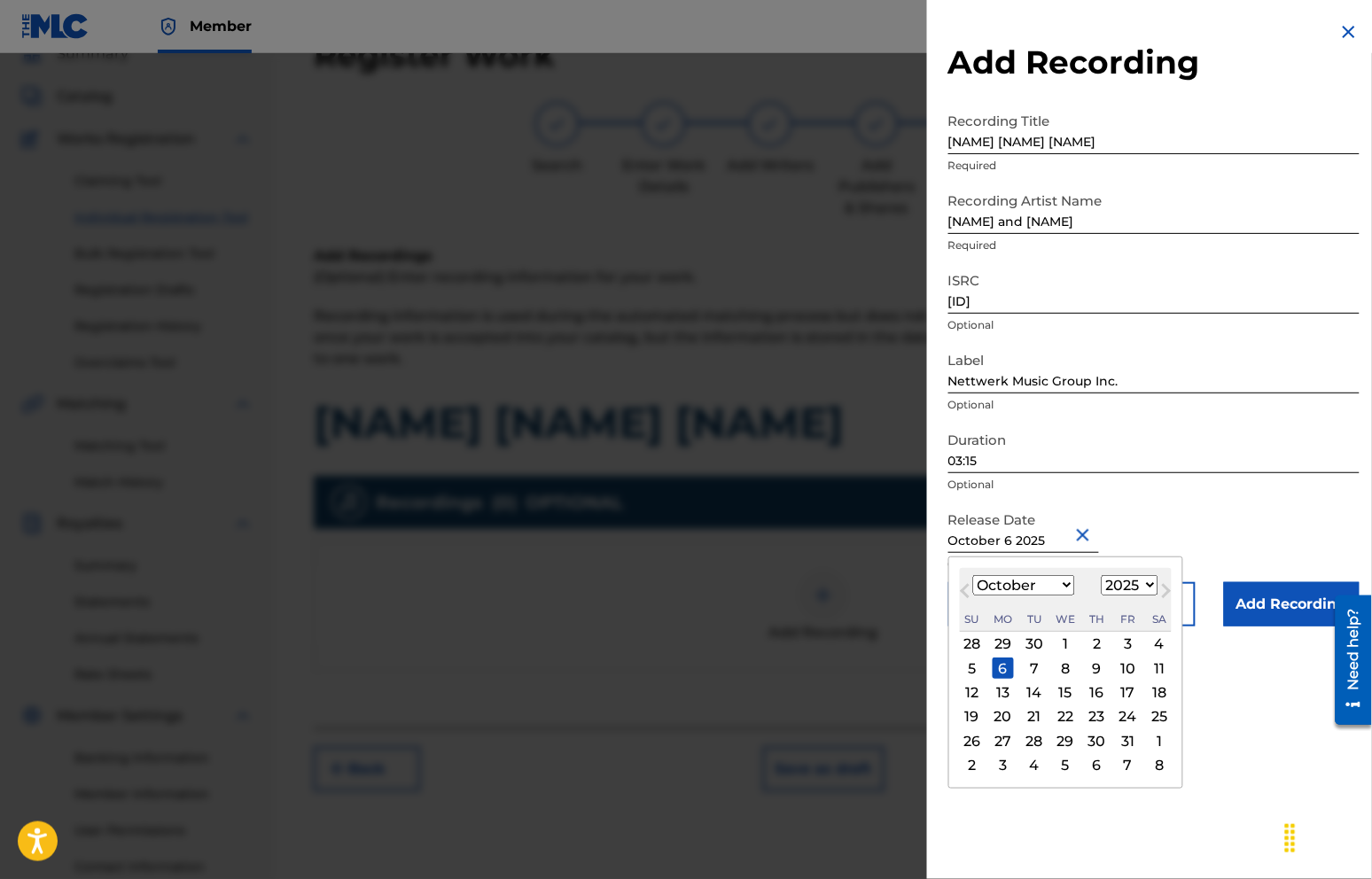 select on "2017" 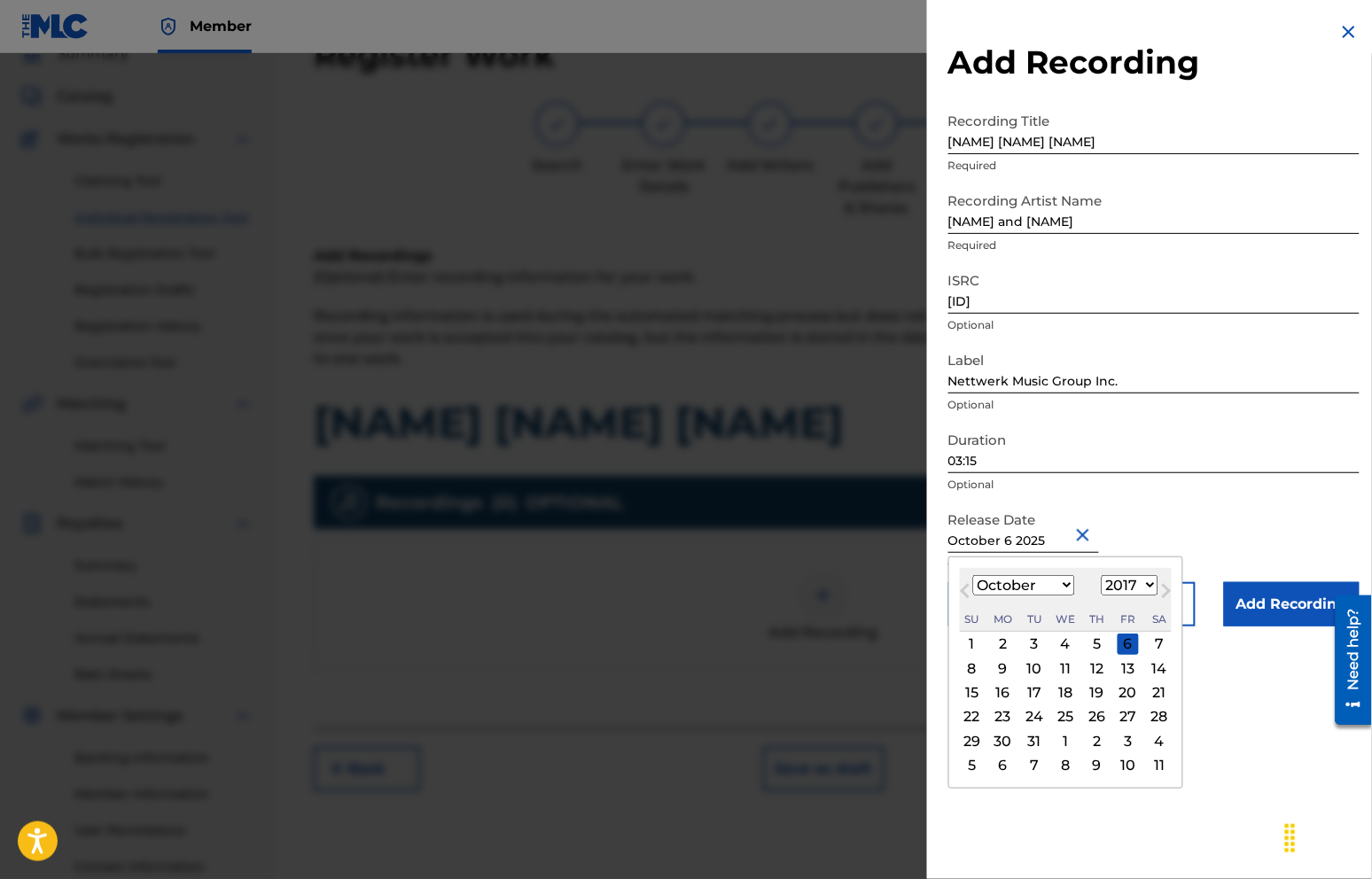 click on "6" at bounding box center [1128, 644] 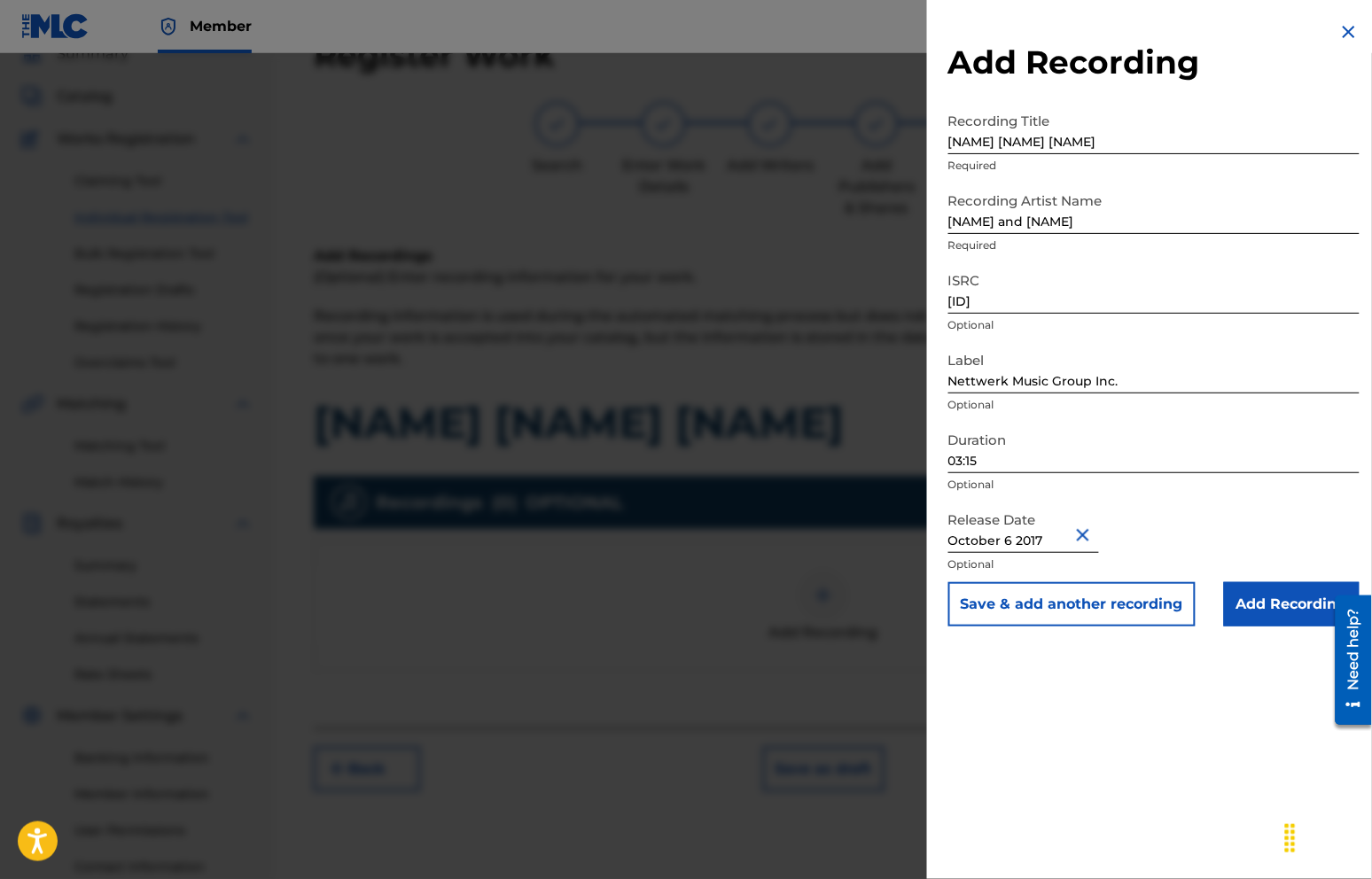 select on "9" 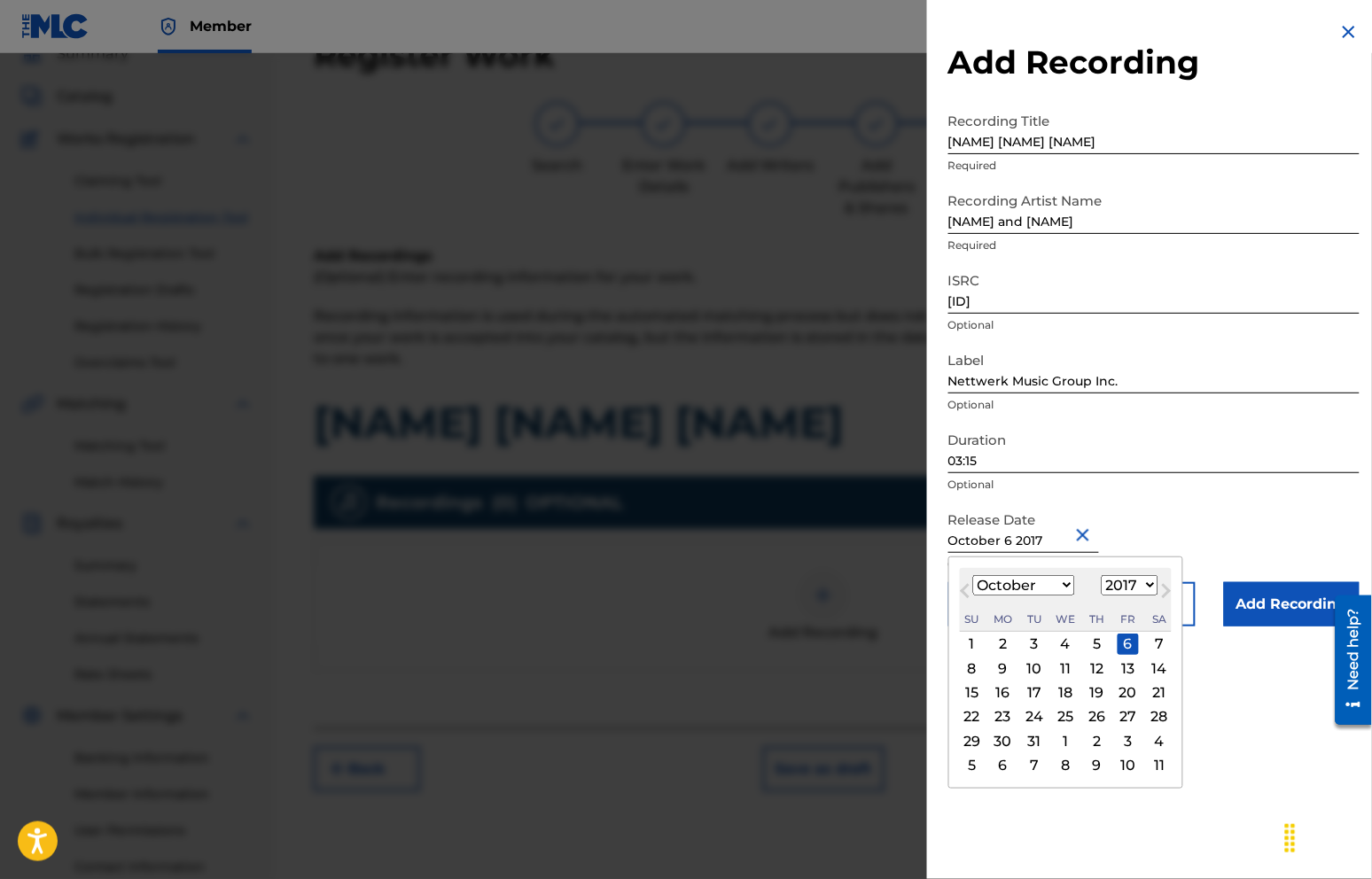 click on "Release Date October 6 2017 Previous Month Next Month October 2017 January February March April May June July August September October November December 1899 1900 1901 1902 1903 1904 1905 1906 1907 1908 1909 1910 1911 1912 1913 1914 1915 1916 1917 1918 1919 1920 1921 1922 1923 1924 1925 1926 1927 1928 1929 1930 1931 1932 1933 1934 1935 1936 1937 1938 1939 1940 1941 1942 1943 1944 1945 1946 1947 1948 1949 1950 1951 1952 1953 1954 1955 1956 1957 1958 1959 1960 1961 1962 1963 1964 1965 1966 1967 1968 1969 1970 1971 1972 1973 1974 1975 1976 1977 1978 1979 1980 1981 1982 1983 1984 1985 1986 1987 1988 1989 1990 1991 1992 1993 1994 1995 1996 1997 1998 1999 2000 2001 2002 2003 2004 2005 2006 2007 2008 2009 2010 2011 2012 2013 2014 2015 2016 2017 2018 2019 2020 2021 2022 2023 2024 2025 2026 2027 2028 2029 2030 2031 2032 2033 2034 2035 2036 2037 2038 2039 2040 2041 2042 2043 2044 2045 2046 2047 2048 2049 2050 2051 2052 2053 2054 2055 2056 2057 2058 2059 2060 2061 2062 2063 2064 2065 2066 2067 2068 2069 2070 2071 2072 1" at bounding box center [1154, 542] 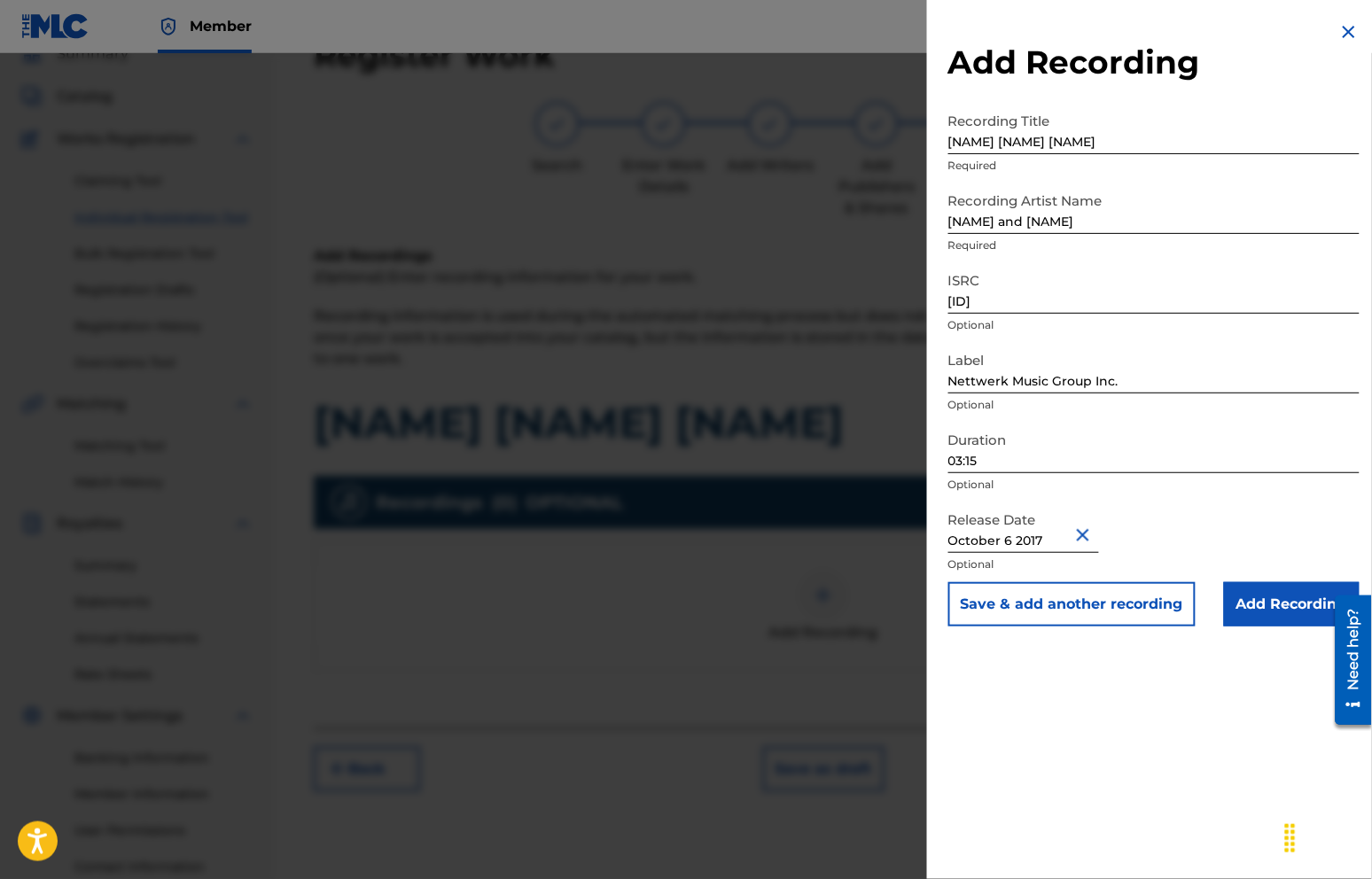 click on "Add Recording" at bounding box center [1291, 604] 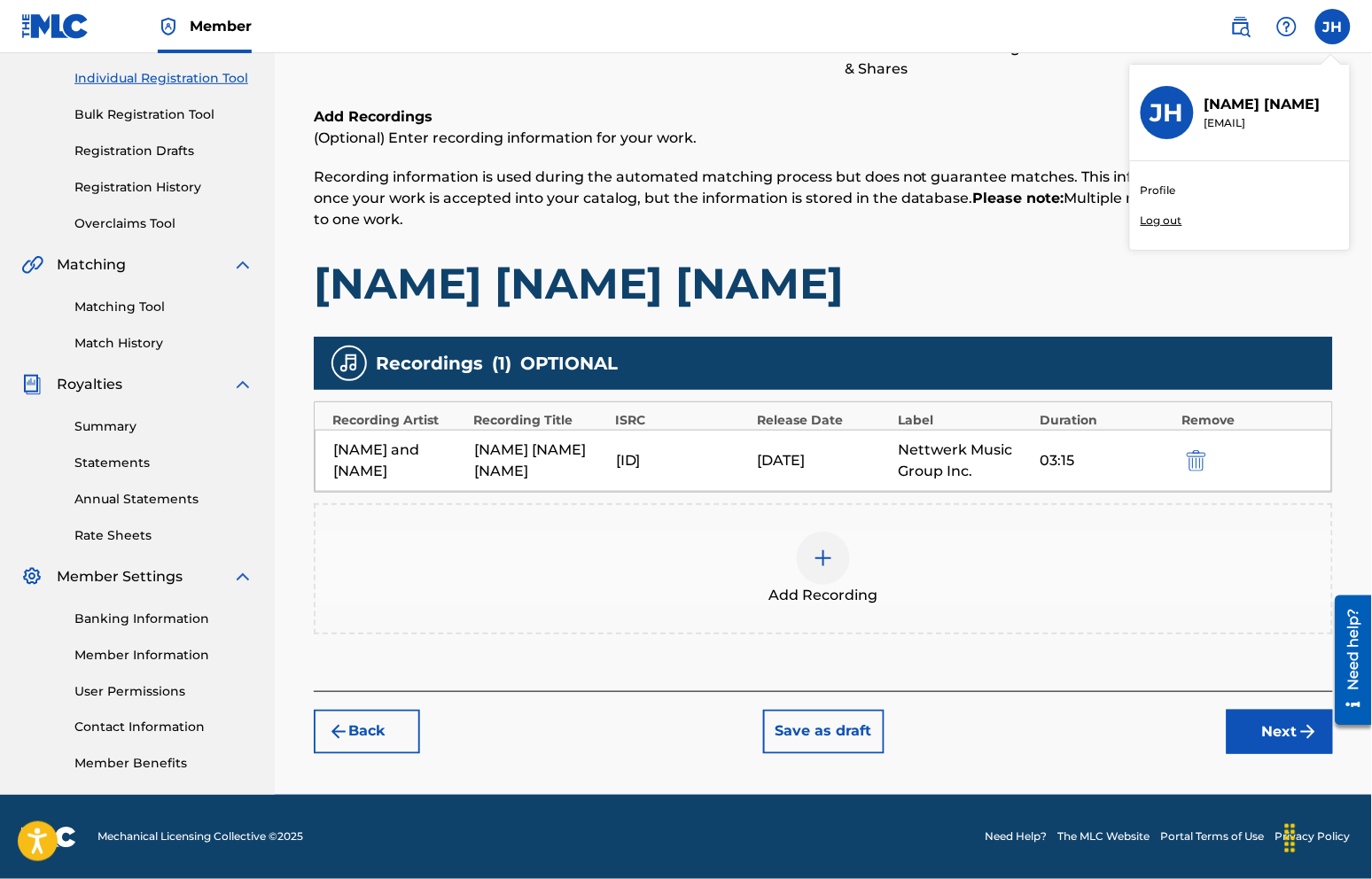 click on "Next" at bounding box center [1280, 732] 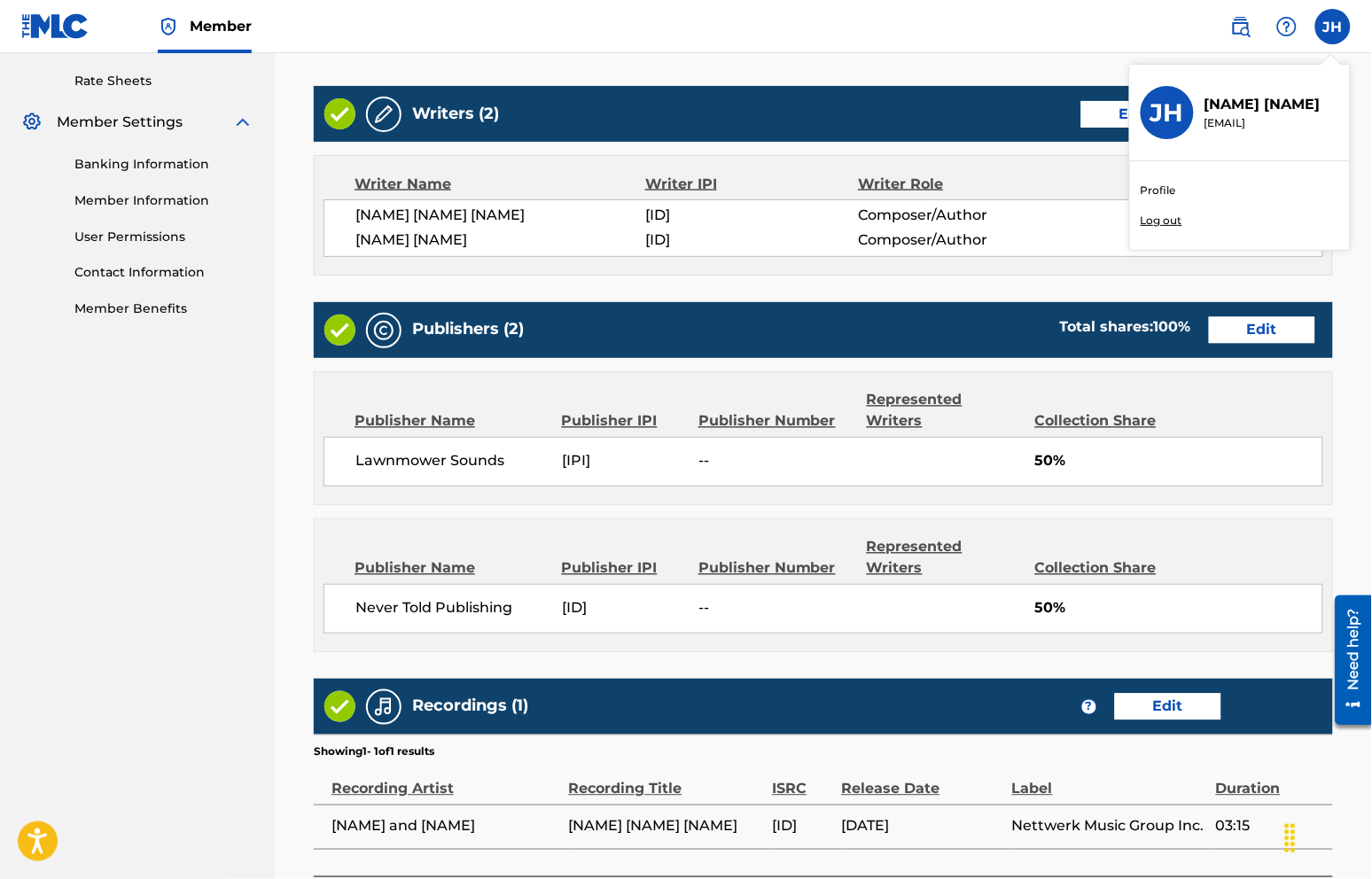 scroll, scrollTop: 786, scrollLeft: 0, axis: vertical 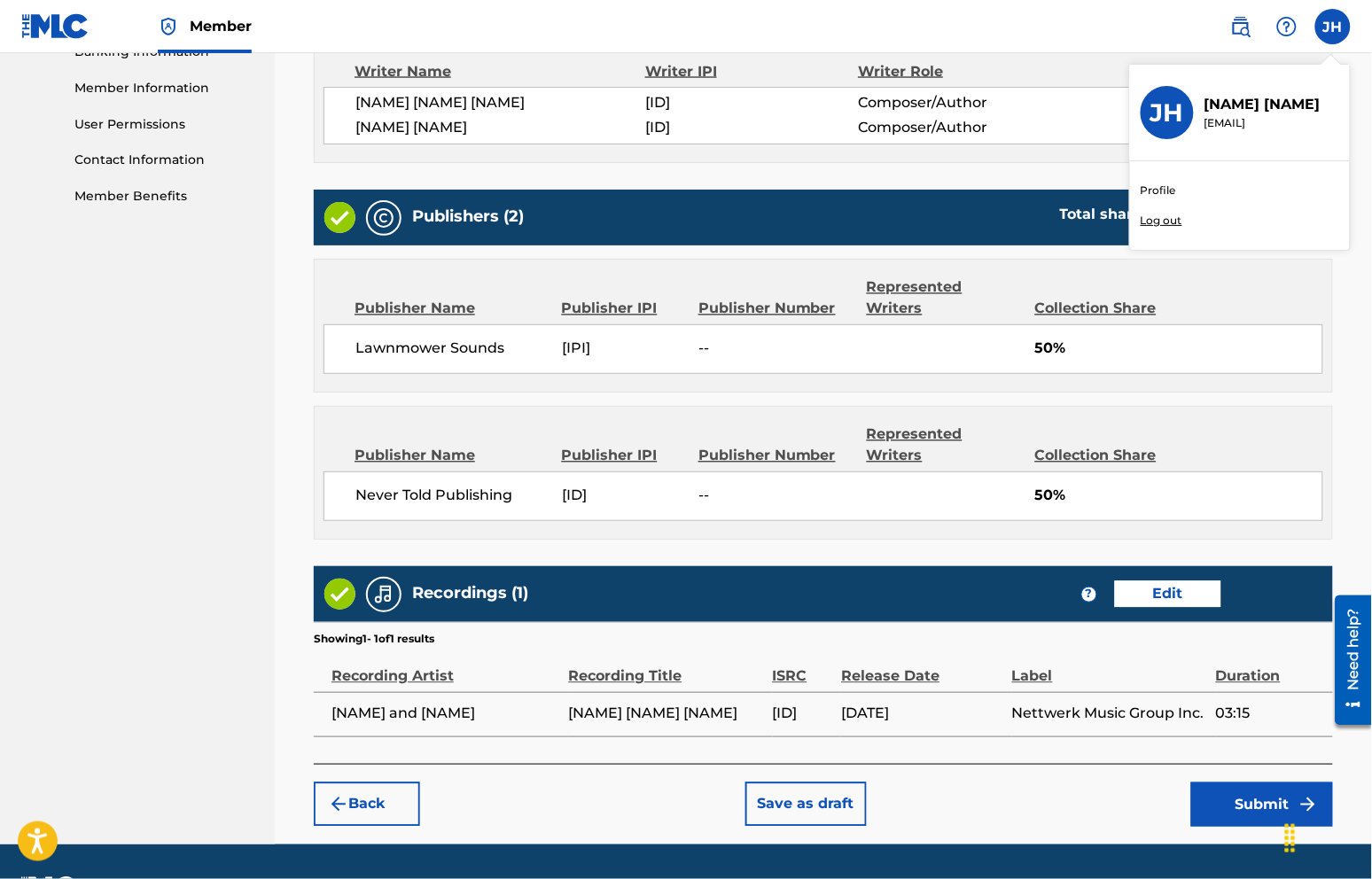 click on "Submit" at bounding box center [1262, 805] 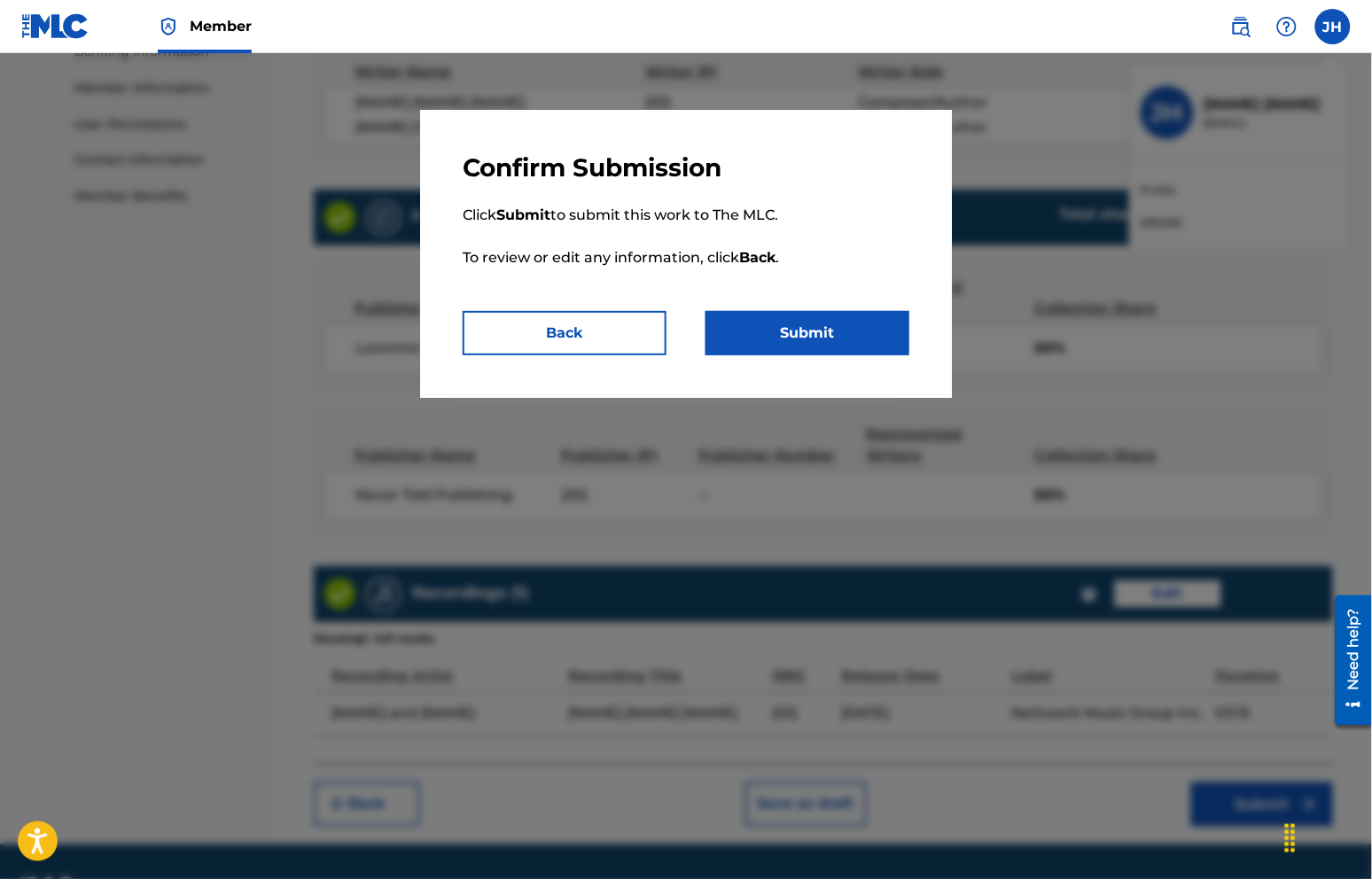 click on "Submit" at bounding box center (807, 333) 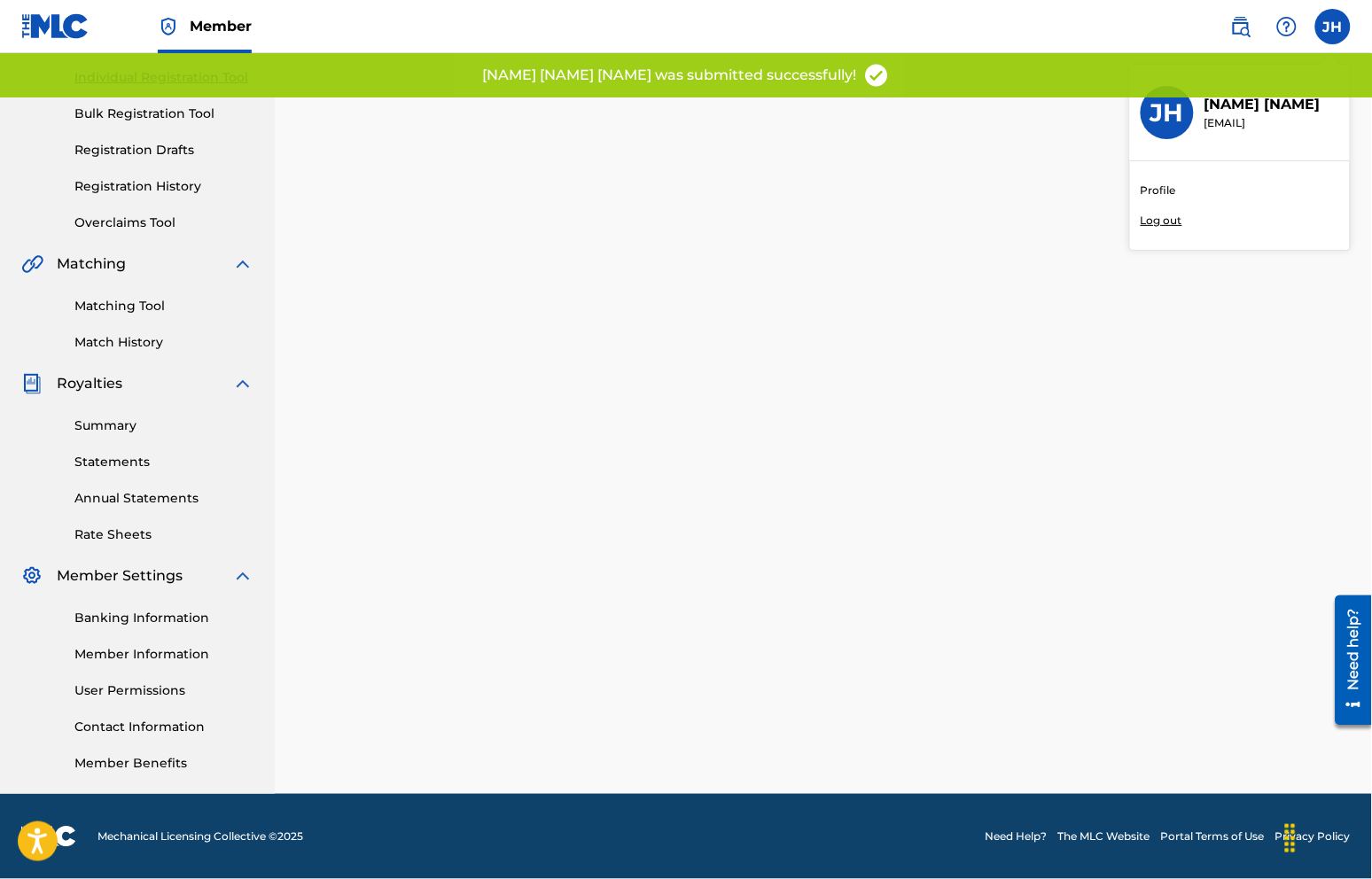 scroll, scrollTop: 0, scrollLeft: 0, axis: both 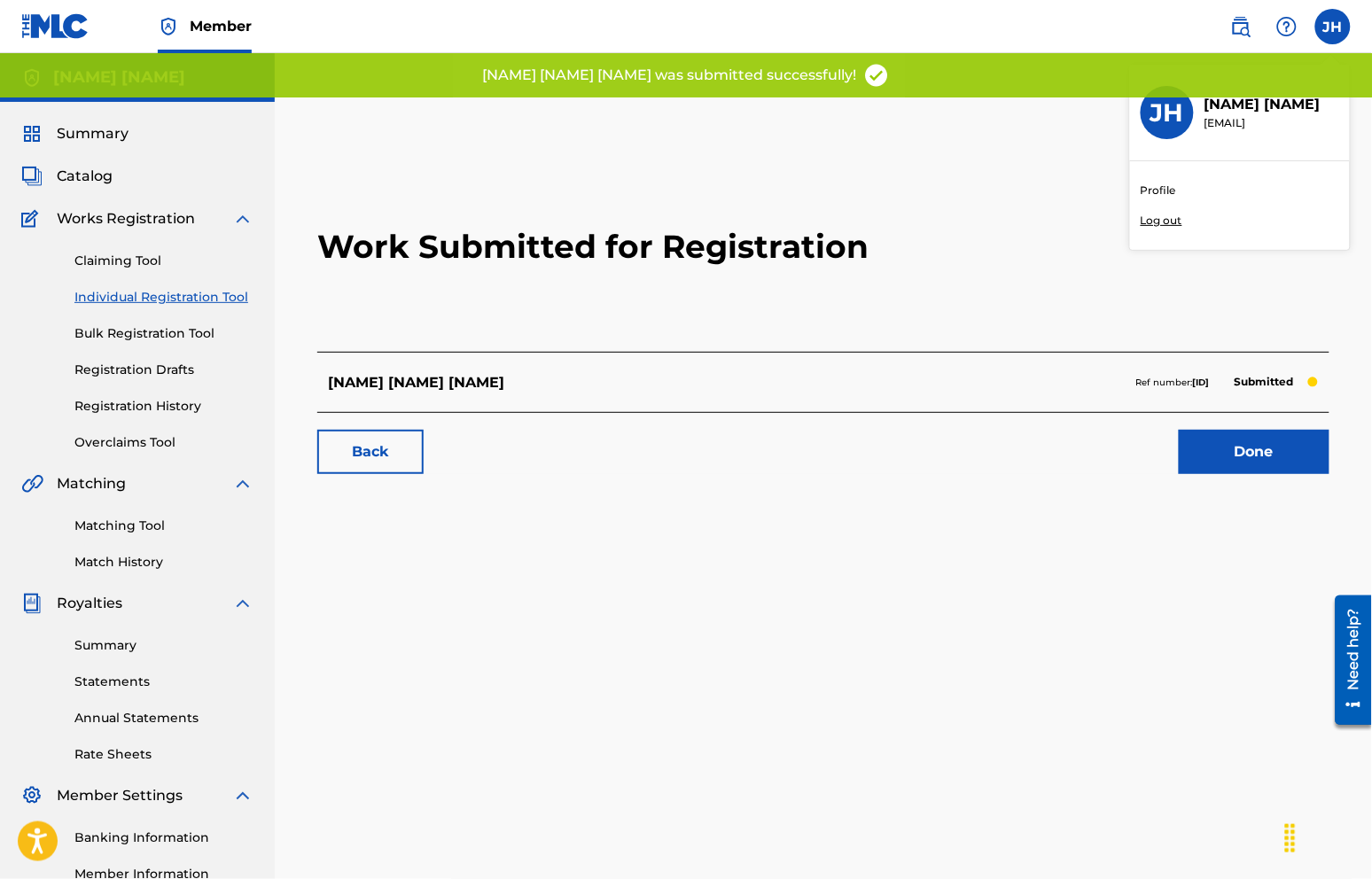click on "Registration History" at bounding box center [164, 406] 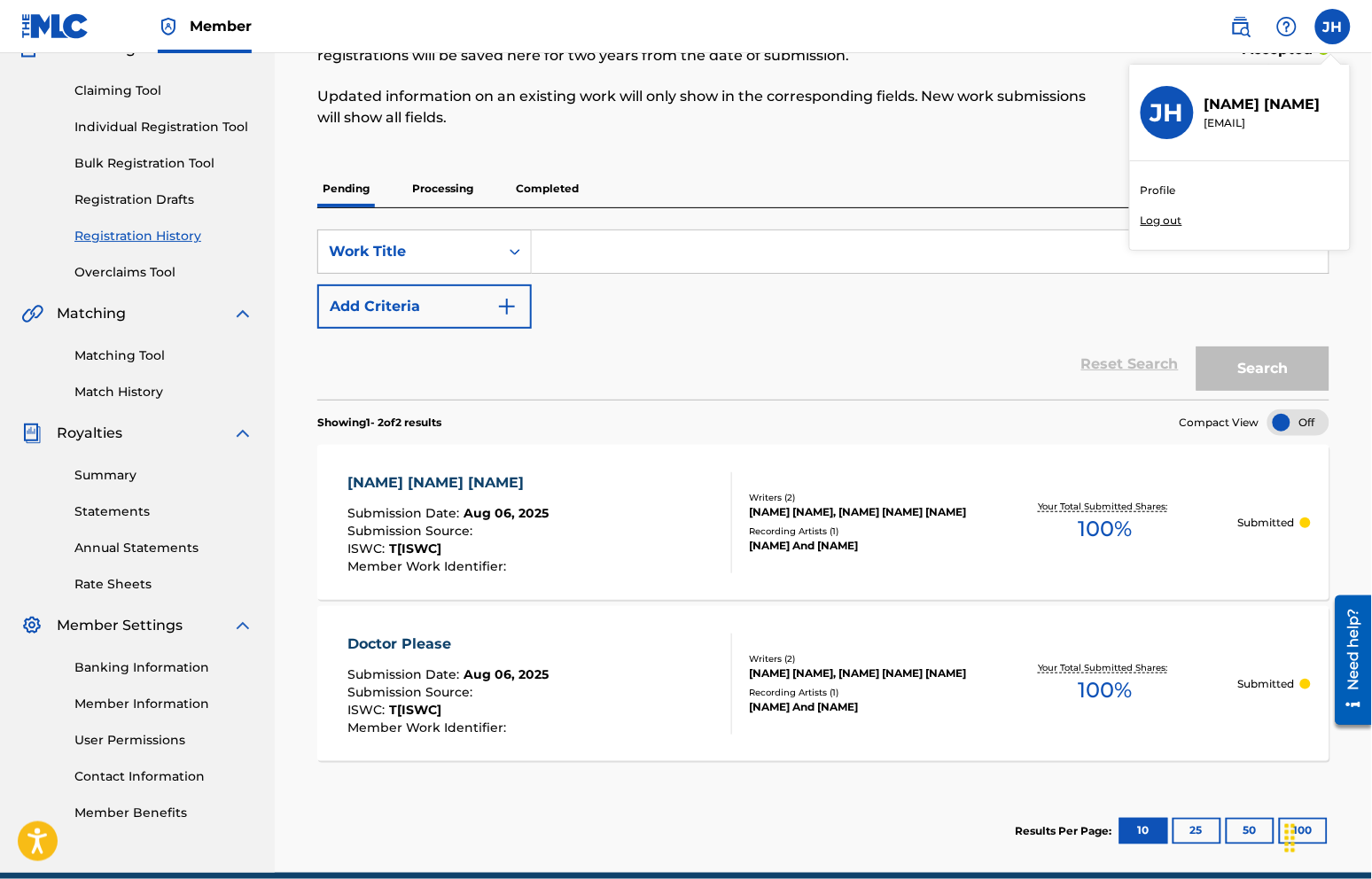 scroll, scrollTop: 157, scrollLeft: 0, axis: vertical 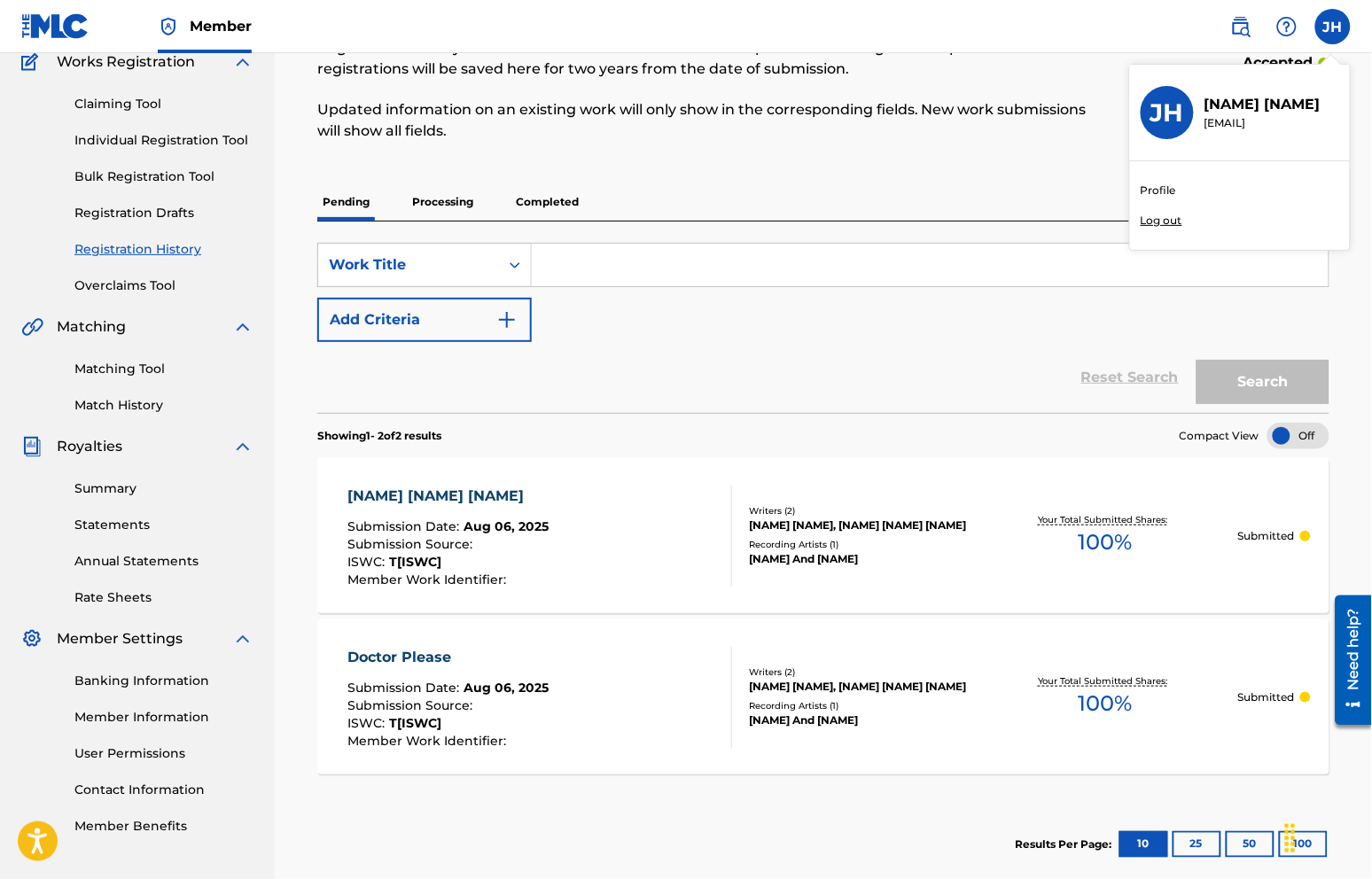 click on "[NAME] And [NAME]" at bounding box center [861, 559] 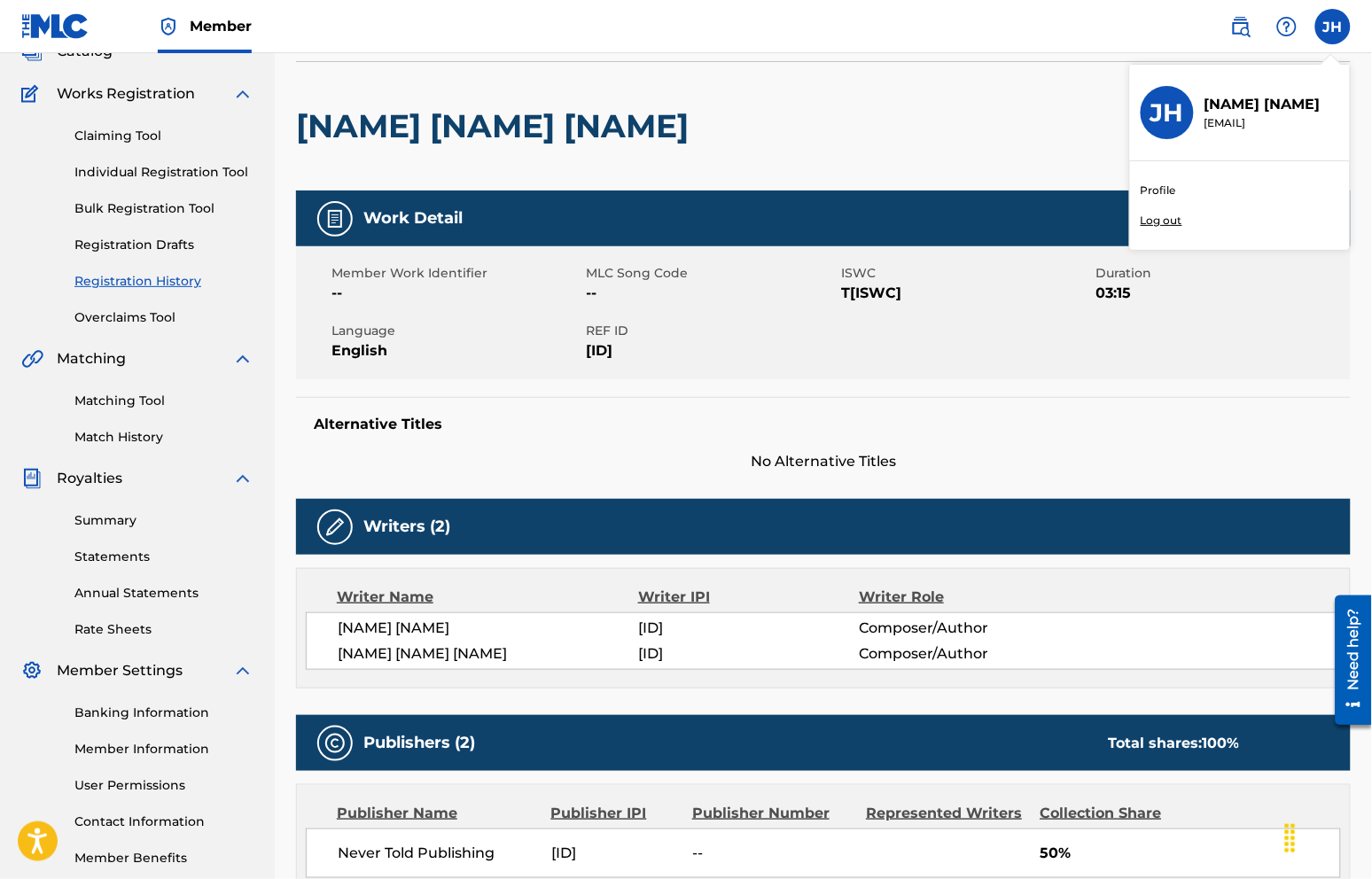 scroll, scrollTop: 0, scrollLeft: 0, axis: both 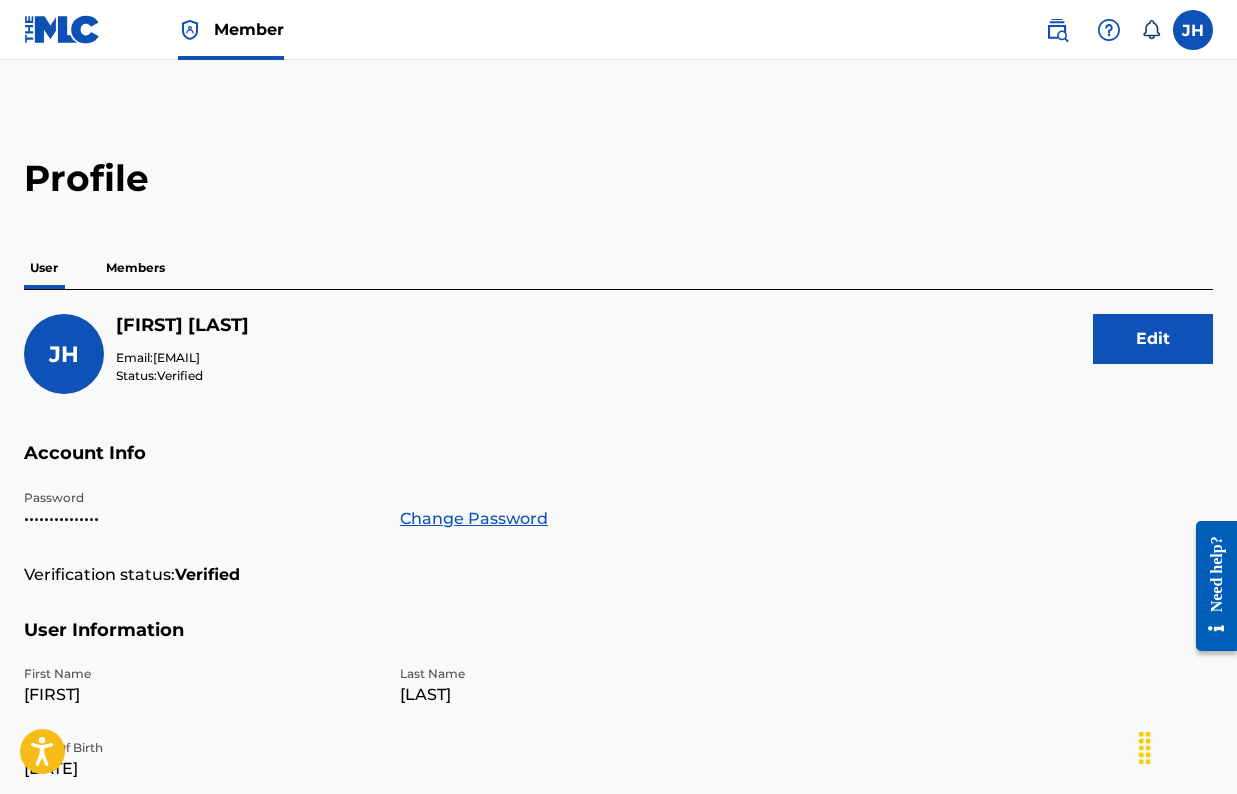 drag, startPoint x: 130, startPoint y: 279, endPoint x: 96, endPoint y: 279, distance: 34 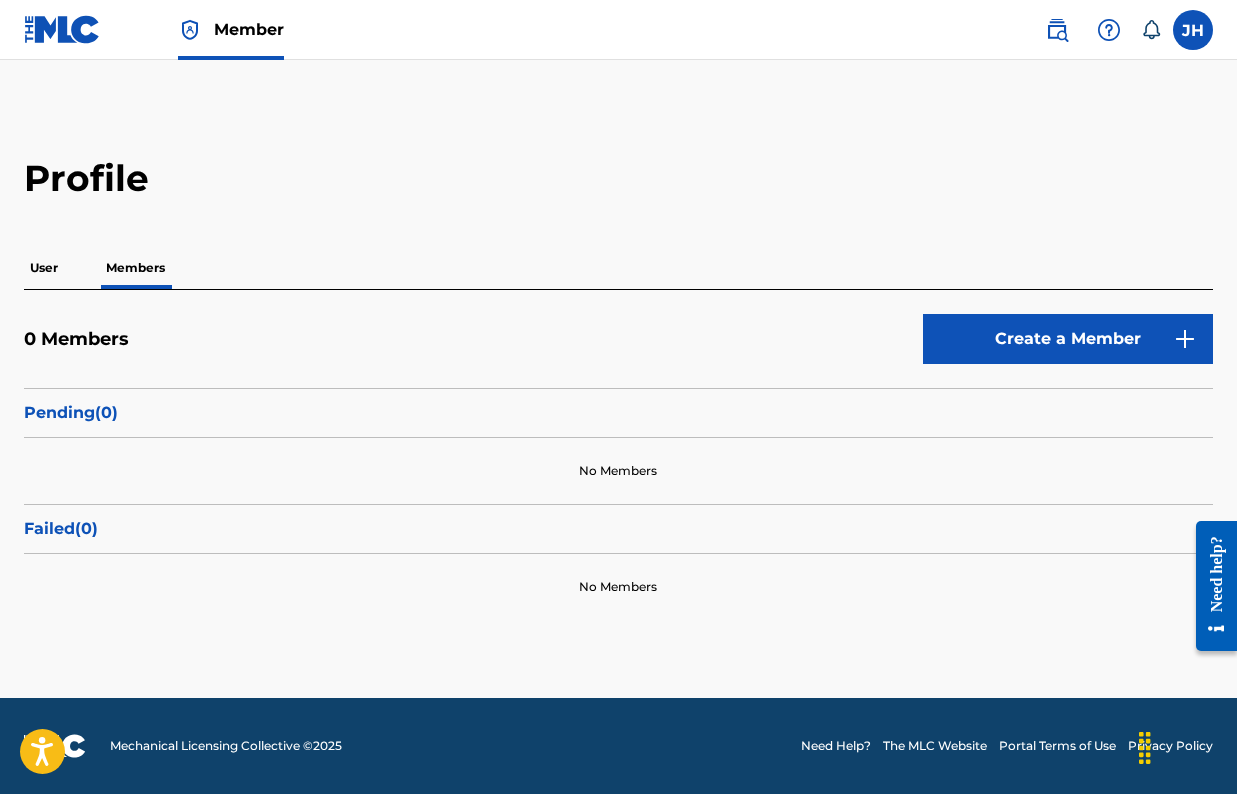 click on "User" at bounding box center [44, 268] 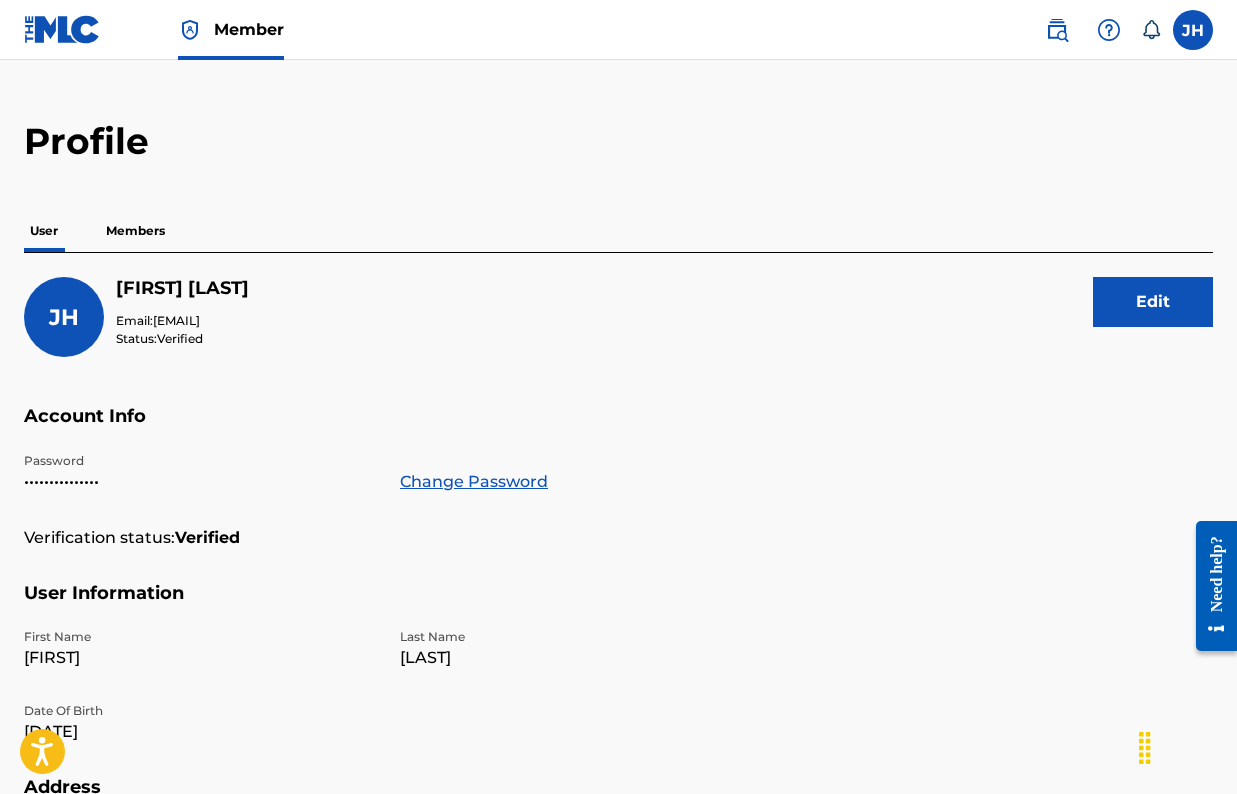 scroll, scrollTop: 0, scrollLeft: 0, axis: both 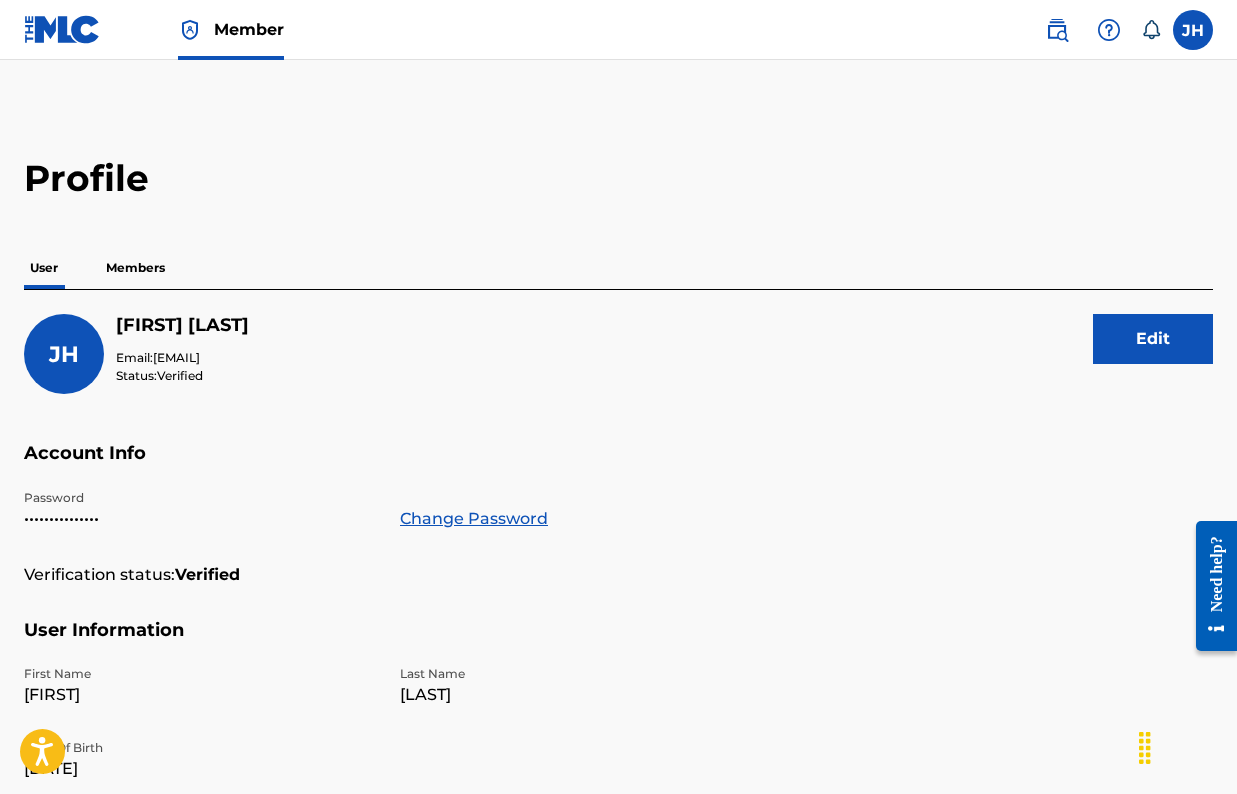 click on "Members" at bounding box center (135, 268) 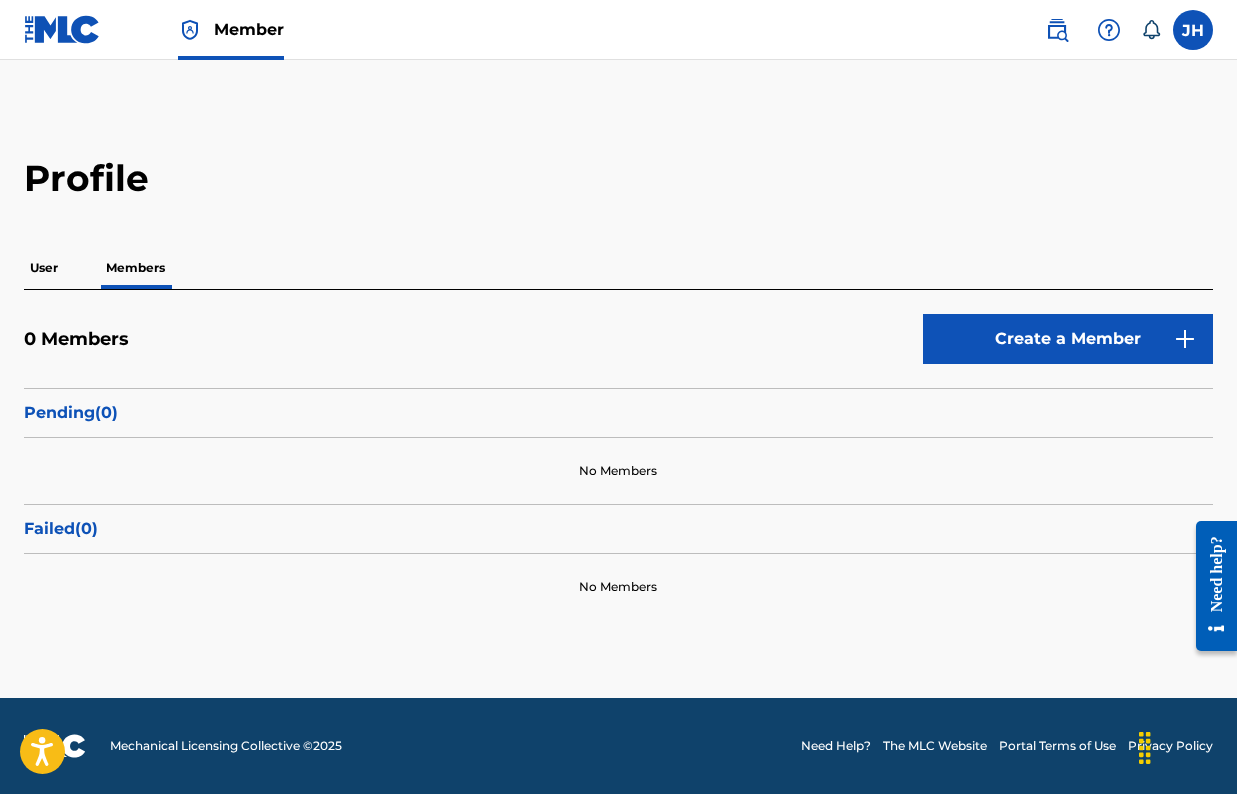 click on "User" at bounding box center (44, 268) 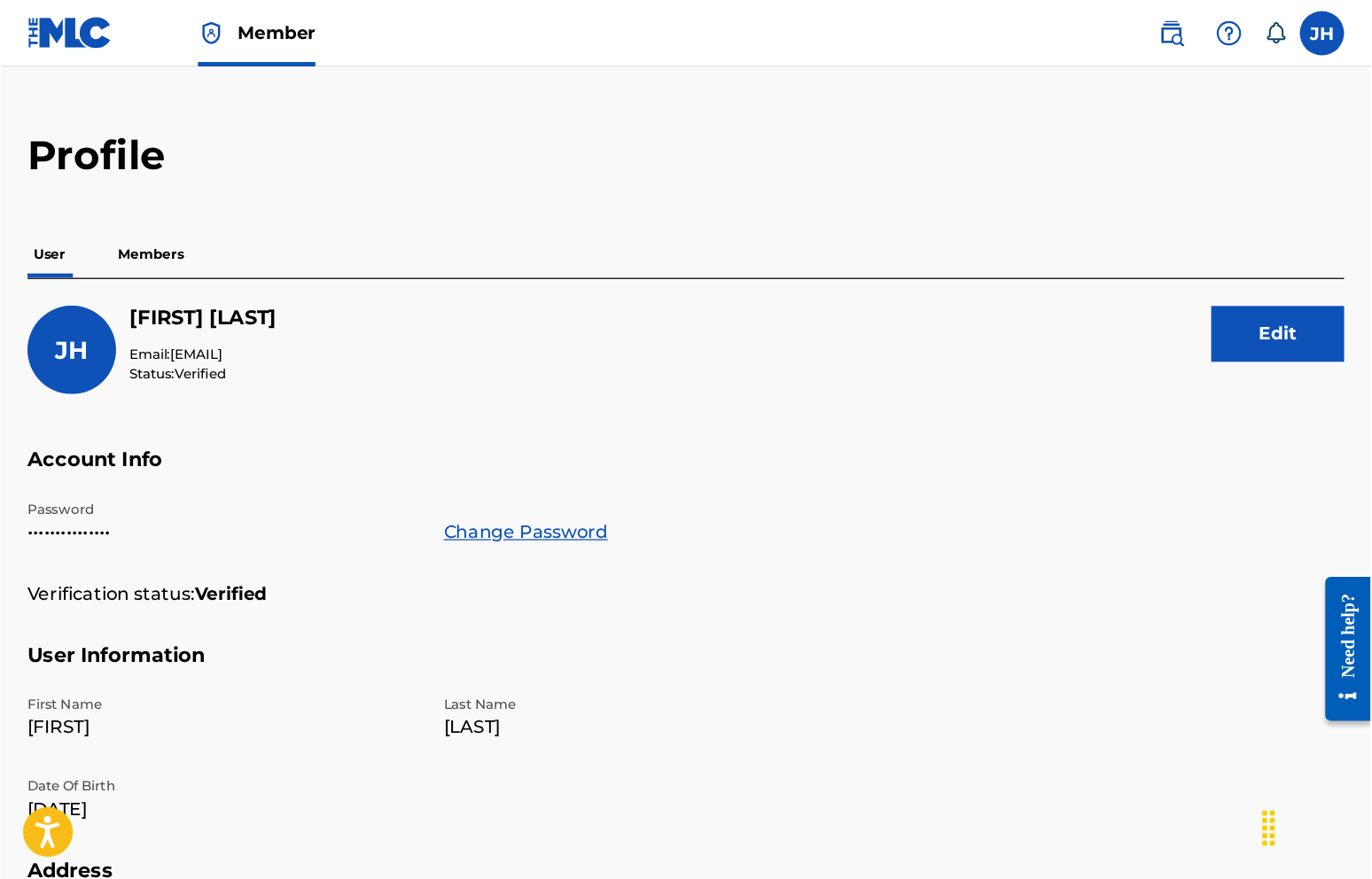 scroll, scrollTop: 33, scrollLeft: 0, axis: vertical 